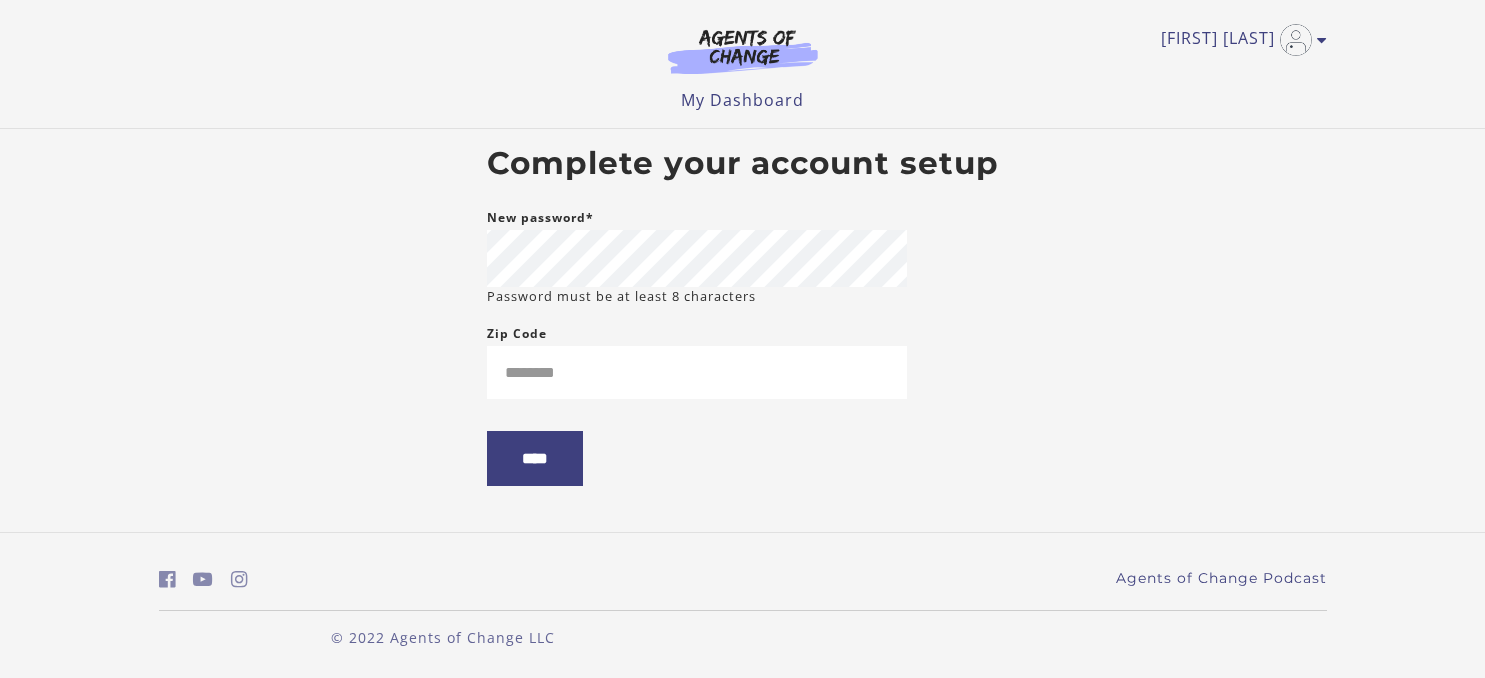 scroll, scrollTop: 0, scrollLeft: 0, axis: both 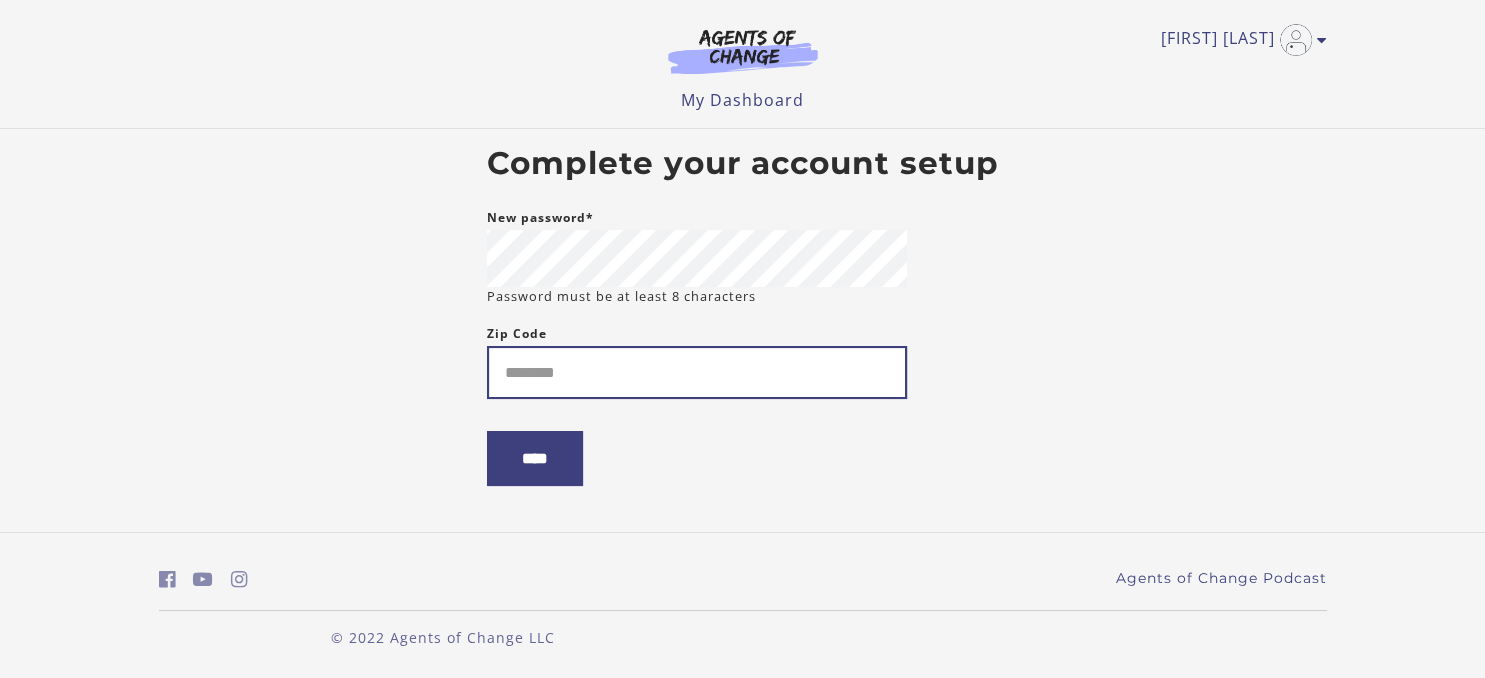 click on "Zip Code" at bounding box center (697, 372) 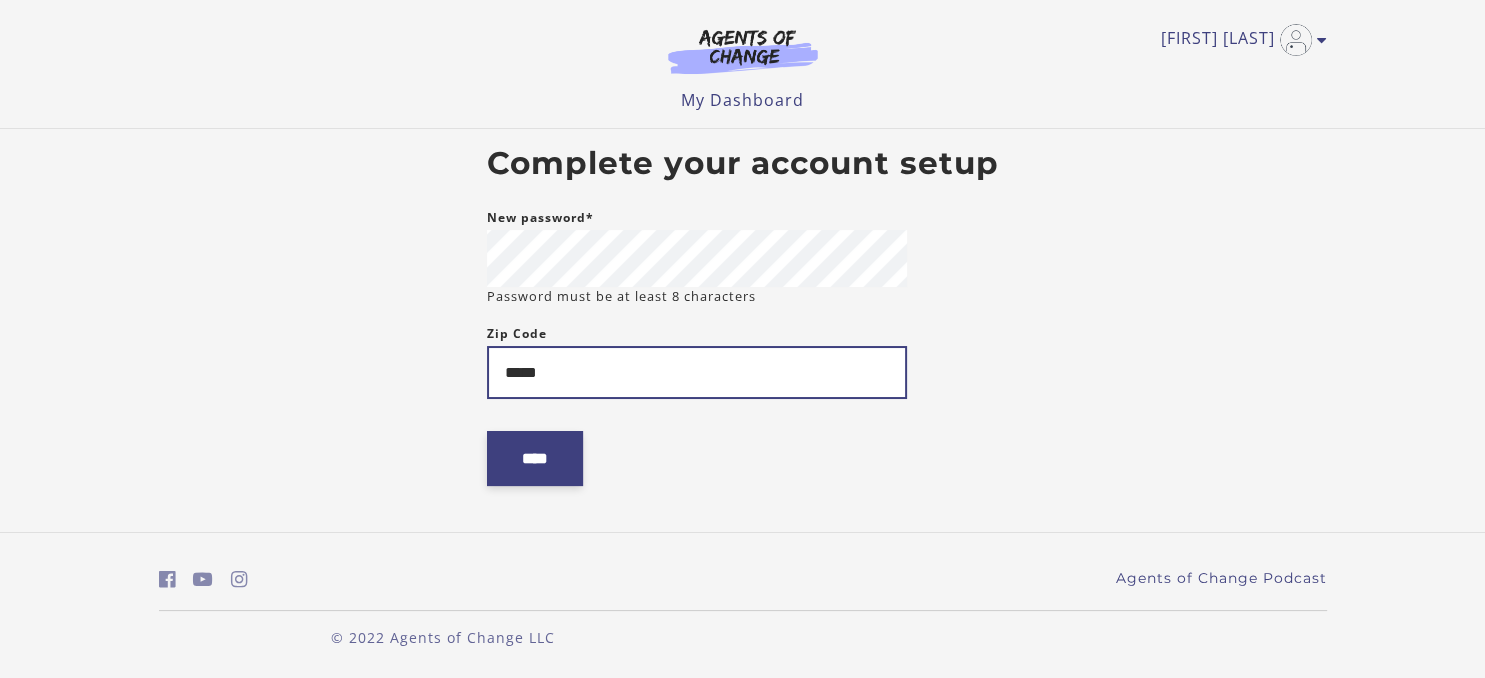 type on "*****" 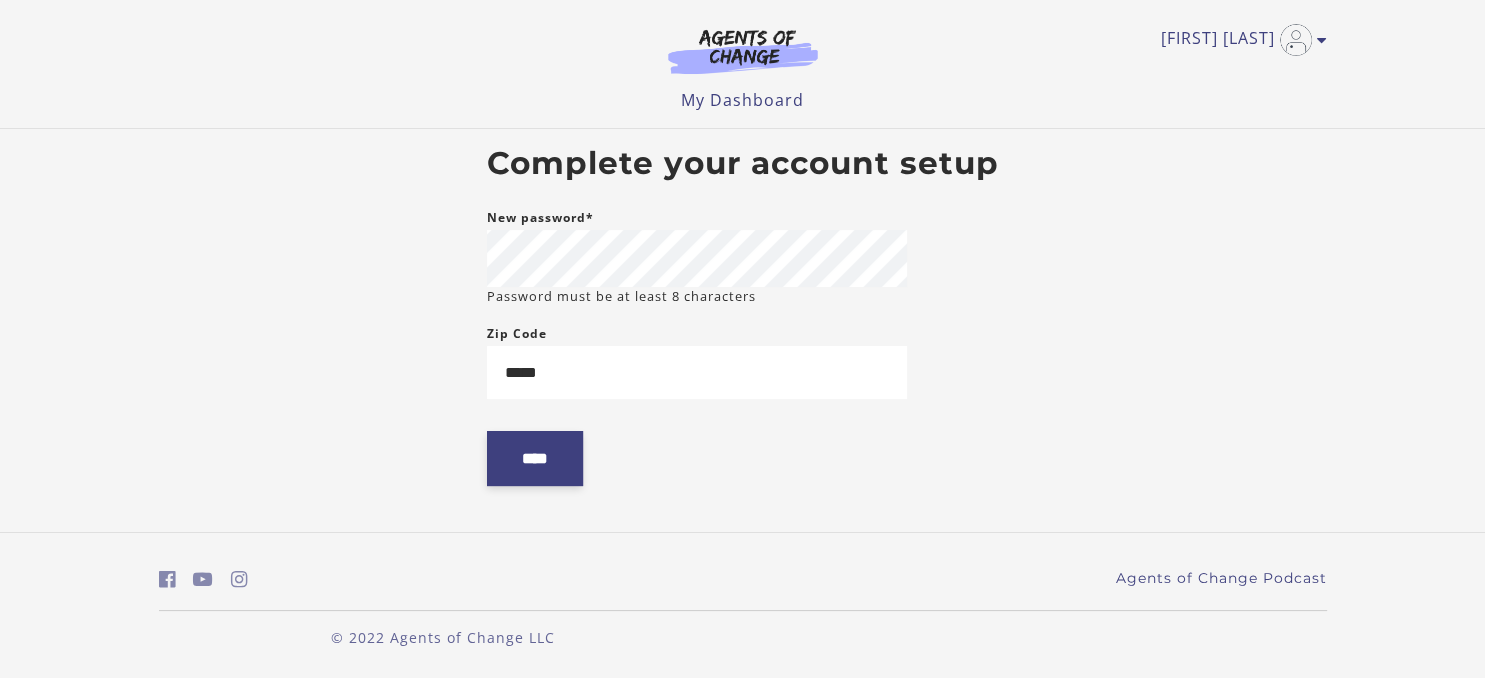 click on "****" at bounding box center [535, 458] 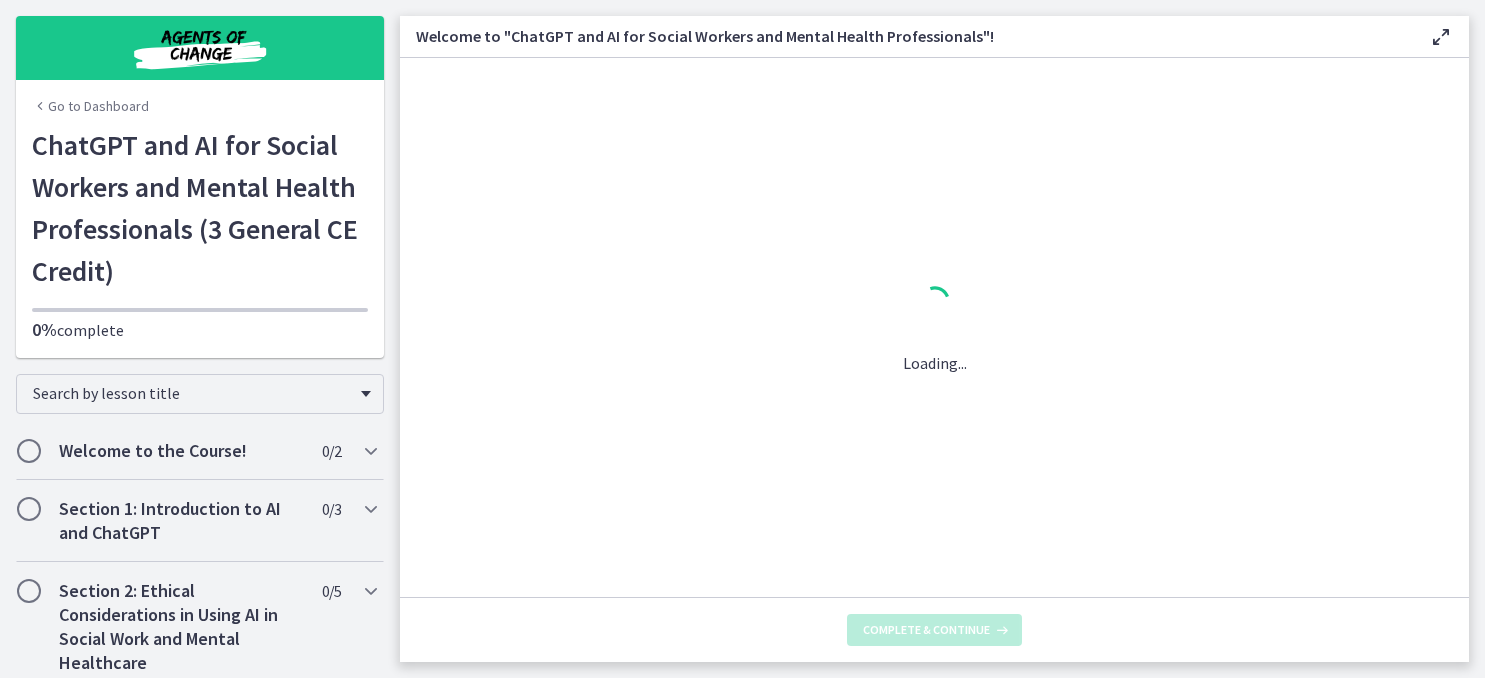 scroll, scrollTop: 0, scrollLeft: 0, axis: both 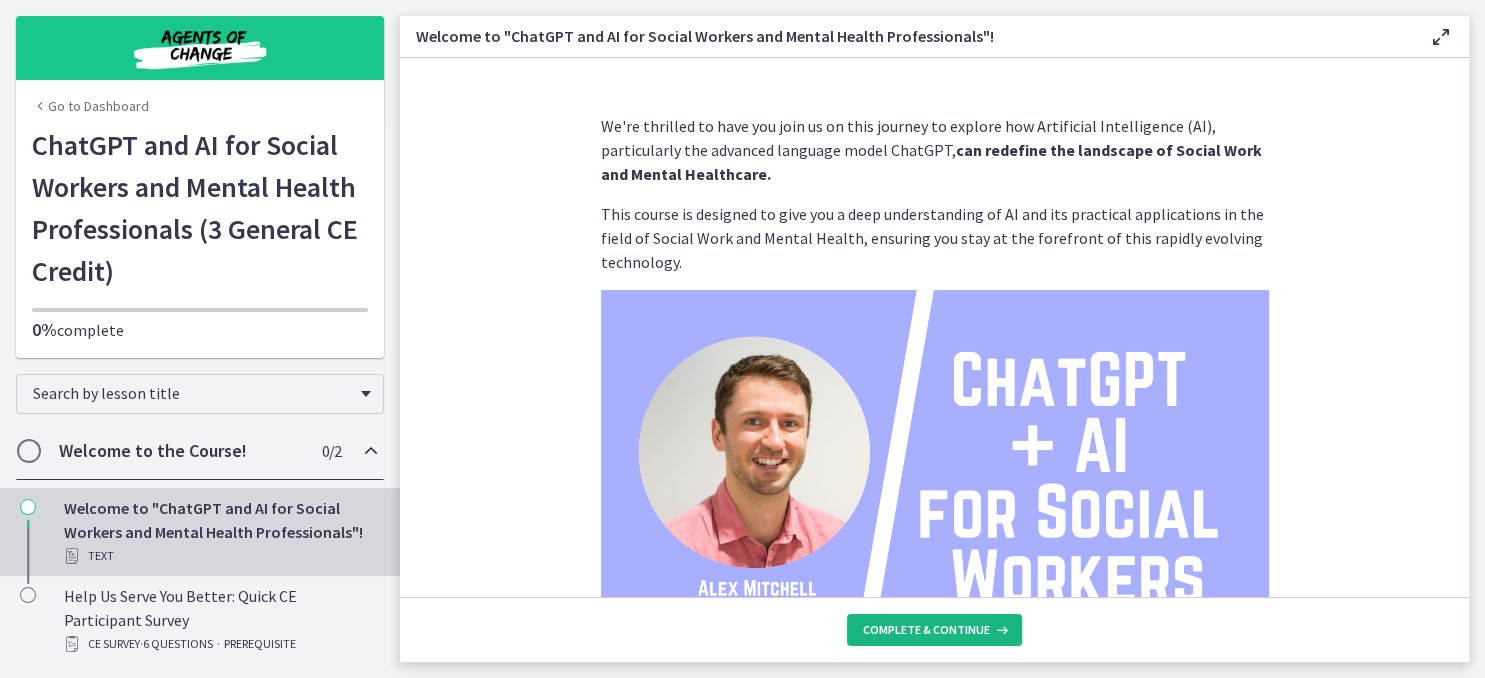 click on "Complete & continue" at bounding box center [926, 630] 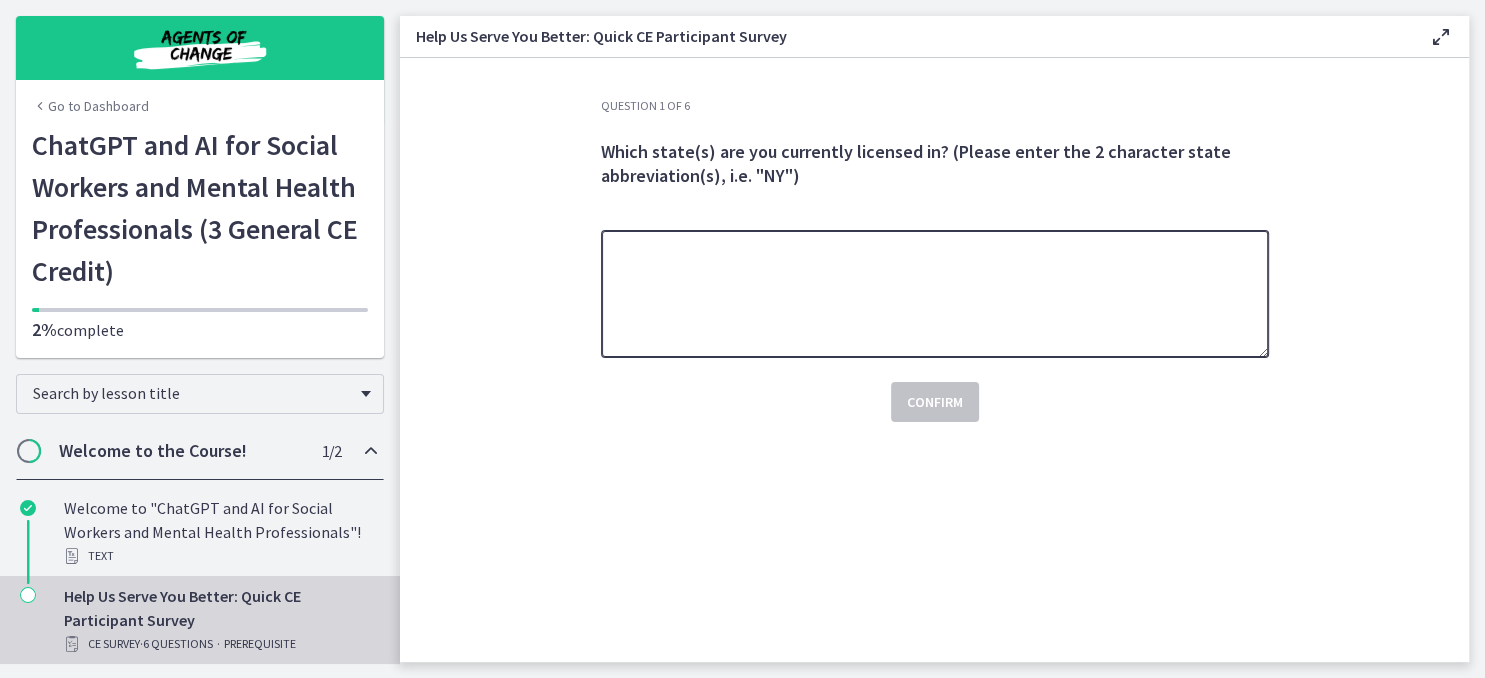 click at bounding box center [935, 294] 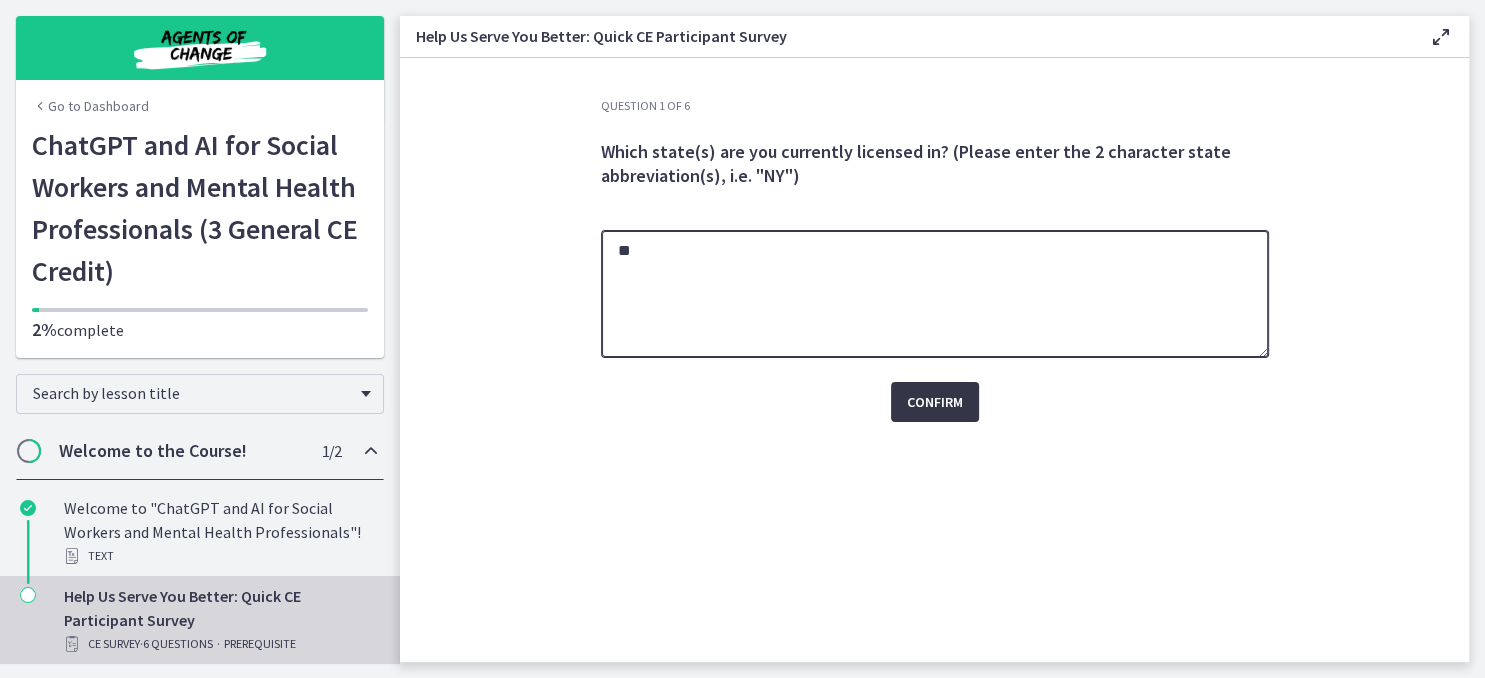type on "**" 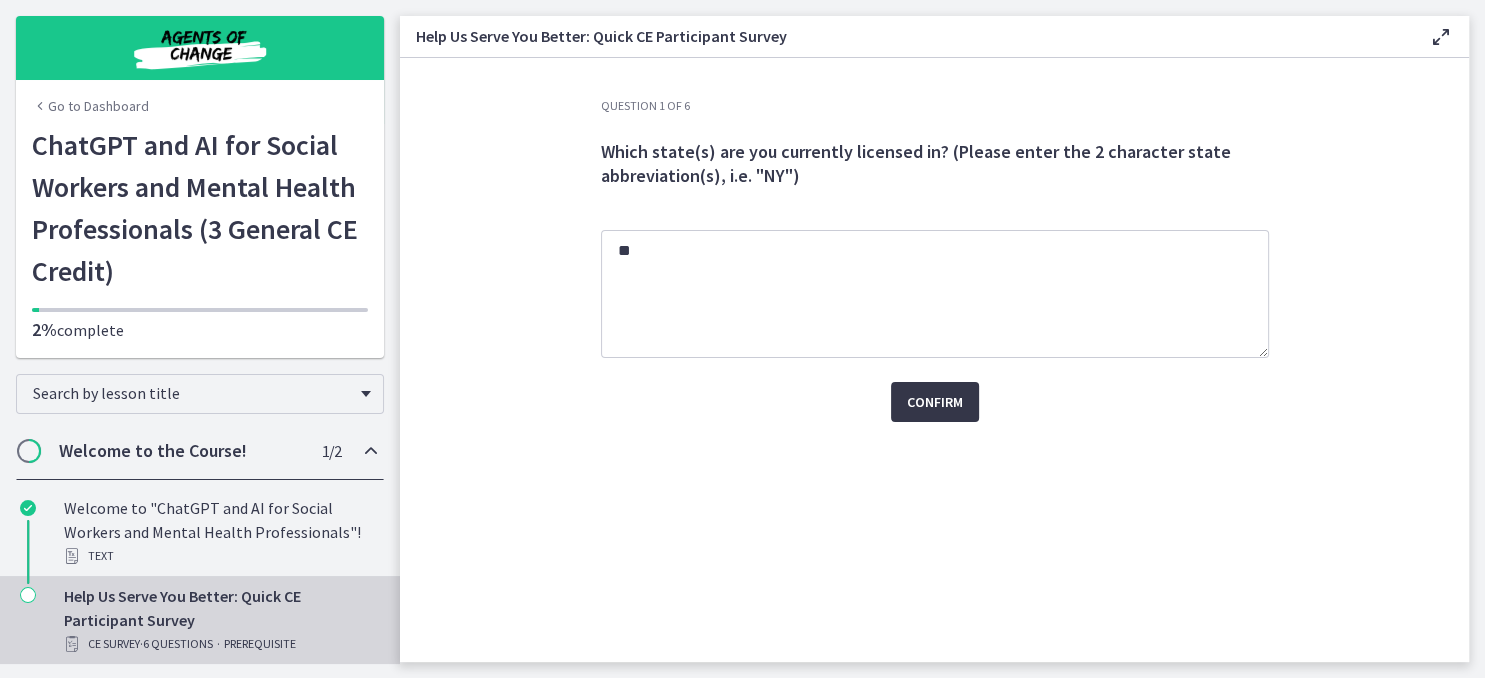 click on "Confirm" at bounding box center (935, 402) 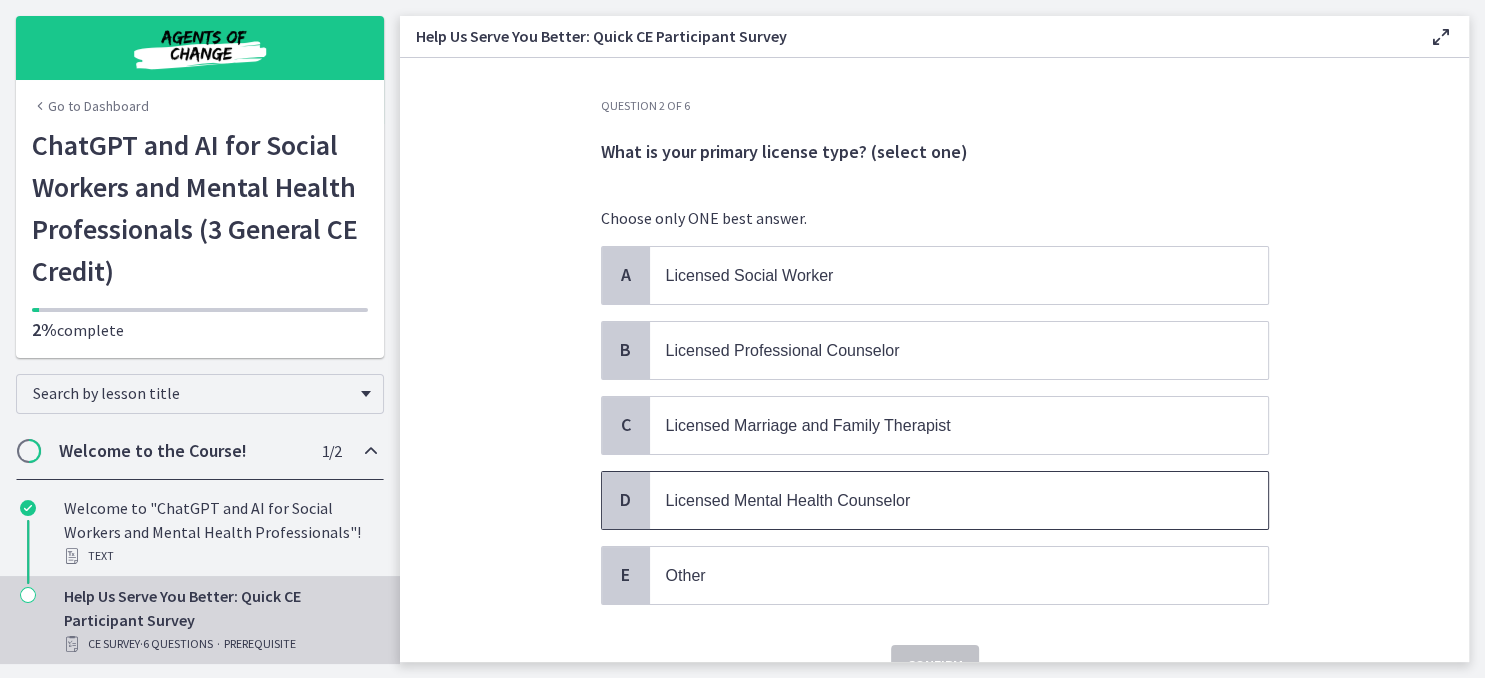 click on "Licensed Mental Health Counselor" at bounding box center (788, 500) 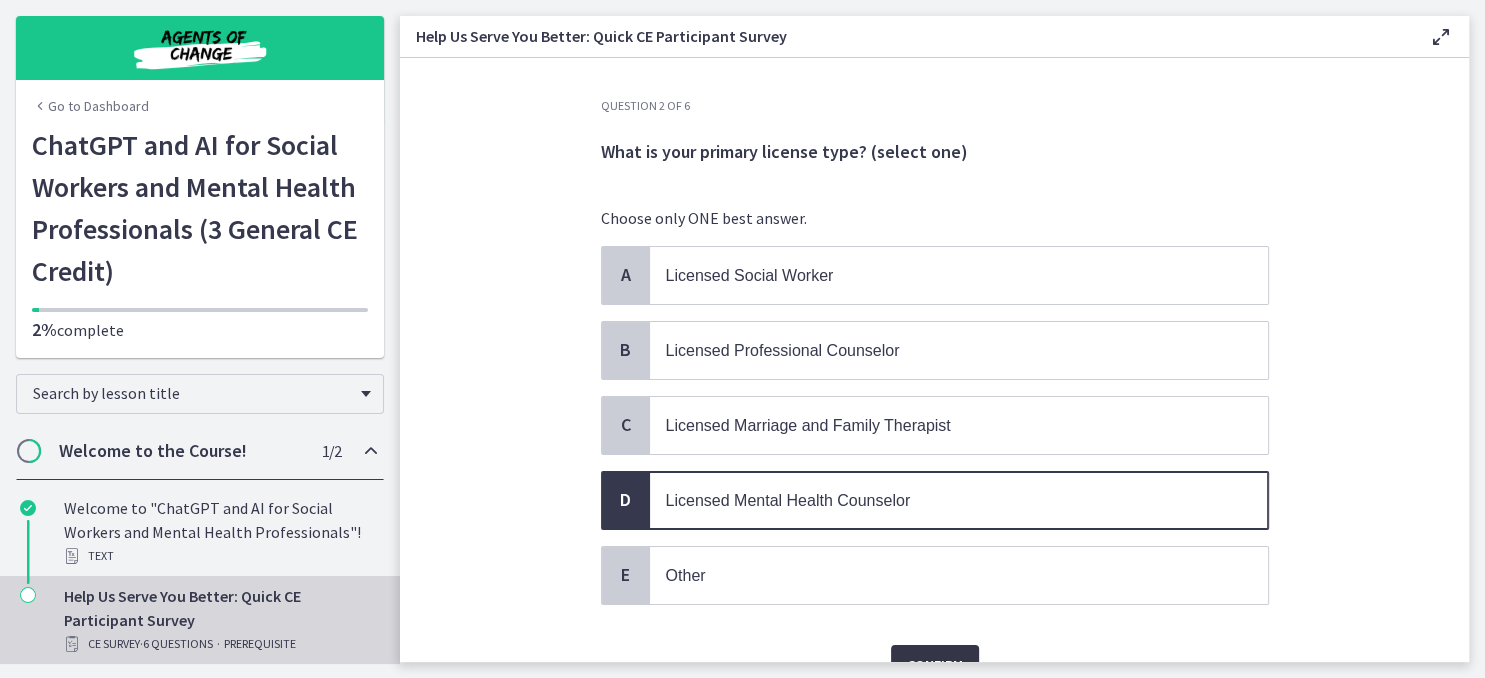 click on "Confirm" at bounding box center (935, 665) 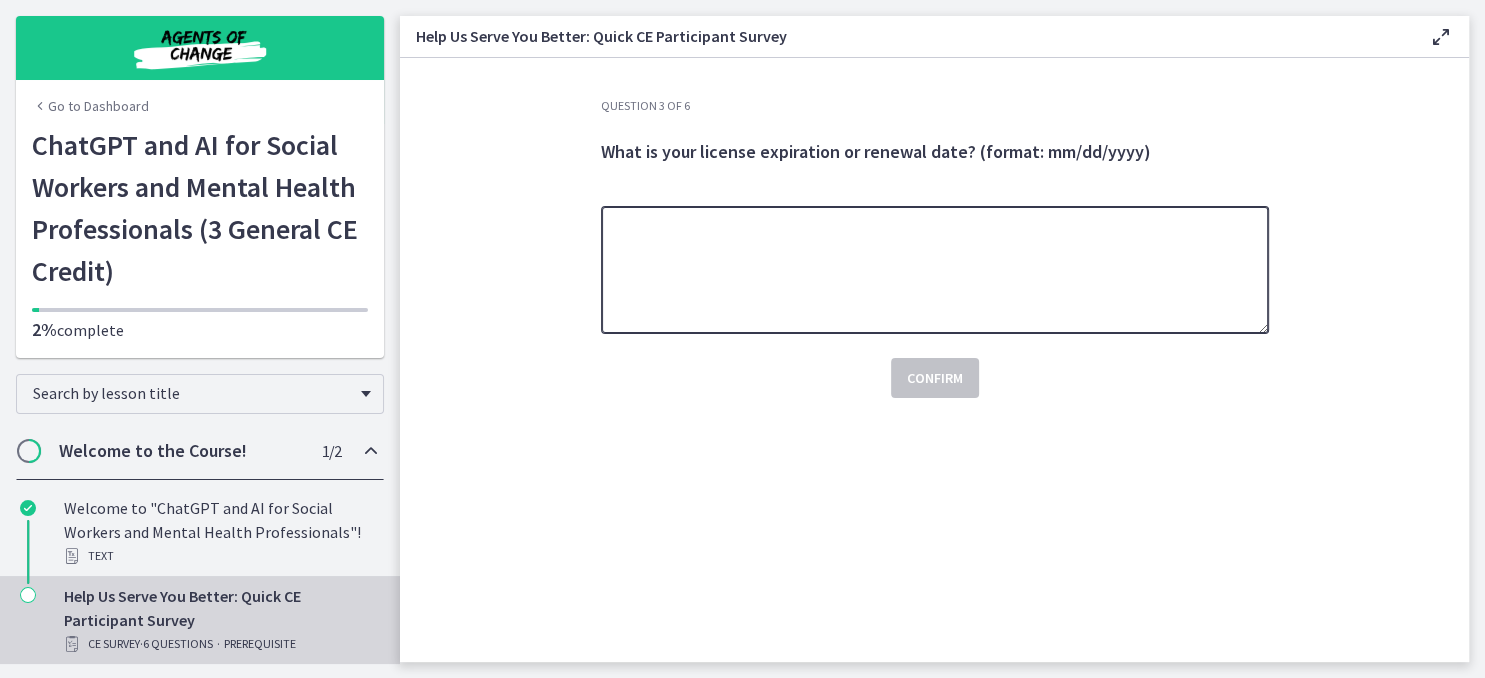 click at bounding box center [935, 270] 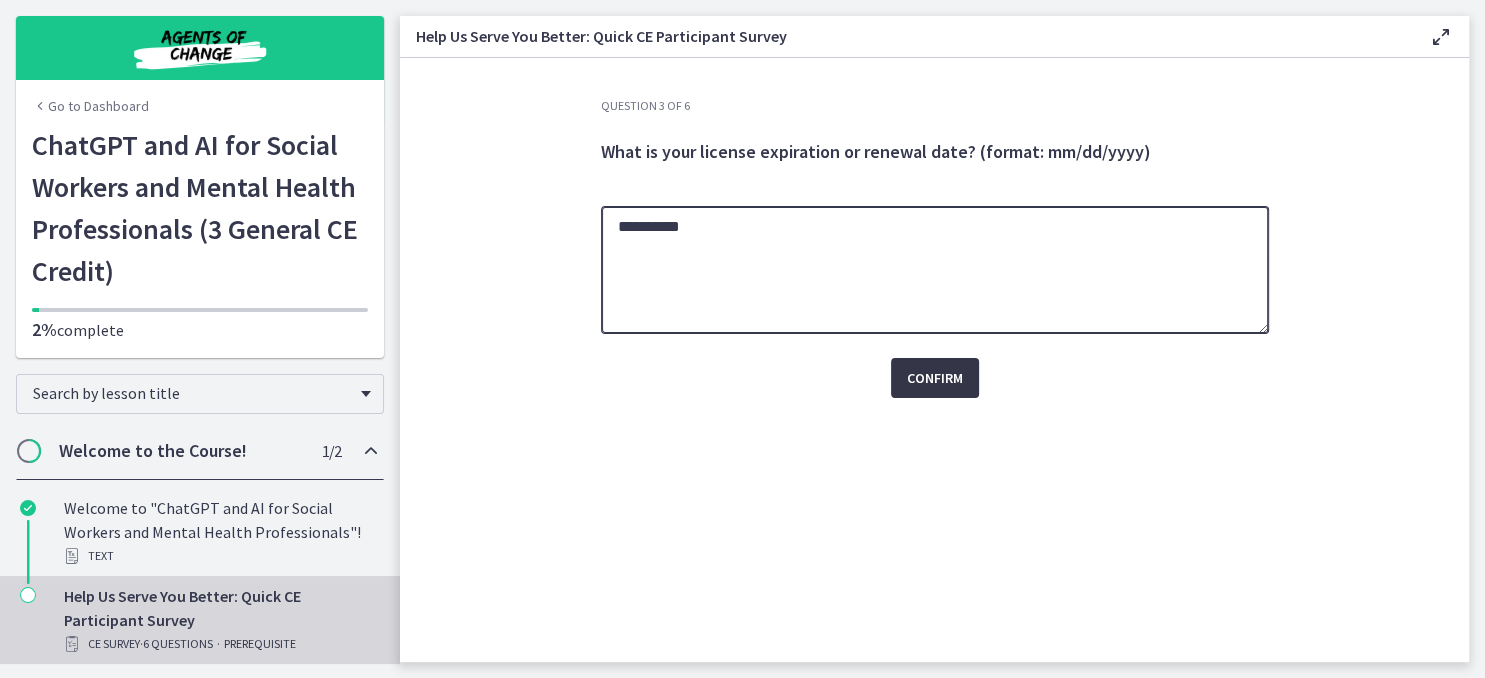 type on "**********" 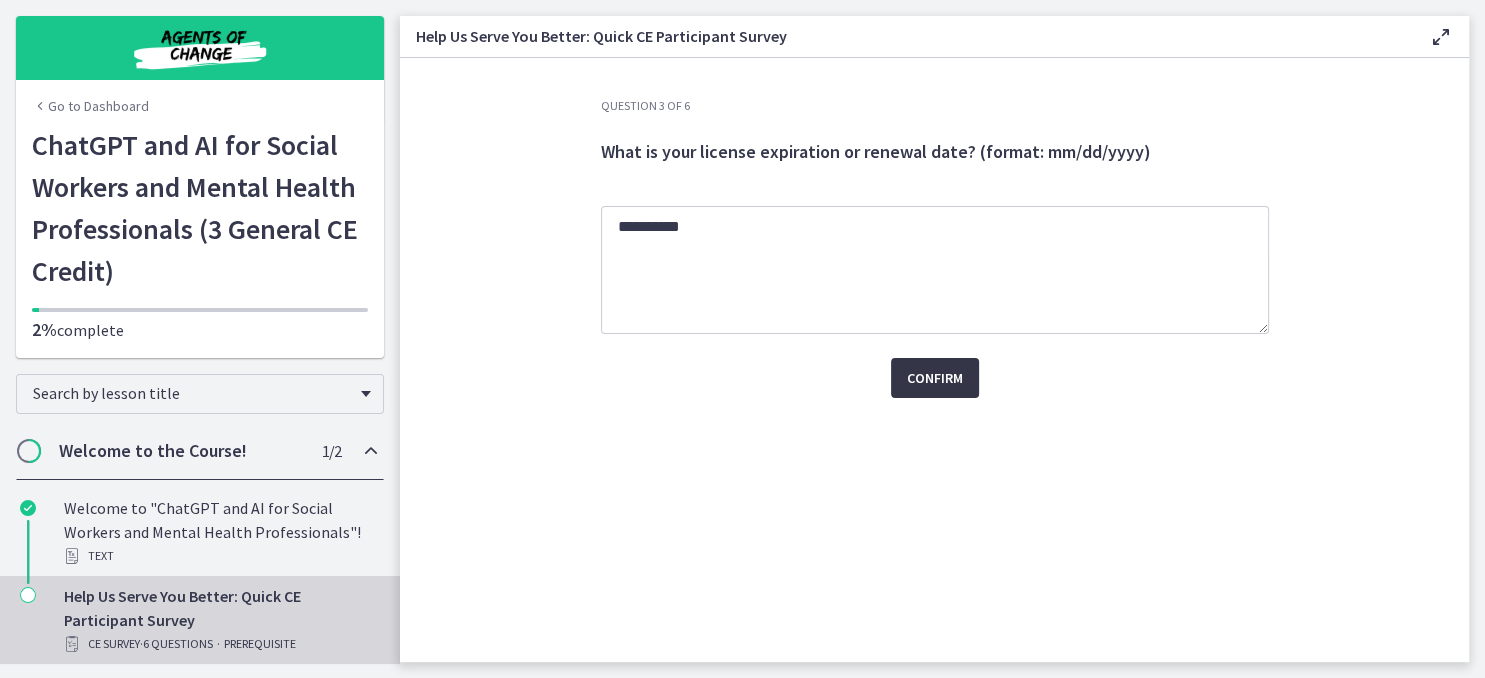 click on "Confirm" at bounding box center (935, 378) 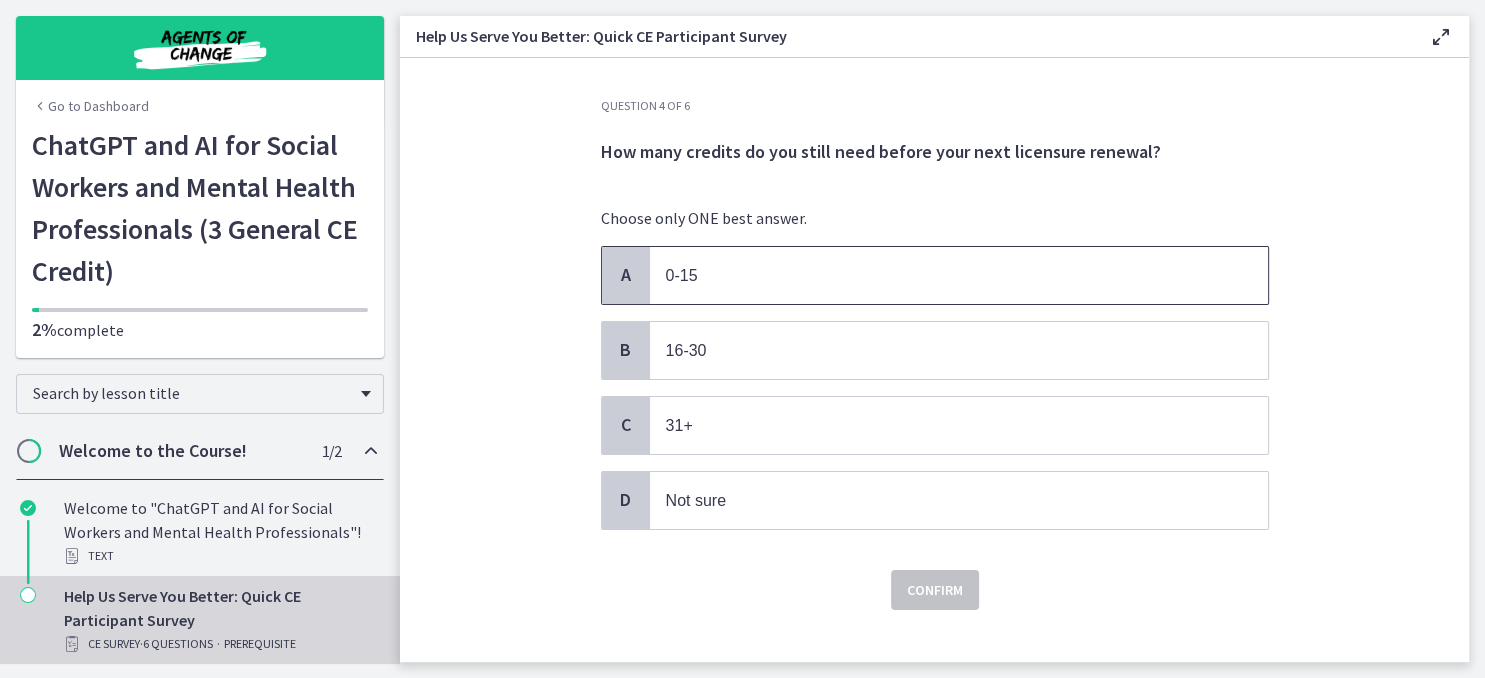 click on "0-15" at bounding box center (939, 275) 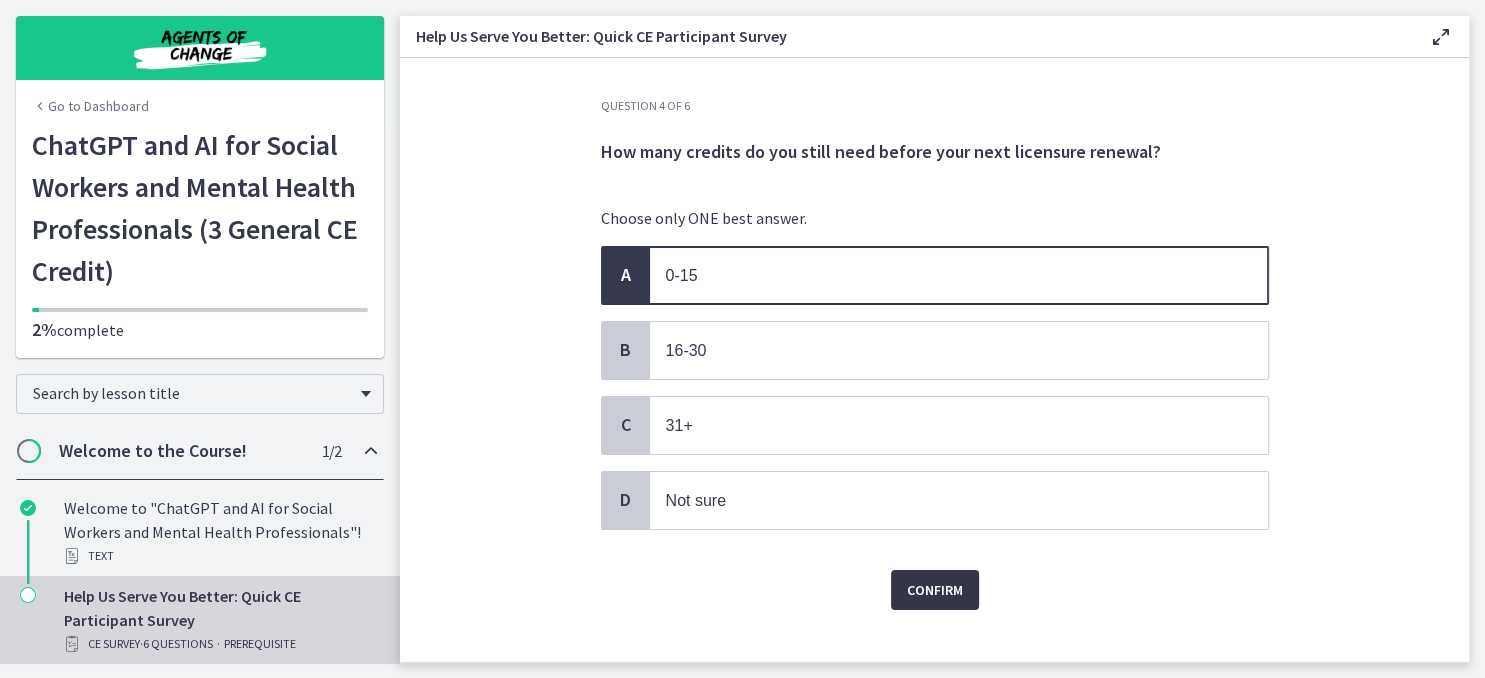 click on "Confirm" at bounding box center (935, 590) 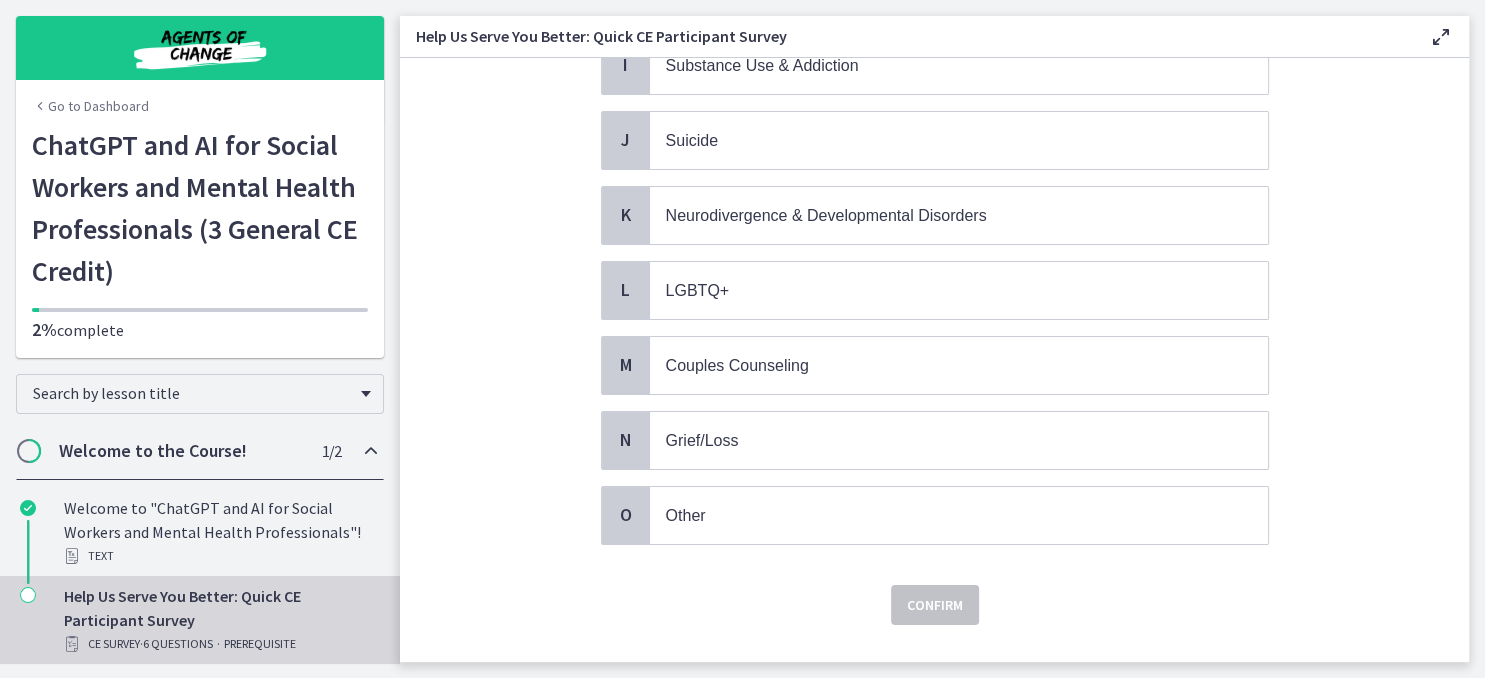 scroll, scrollTop: 838, scrollLeft: 0, axis: vertical 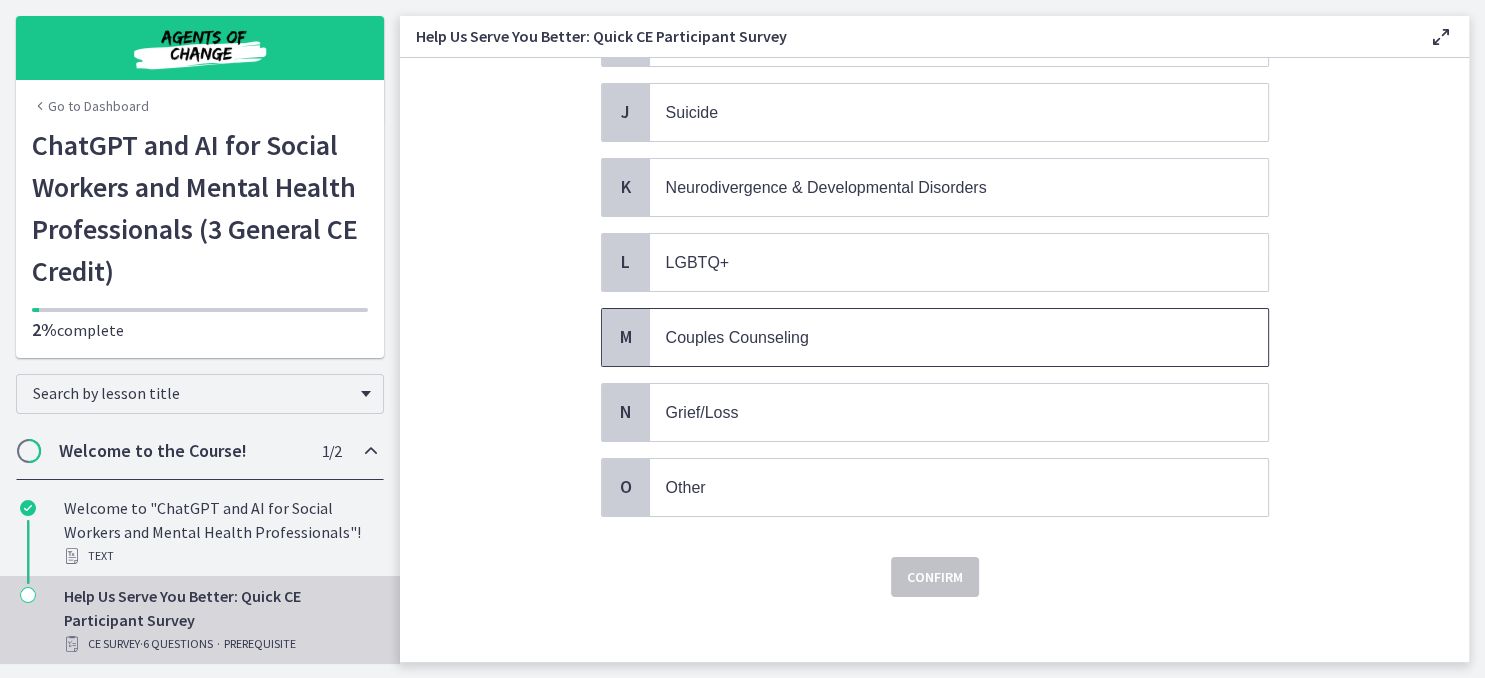 click on "Couples Counseling" at bounding box center [959, 337] 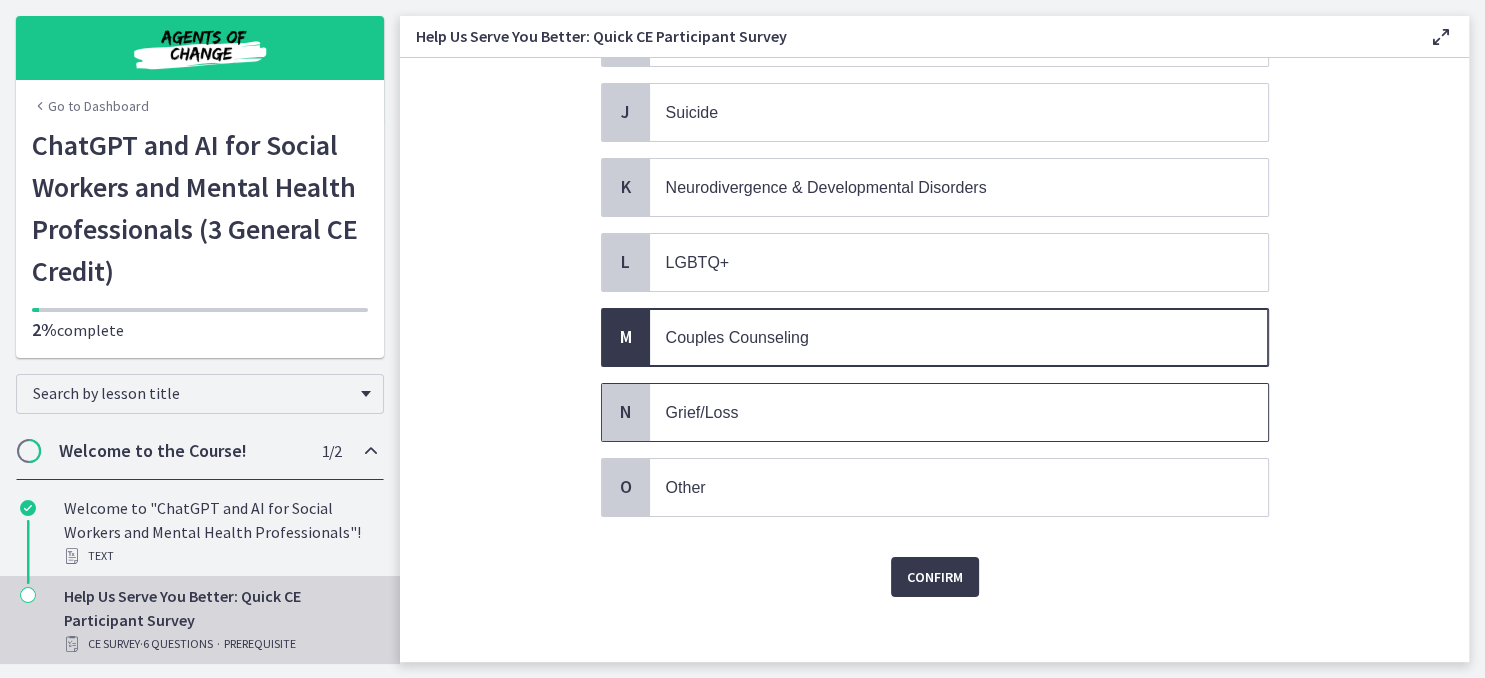 click on "Grief/Loss" at bounding box center [939, 412] 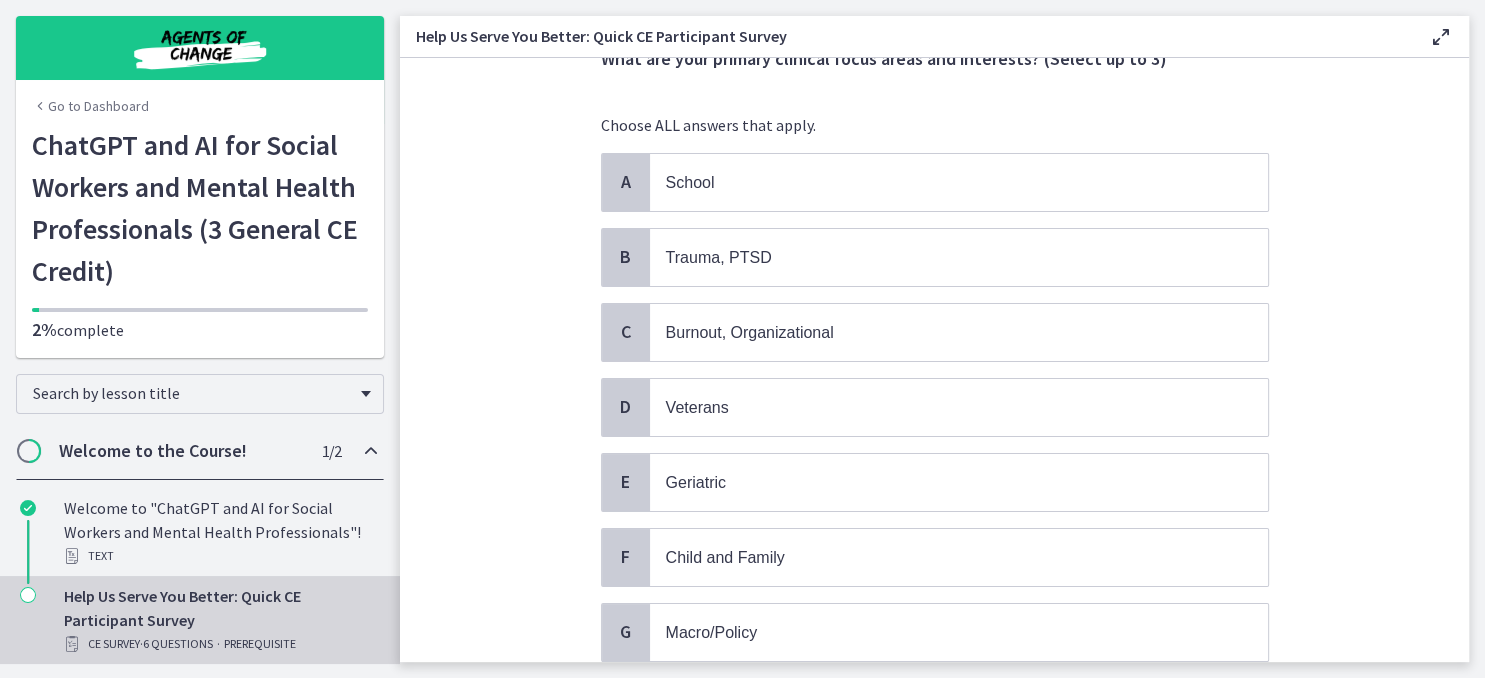 scroll, scrollTop: 90, scrollLeft: 0, axis: vertical 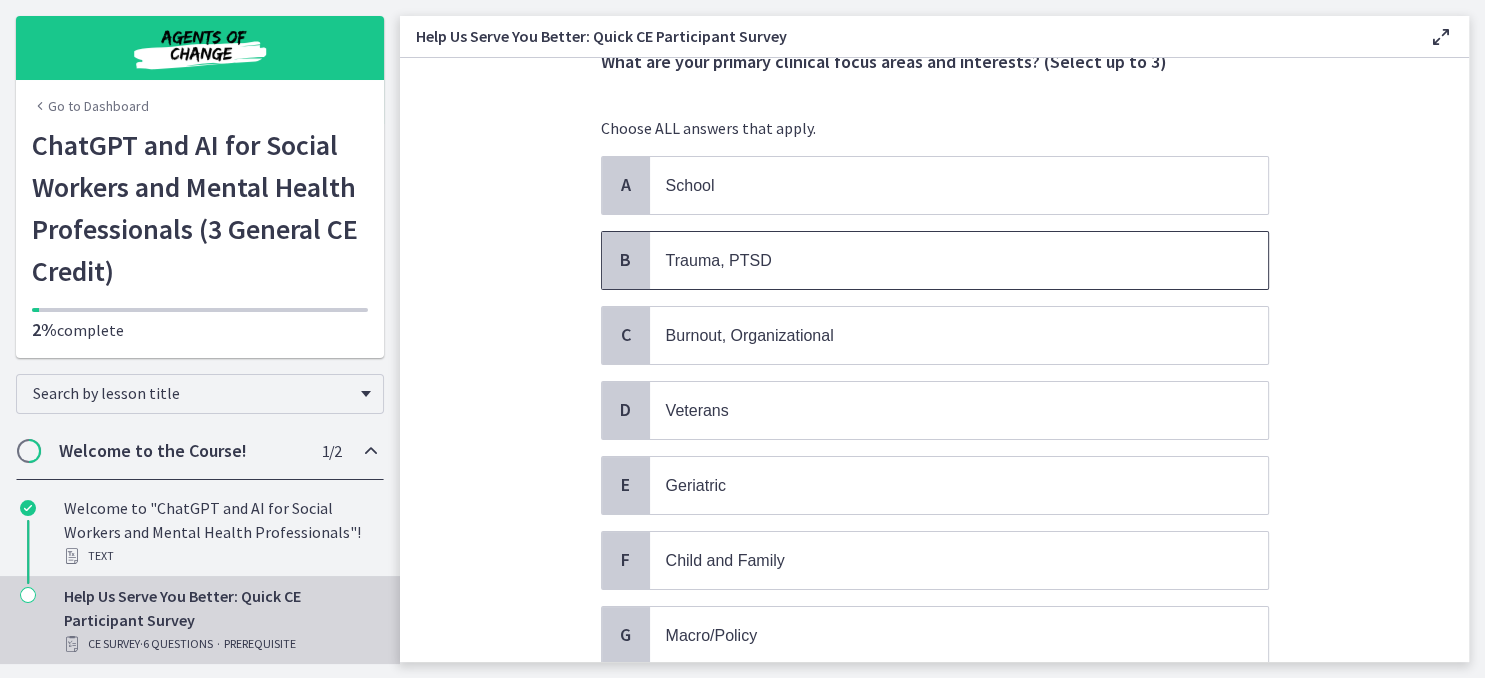 click on "Trauma, PTSD" at bounding box center [939, 260] 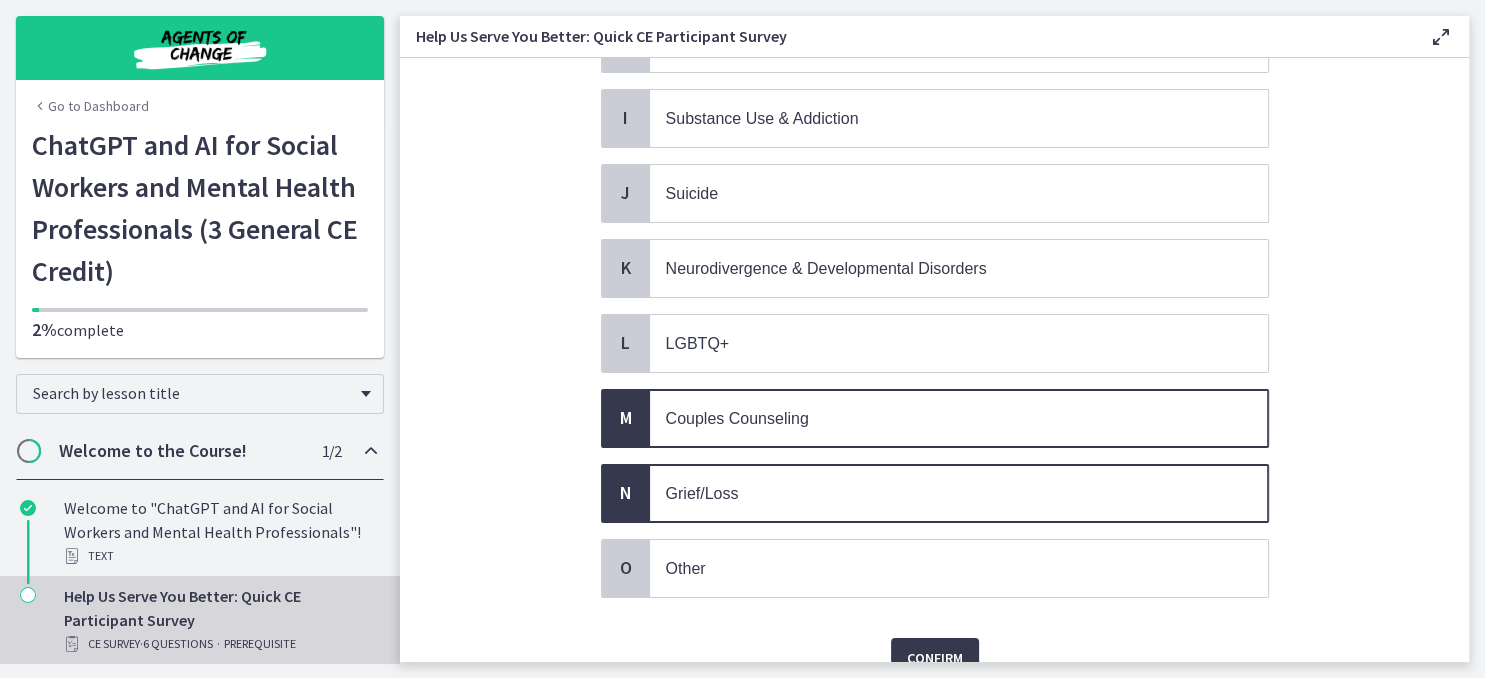 scroll, scrollTop: 799, scrollLeft: 0, axis: vertical 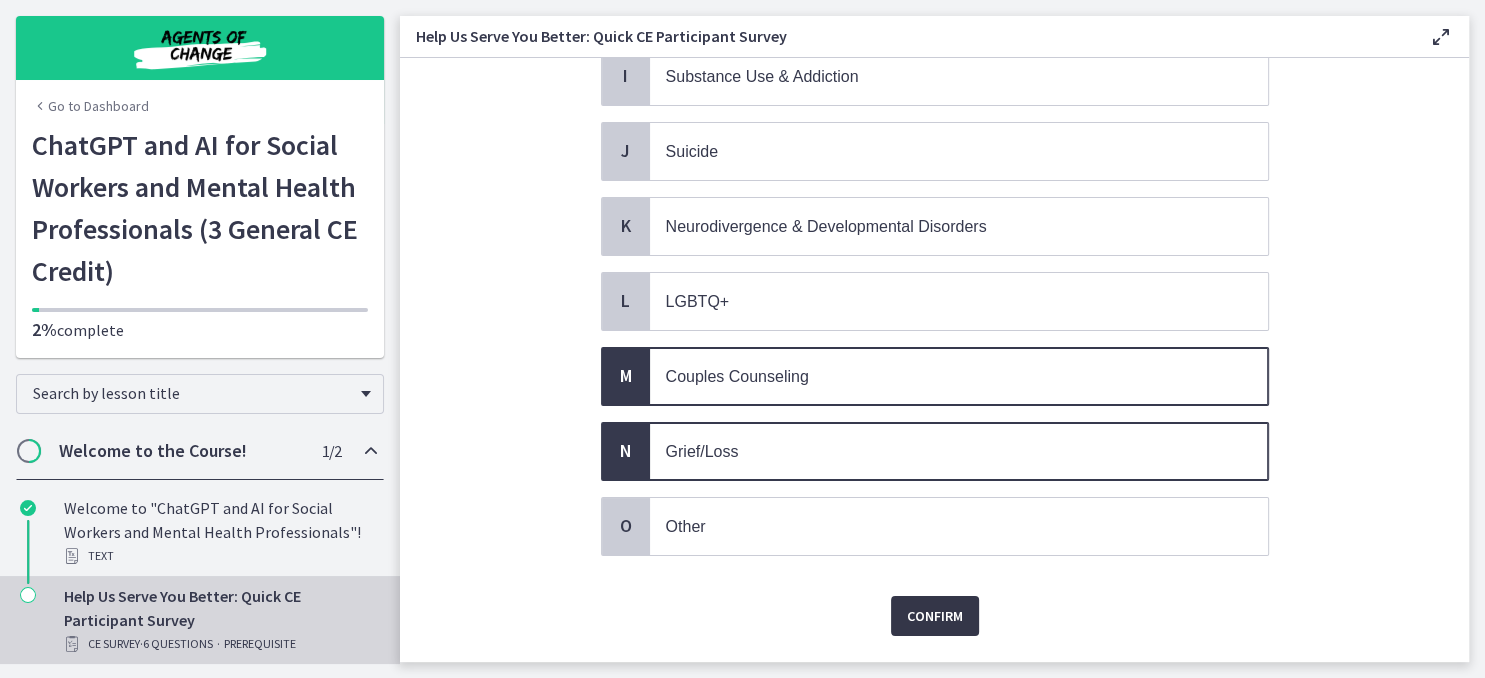 click on "Confirm" at bounding box center (935, 616) 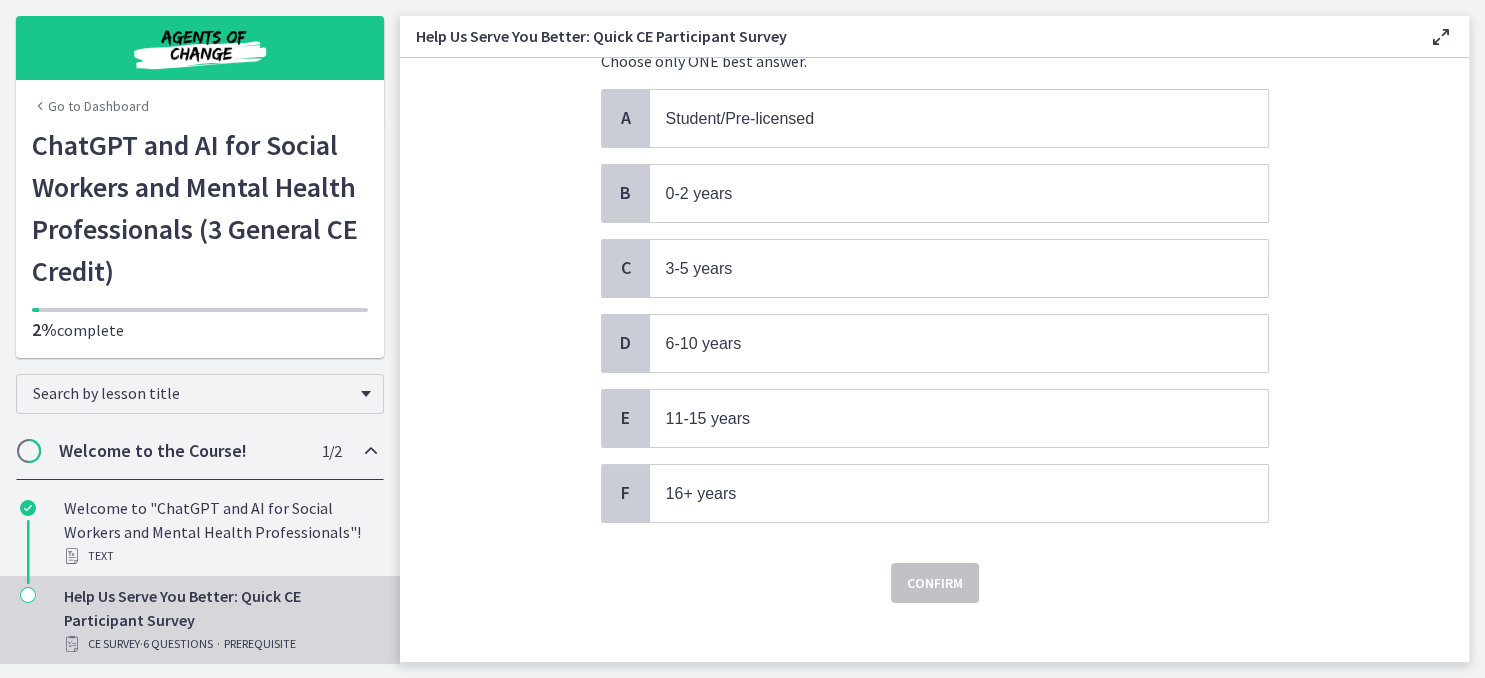 scroll, scrollTop: 172, scrollLeft: 0, axis: vertical 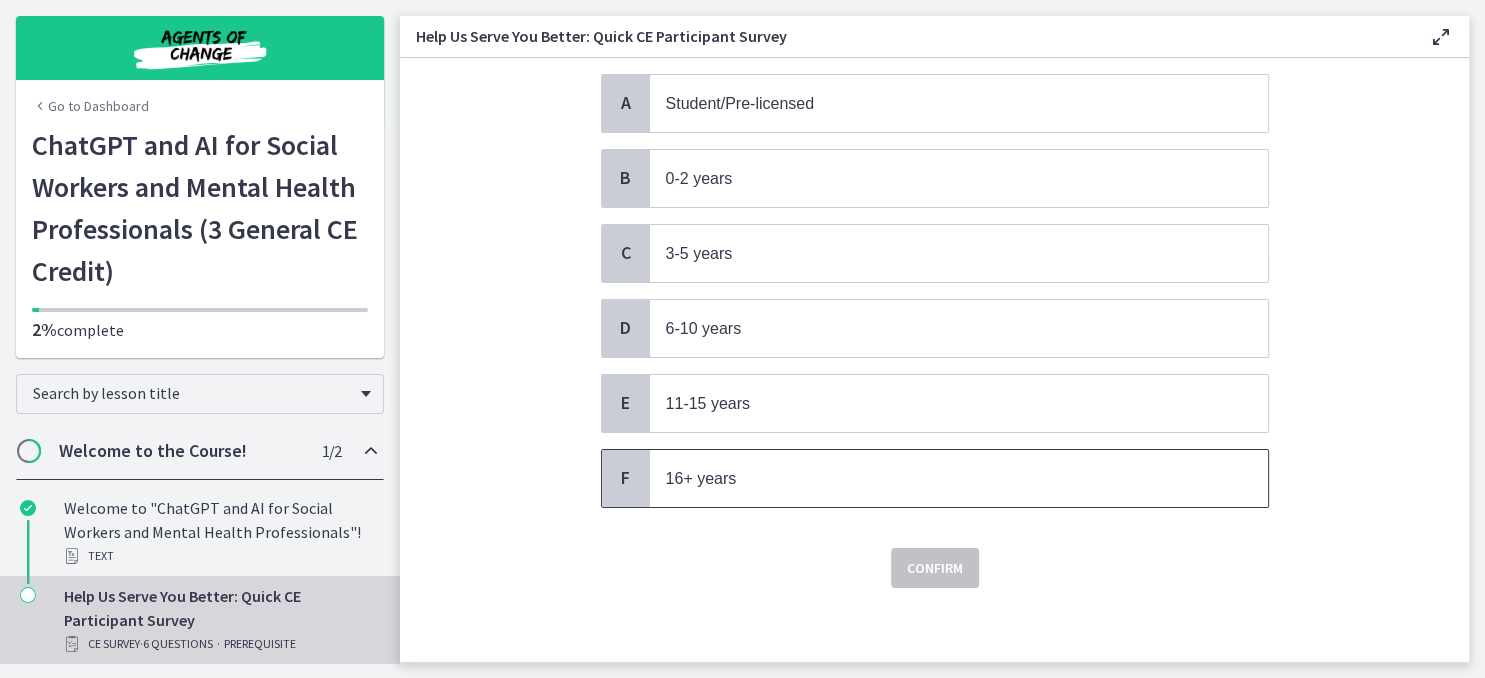 click on "16+ years" at bounding box center (939, 478) 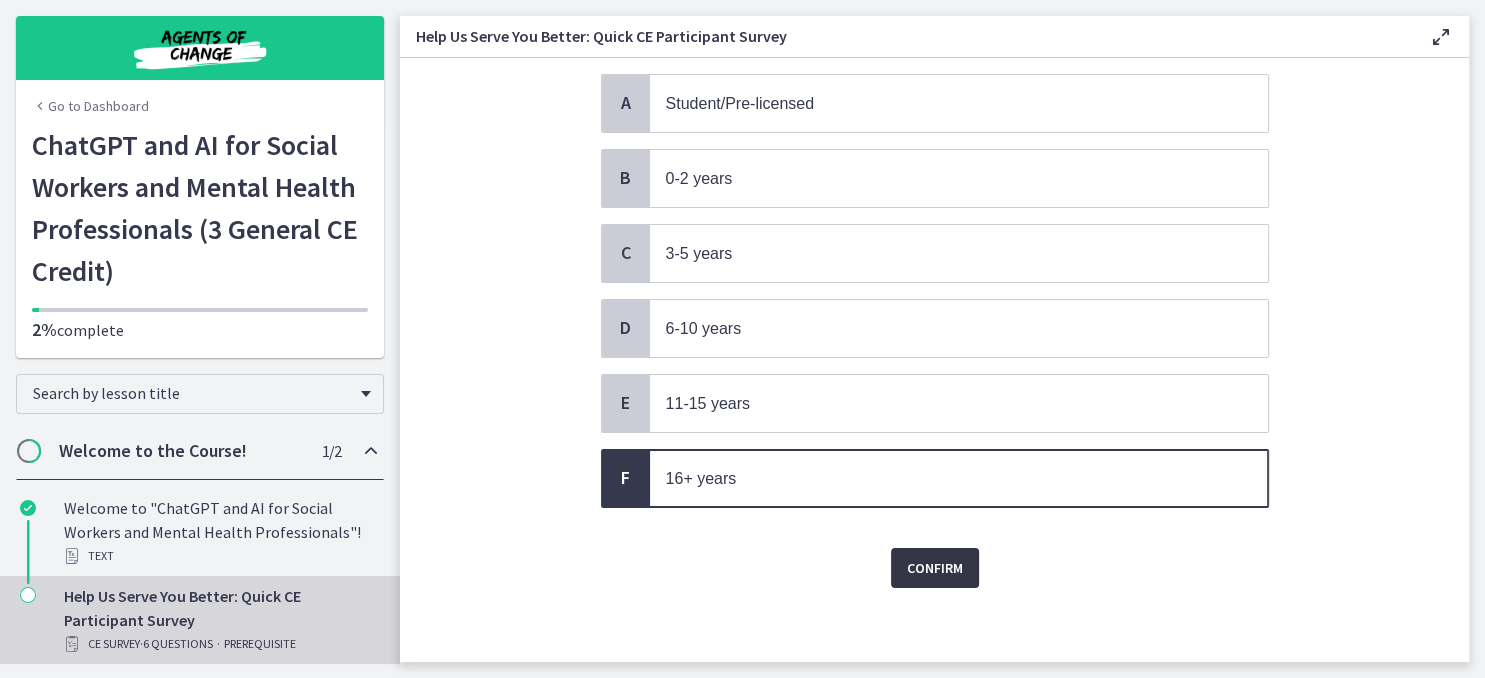 click on "Confirm" at bounding box center [935, 568] 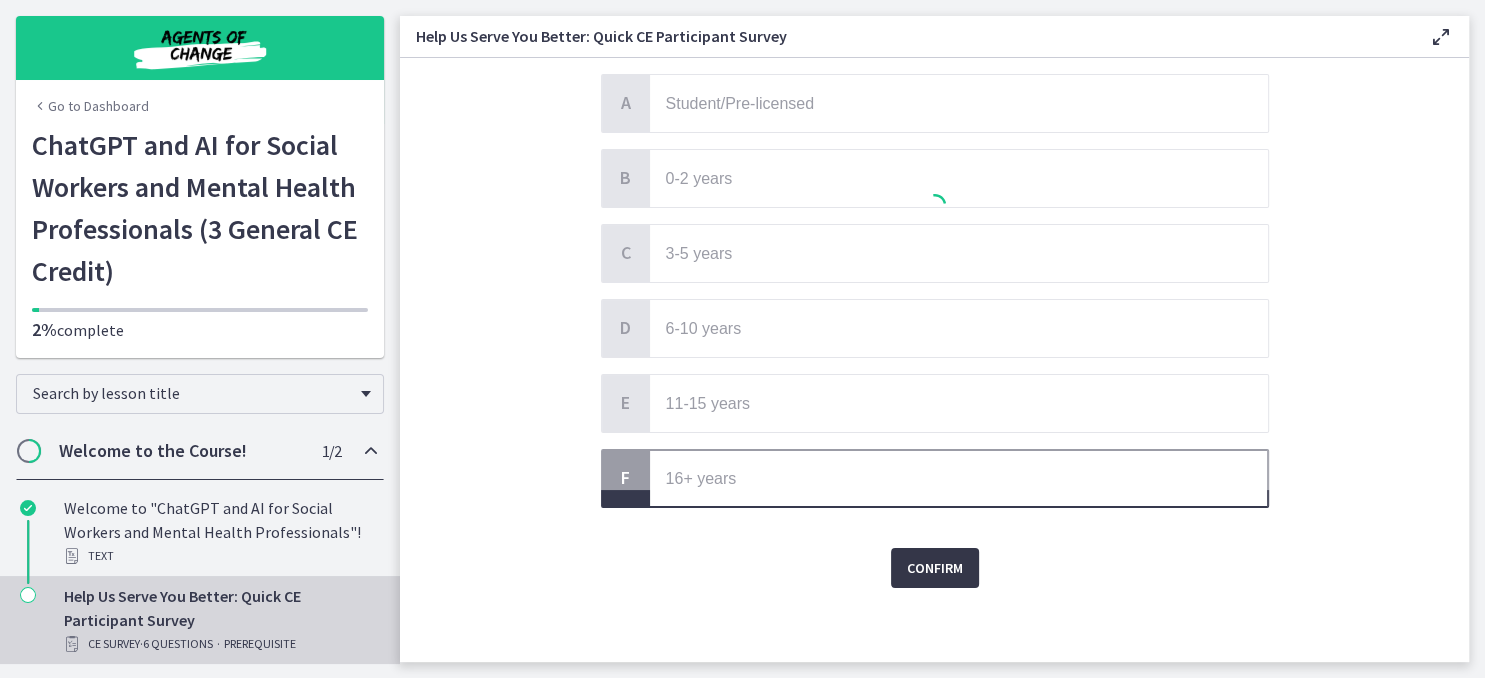 scroll, scrollTop: 0, scrollLeft: 0, axis: both 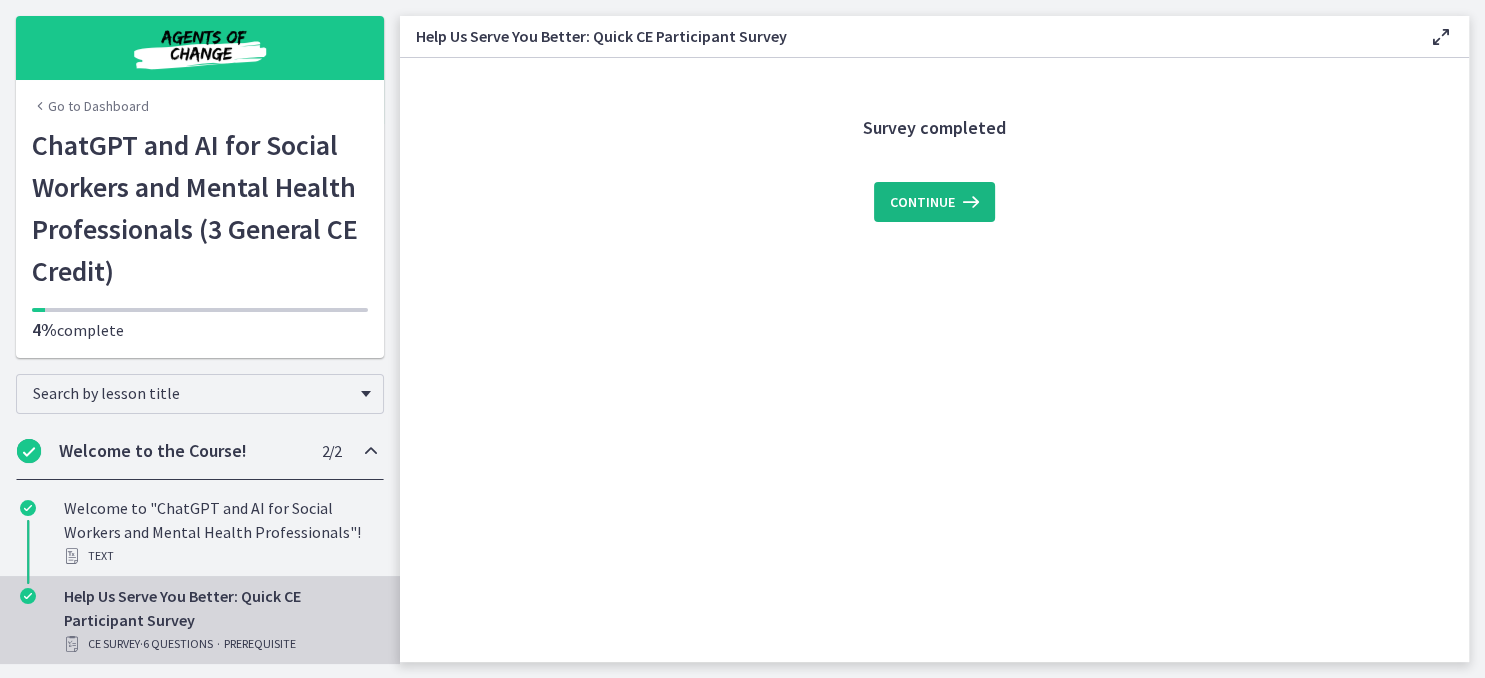 click on "Continue" at bounding box center (922, 202) 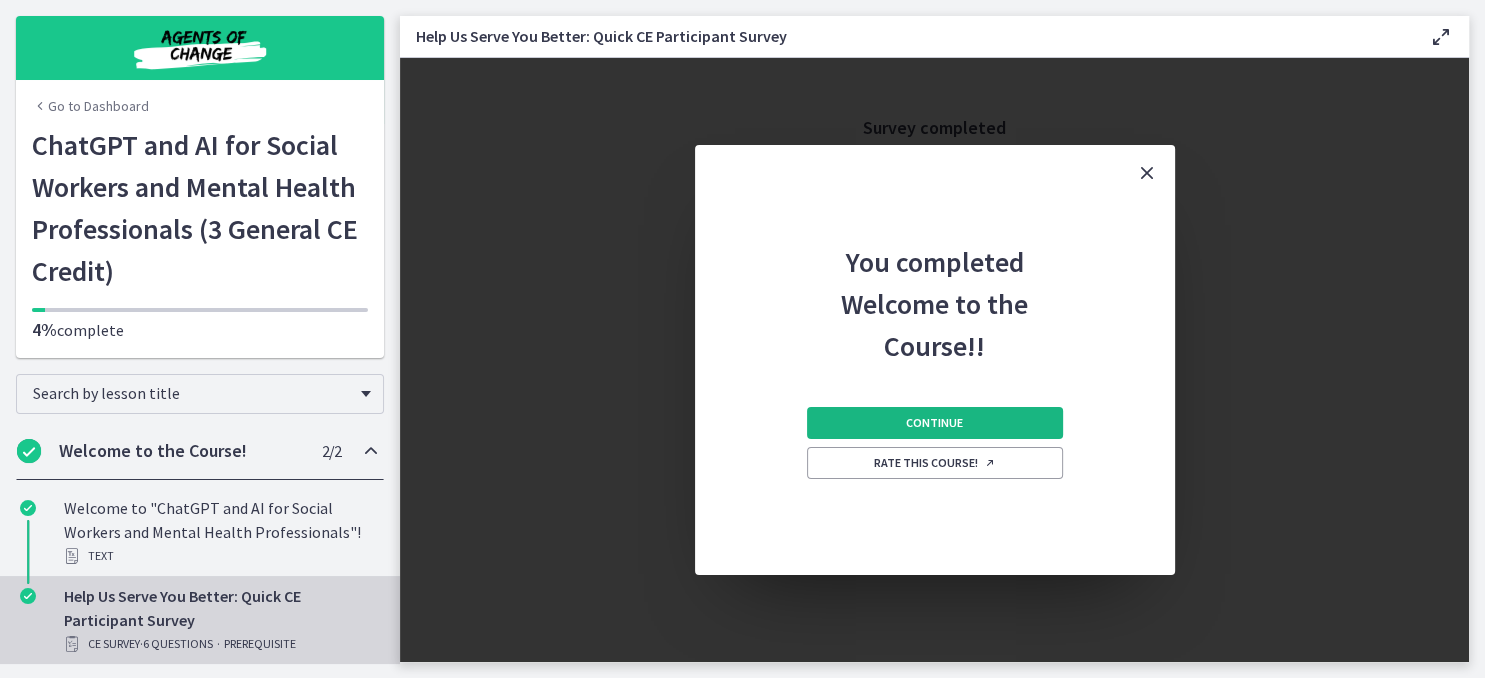 click on "Continue" at bounding box center [934, 423] 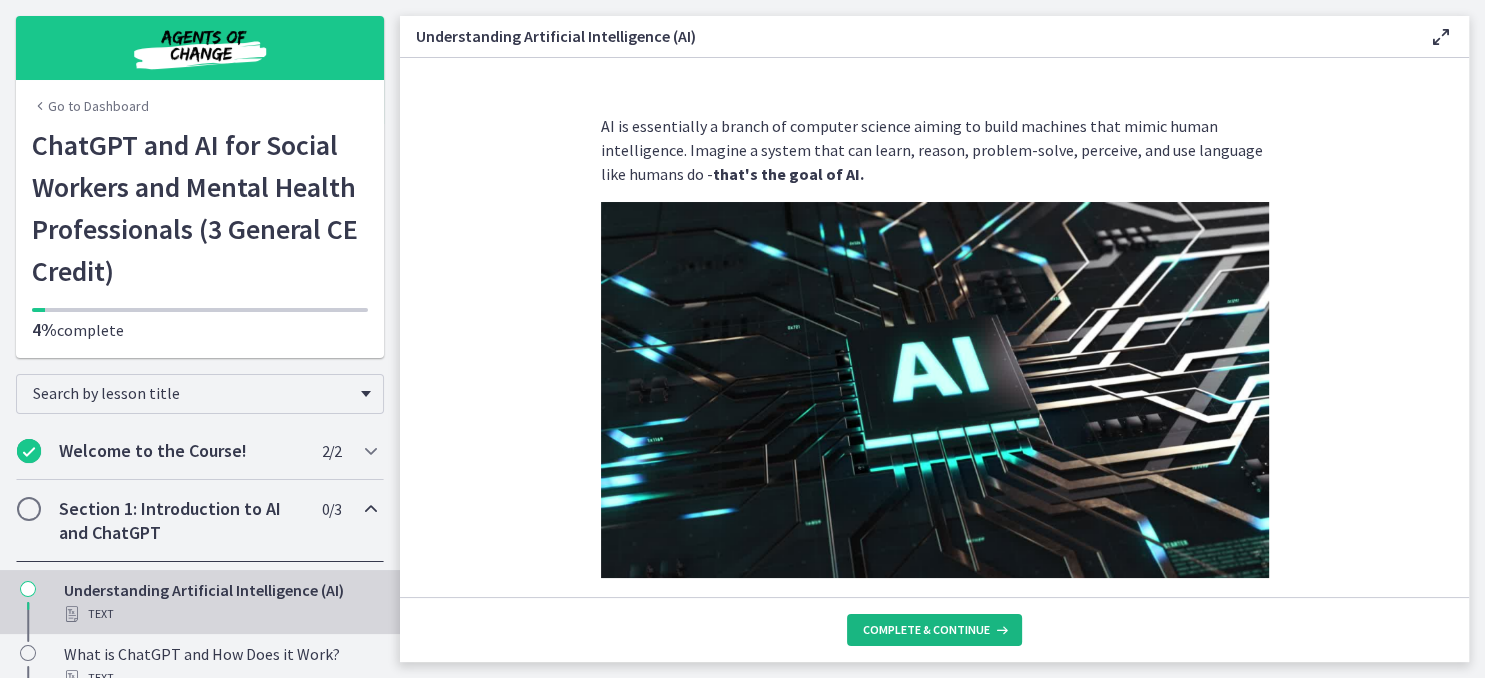 click on "Complete & continue" at bounding box center [934, 630] 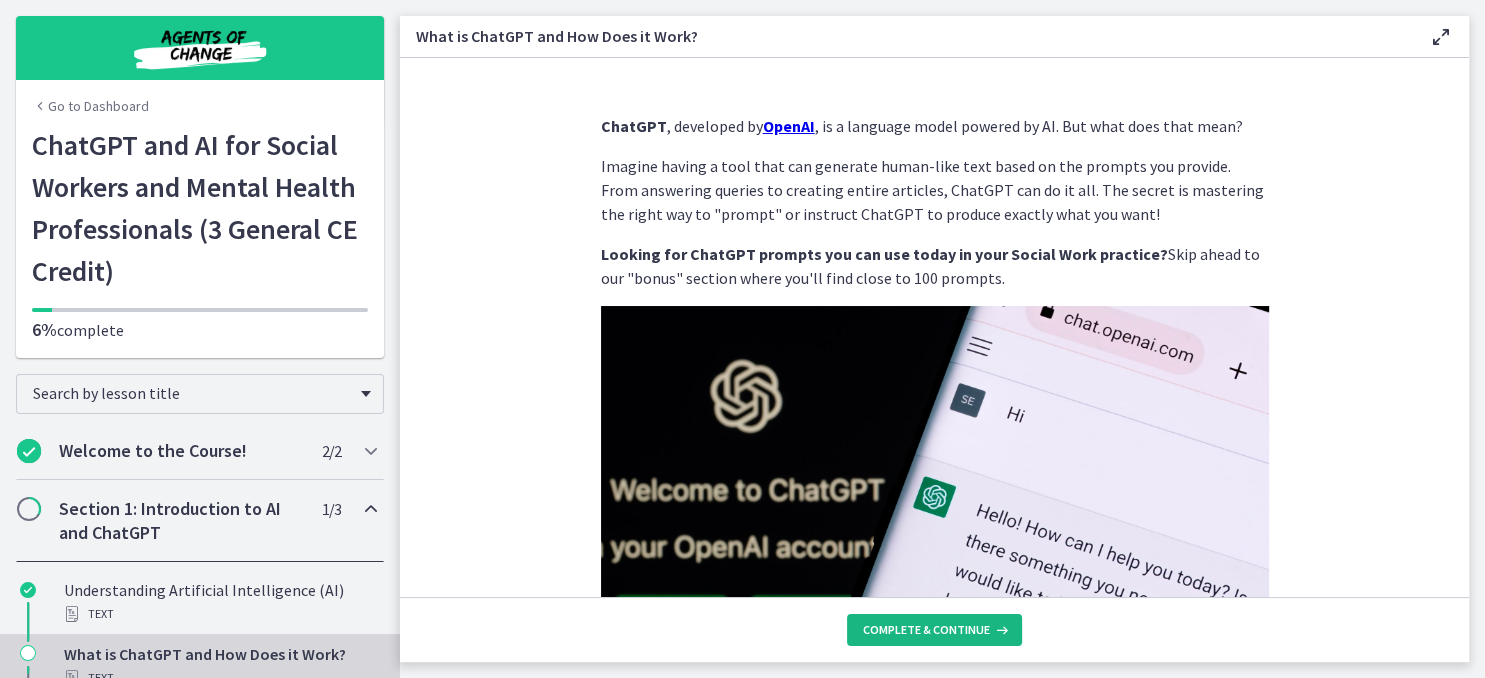 click on "Complete & continue" at bounding box center (926, 630) 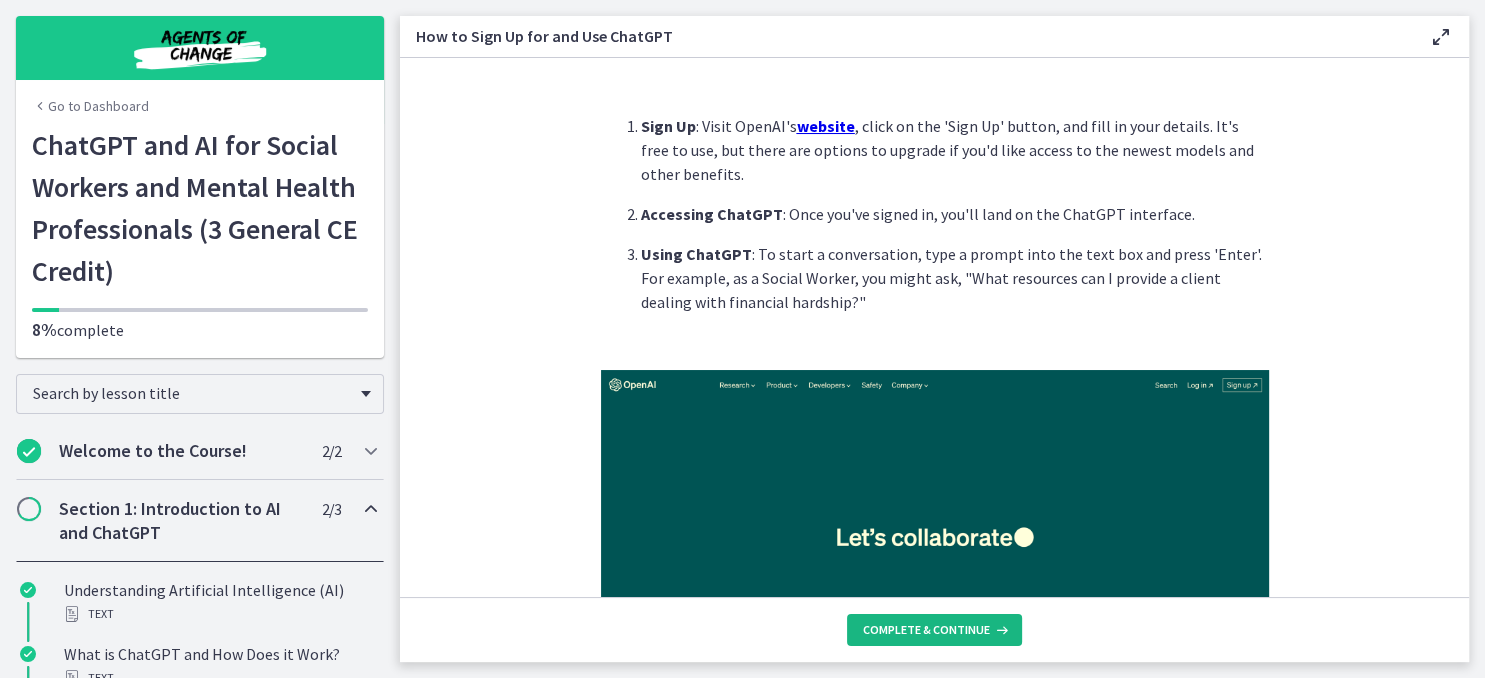 click on "Complete & continue" at bounding box center (926, 630) 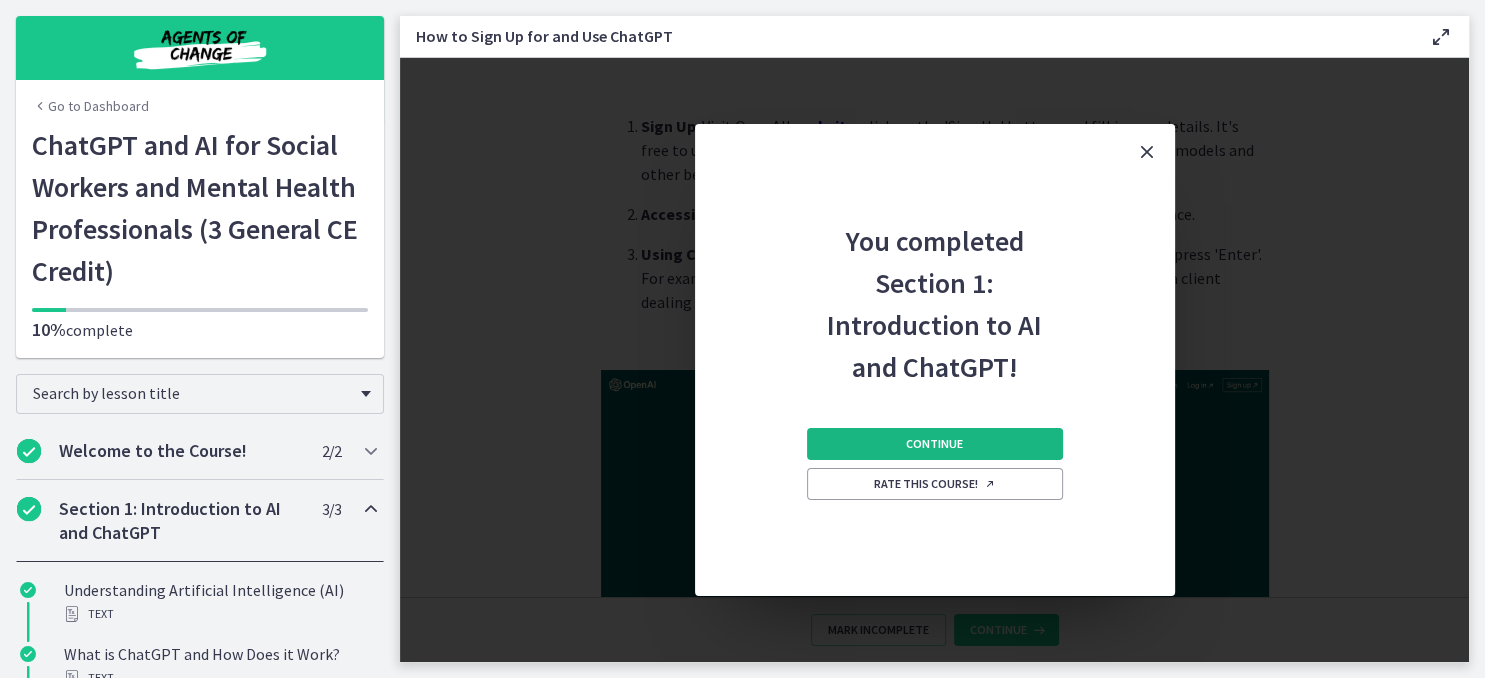 click on "Continue" at bounding box center (934, 444) 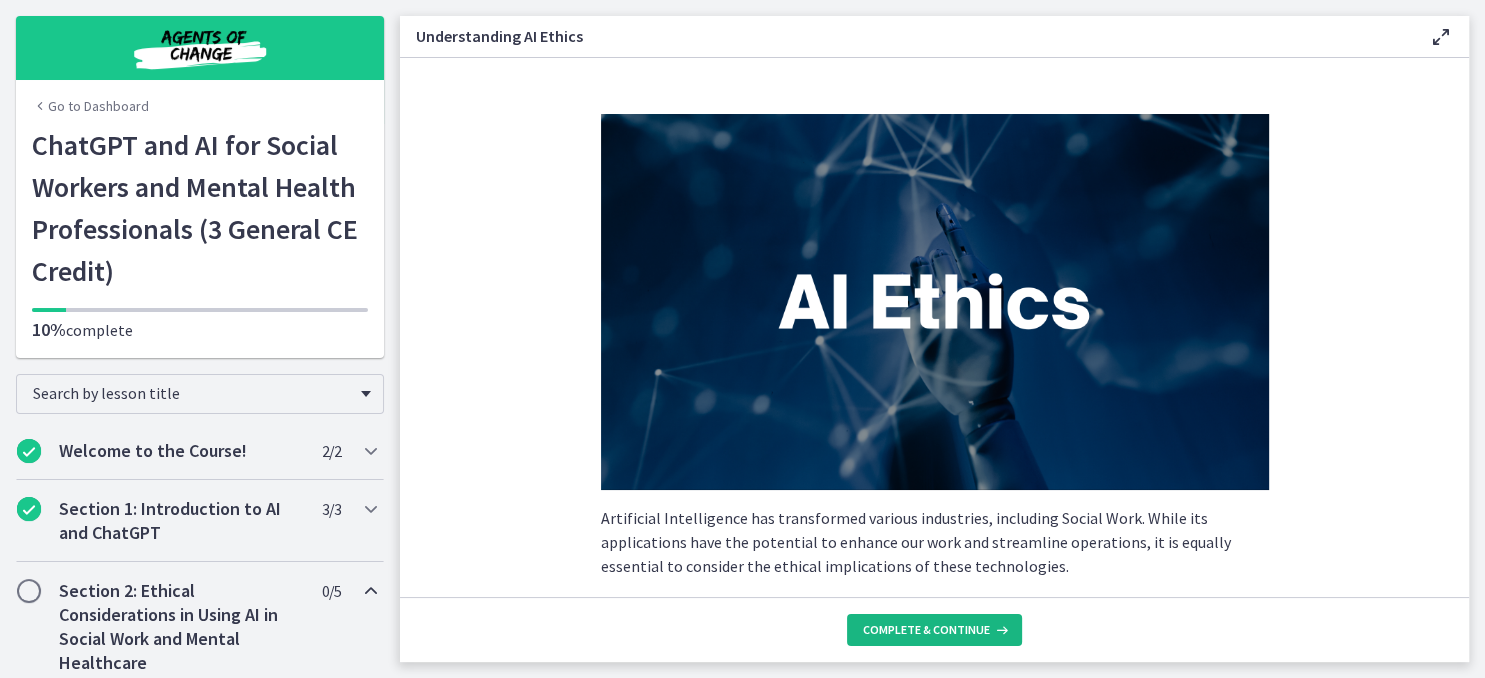 click on "Complete & continue" at bounding box center [934, 630] 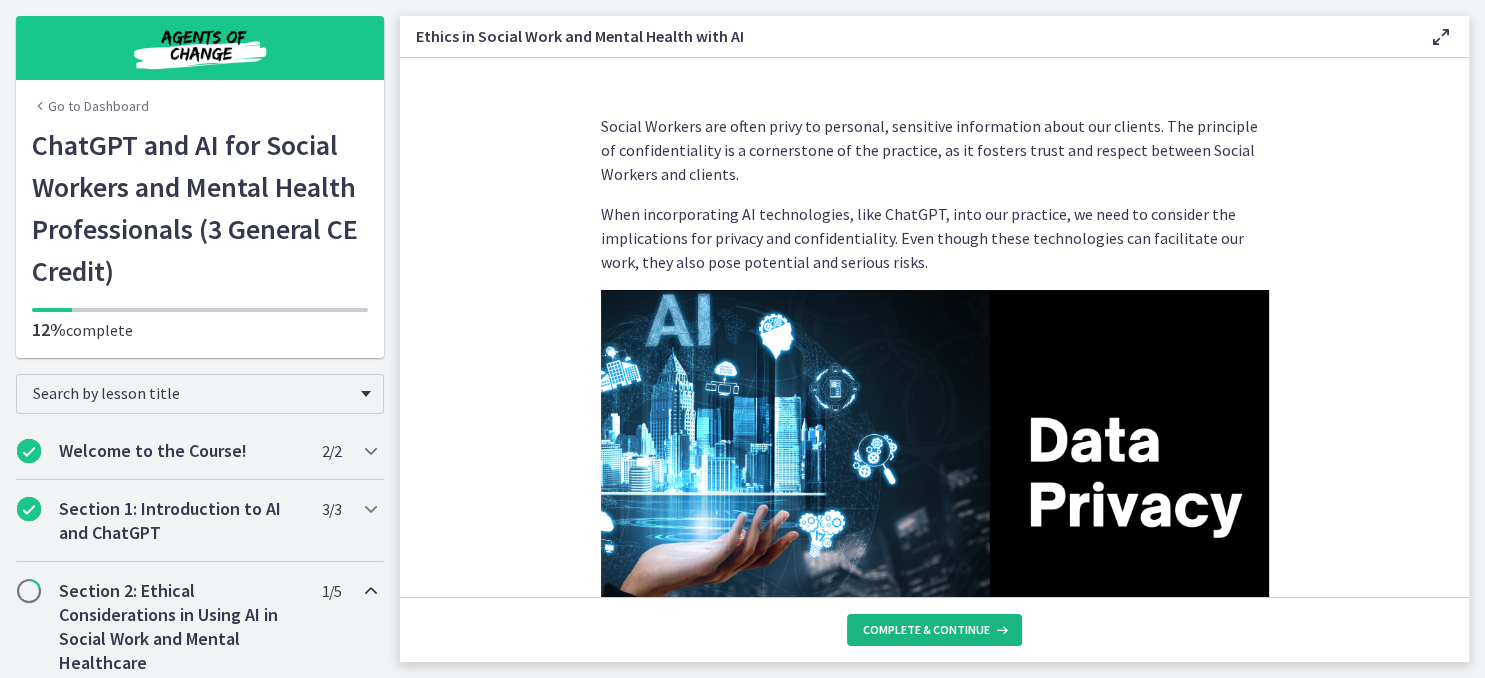 click on "Complete & continue" at bounding box center (934, 630) 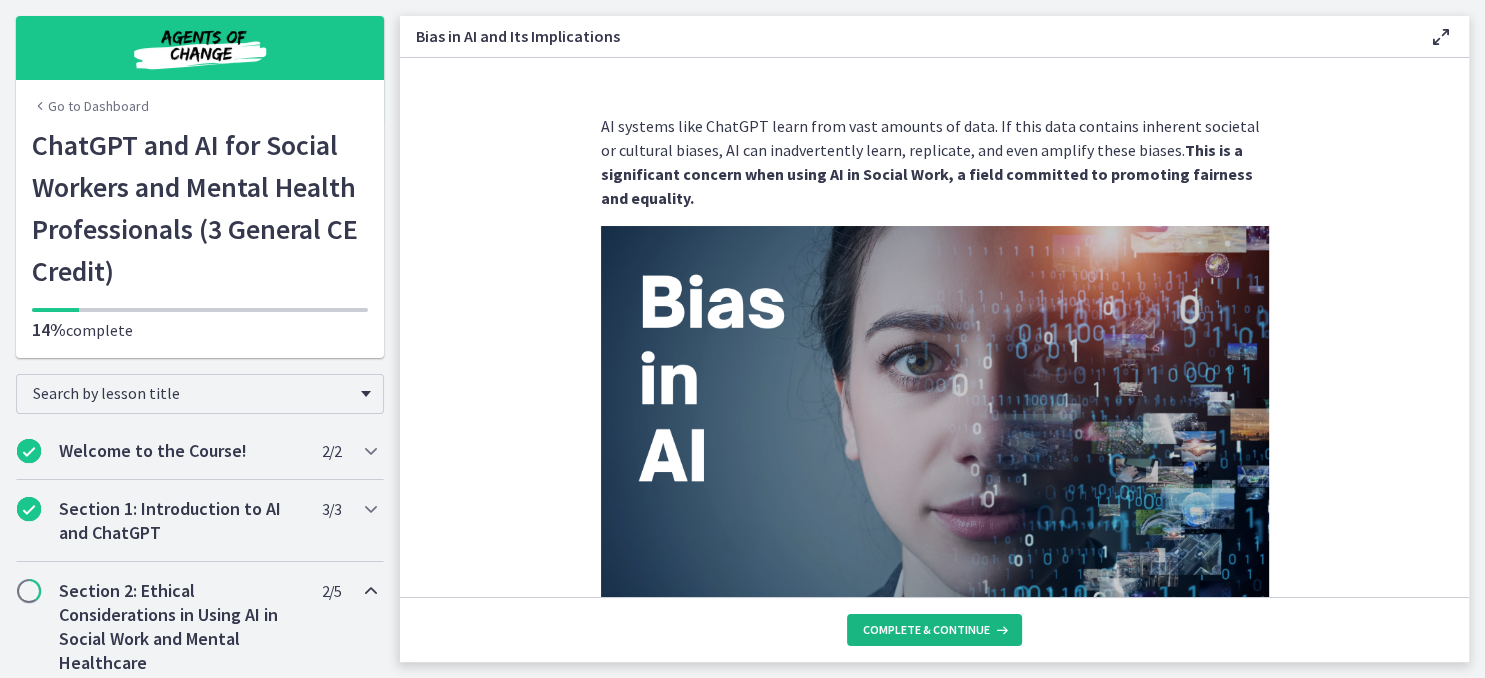 click on "Complete & continue" at bounding box center (934, 630) 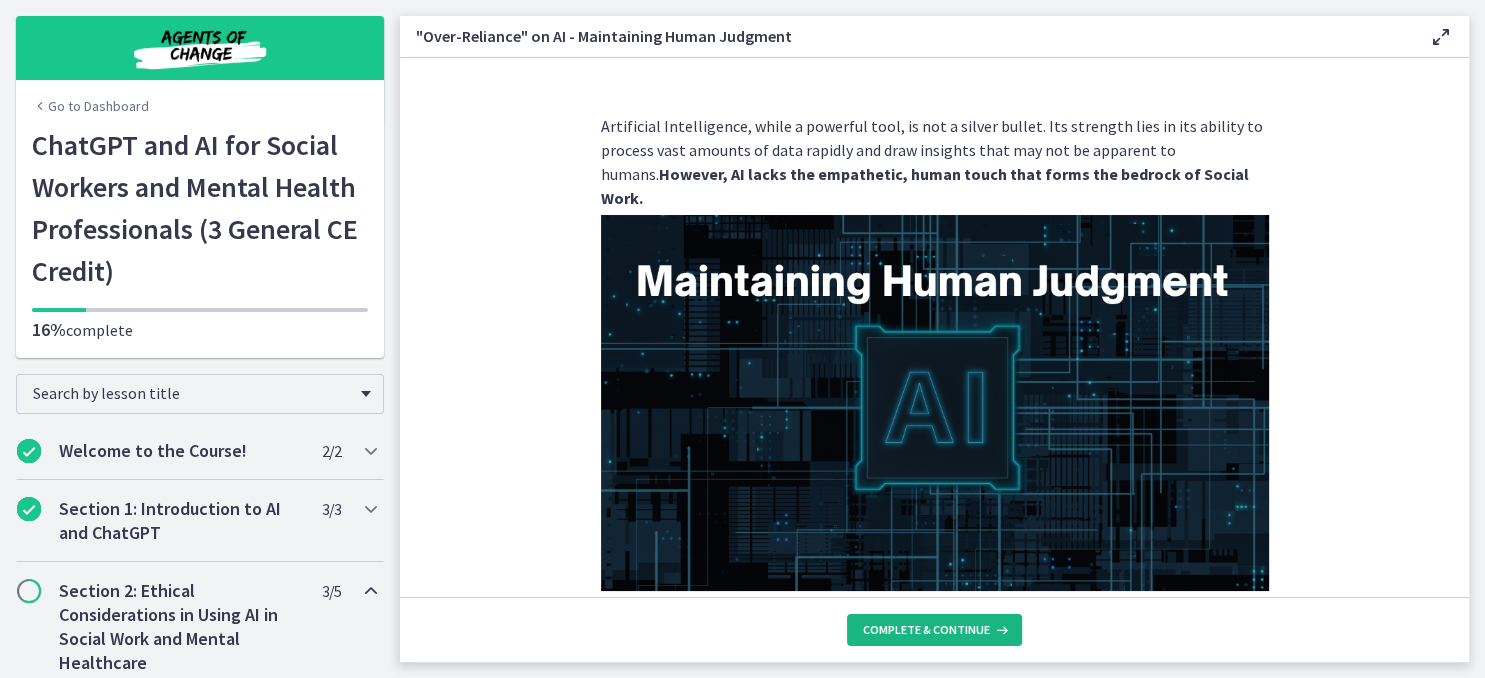 click on "Complete & continue" at bounding box center [934, 630] 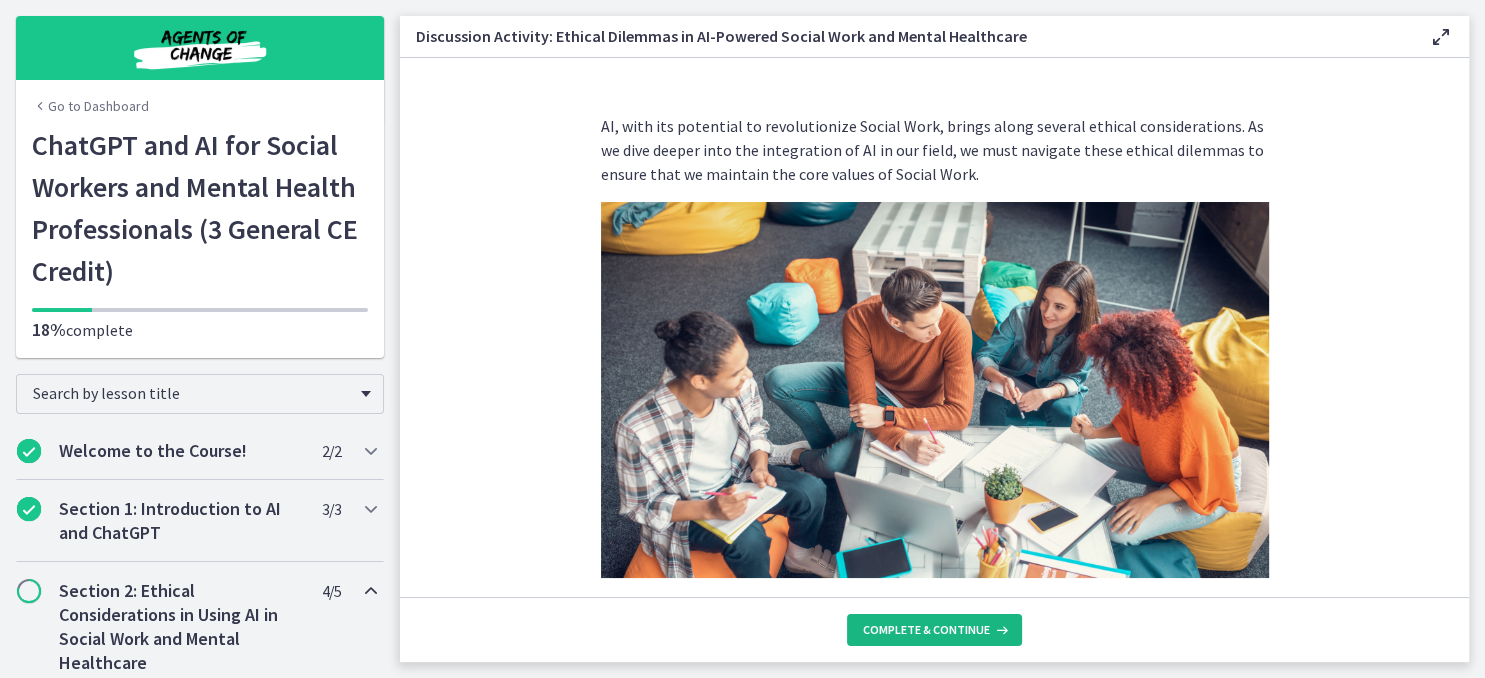 click on "Complete & continue" at bounding box center [934, 630] 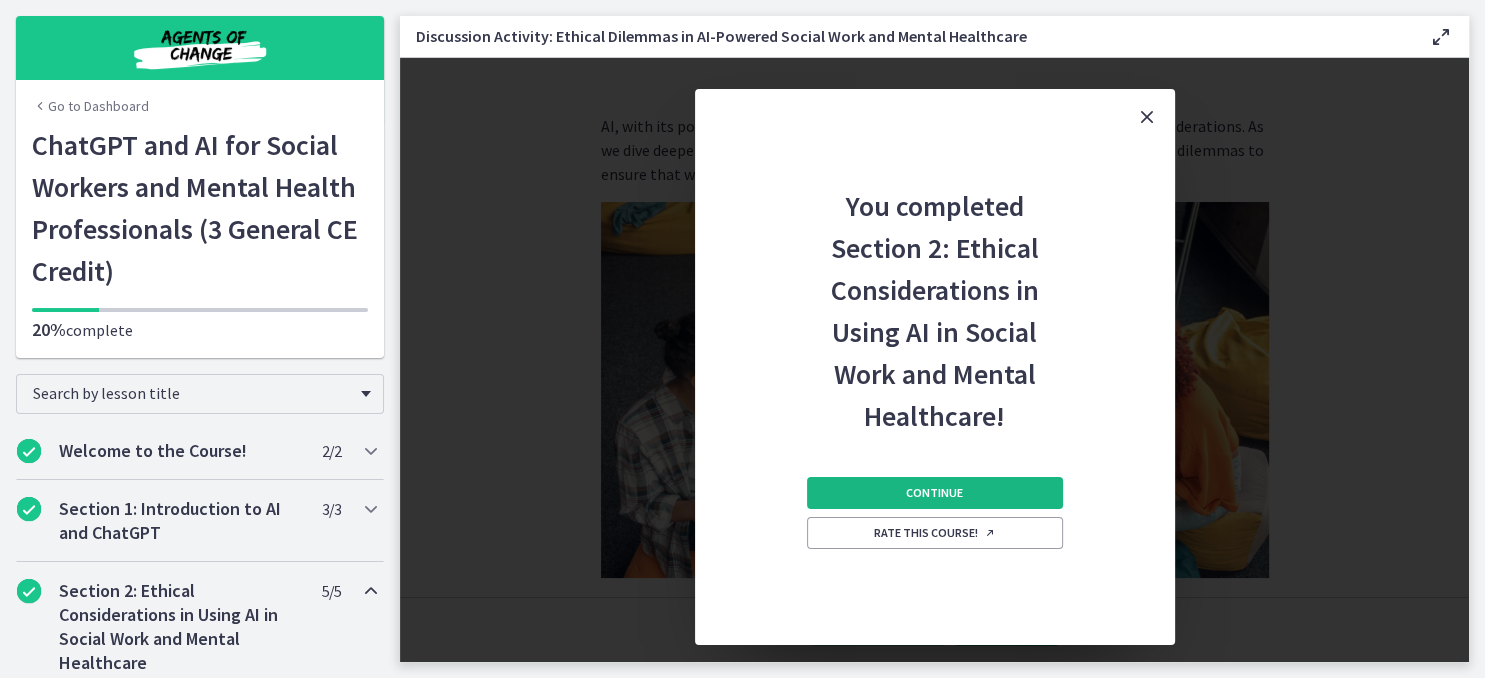click on "Continue" at bounding box center (934, 493) 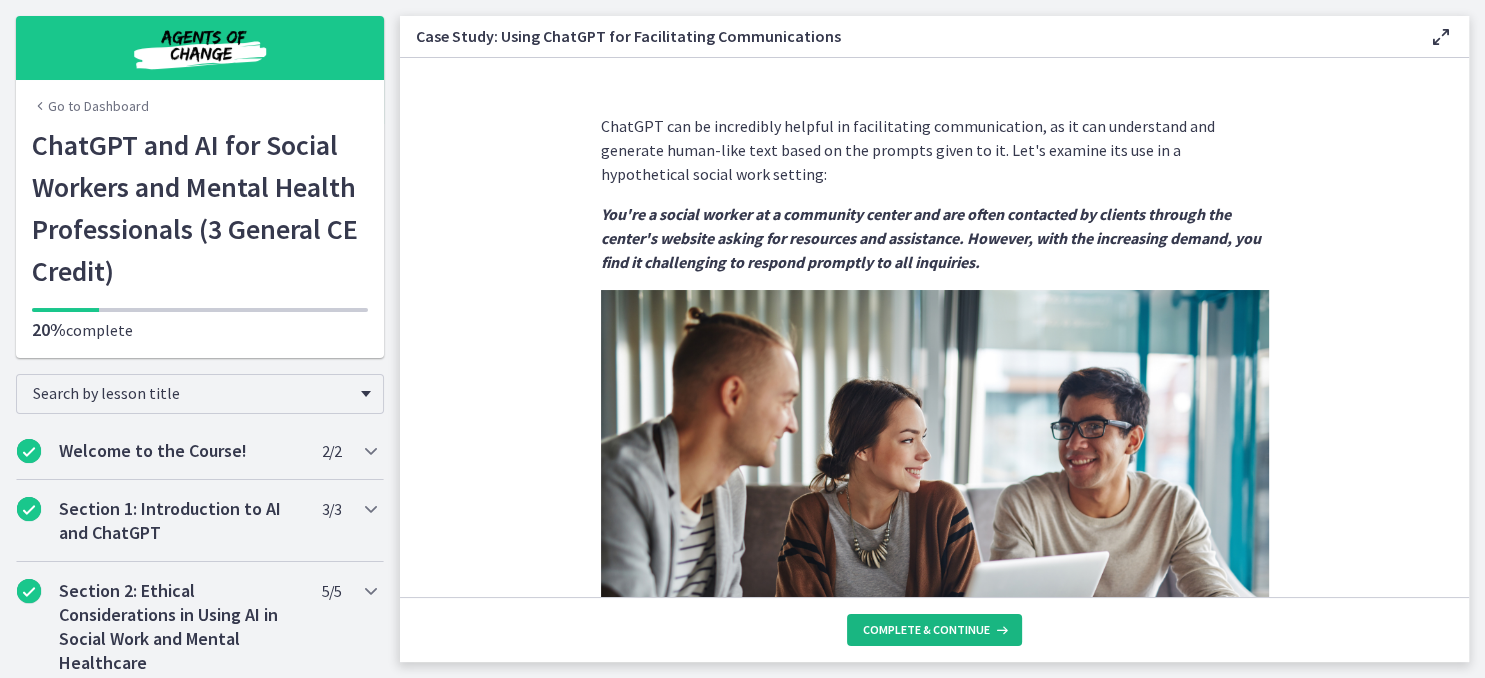 click on "Complete & continue" at bounding box center (926, 630) 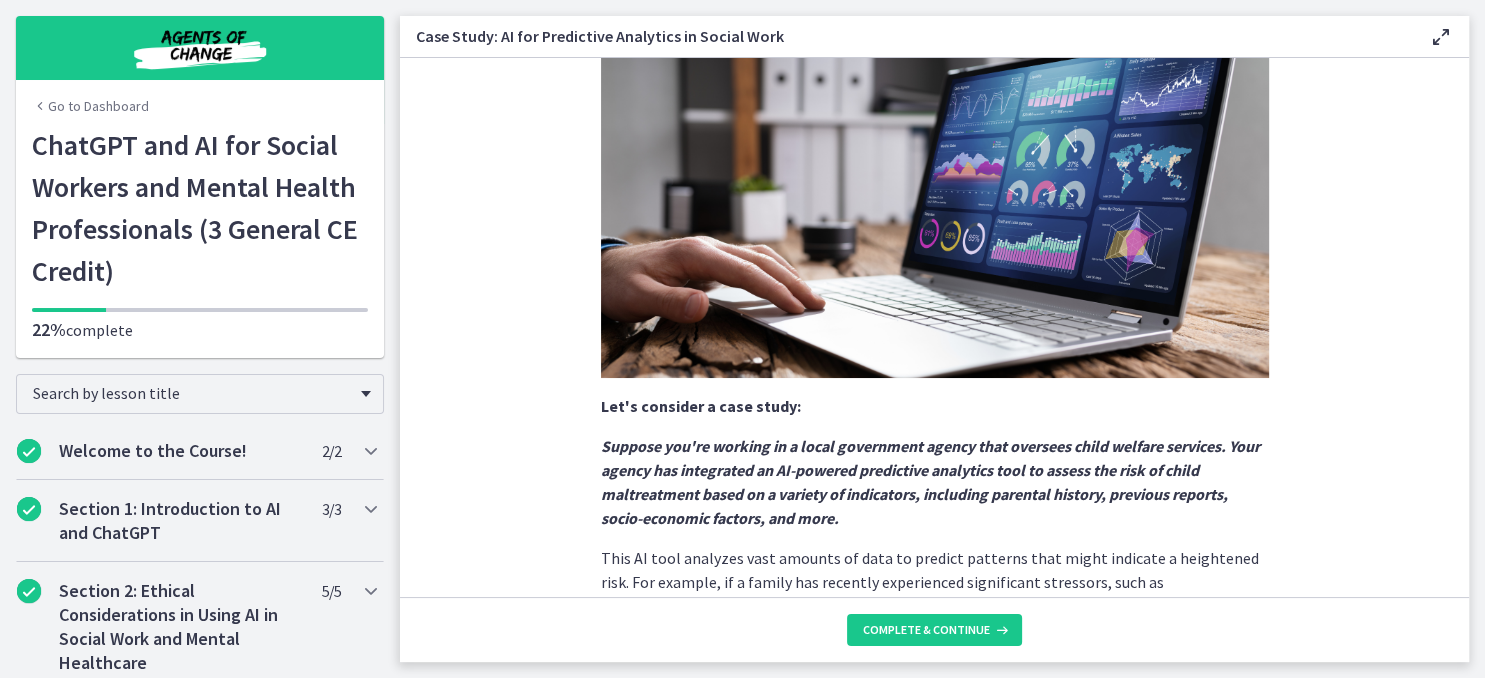 scroll, scrollTop: 260, scrollLeft: 0, axis: vertical 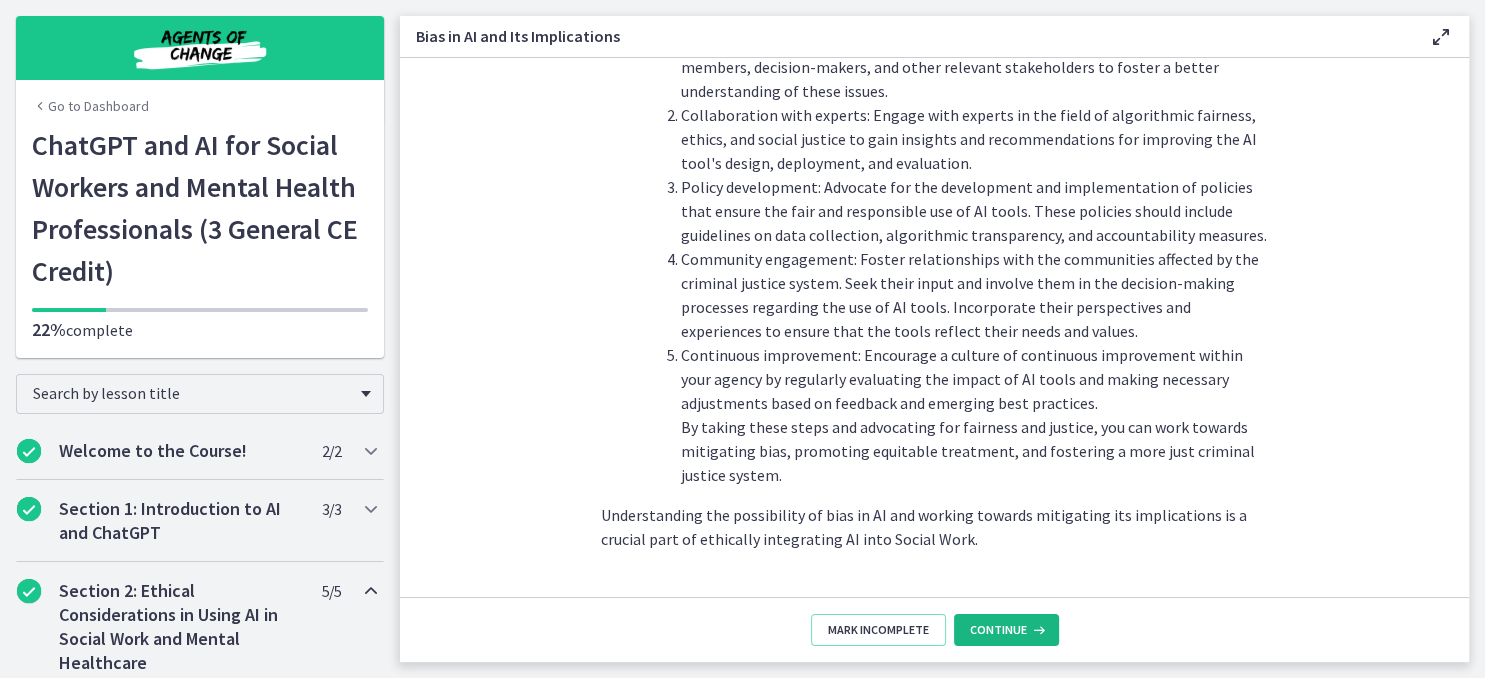 click on "Continue" at bounding box center (1006, 630) 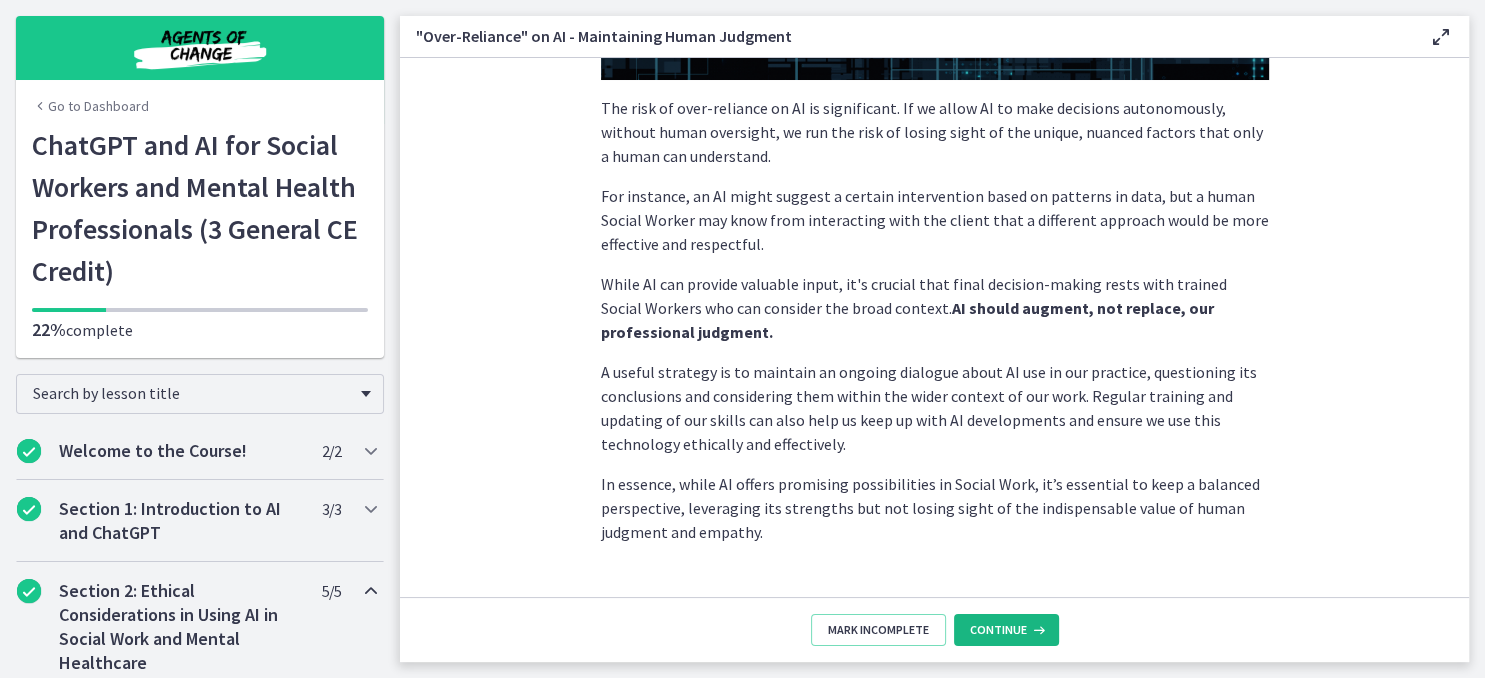 scroll, scrollTop: 553, scrollLeft: 0, axis: vertical 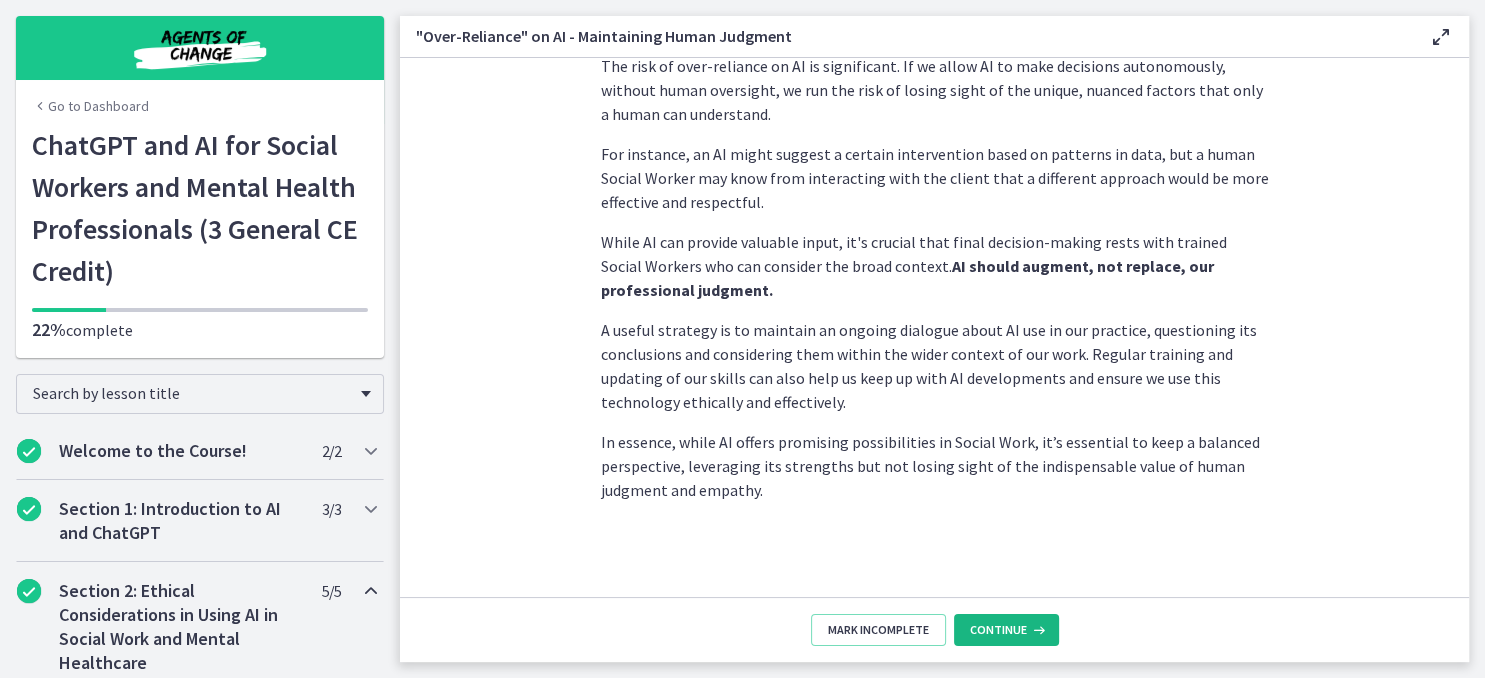 click on "Continue" at bounding box center (1006, 630) 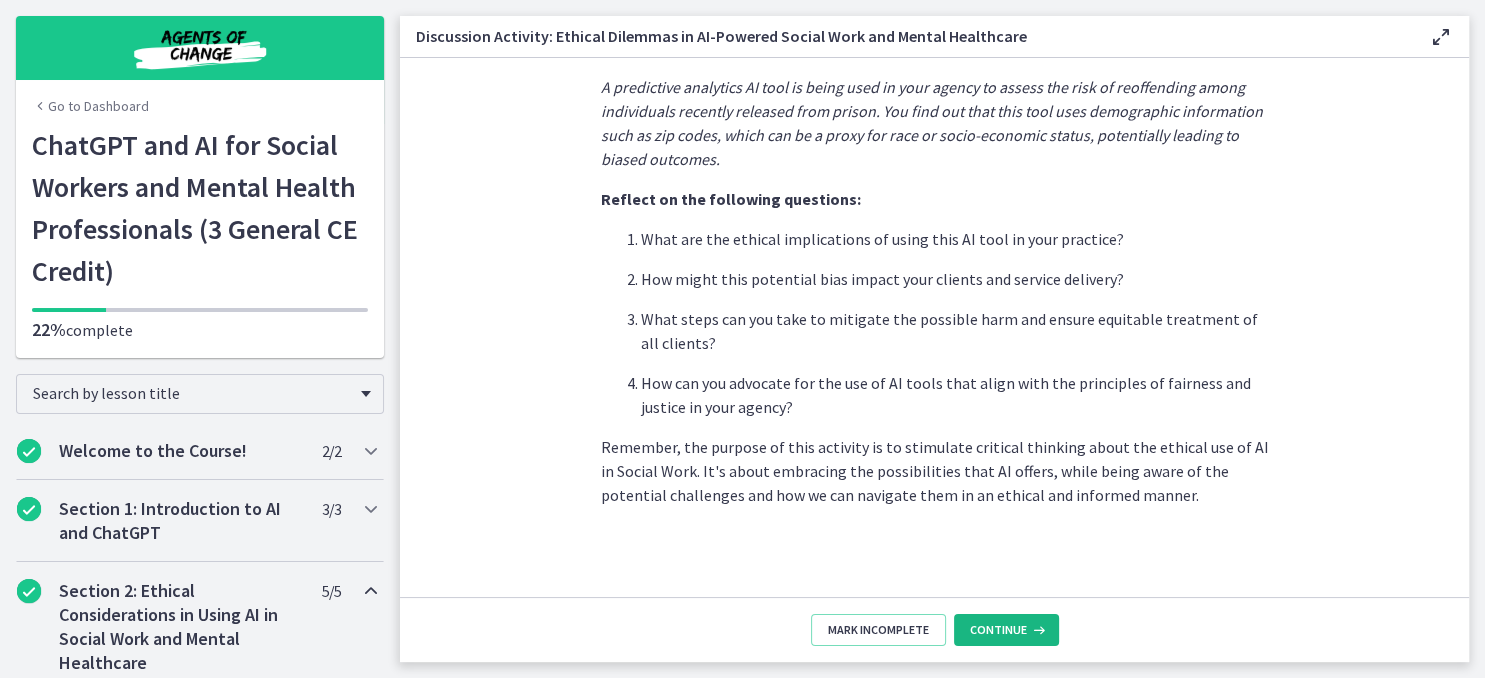 scroll, scrollTop: 564, scrollLeft: 0, axis: vertical 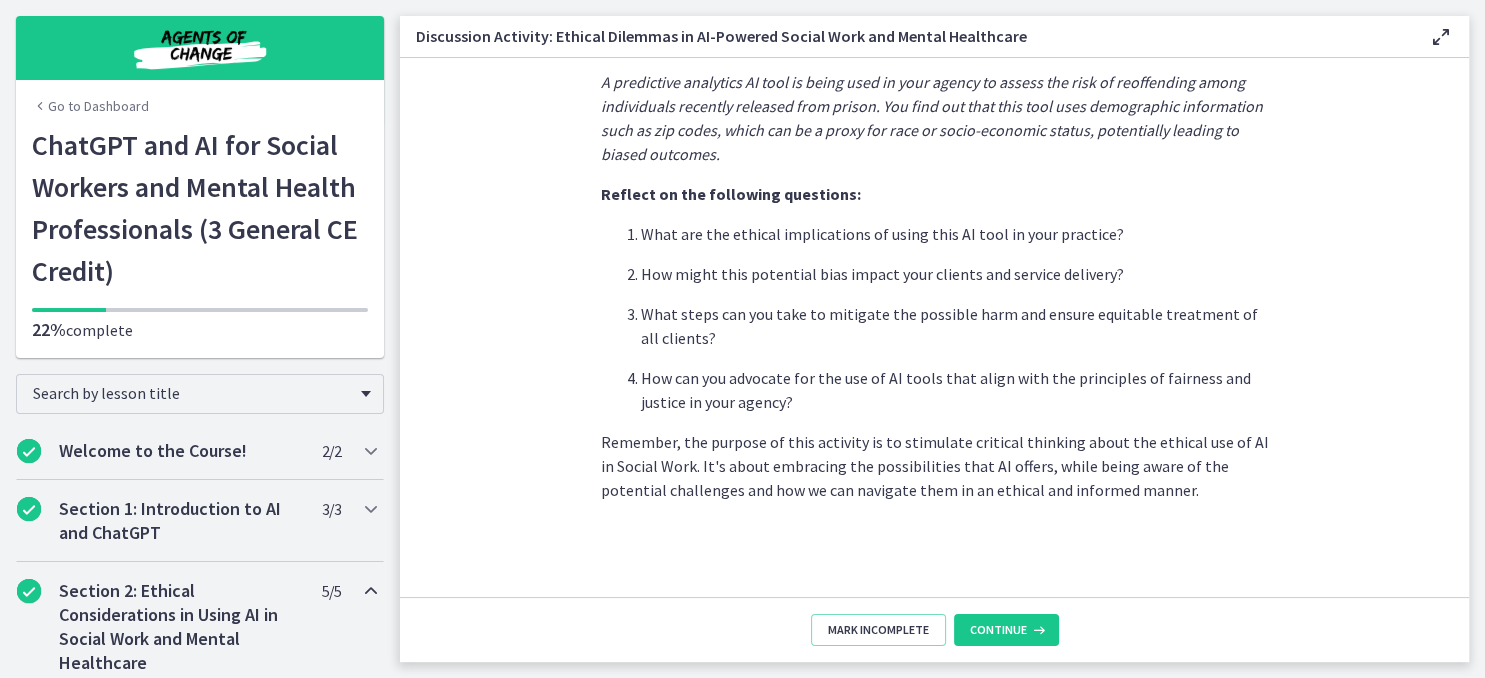 click on "Mark Incomplete
Continue" at bounding box center [934, 629] 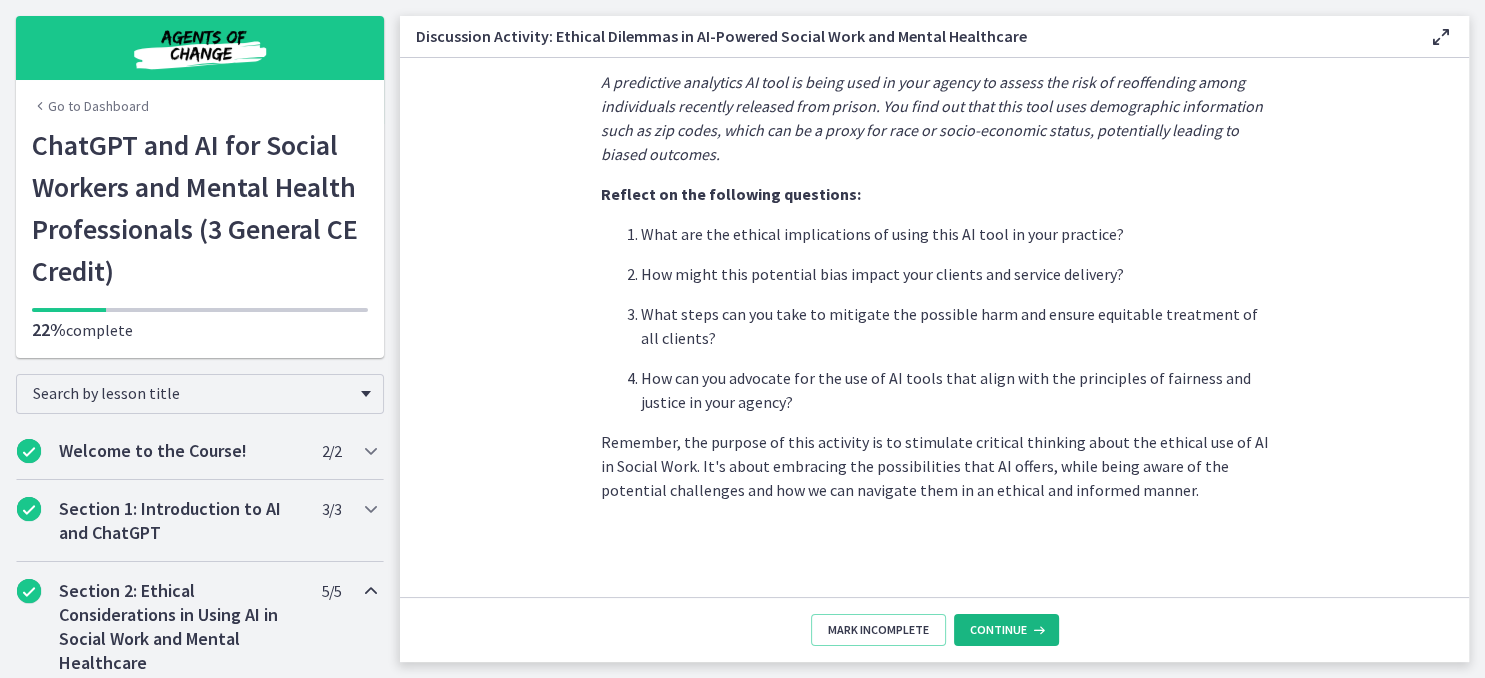 click on "Continue" at bounding box center [1006, 630] 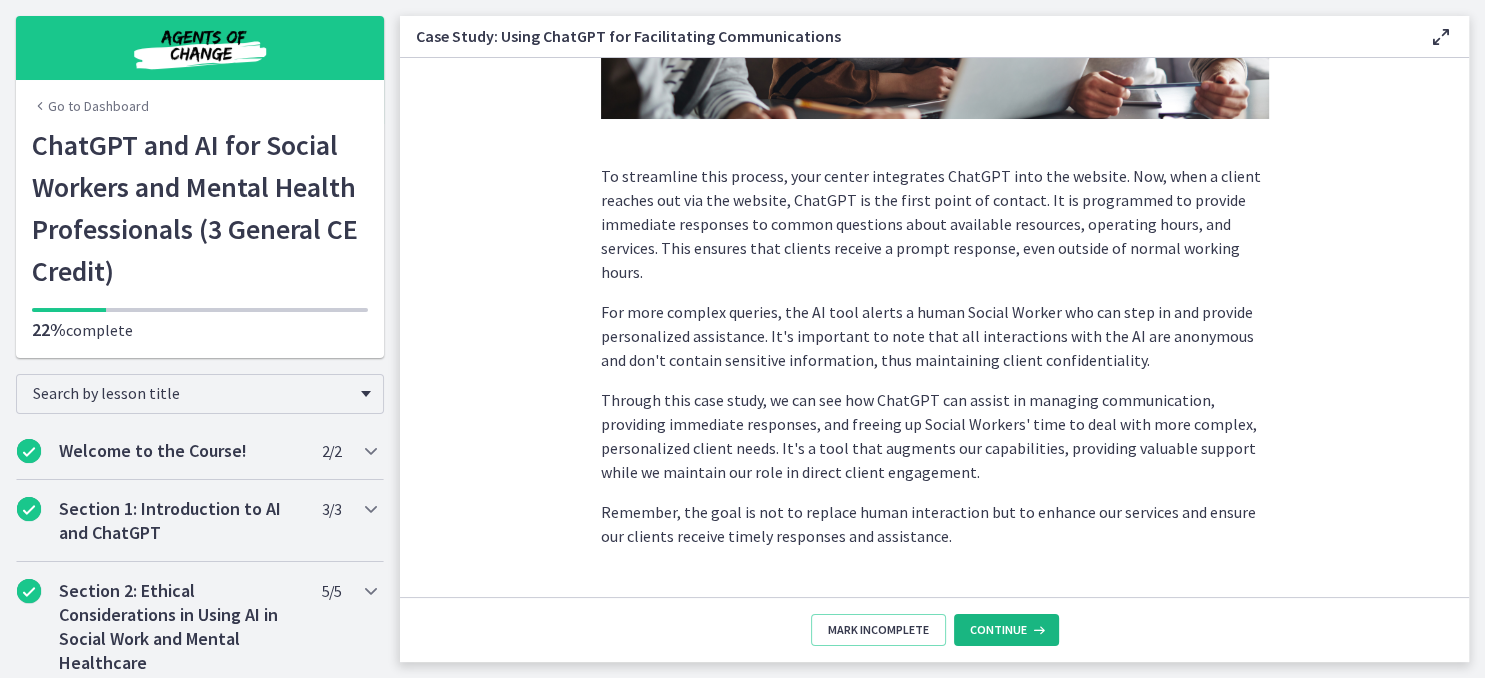 scroll, scrollTop: 569, scrollLeft: 0, axis: vertical 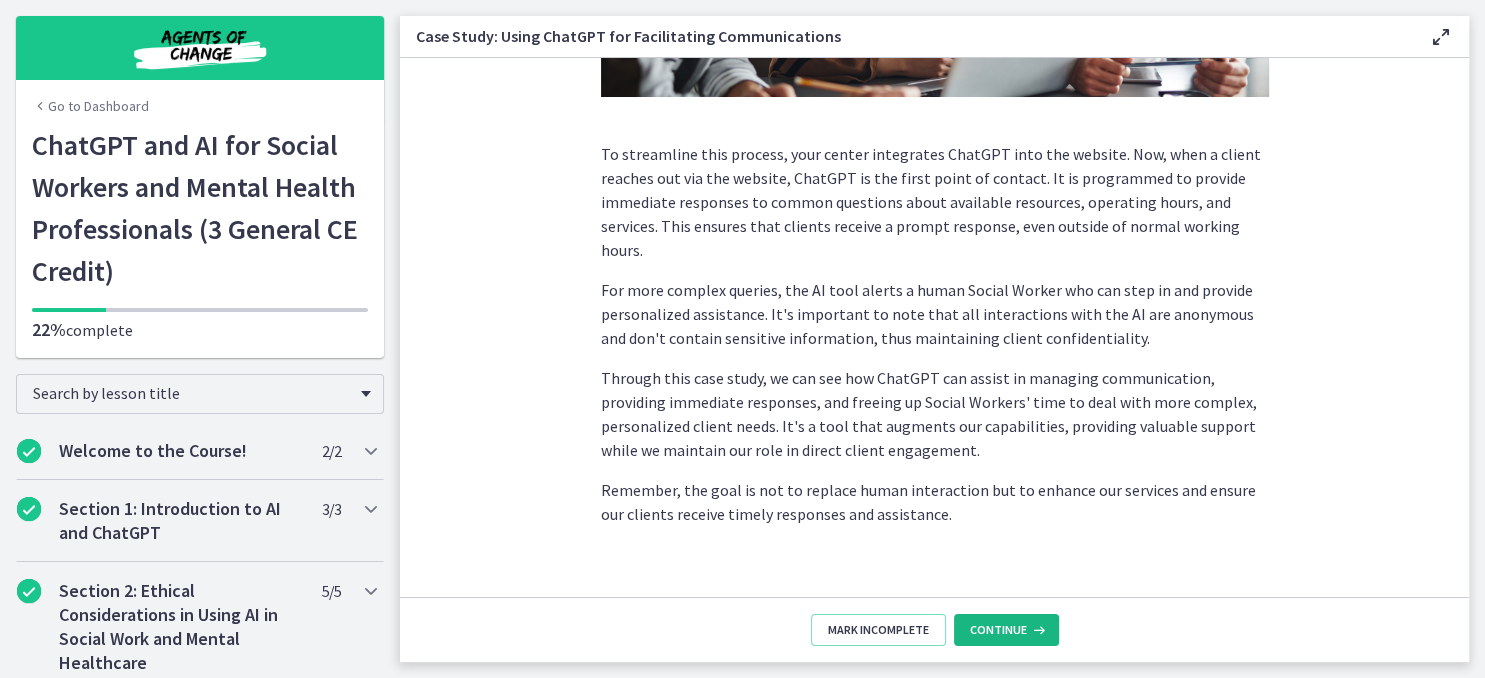 click on "Continue" at bounding box center (1006, 630) 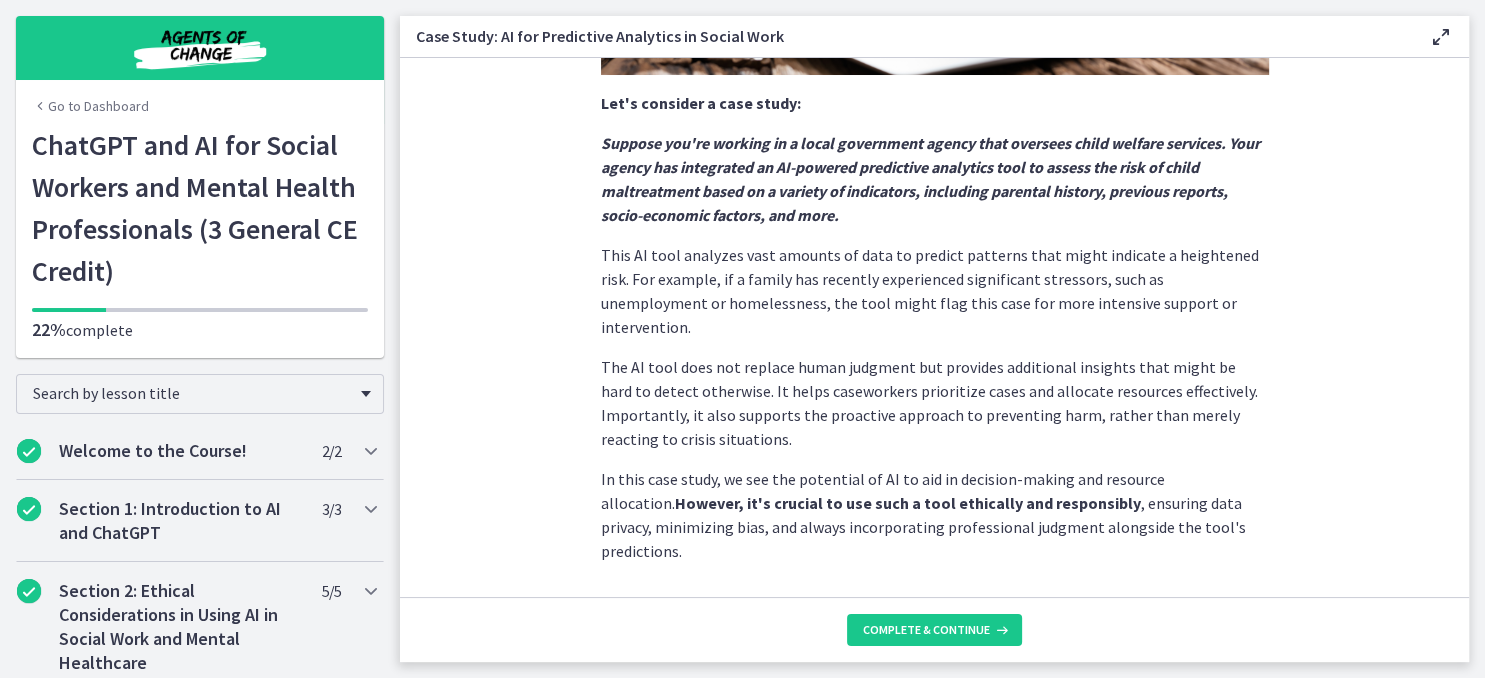 scroll, scrollTop: 516, scrollLeft: 0, axis: vertical 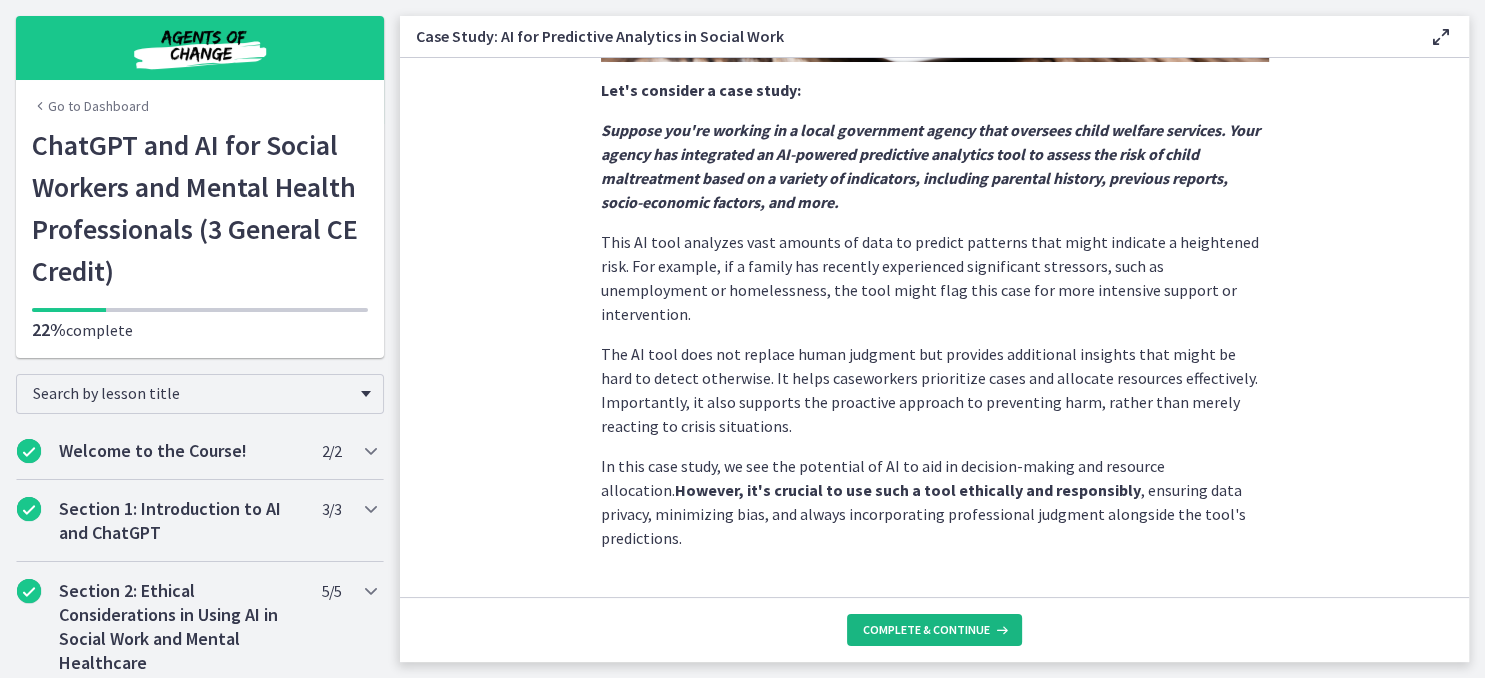 click on "Complete & continue" at bounding box center [934, 630] 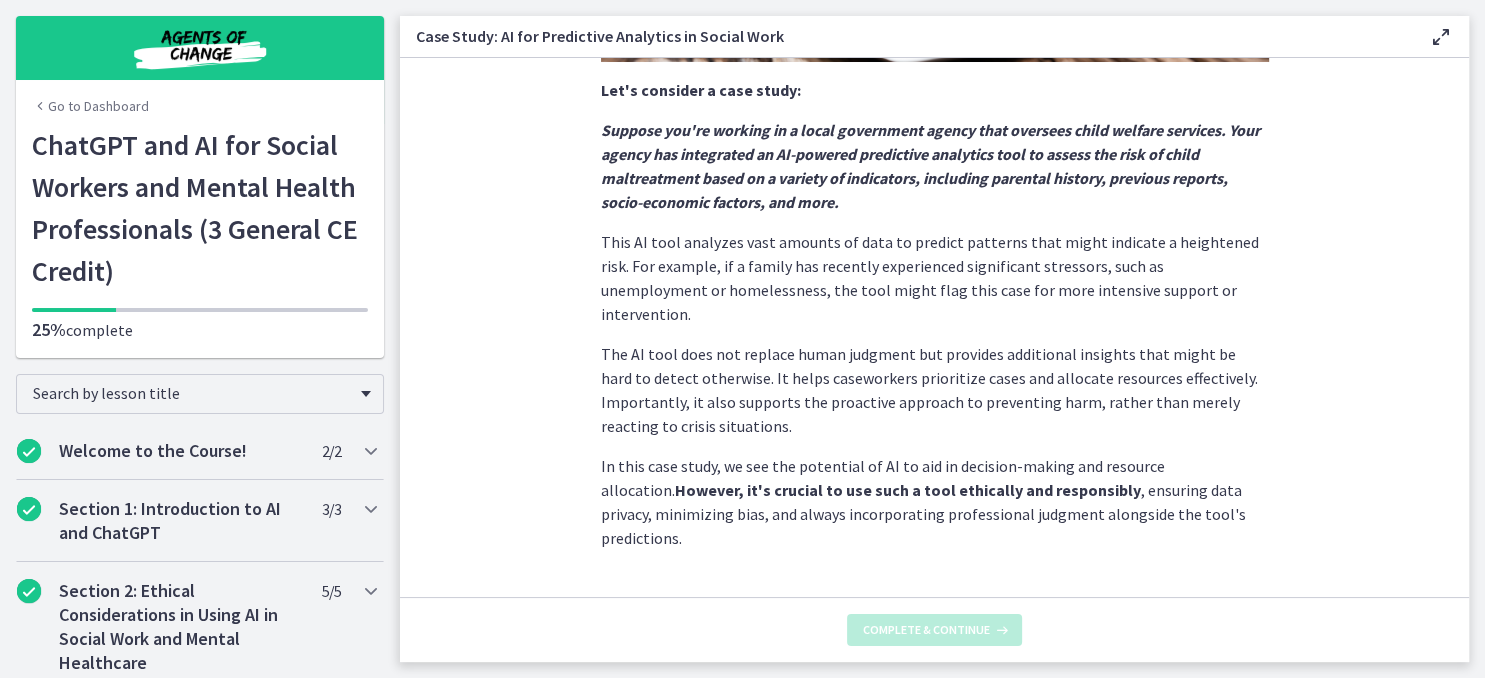 scroll, scrollTop: 0, scrollLeft: 0, axis: both 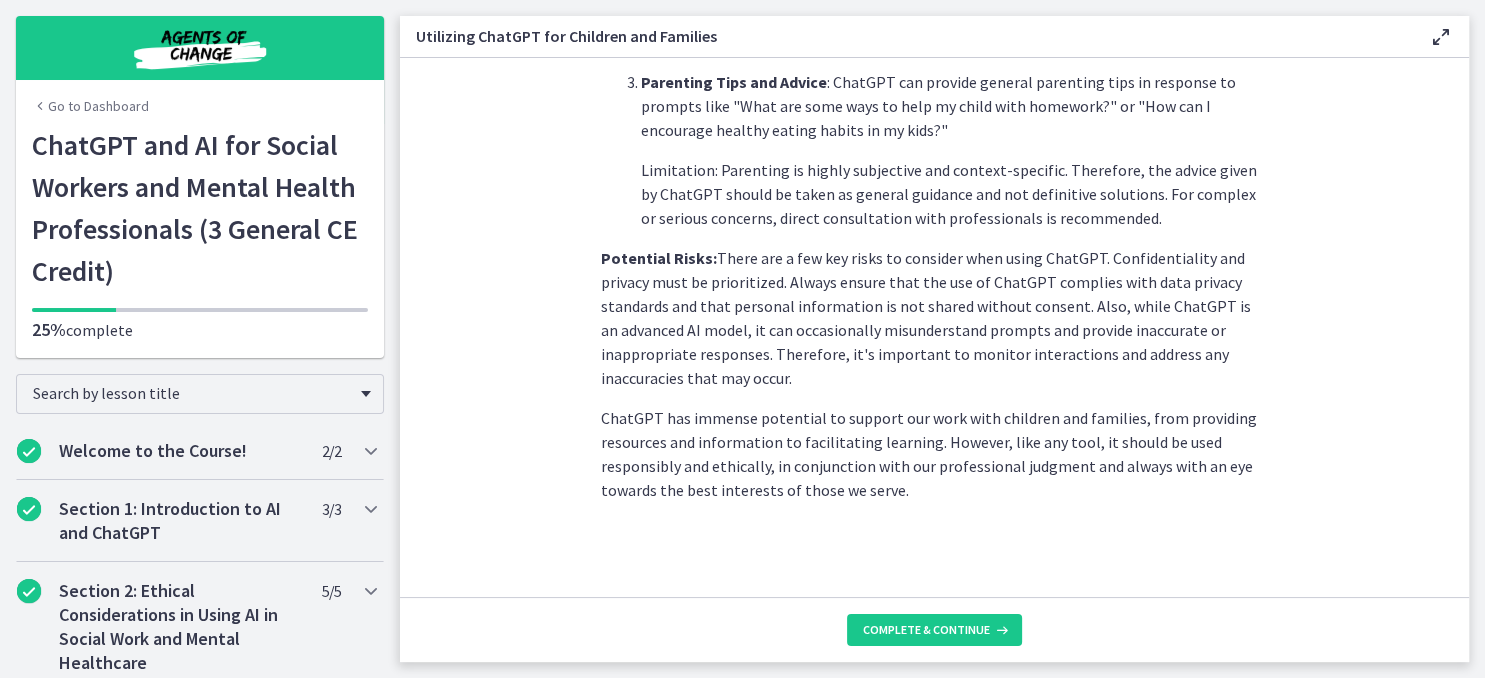click on "Complete & continue" at bounding box center [934, 629] 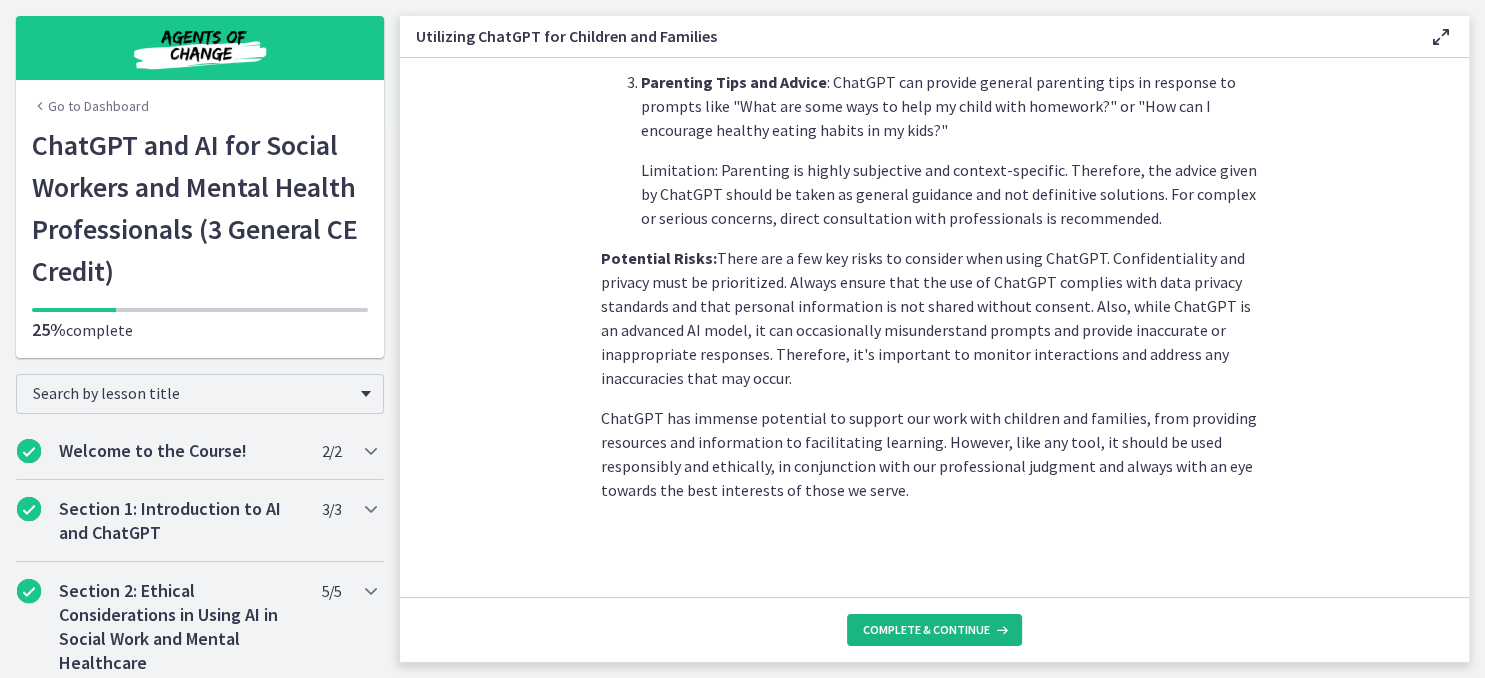 click on "Complete & continue" at bounding box center (926, 630) 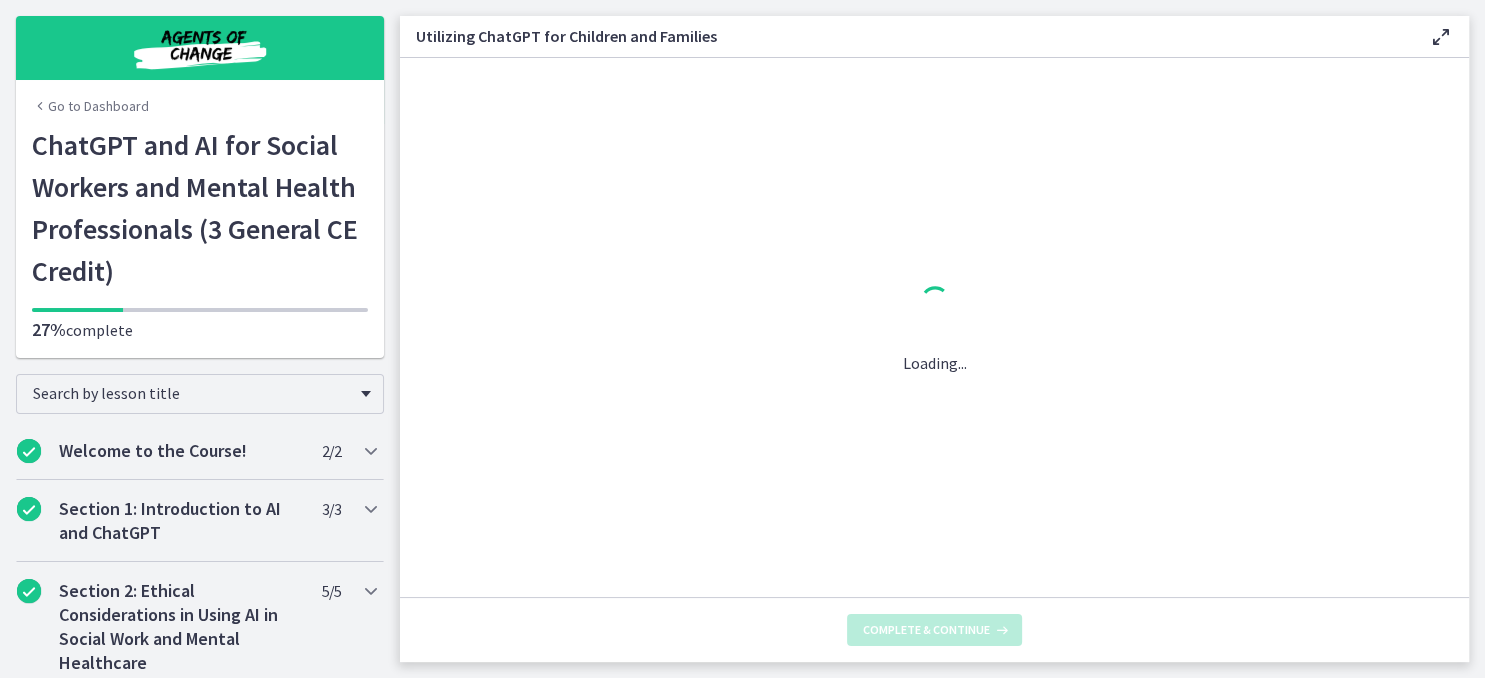 scroll, scrollTop: 0, scrollLeft: 0, axis: both 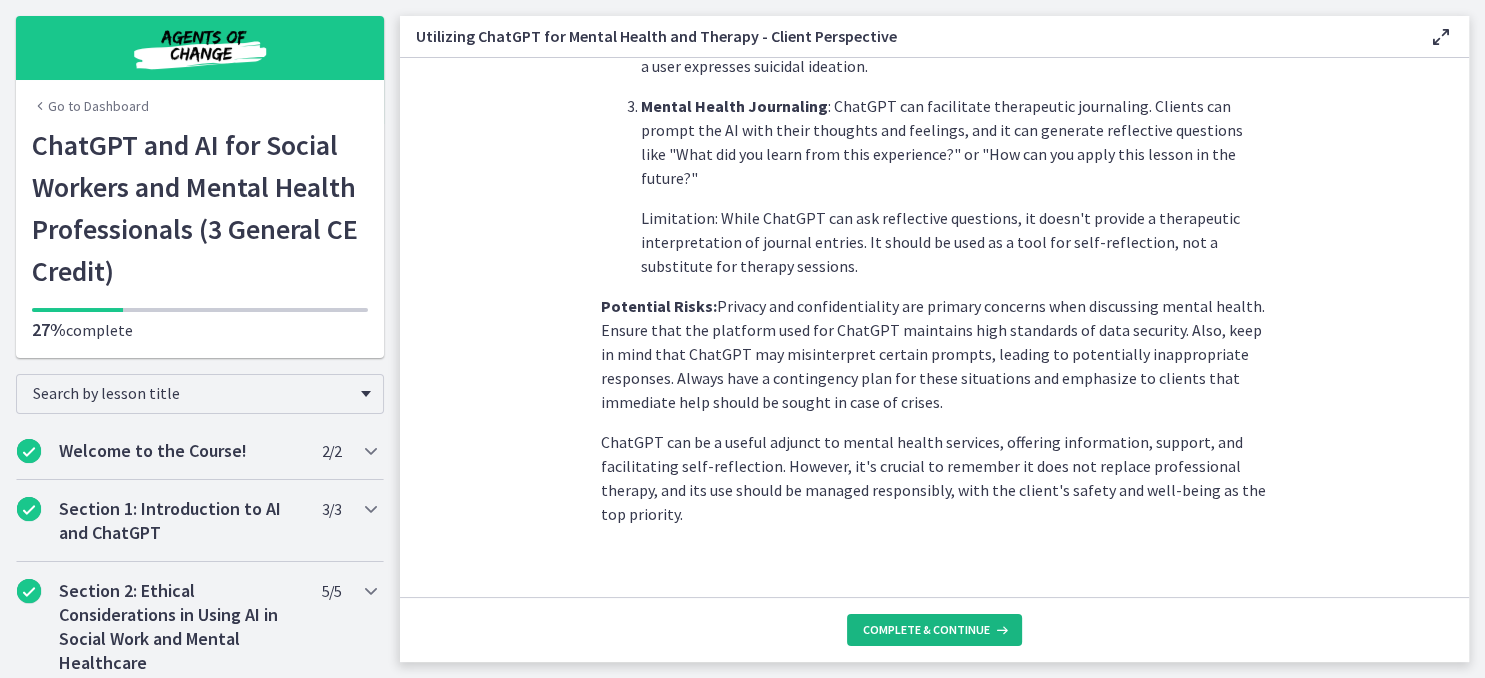 click on "Complete & continue" at bounding box center (934, 630) 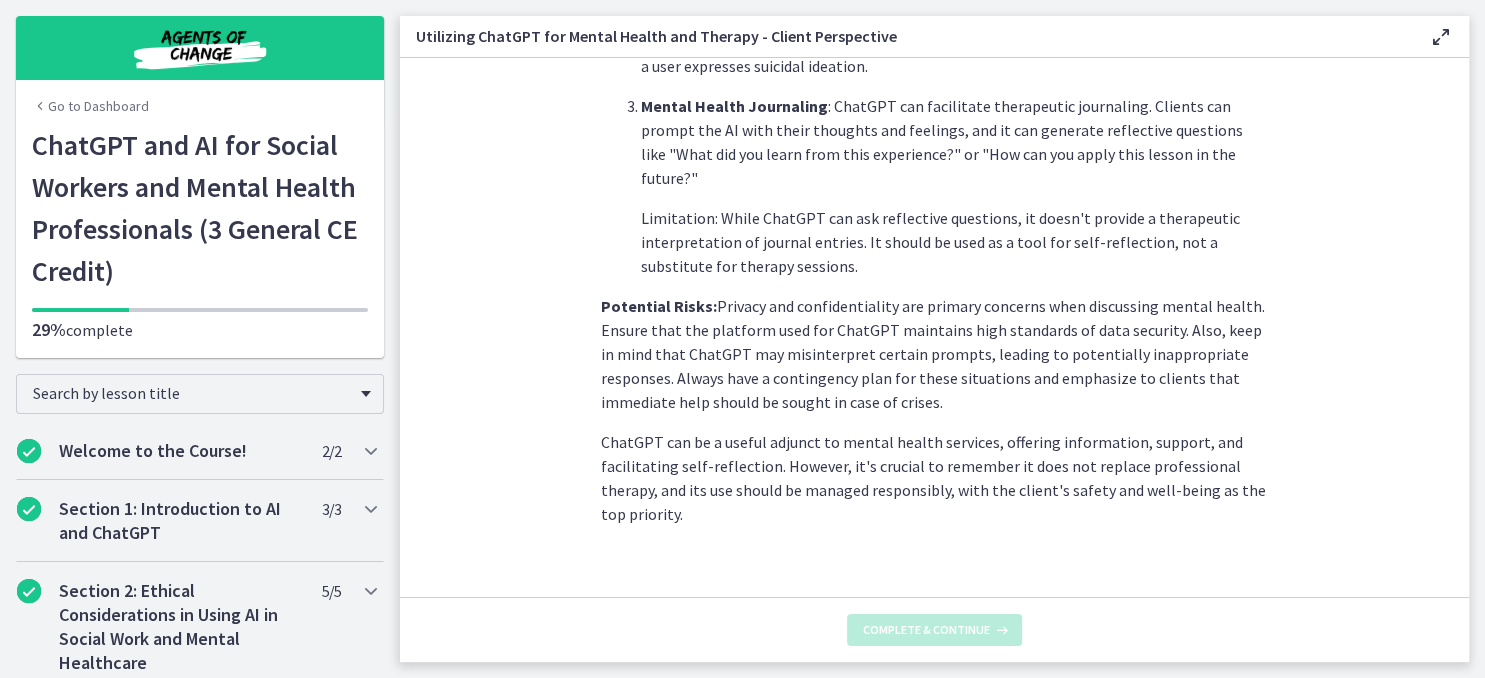 scroll, scrollTop: 0, scrollLeft: 0, axis: both 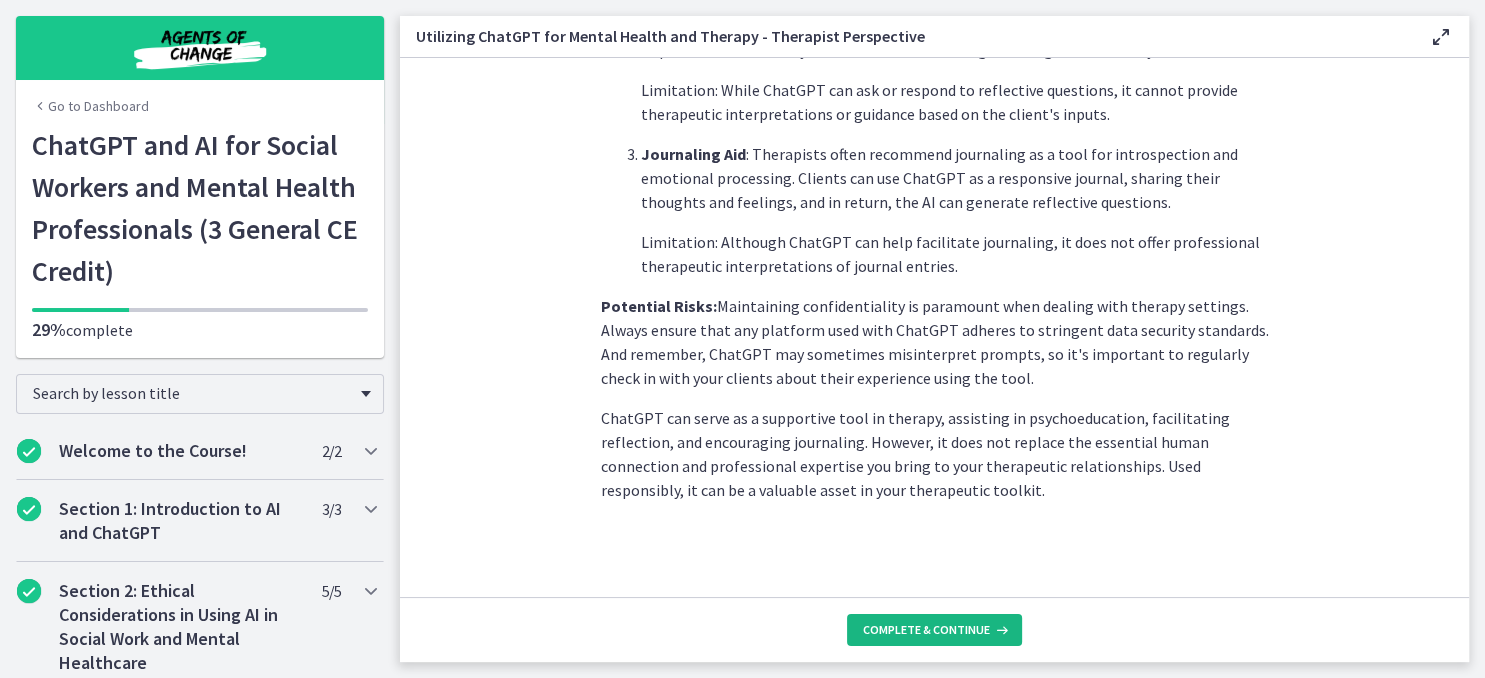 click on "Complete & continue" at bounding box center [926, 630] 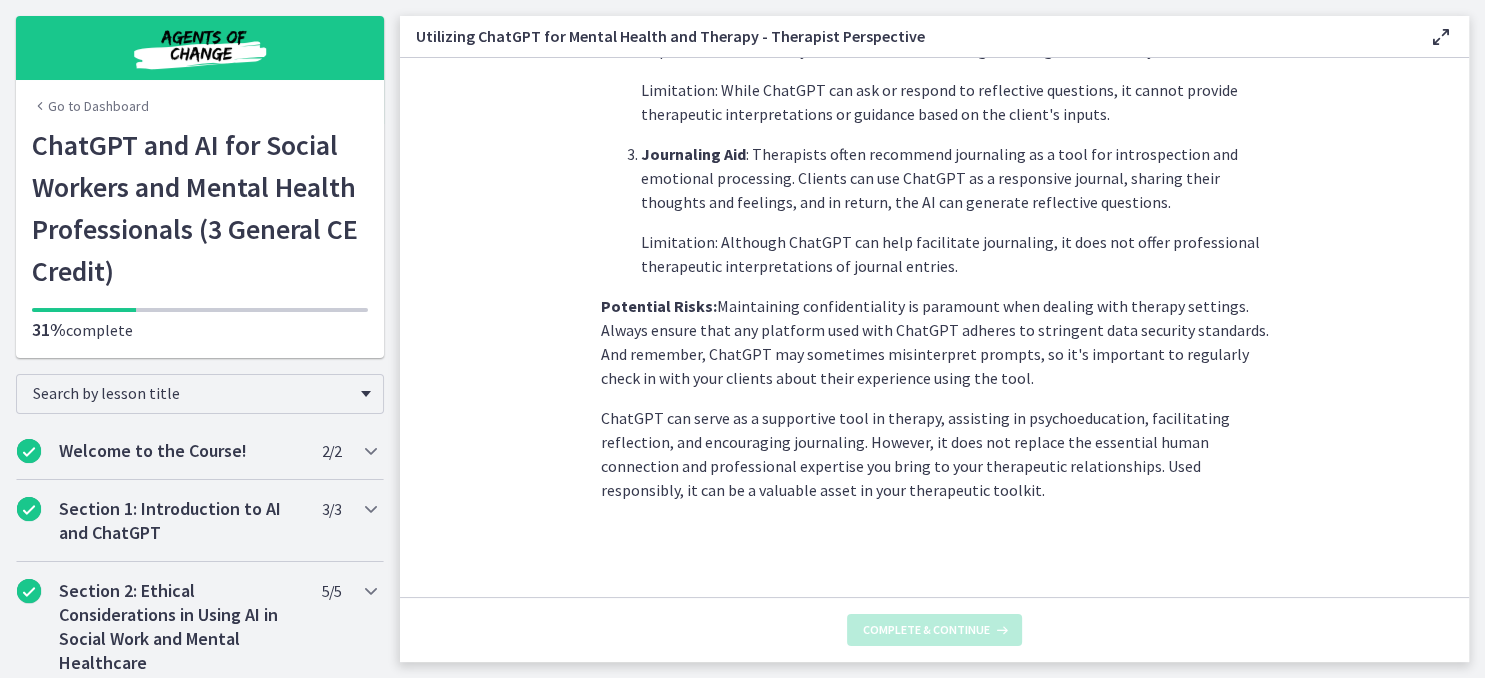 scroll, scrollTop: 0, scrollLeft: 0, axis: both 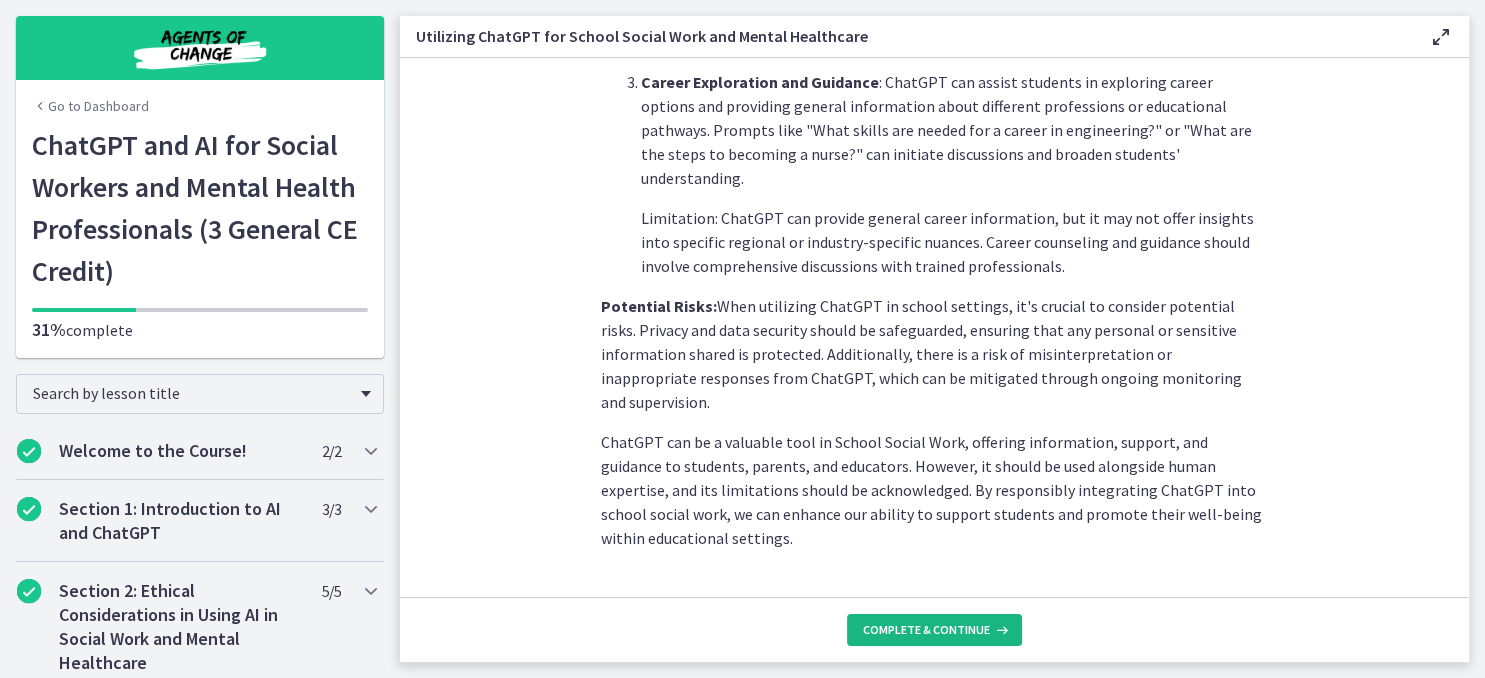 click on "Complete & continue" at bounding box center (934, 630) 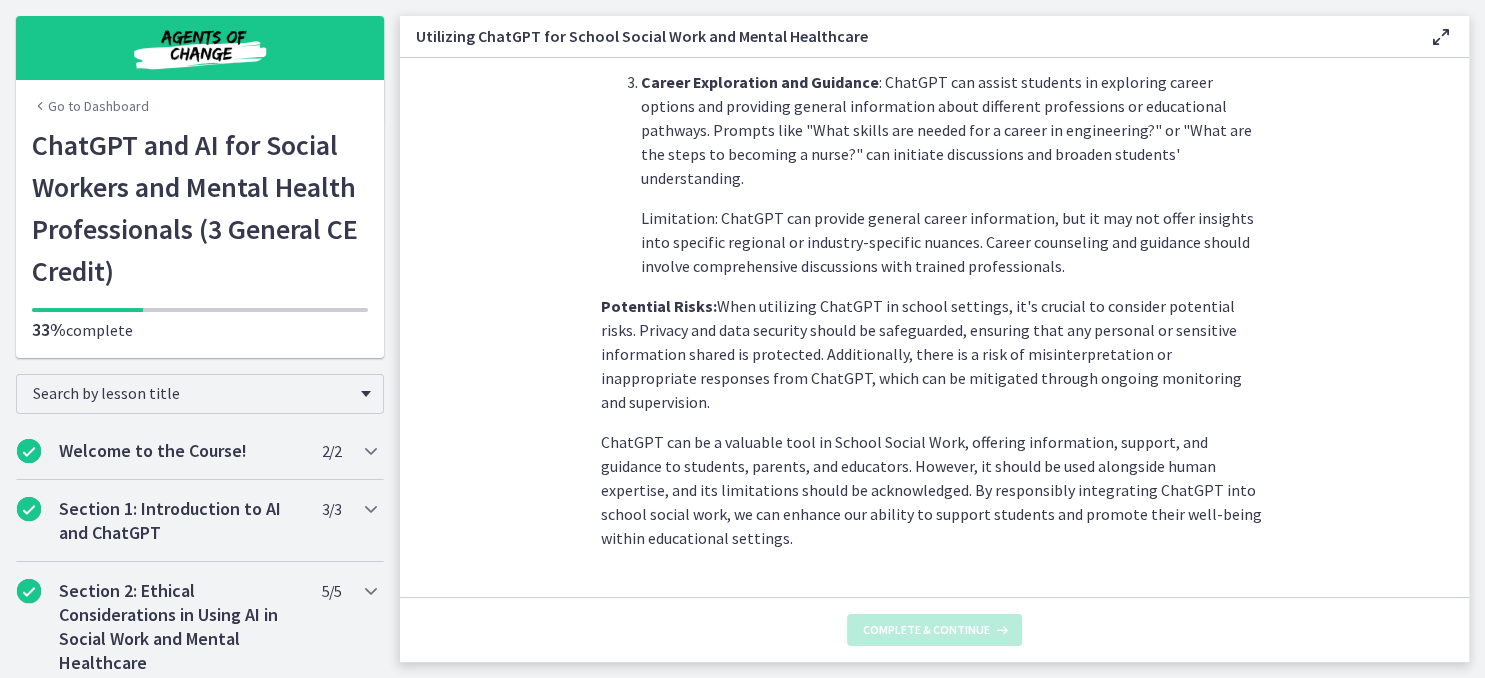 scroll, scrollTop: 0, scrollLeft: 0, axis: both 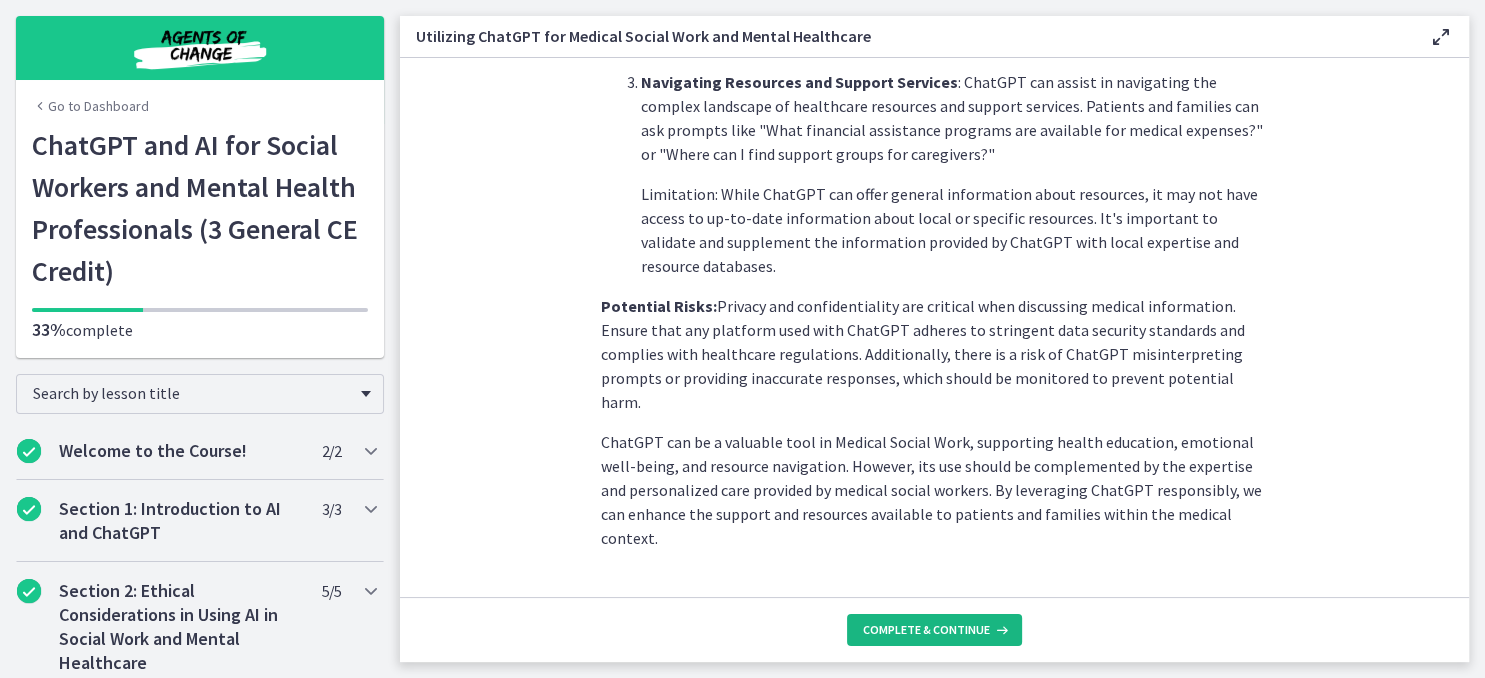 click on "Complete & continue" at bounding box center (926, 630) 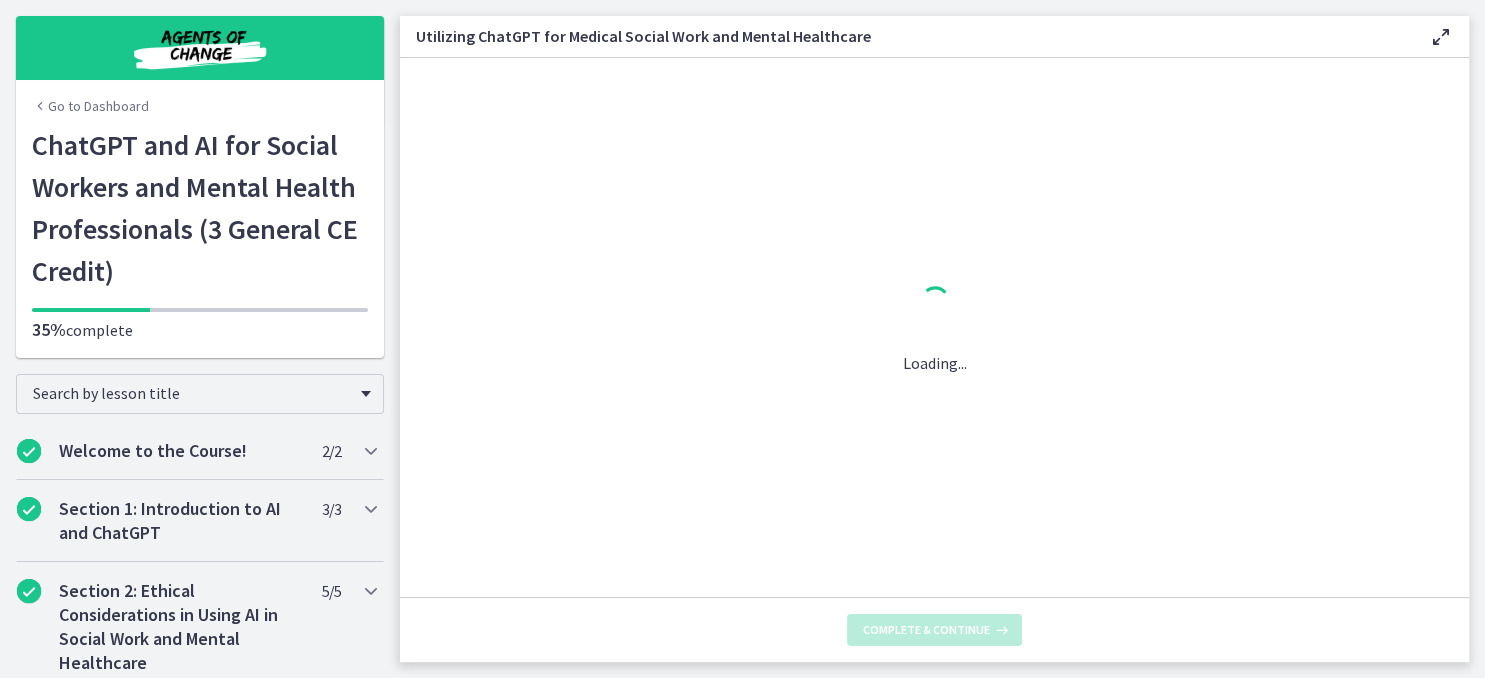 scroll, scrollTop: 0, scrollLeft: 0, axis: both 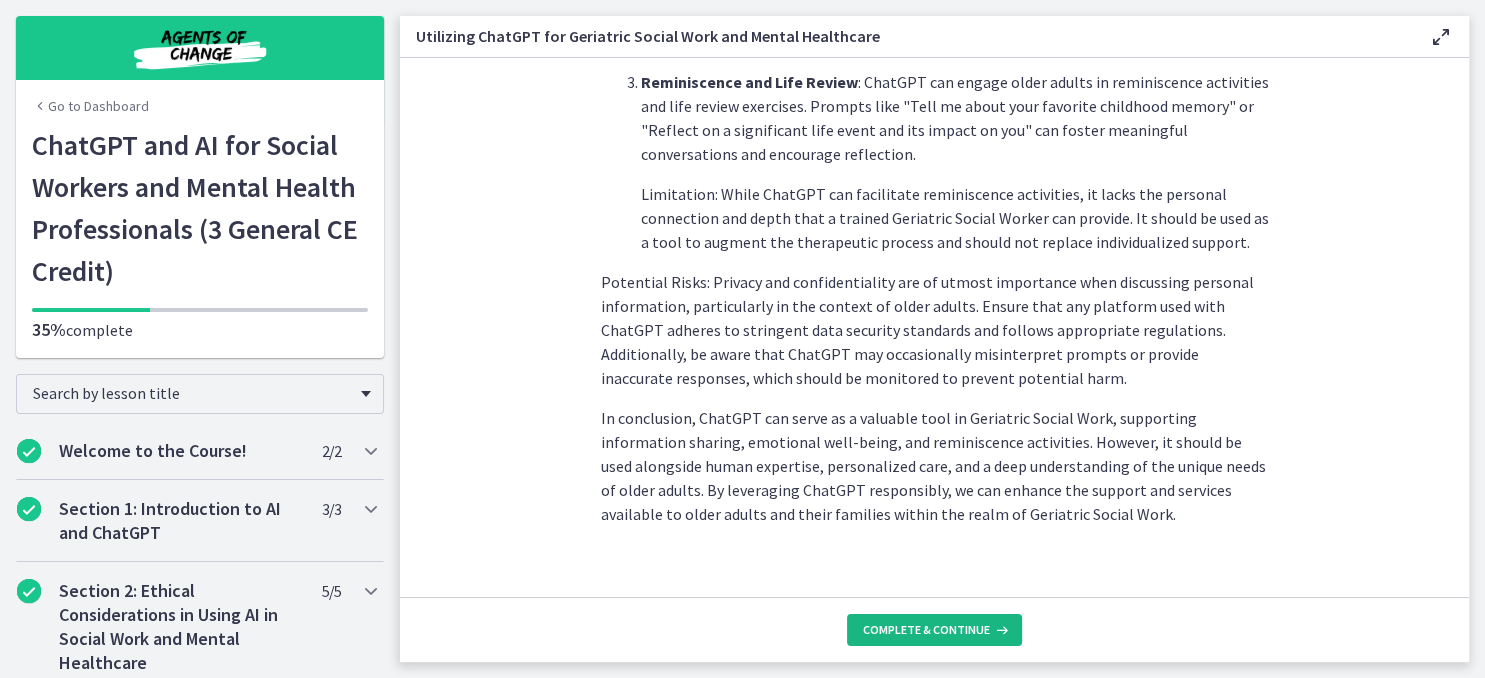 click on "Complete & continue" at bounding box center (934, 630) 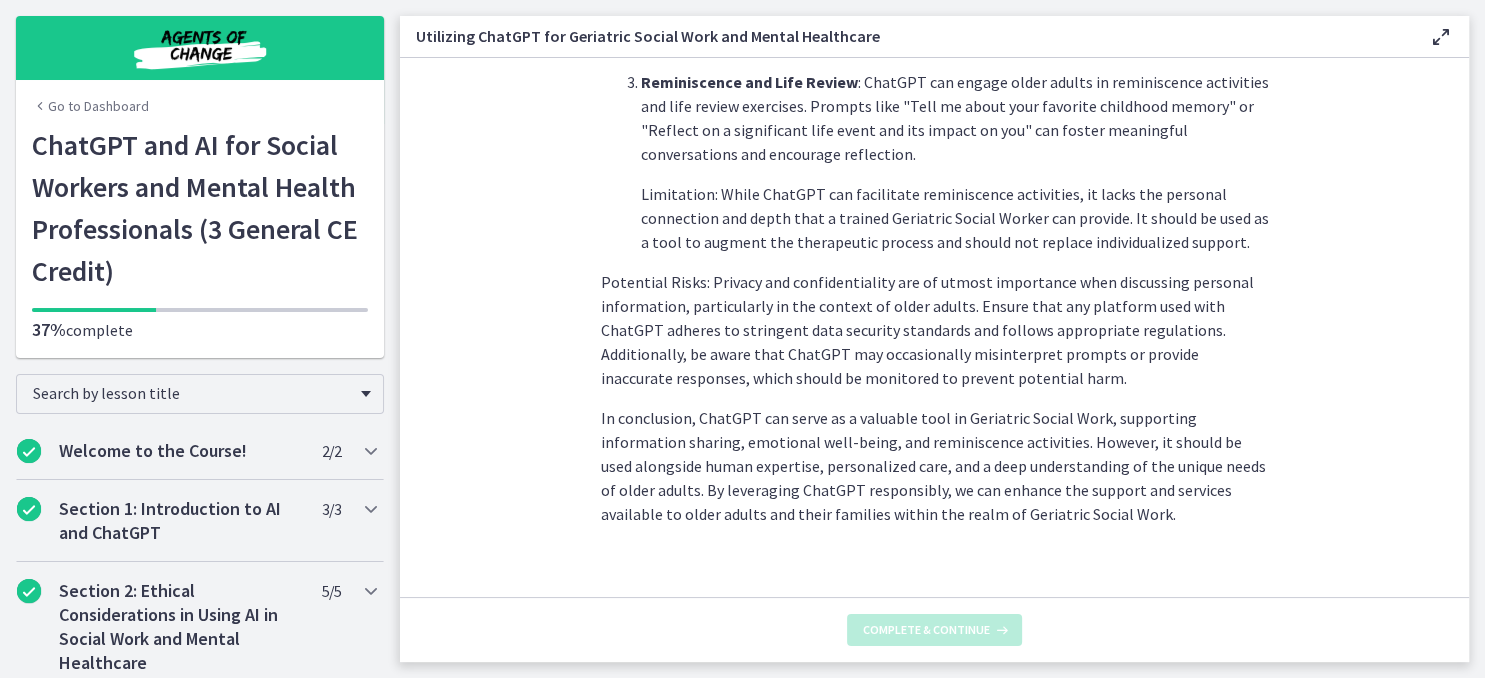 scroll, scrollTop: 0, scrollLeft: 0, axis: both 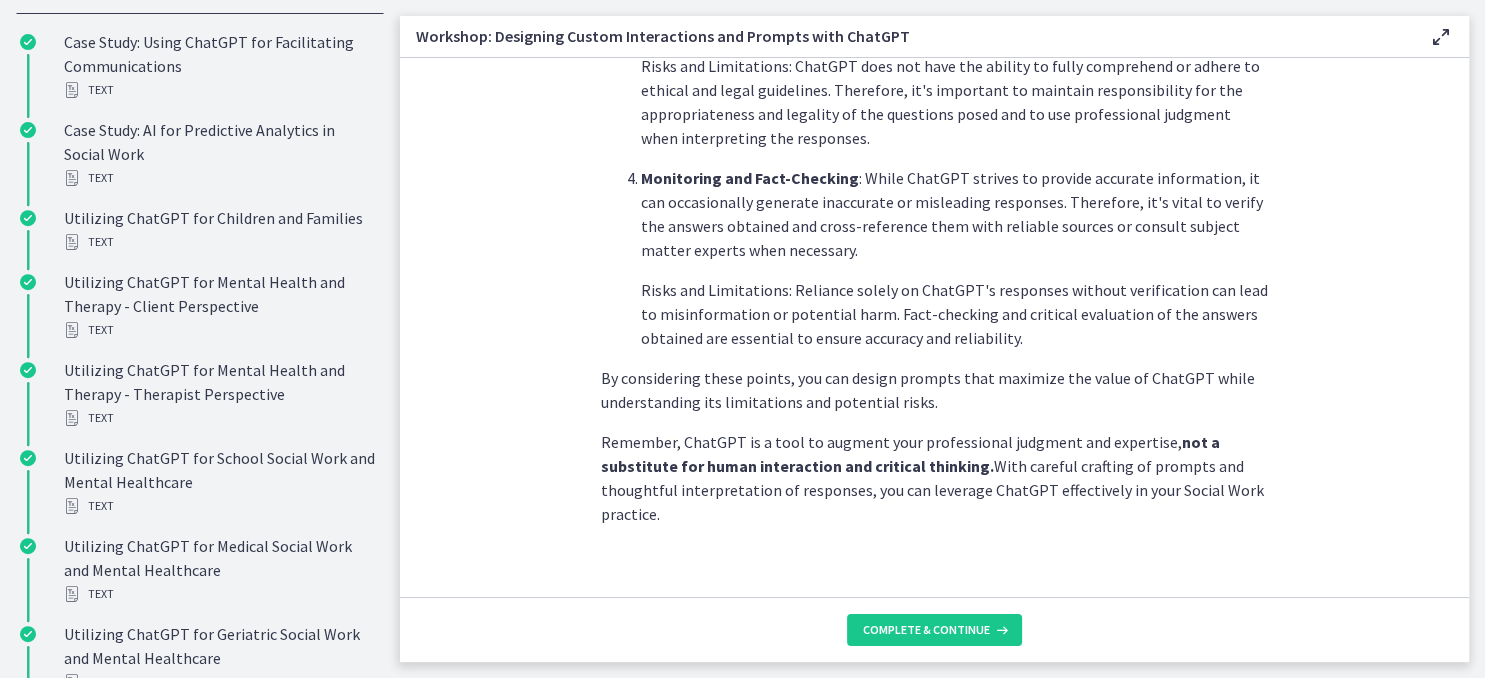 click on "Complete & continue" at bounding box center [934, 629] 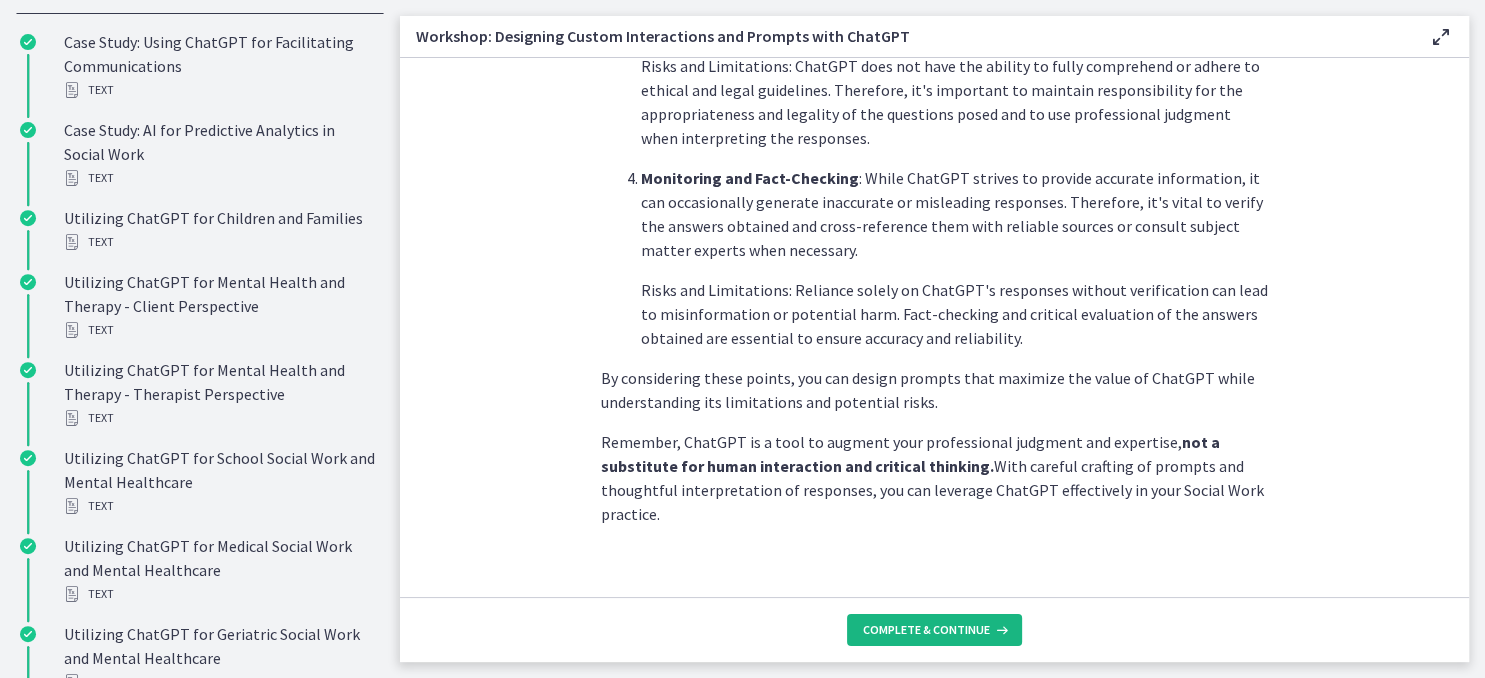 click on "Complete & continue" at bounding box center [934, 630] 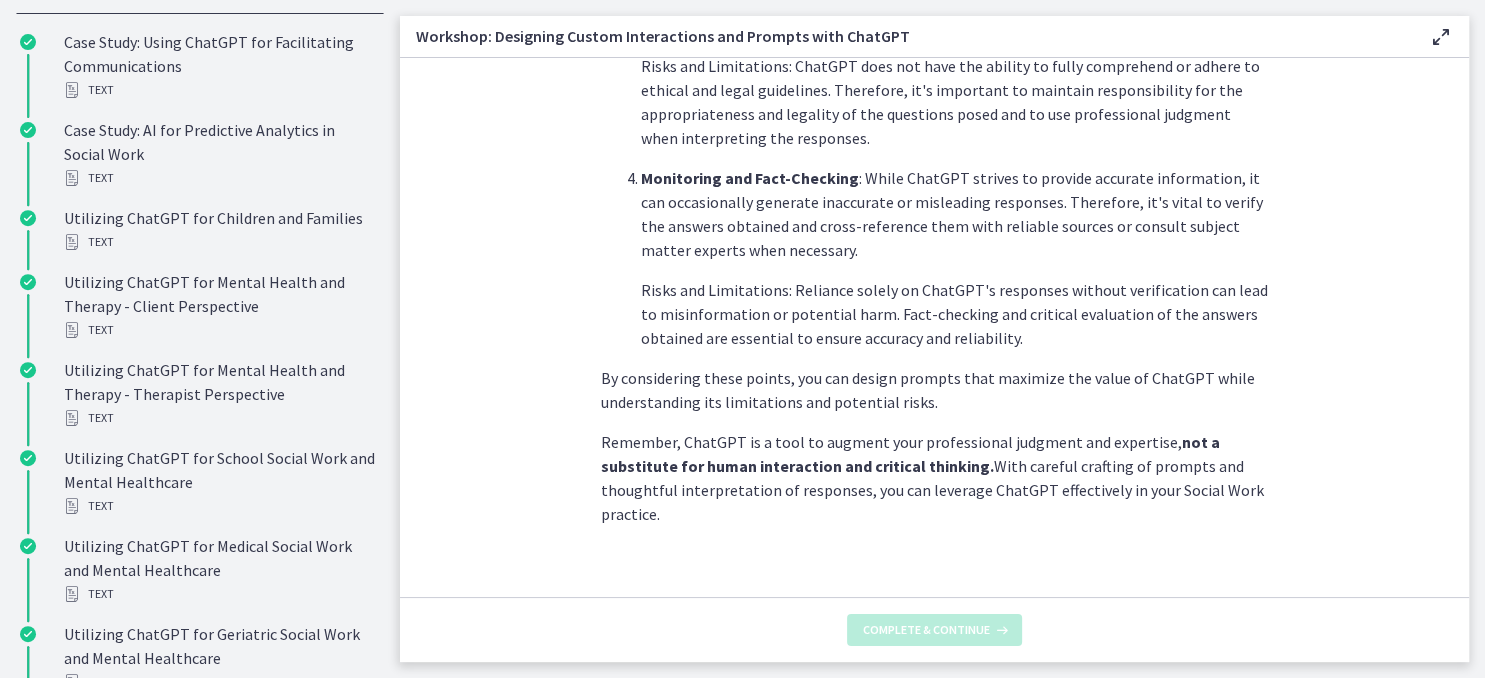 scroll, scrollTop: 1140, scrollLeft: 0, axis: vertical 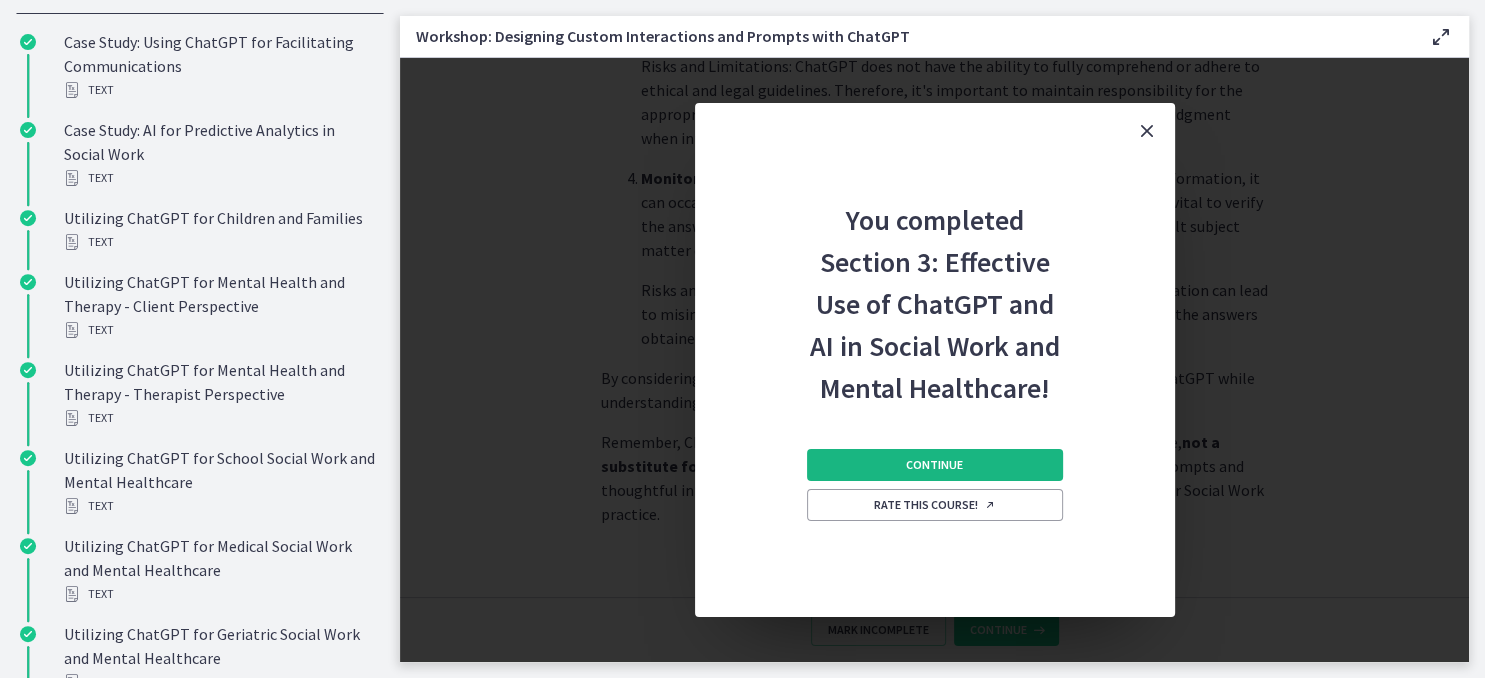 click on "Continue" at bounding box center (935, 465) 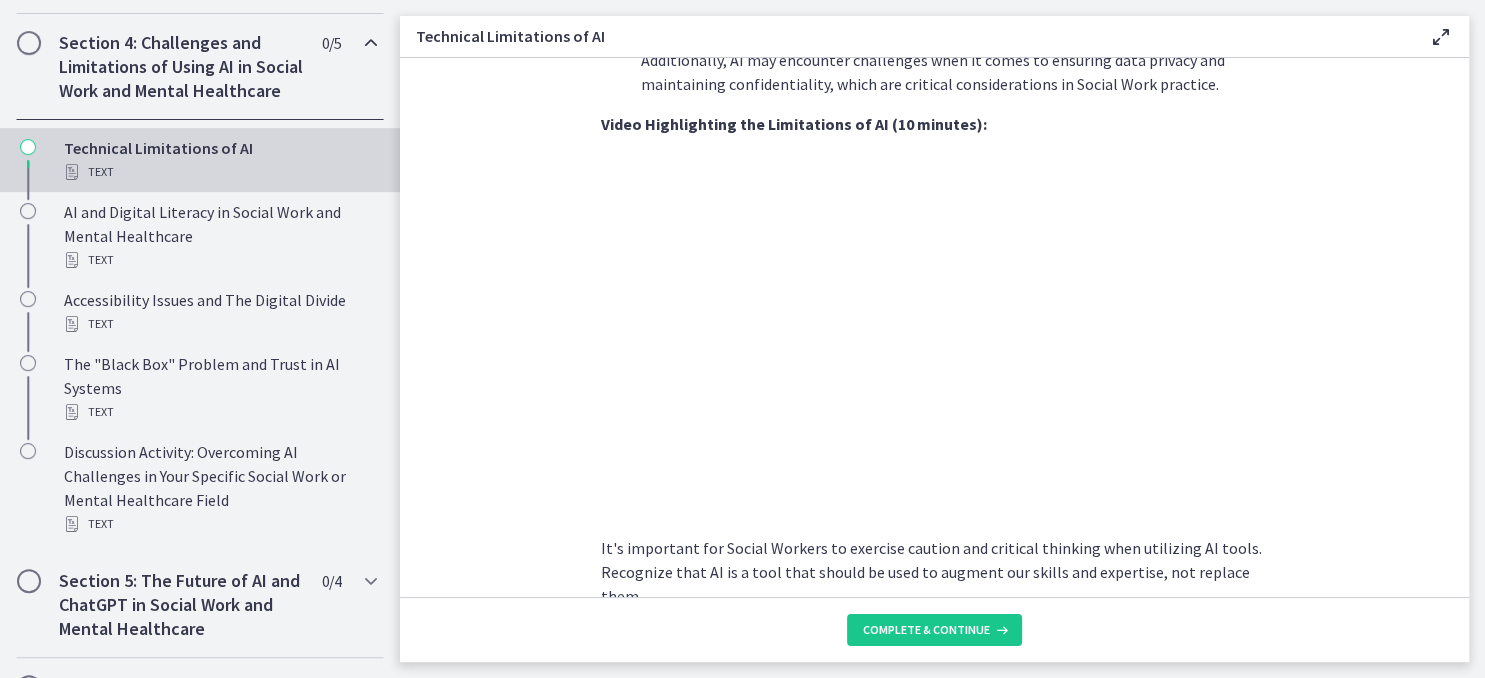 scroll, scrollTop: 1287, scrollLeft: 0, axis: vertical 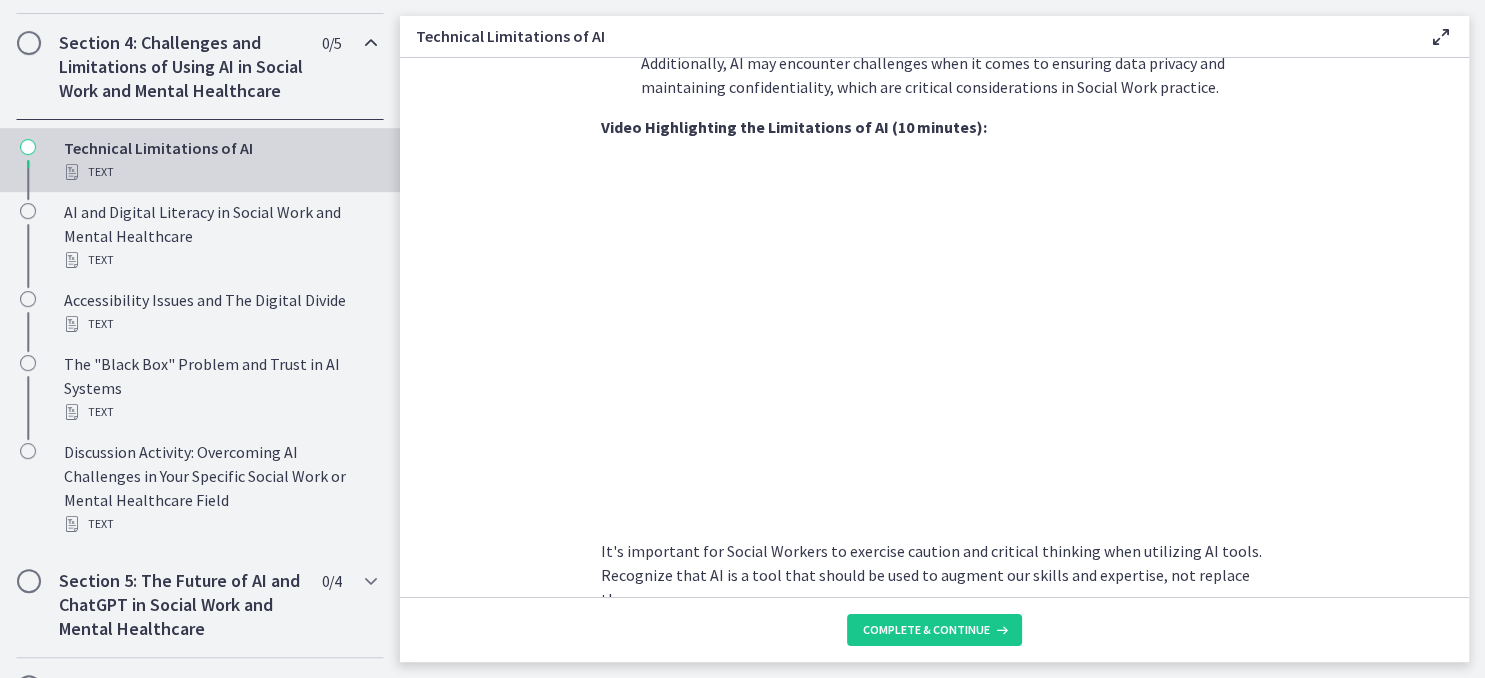 click on "As Social Workers, understanding these limitations is crucial to effectively utilize AI tools and manage expectations in our practice. Let's explore the areas where AI excels and where it currently falls short.
Pattern Recognition and Data Processing : AI excels at tasks that involve pattern recognition and processing large amounts of data. It can quickly identify trends, extract insights, and detect patterns that may not be apparent to human observers. For example, AI algorithms can analyze vast datasets to identify risk factors for certain social issues or inform decision-making processes.
Language Processing and Natural Language Understanding
Repetitive and Routine Tasks : AI is well-suited for automating repetitive and routine tasks, such as data entry, scheduling, and basic administrative functions. By delegating these tasks to AI systems, Social Workers can free up time for more complex and meaningful client interactions." at bounding box center (934, 327) 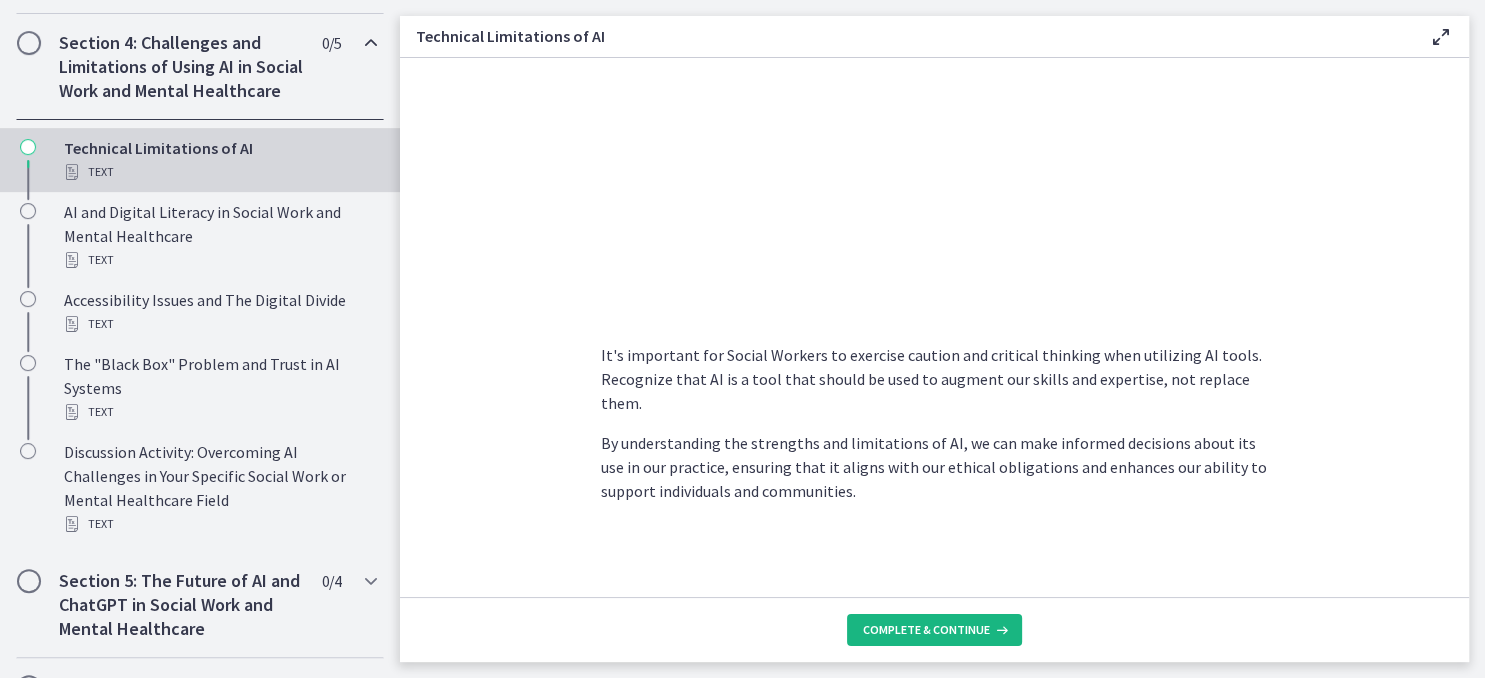 click on "Complete & continue" at bounding box center (926, 630) 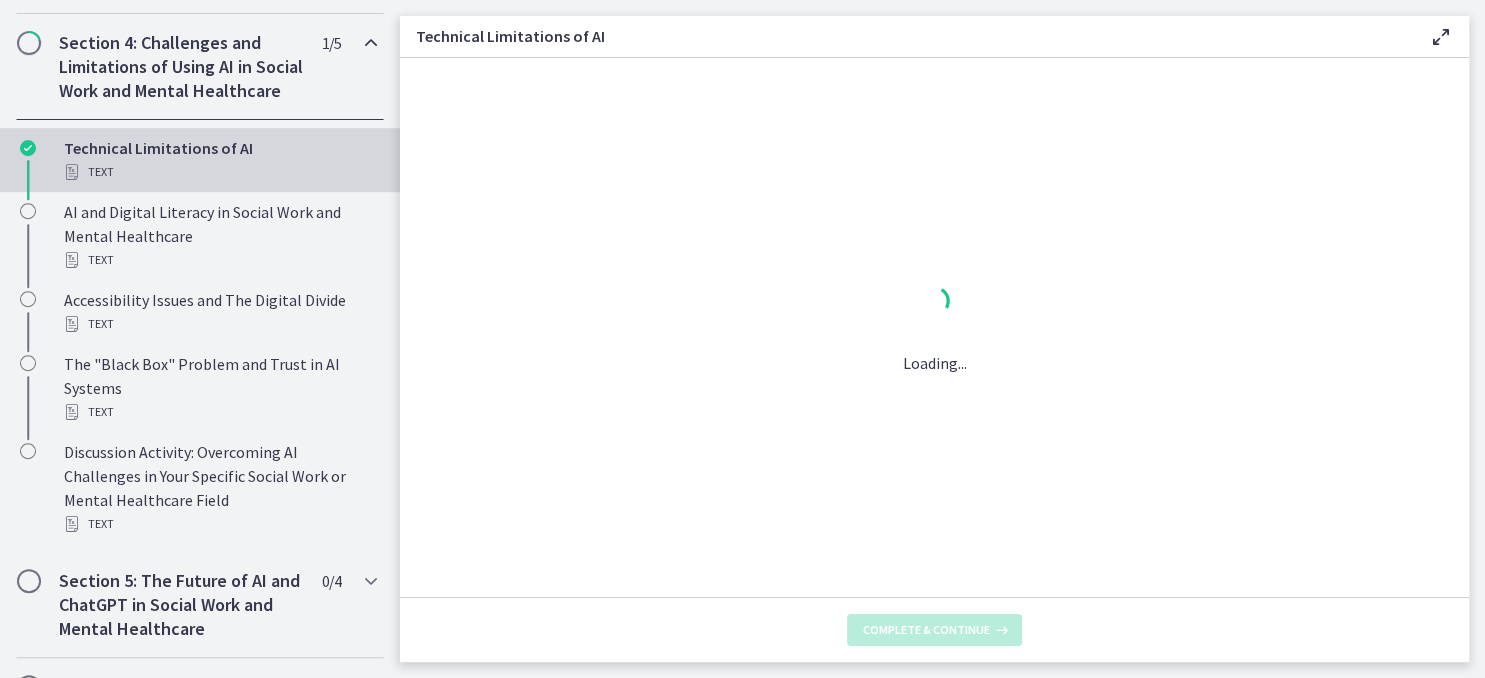 scroll, scrollTop: 0, scrollLeft: 0, axis: both 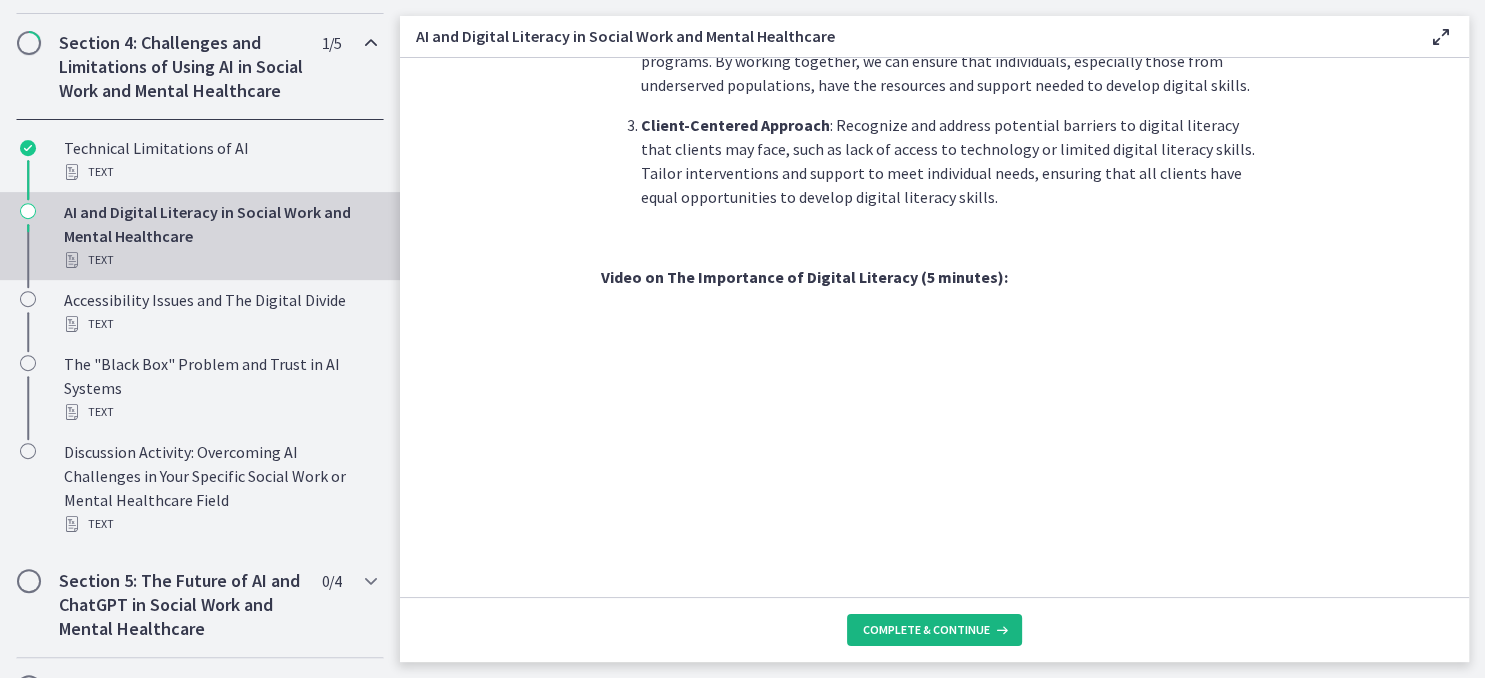click on "Complete & continue" at bounding box center [934, 630] 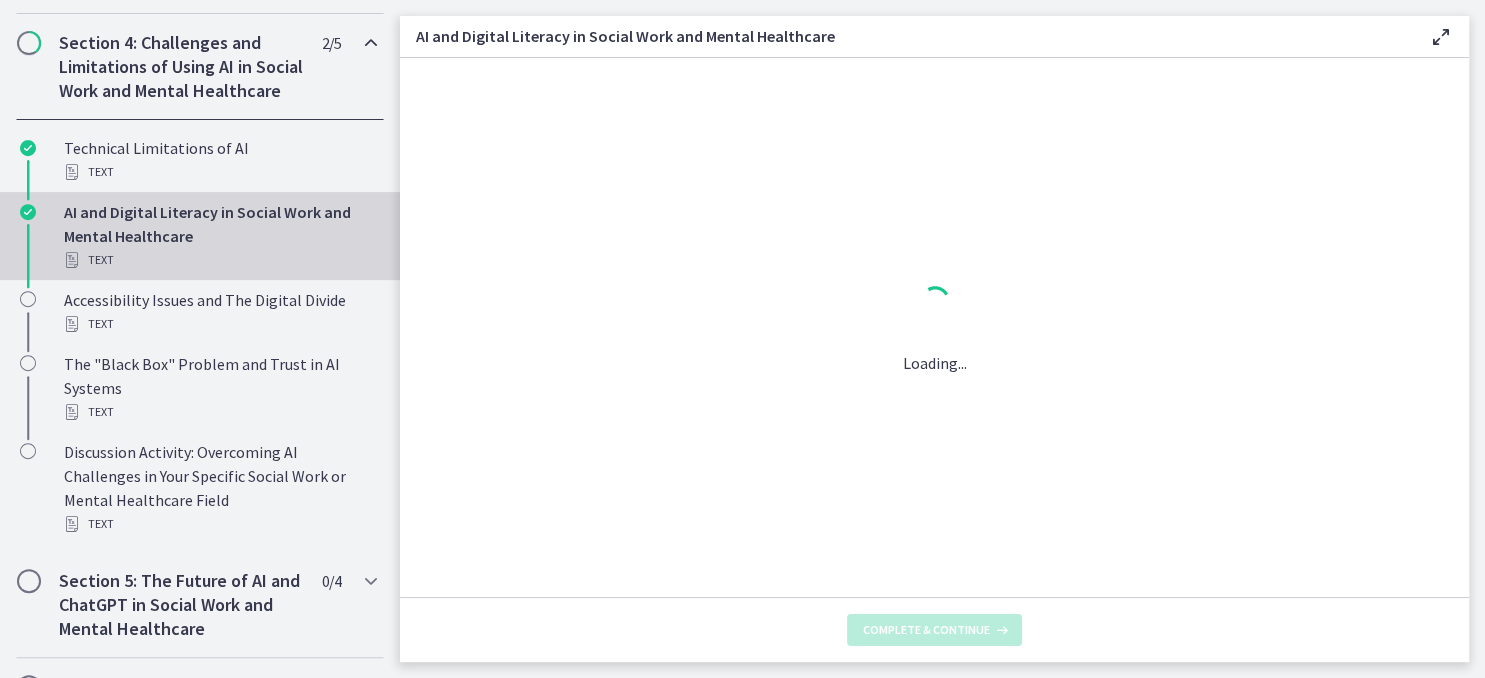 scroll, scrollTop: 0, scrollLeft: 0, axis: both 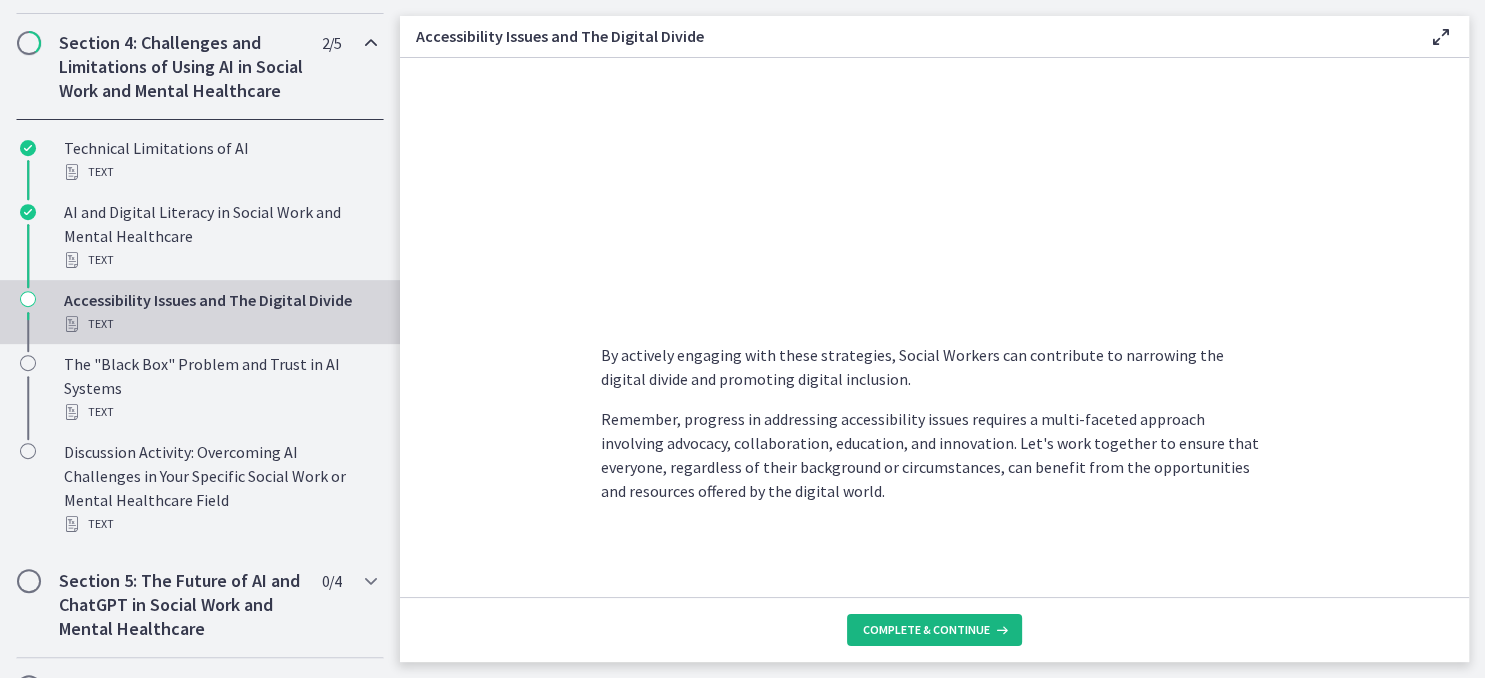 click on "Complete & continue" at bounding box center (934, 630) 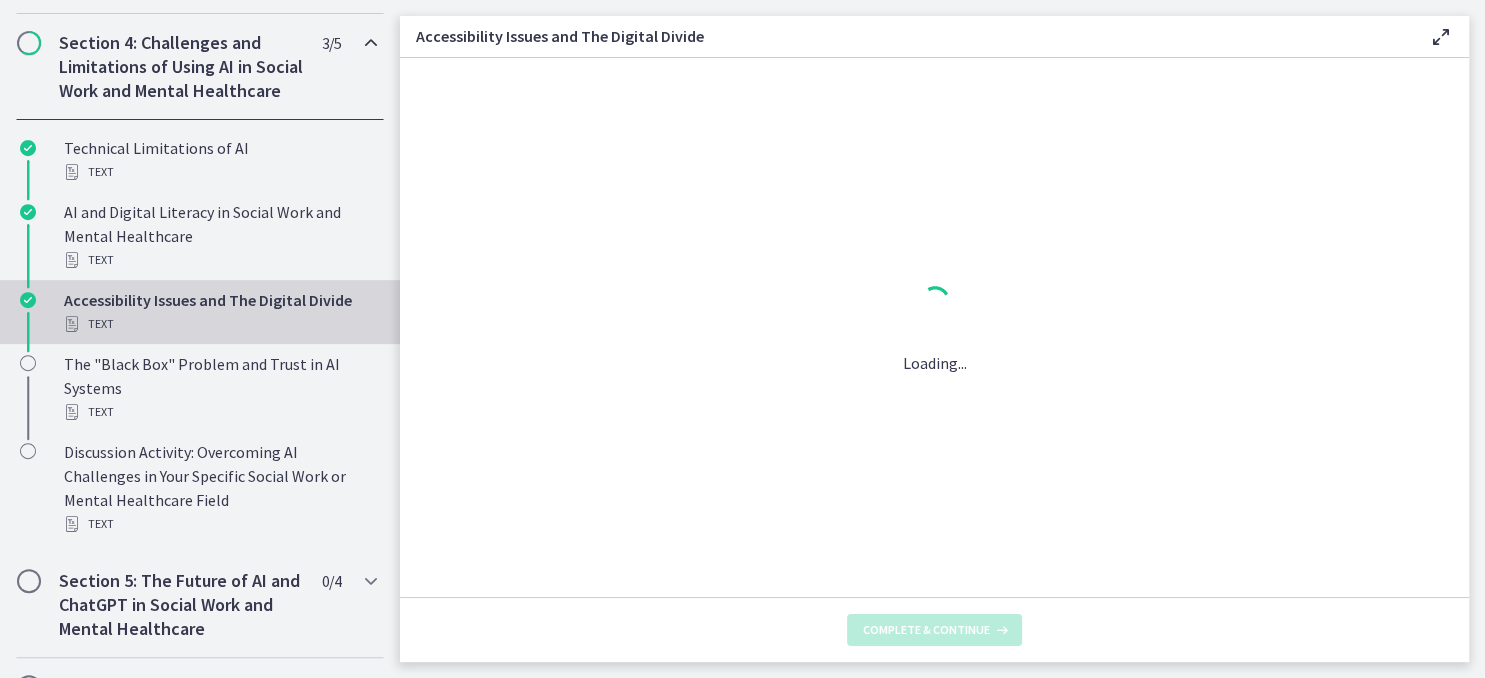 scroll, scrollTop: 0, scrollLeft: 0, axis: both 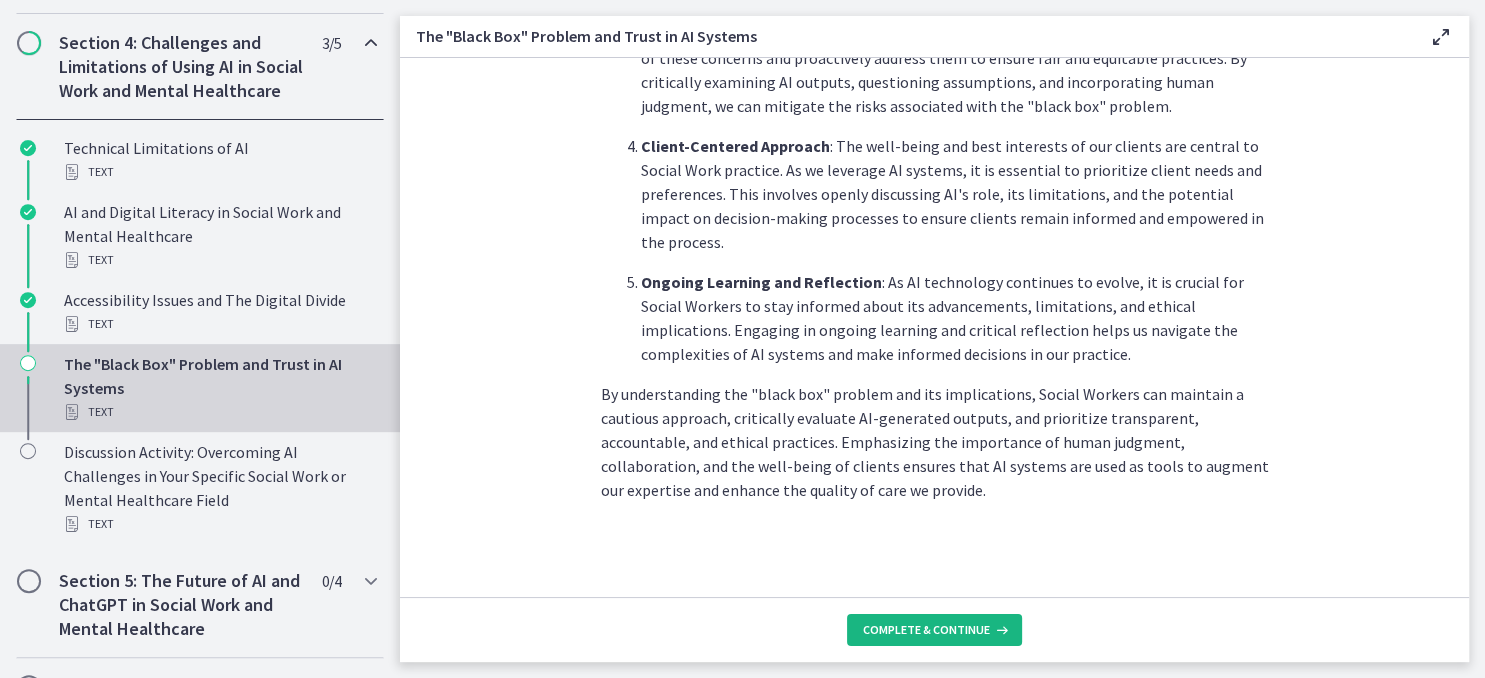 click on "Complete & continue" at bounding box center (926, 630) 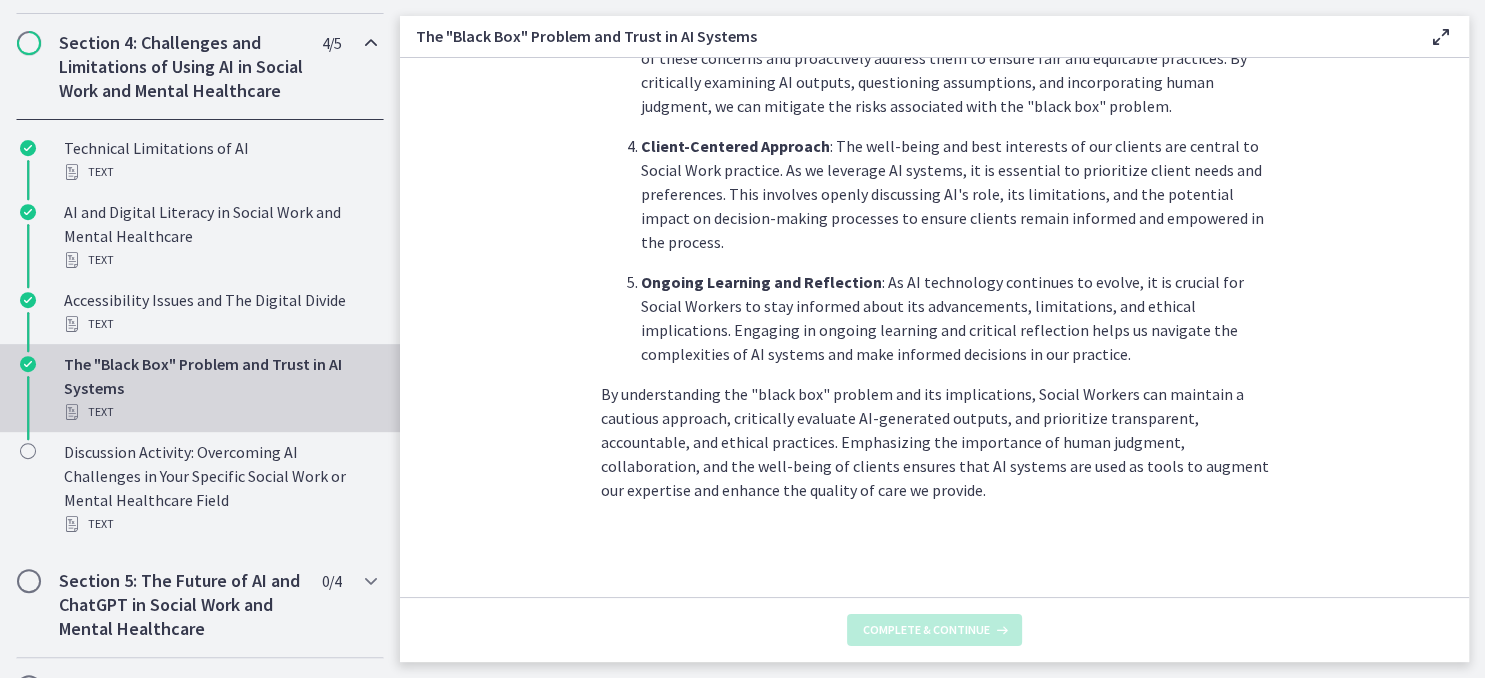 scroll, scrollTop: 0, scrollLeft: 0, axis: both 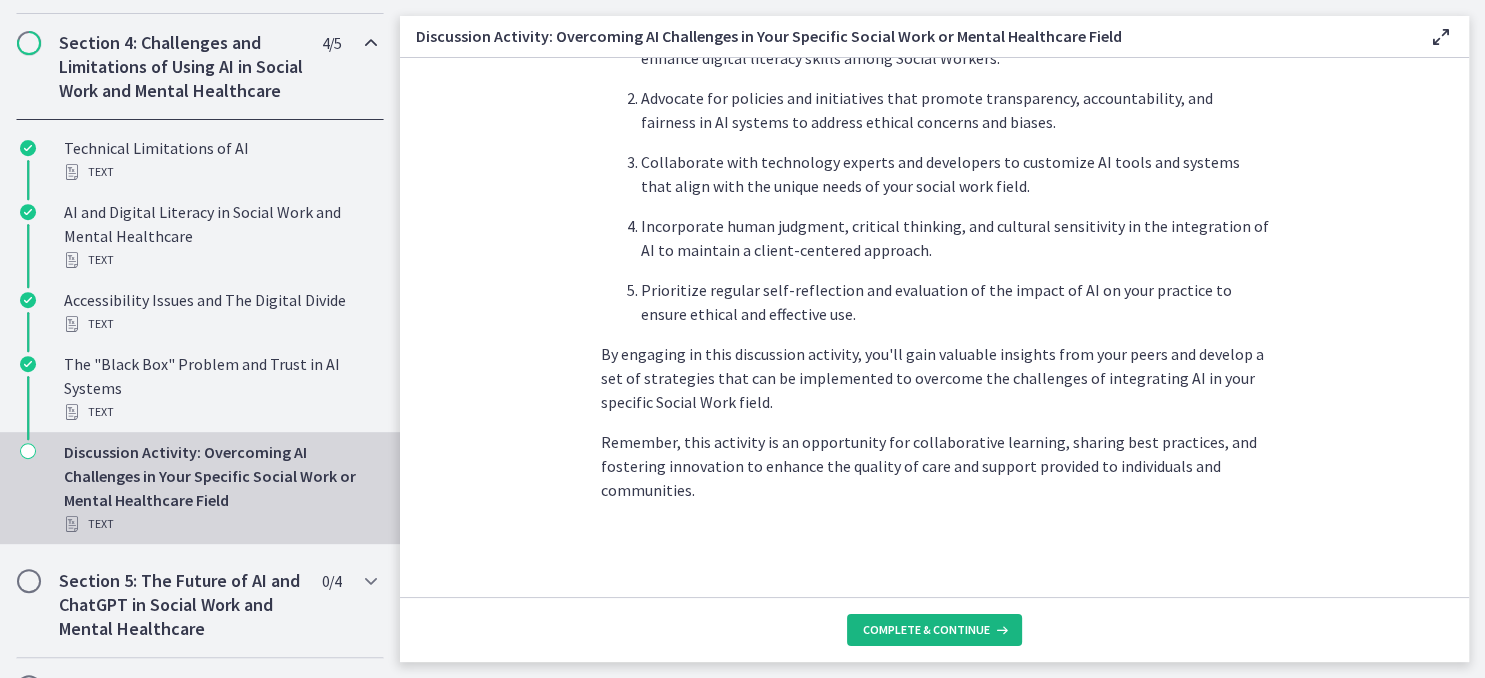 click on "Complete & continue" at bounding box center (926, 630) 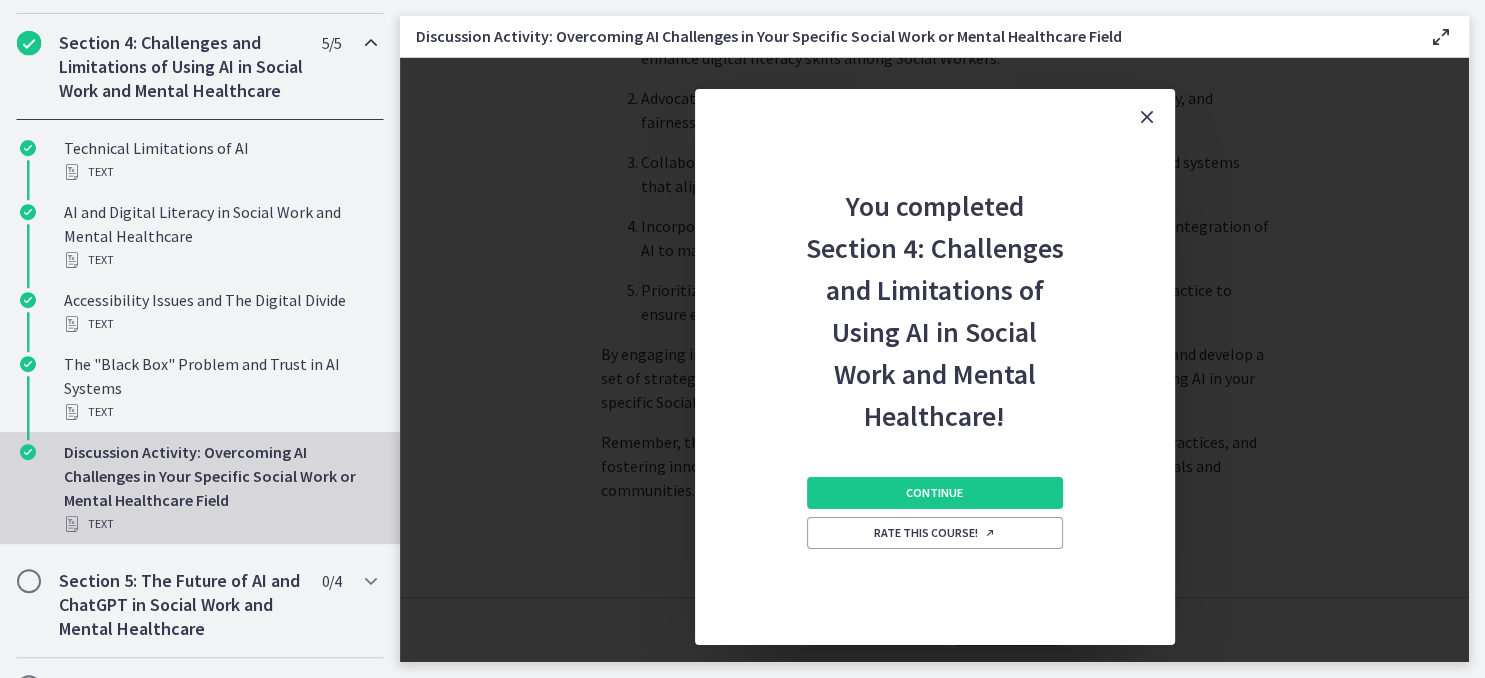 scroll, scrollTop: 1284, scrollLeft: 0, axis: vertical 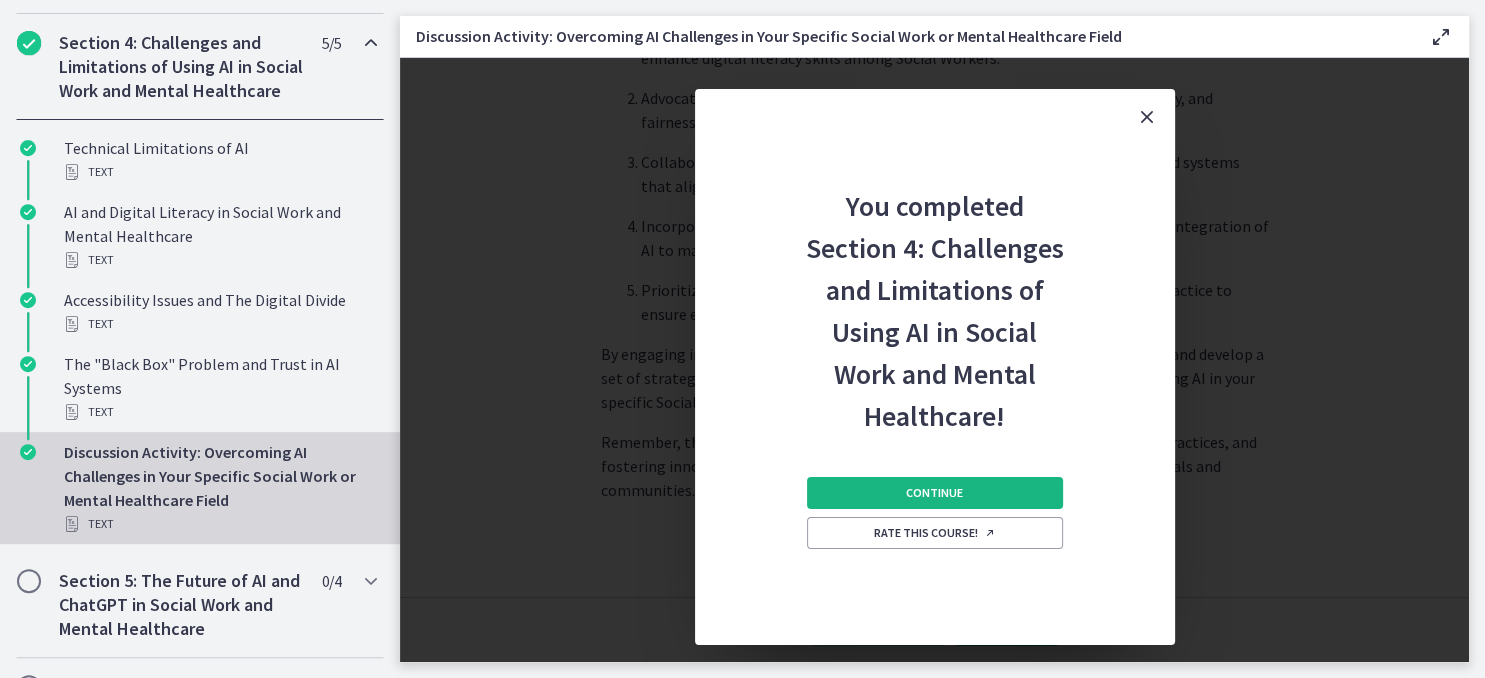 click on "Continue" at bounding box center (935, 493) 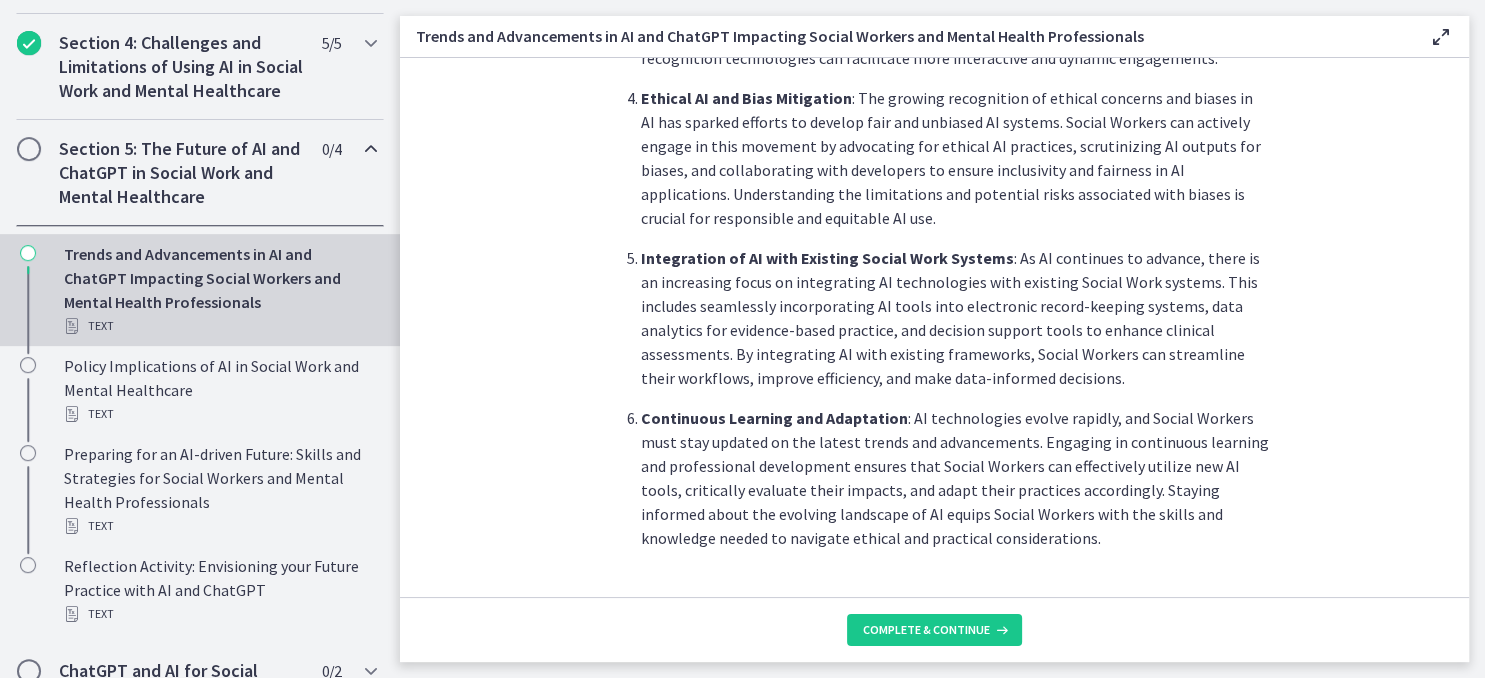 scroll, scrollTop: 945, scrollLeft: 0, axis: vertical 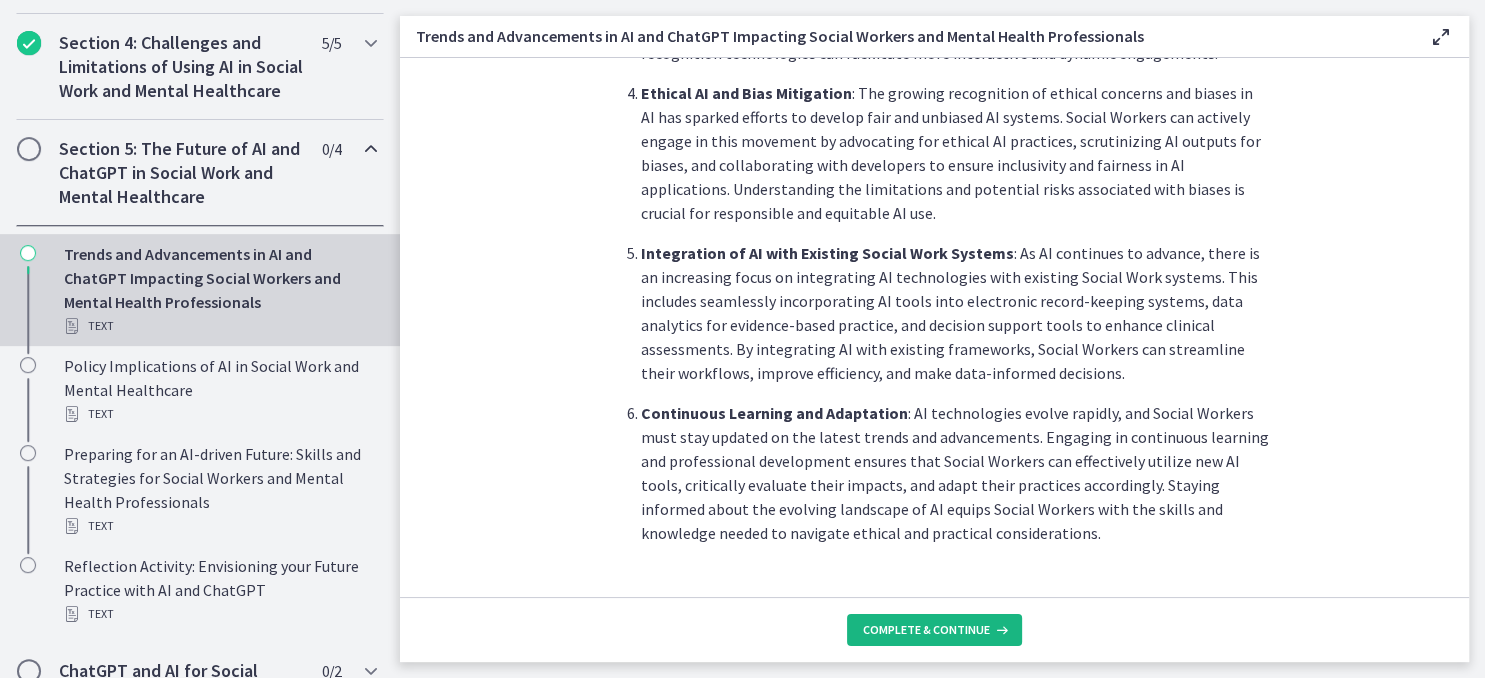 click on "Complete & continue" at bounding box center (926, 630) 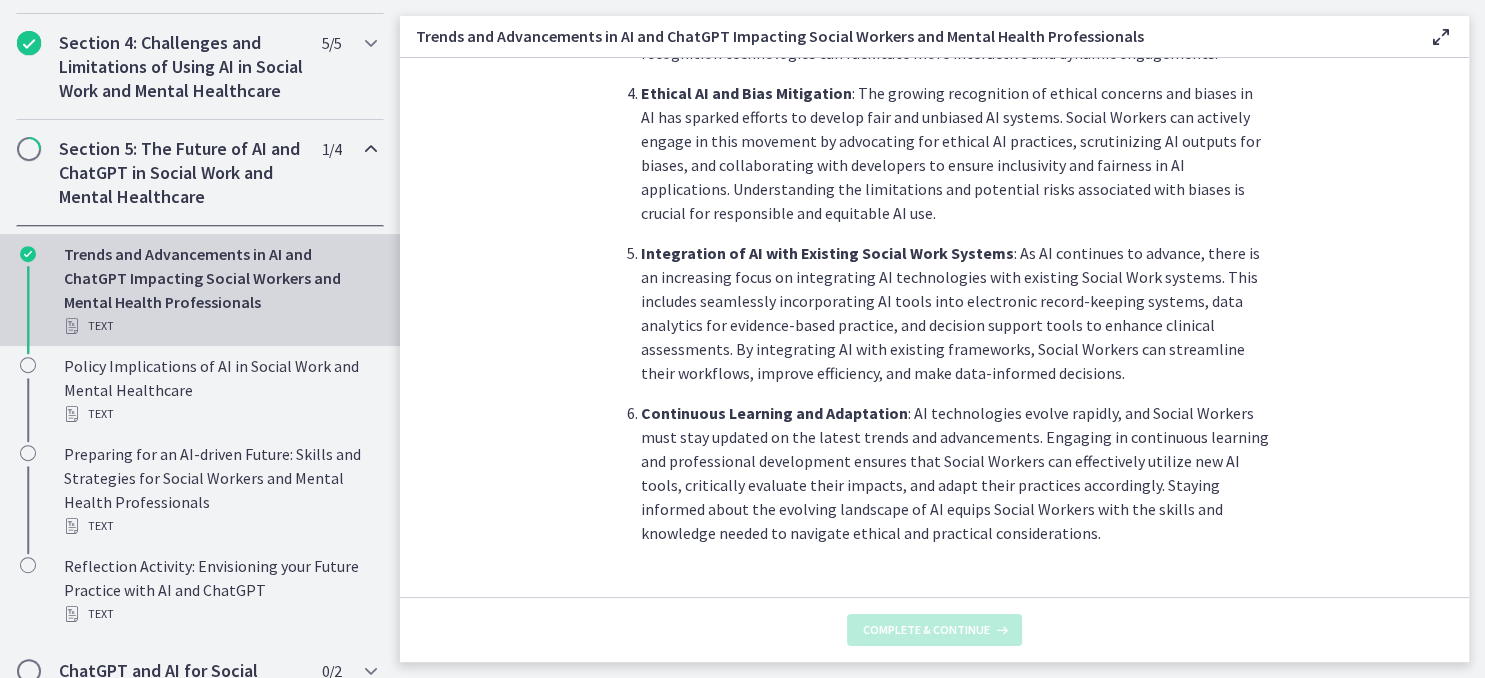 scroll, scrollTop: 0, scrollLeft: 0, axis: both 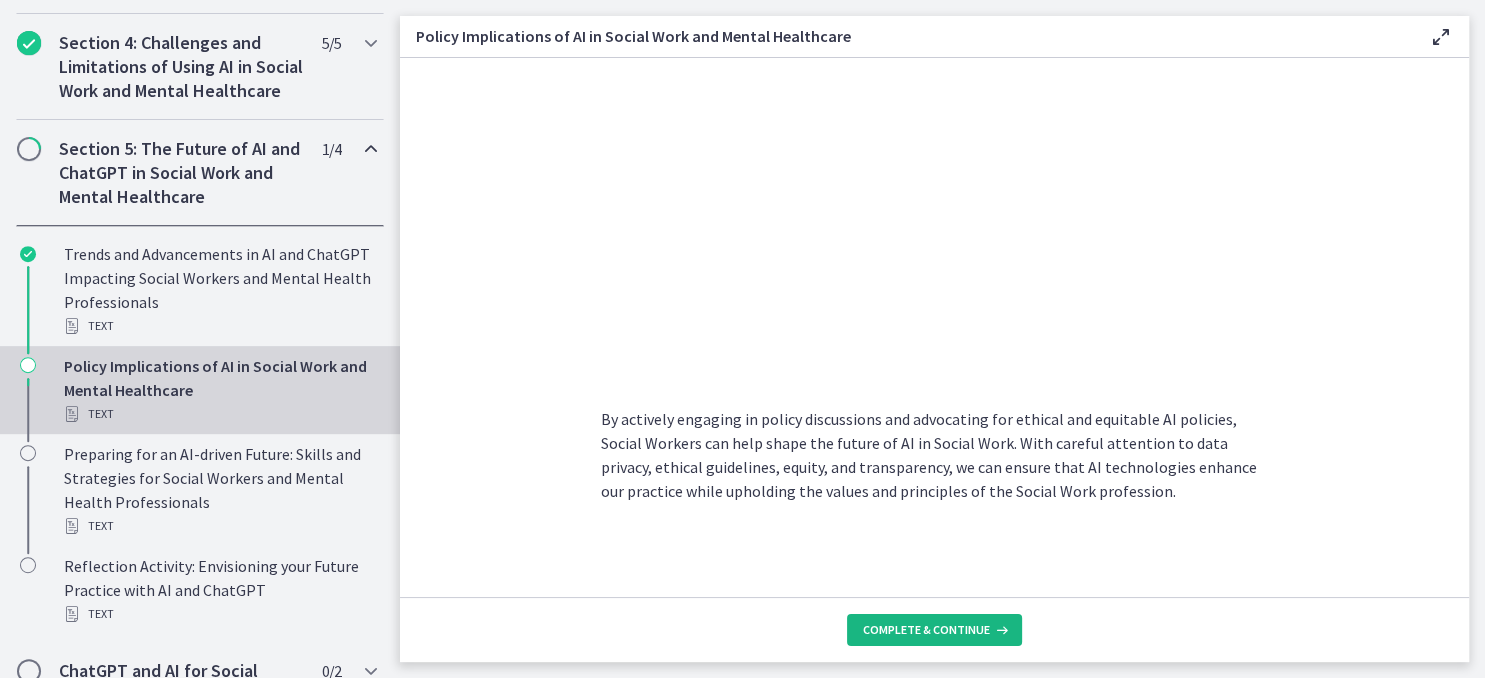 click on "Complete & continue" at bounding box center (926, 630) 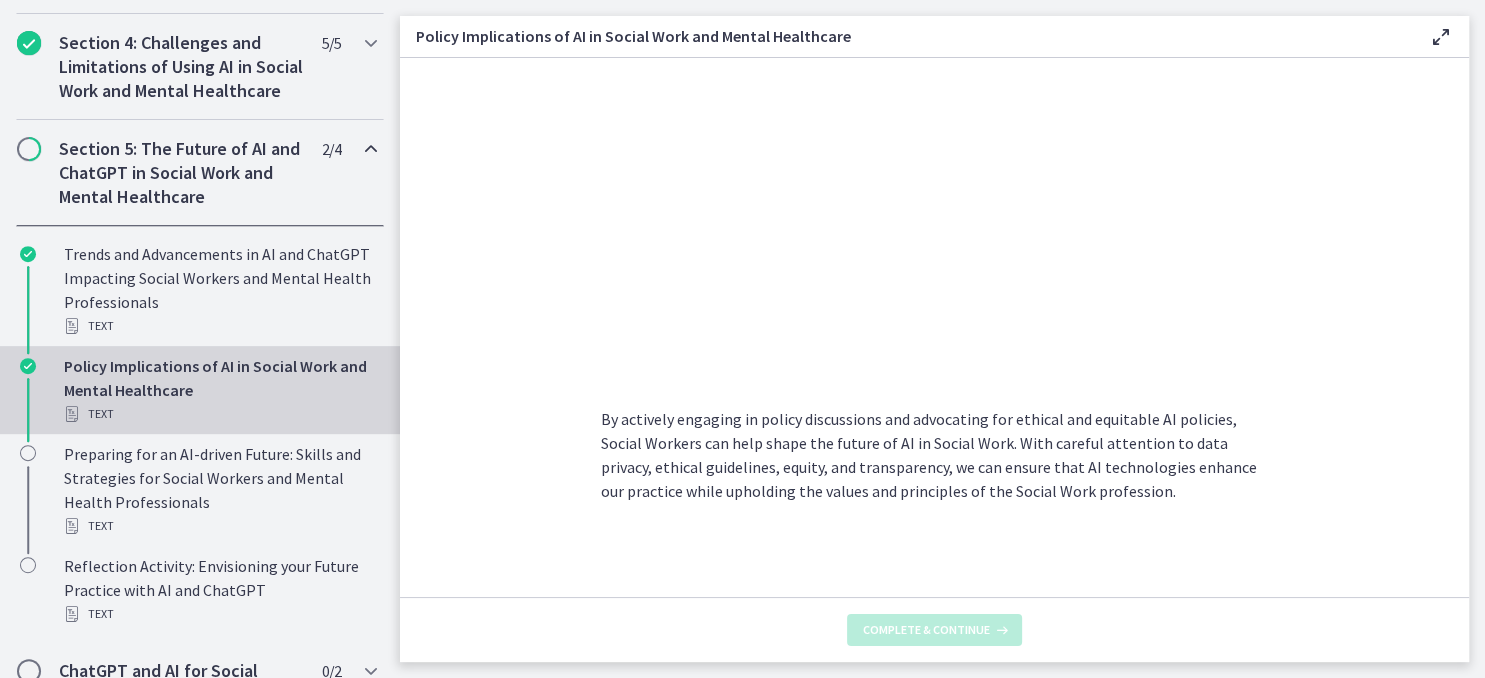 scroll, scrollTop: 0, scrollLeft: 0, axis: both 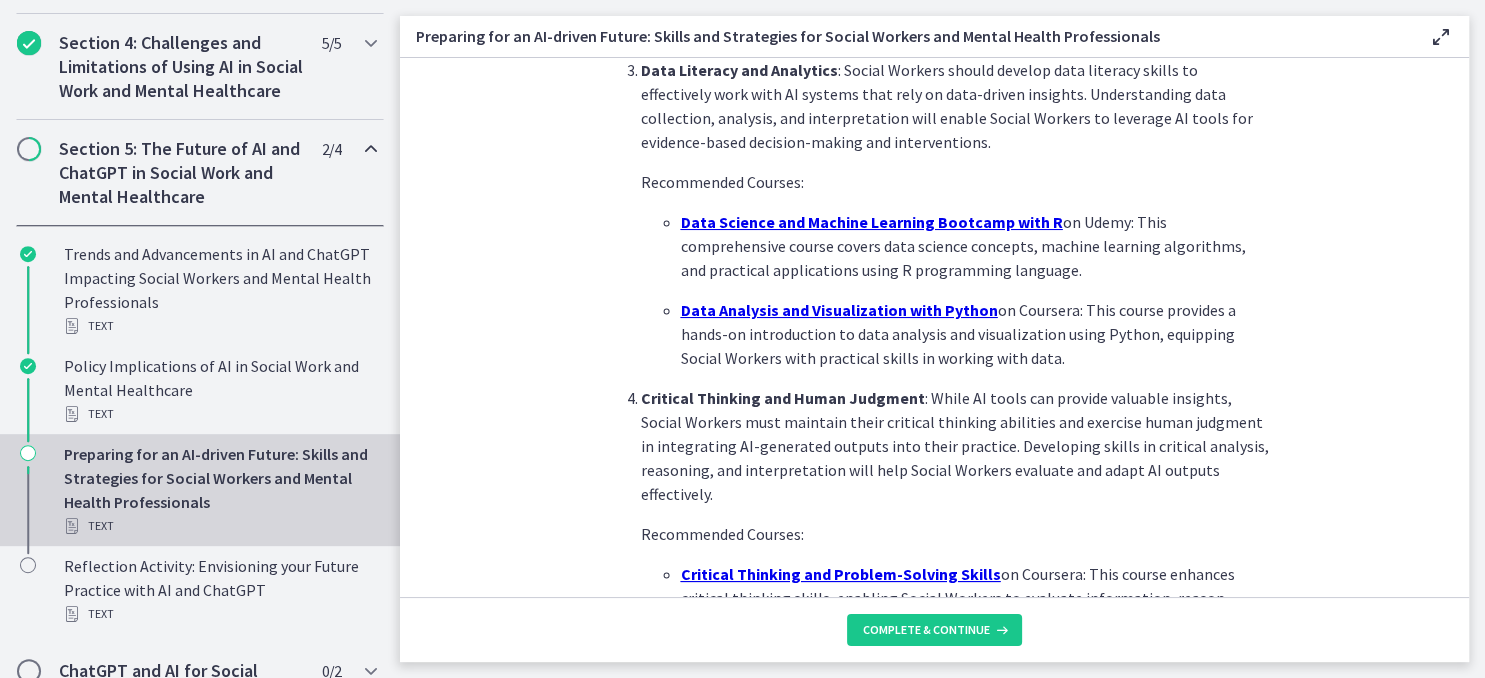 click on "Data Science and Machine Learning Bootcamp with R" at bounding box center [872, 222] 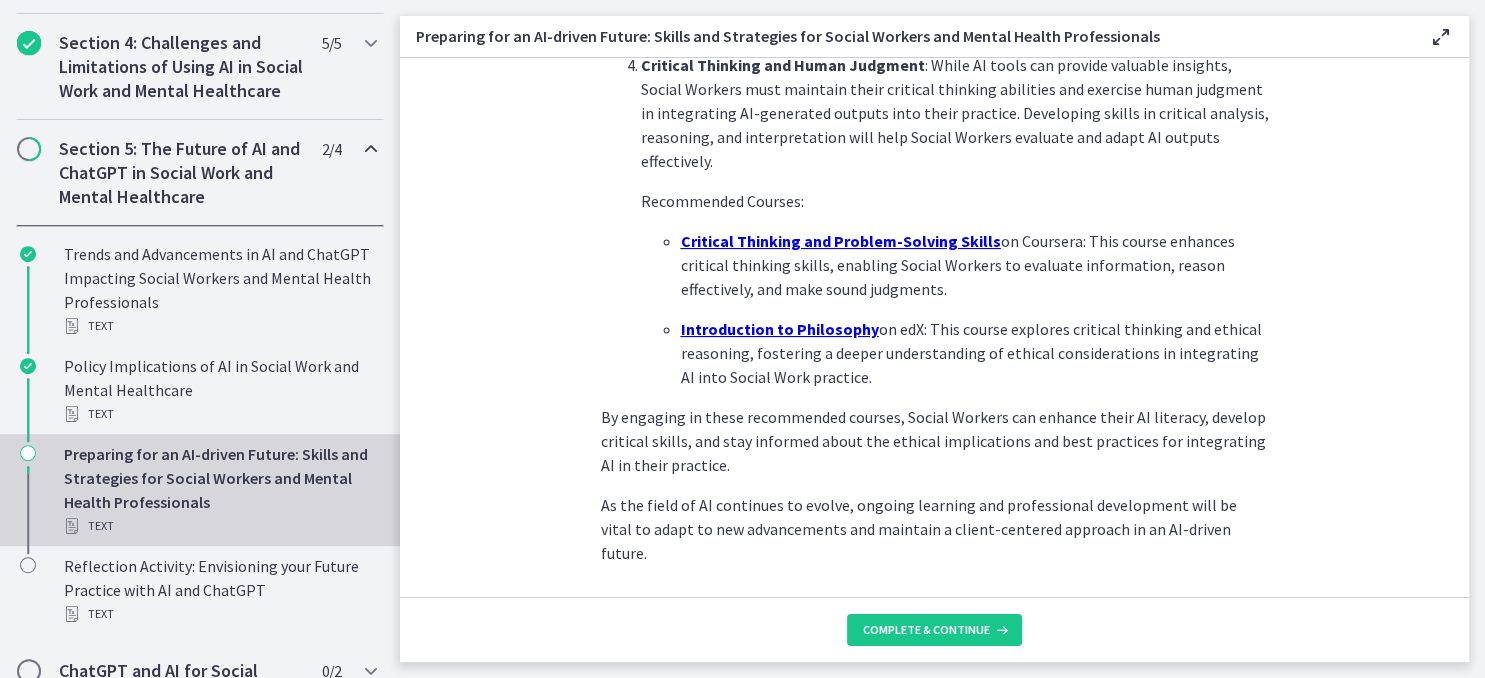 scroll, scrollTop: 1476, scrollLeft: 0, axis: vertical 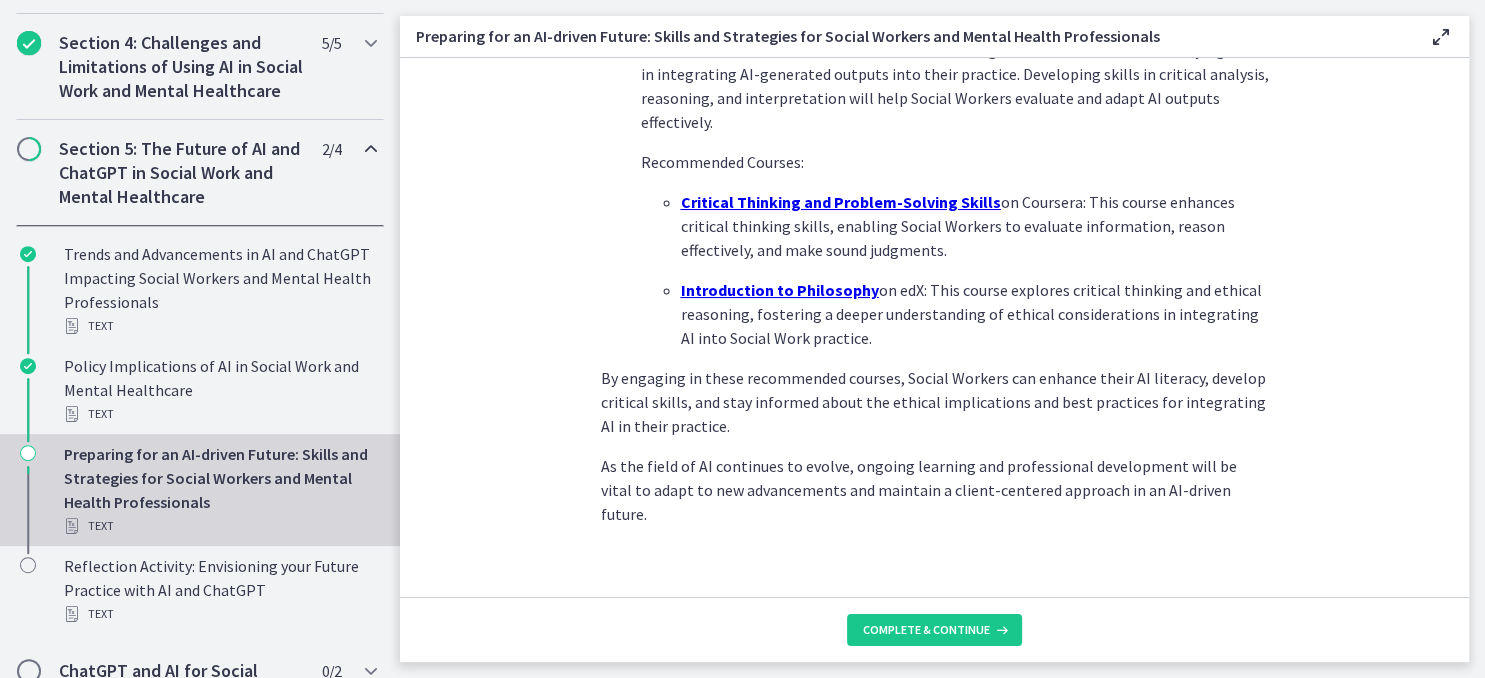 click on "Critical Thinking and Problem-Solving Skills" at bounding box center (841, 202) 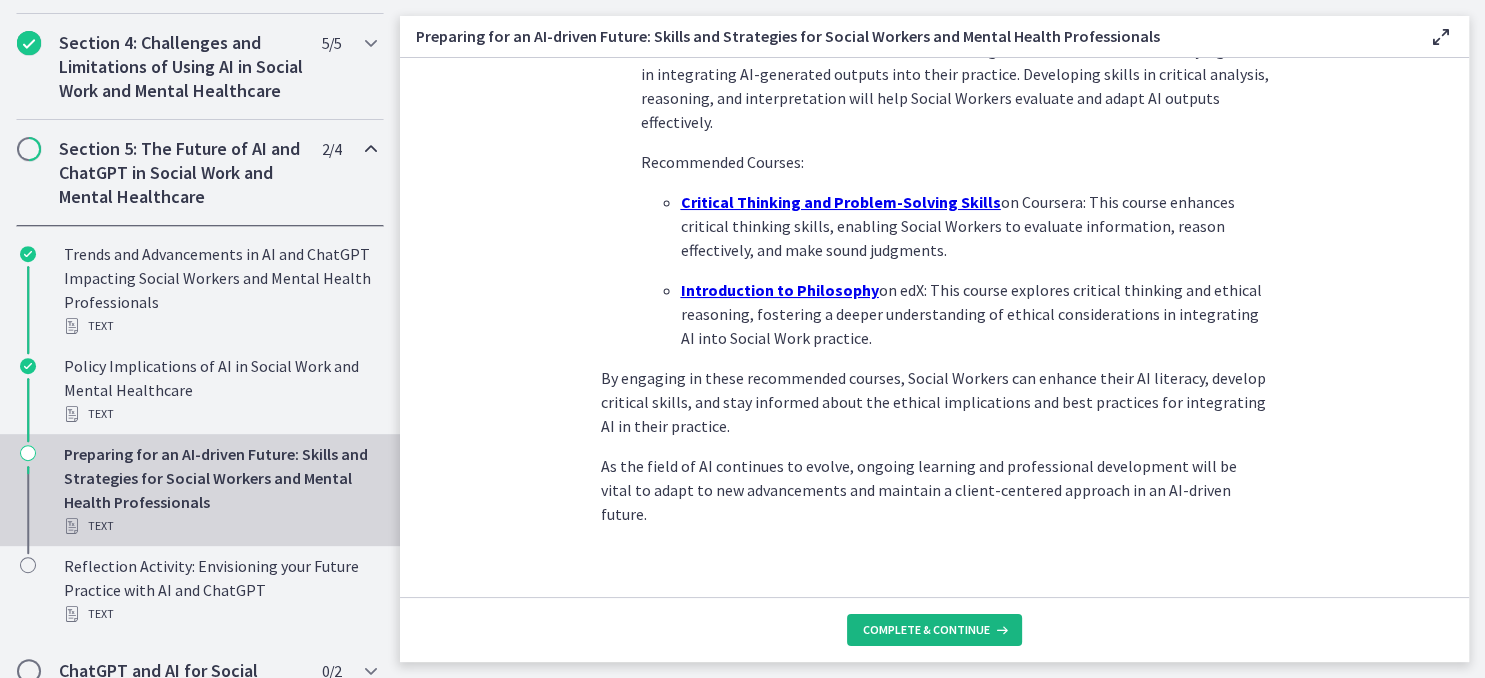 click on "Complete & continue" at bounding box center [934, 630] 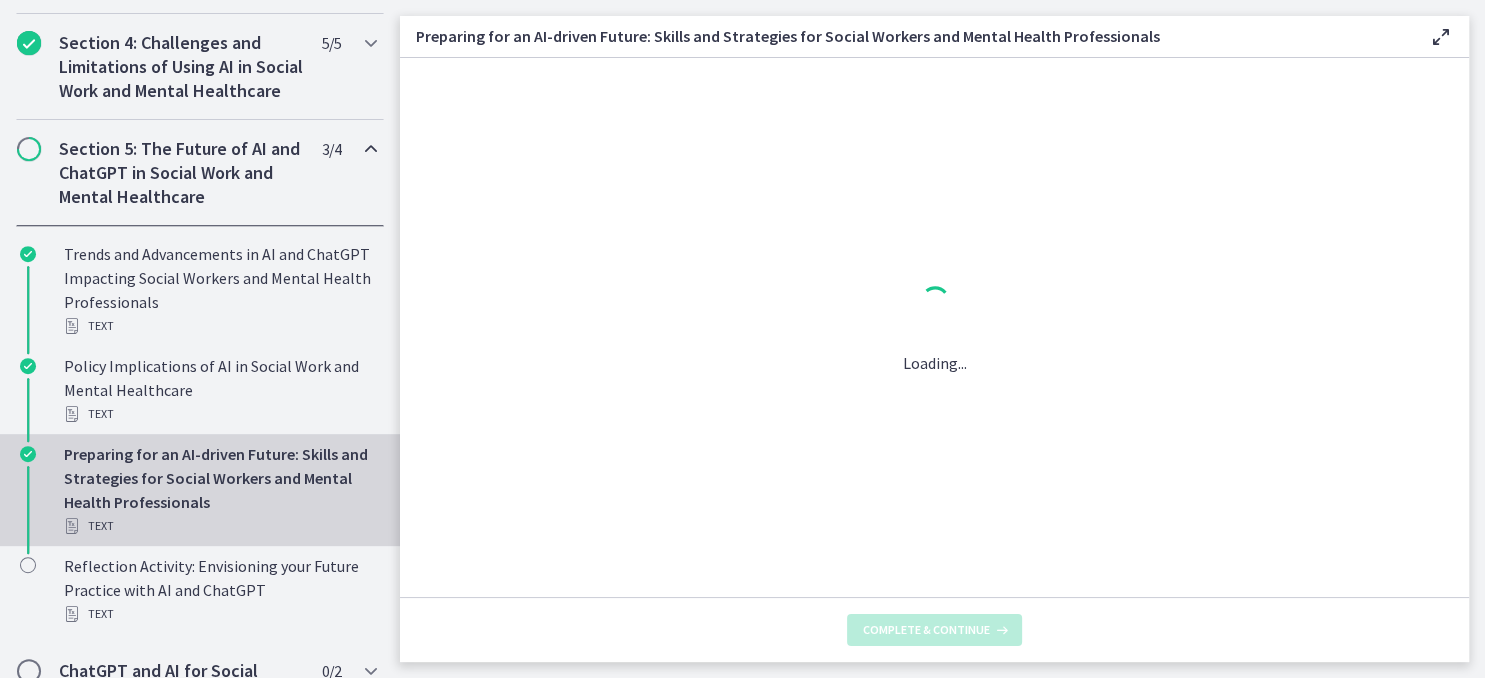 scroll, scrollTop: 0, scrollLeft: 0, axis: both 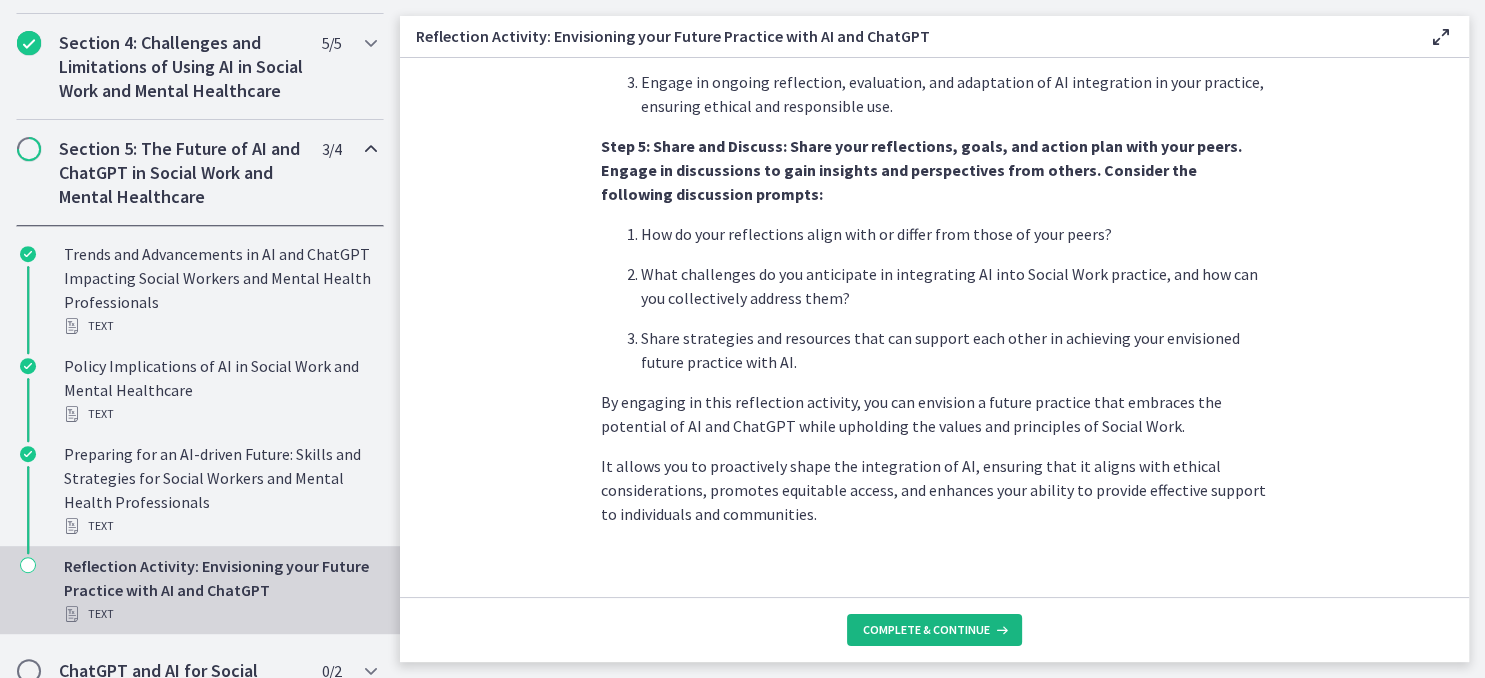 click on "Complete & continue" at bounding box center (934, 630) 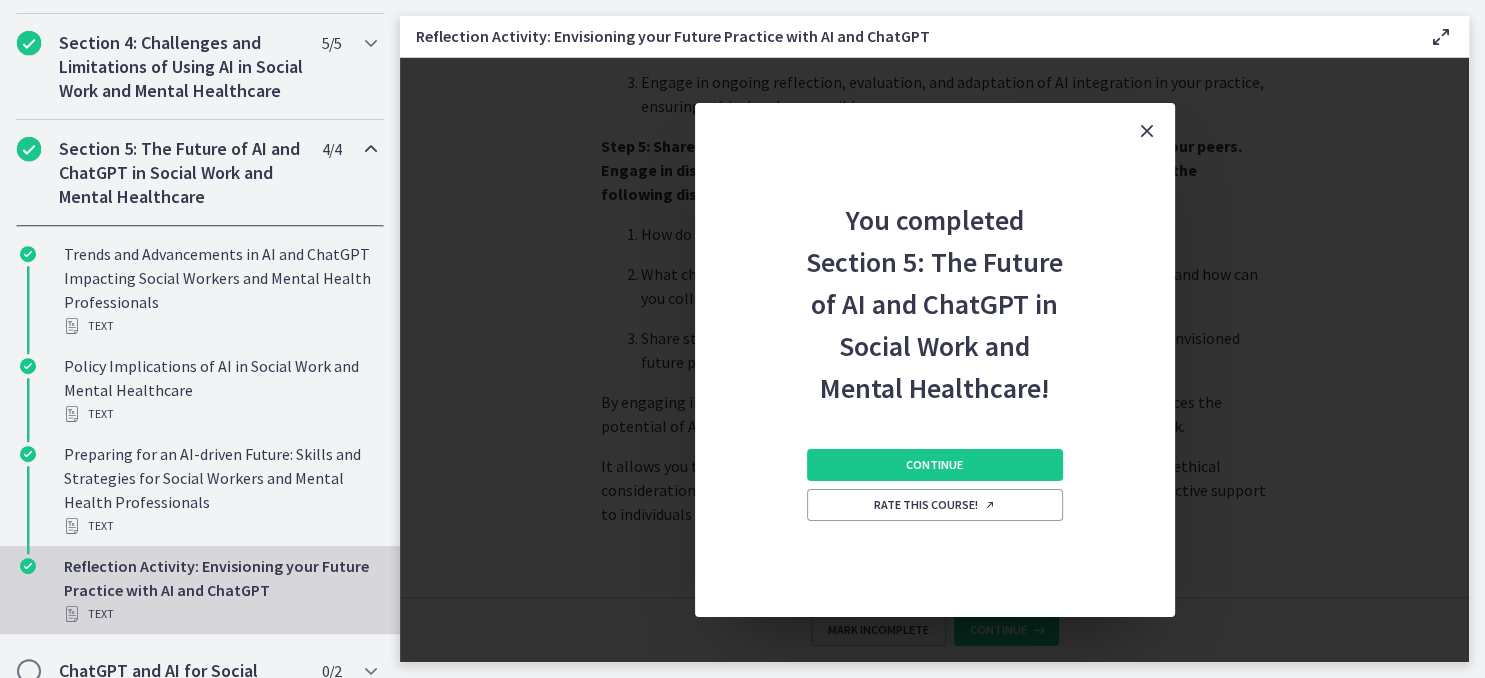 scroll, scrollTop: 1748, scrollLeft: 0, axis: vertical 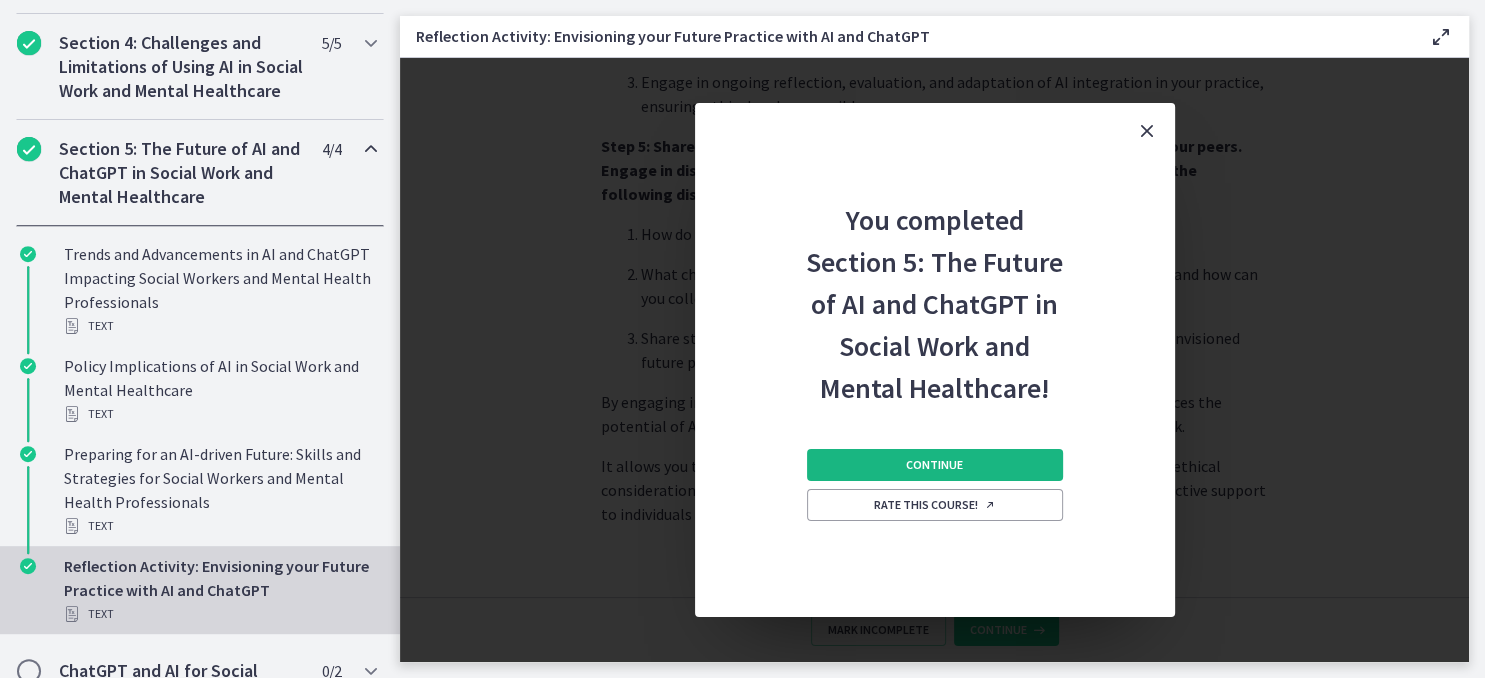 click on "Continue" at bounding box center [935, 465] 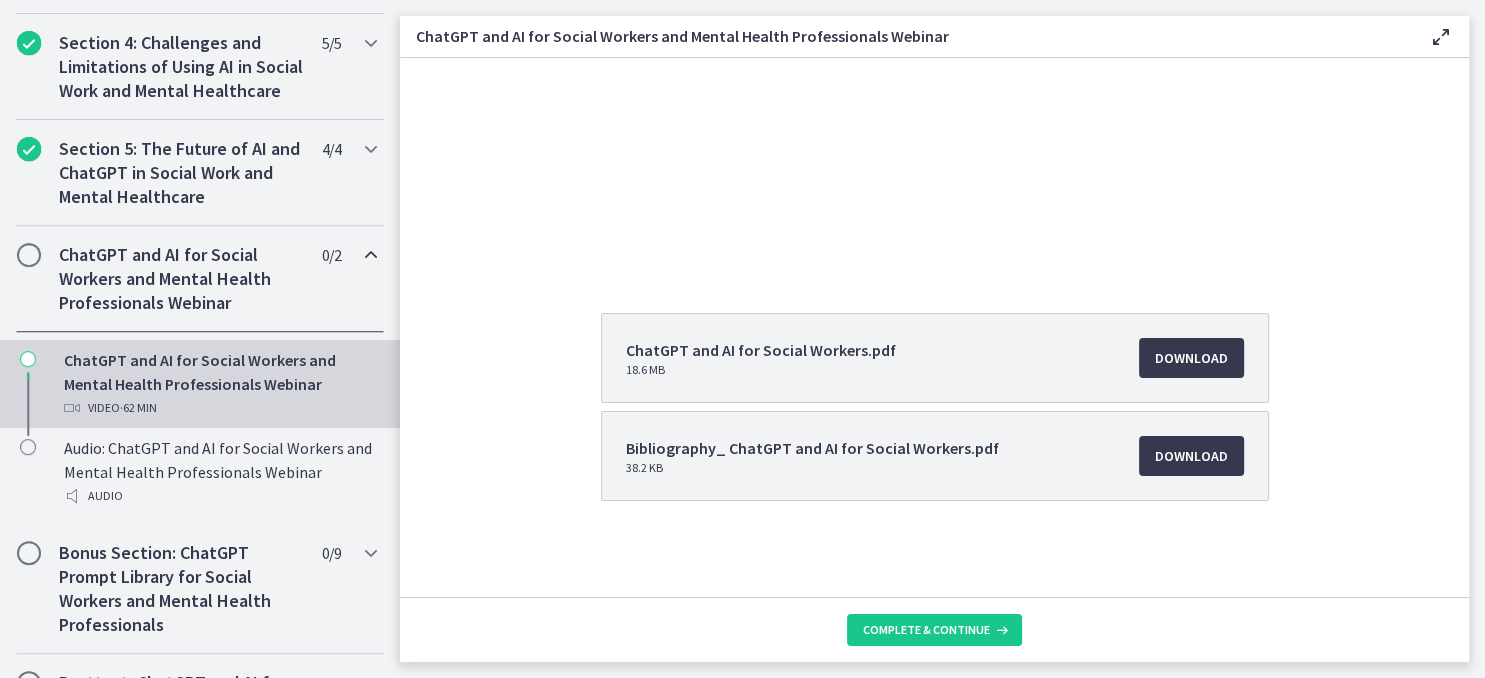 scroll, scrollTop: 0, scrollLeft: 0, axis: both 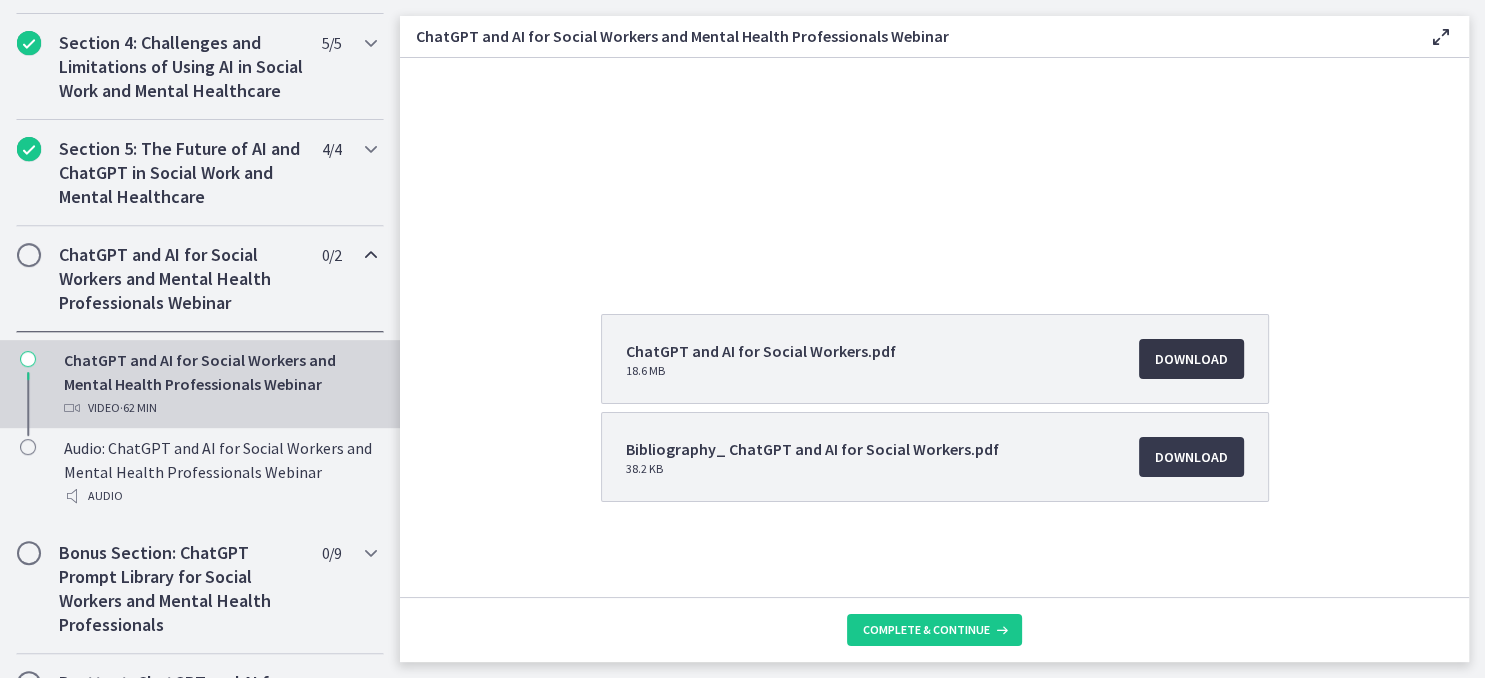 click on "Download
Opens in a new window" at bounding box center (1191, 359) 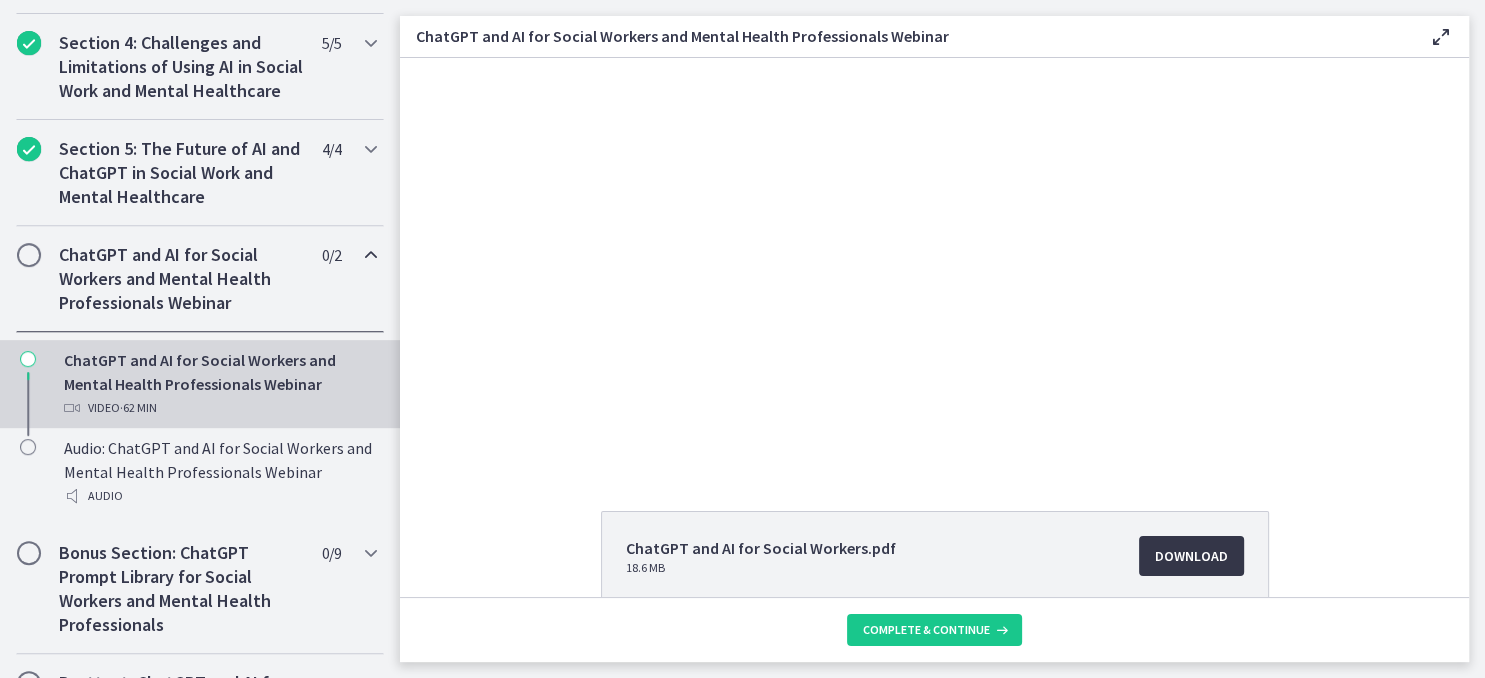 scroll, scrollTop: 0, scrollLeft: 0, axis: both 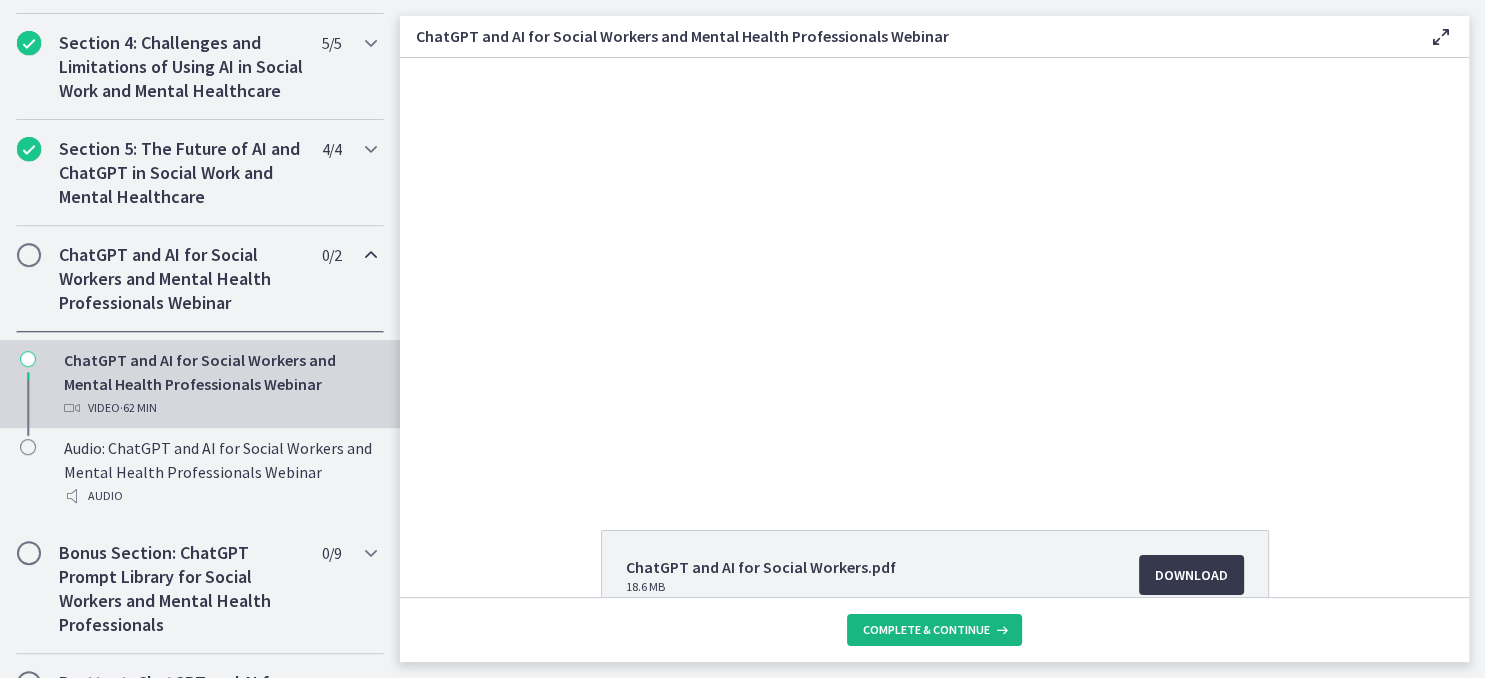 click on "Complete & continue" at bounding box center [926, 630] 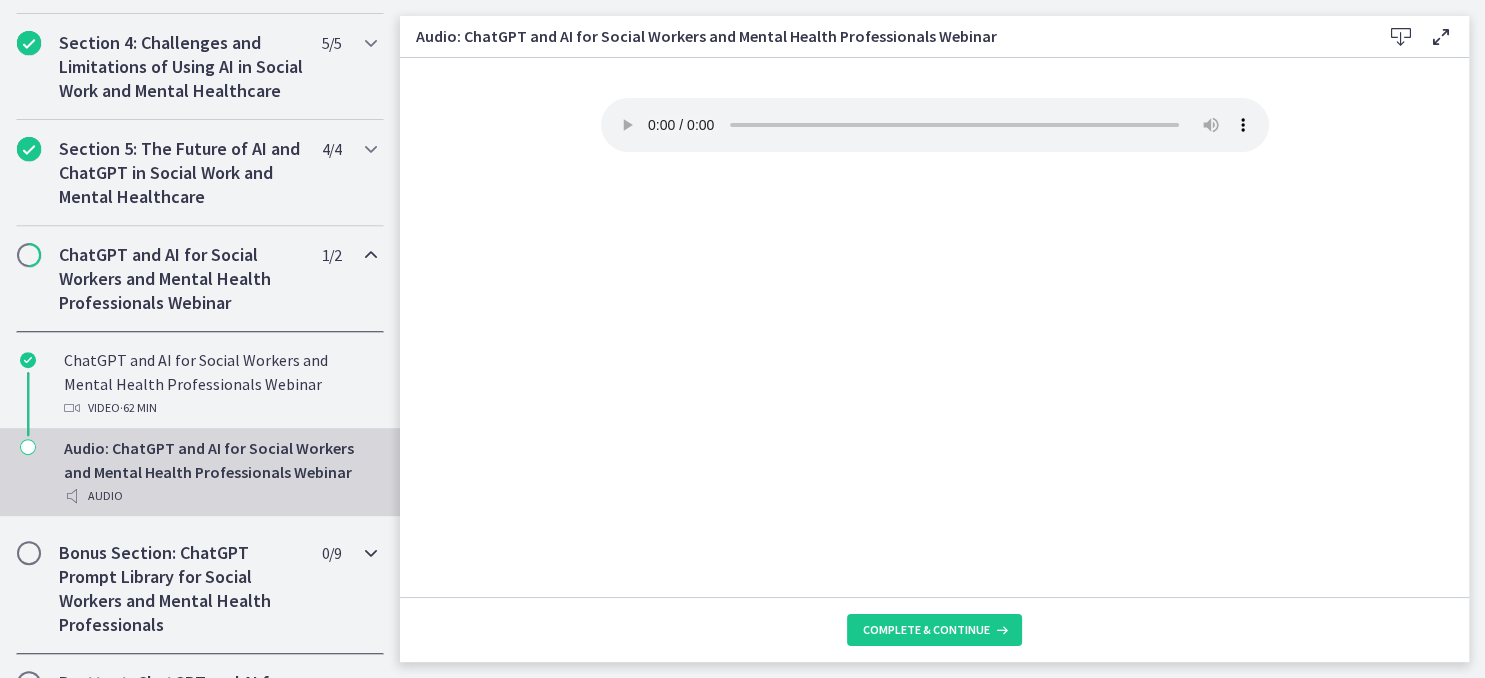 click at bounding box center [371, 553] 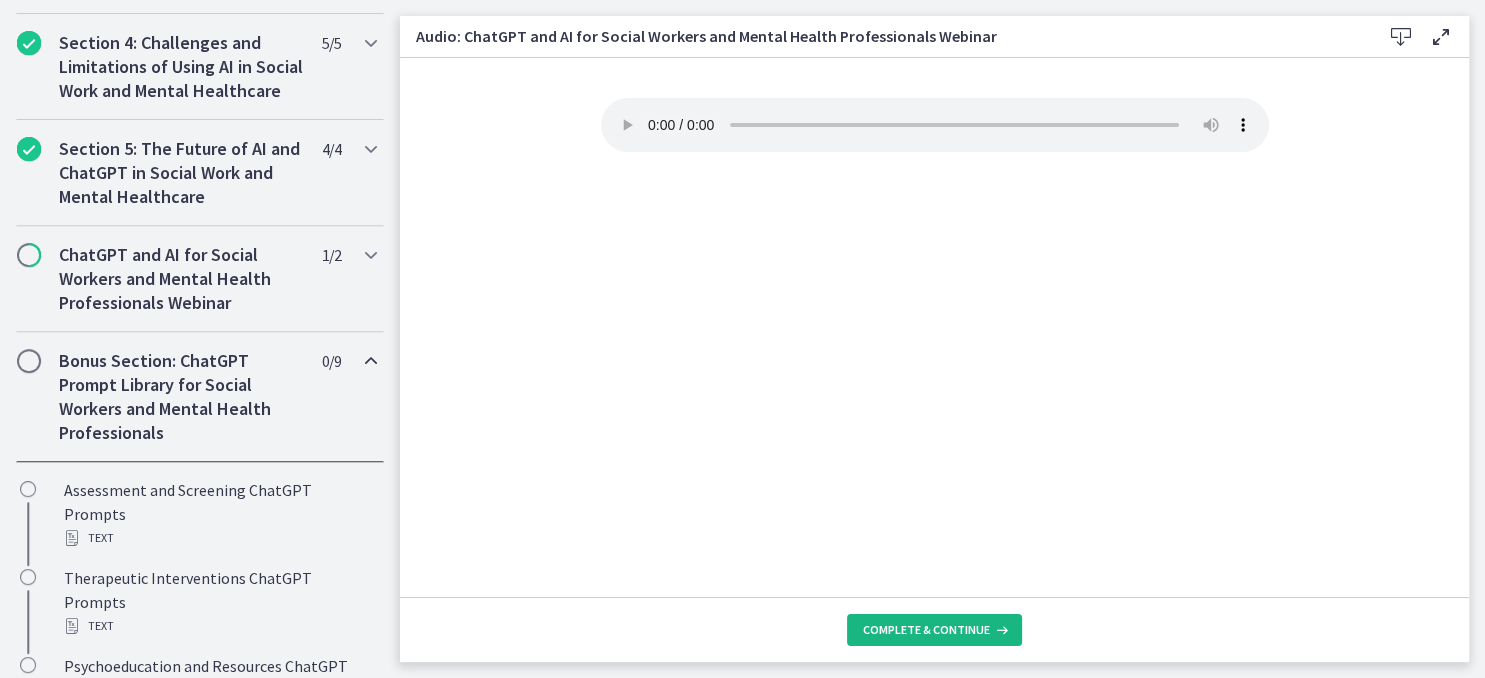 click on "Complete & continue" at bounding box center (934, 630) 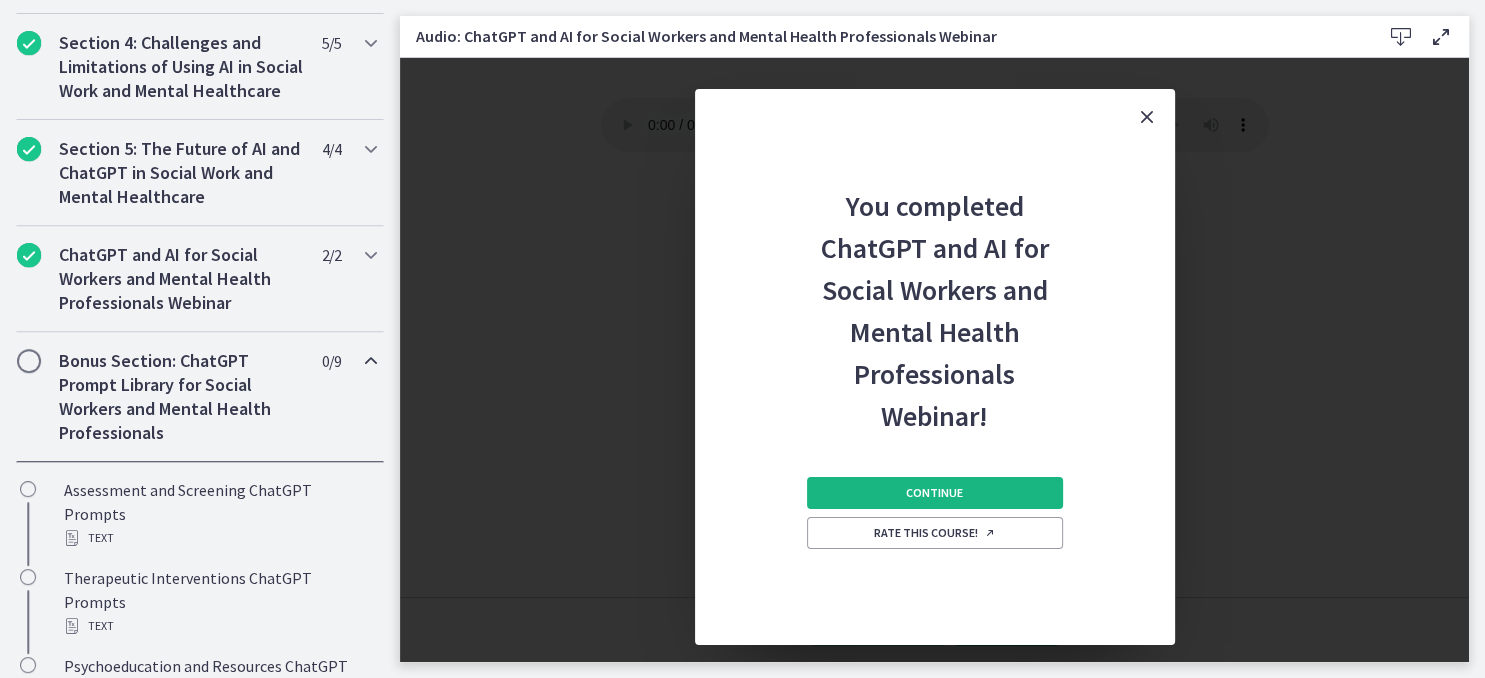 click on "Continue" at bounding box center (934, 493) 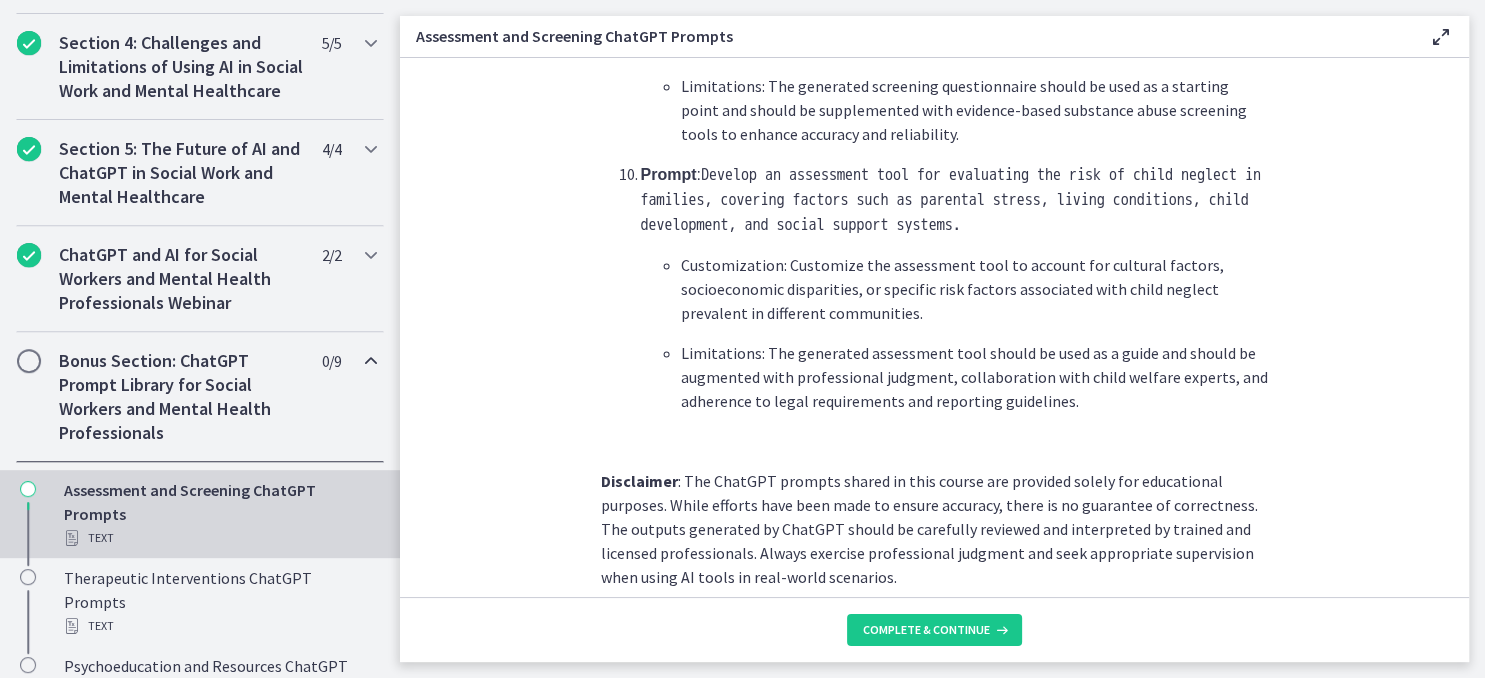 scroll, scrollTop: 3074, scrollLeft: 0, axis: vertical 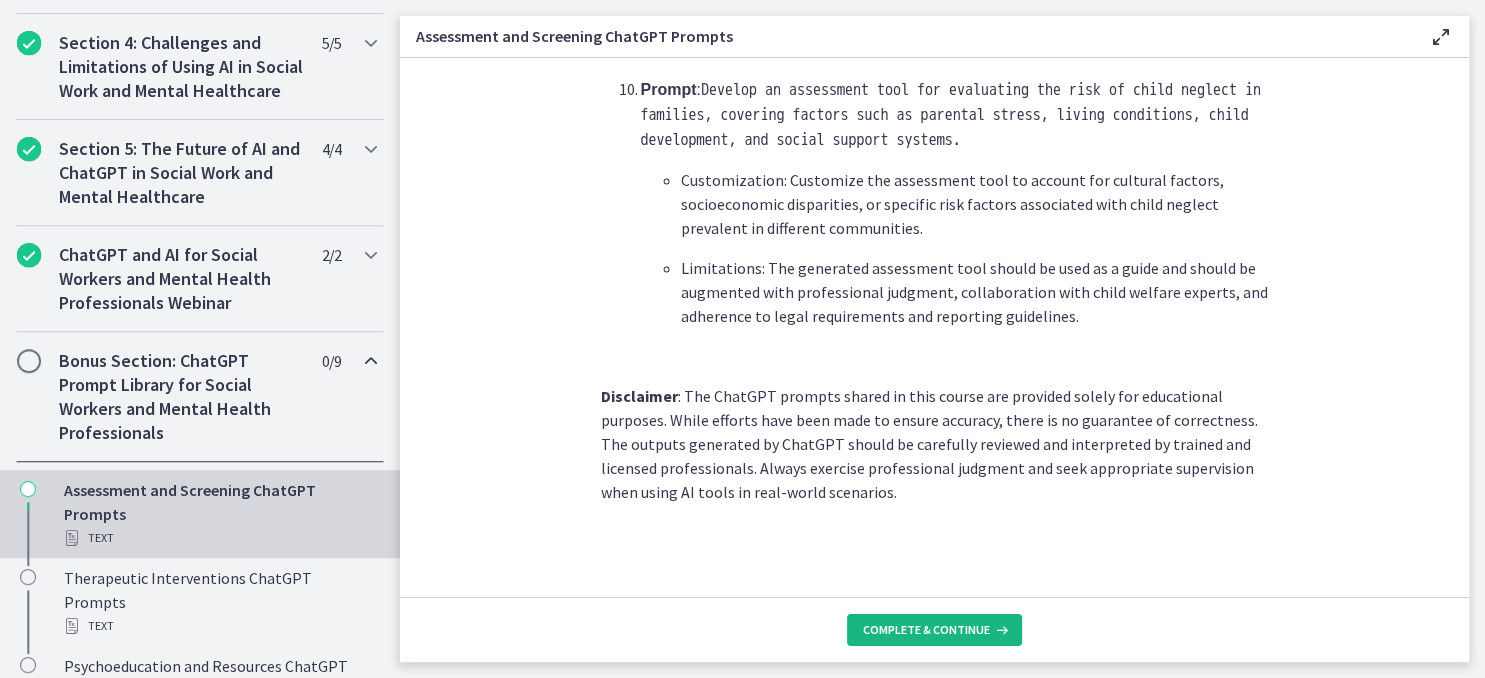 click on "Complete & continue" at bounding box center (926, 630) 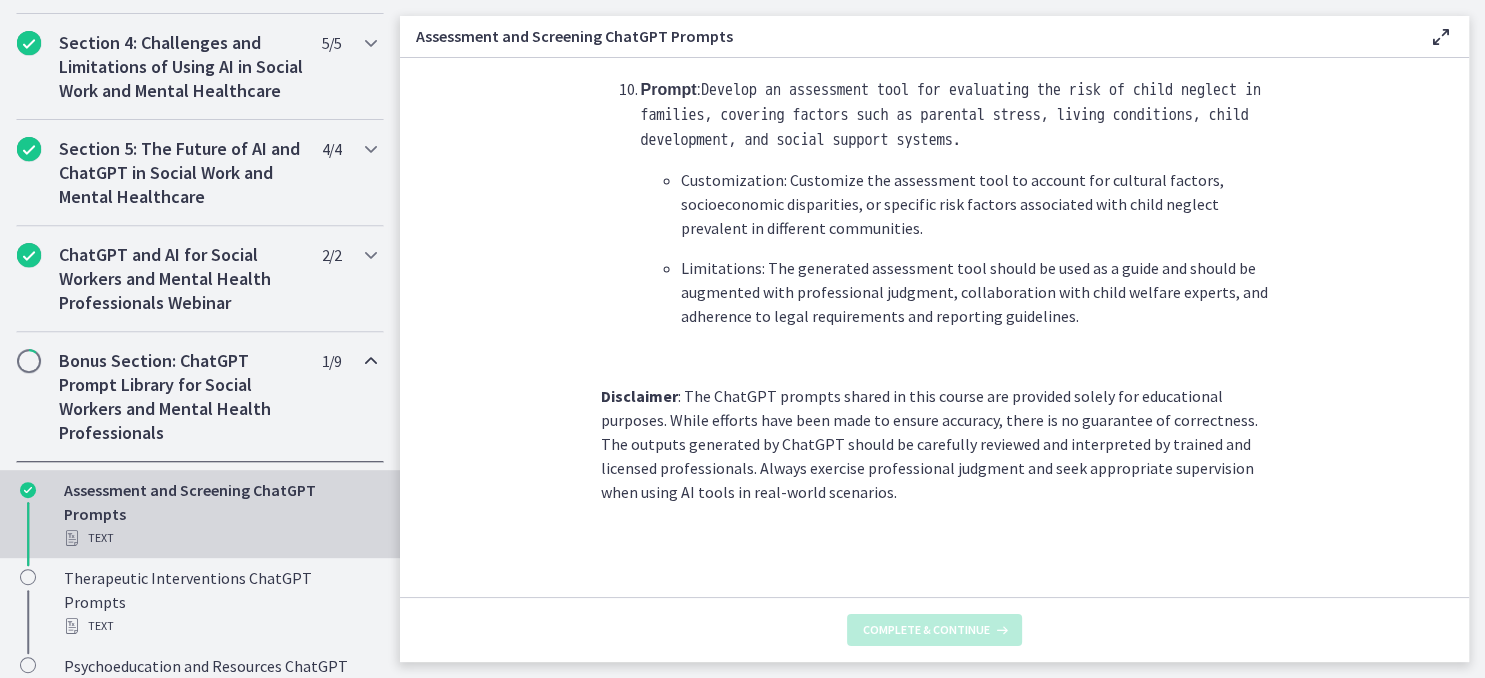 scroll, scrollTop: 0, scrollLeft: 0, axis: both 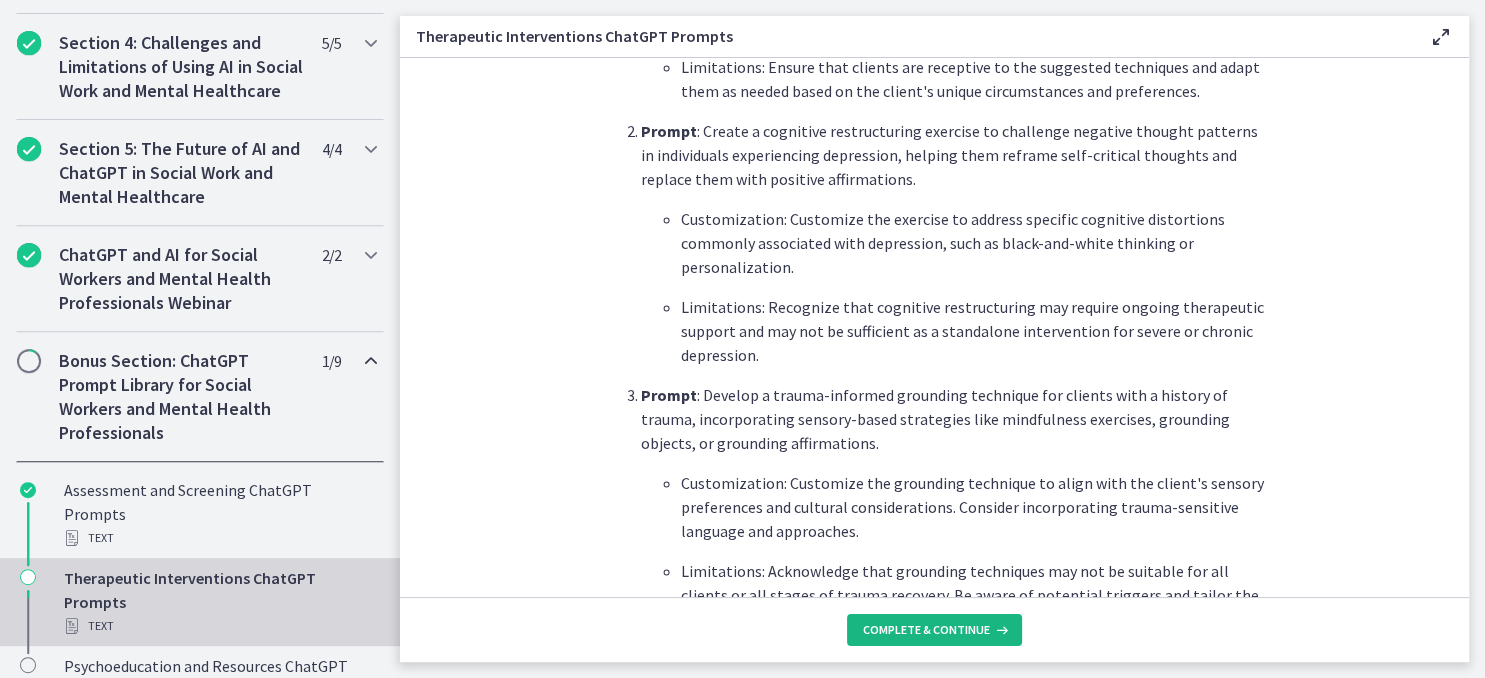click on "Complete & continue" at bounding box center (934, 630) 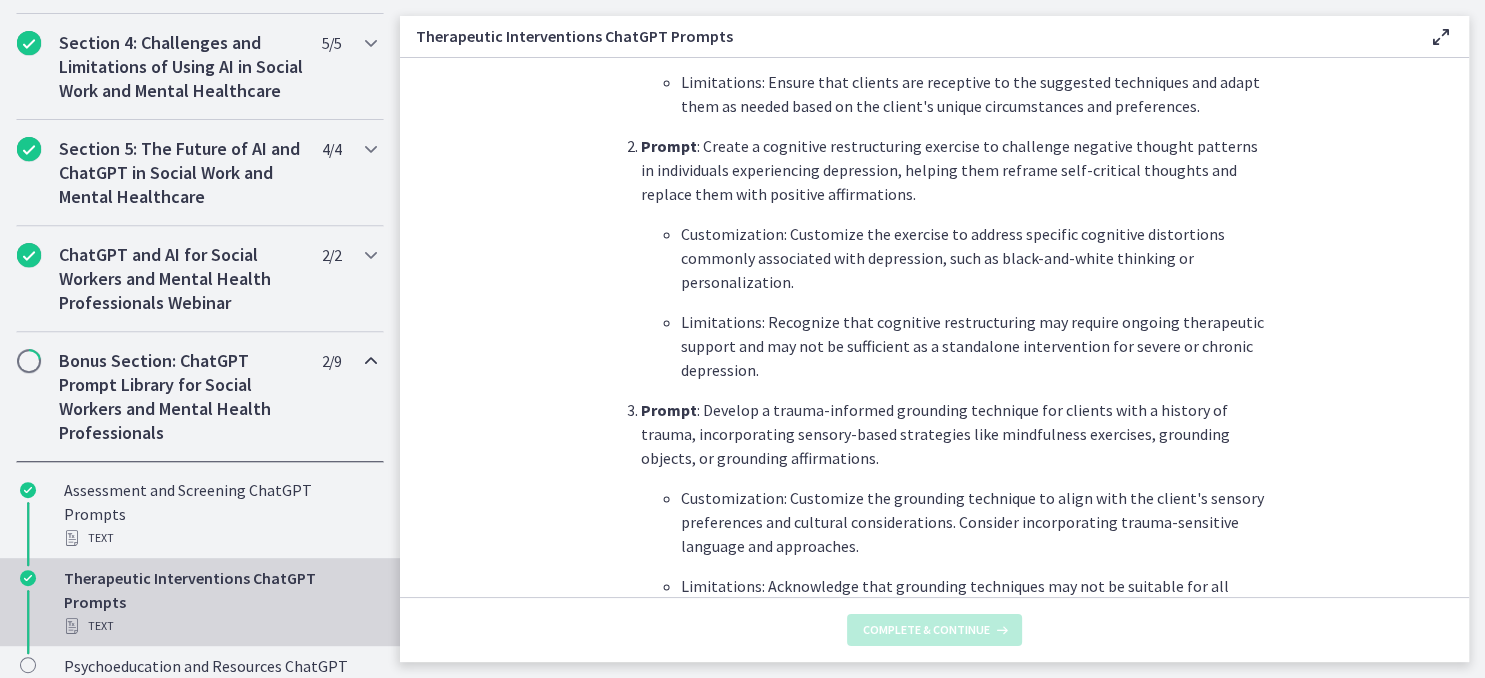 scroll, scrollTop: 0, scrollLeft: 0, axis: both 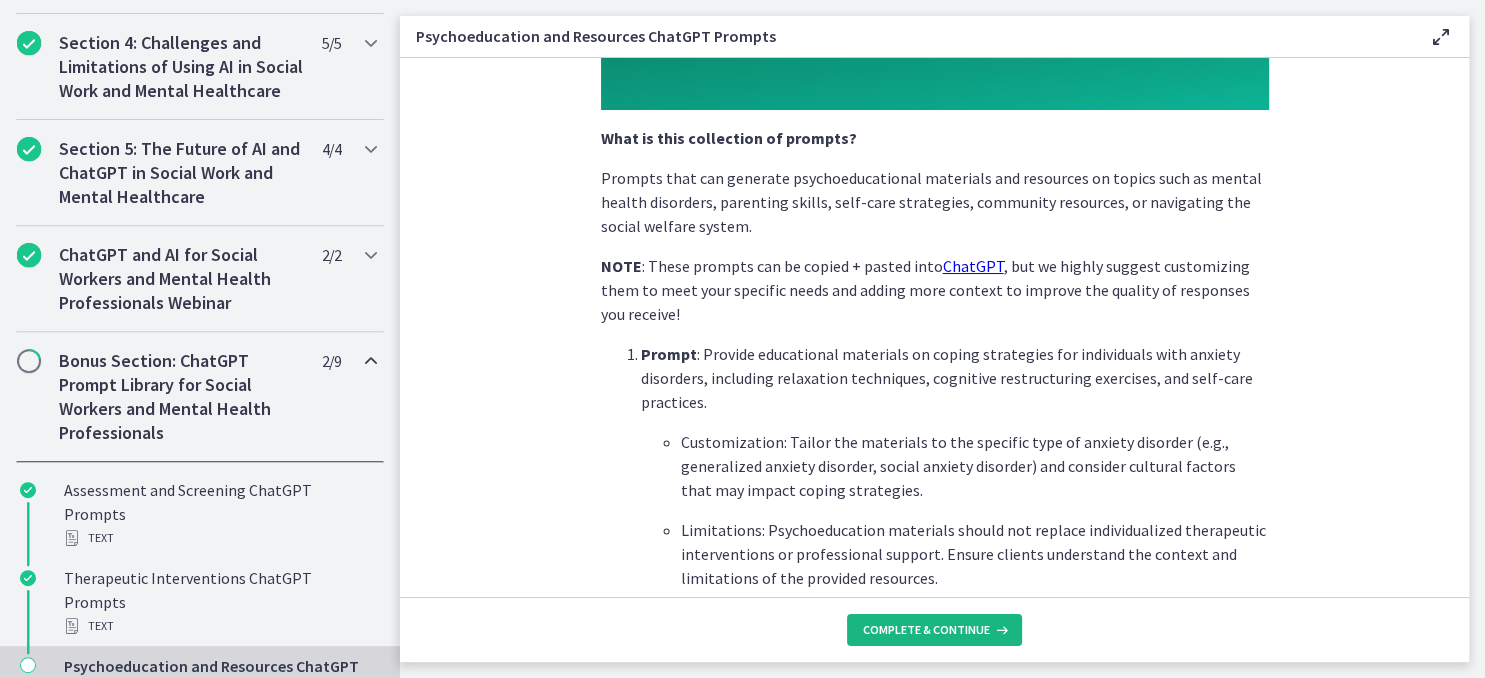 click on "Complete & continue" at bounding box center (934, 630) 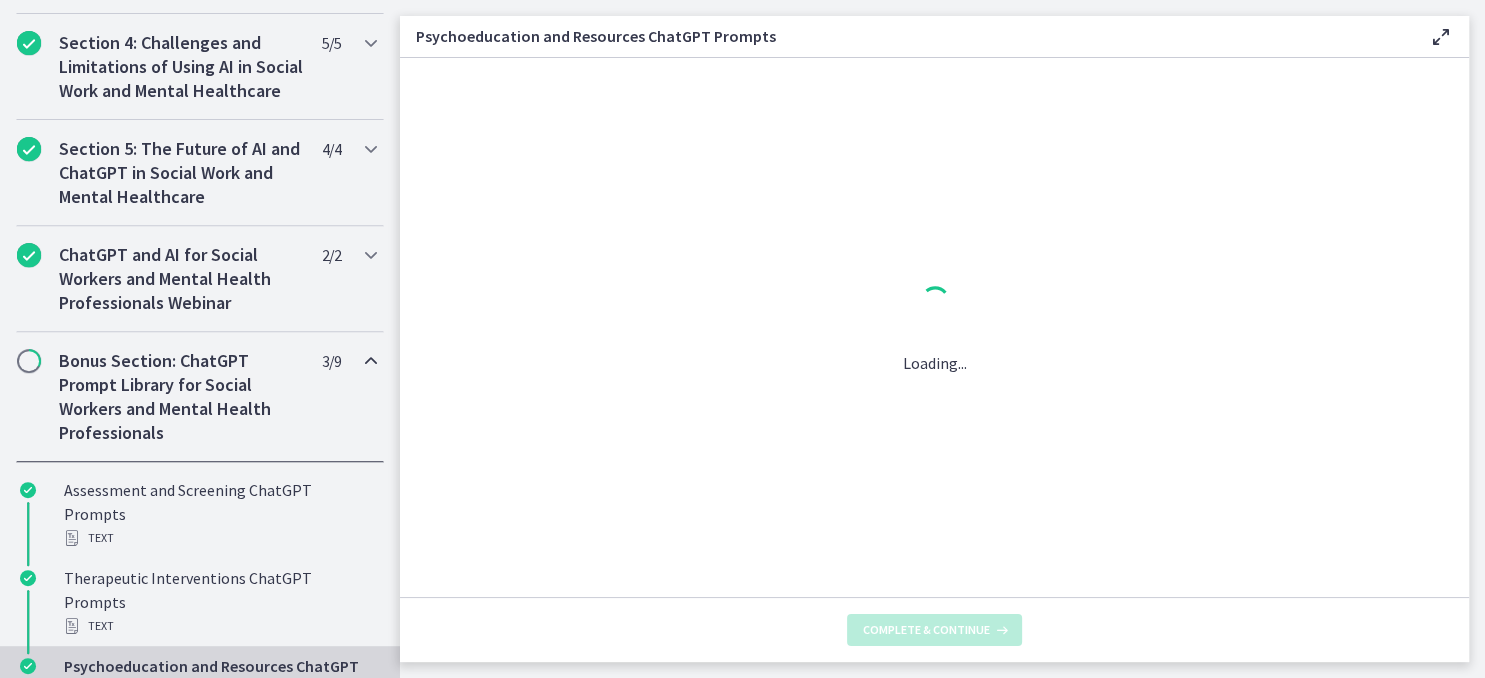 scroll, scrollTop: 0, scrollLeft: 0, axis: both 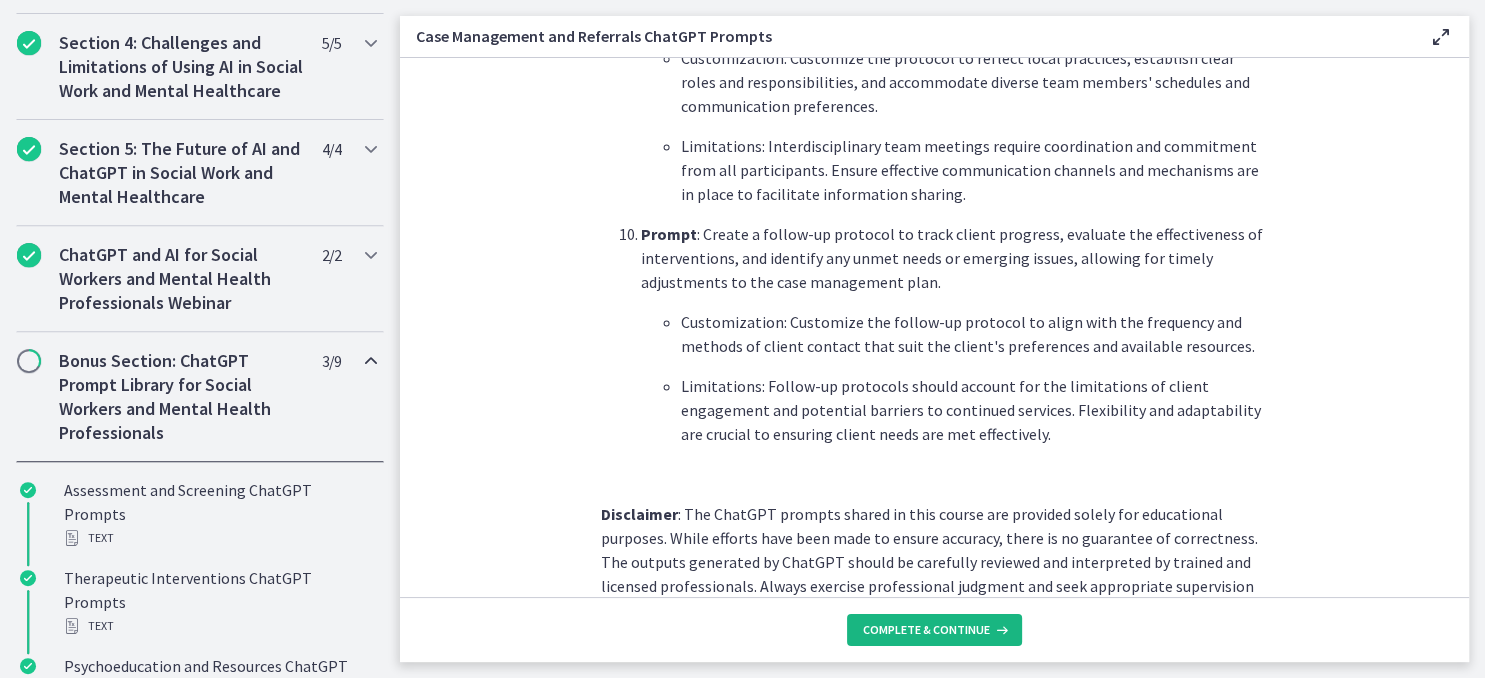 click on "Complete & continue" at bounding box center (926, 630) 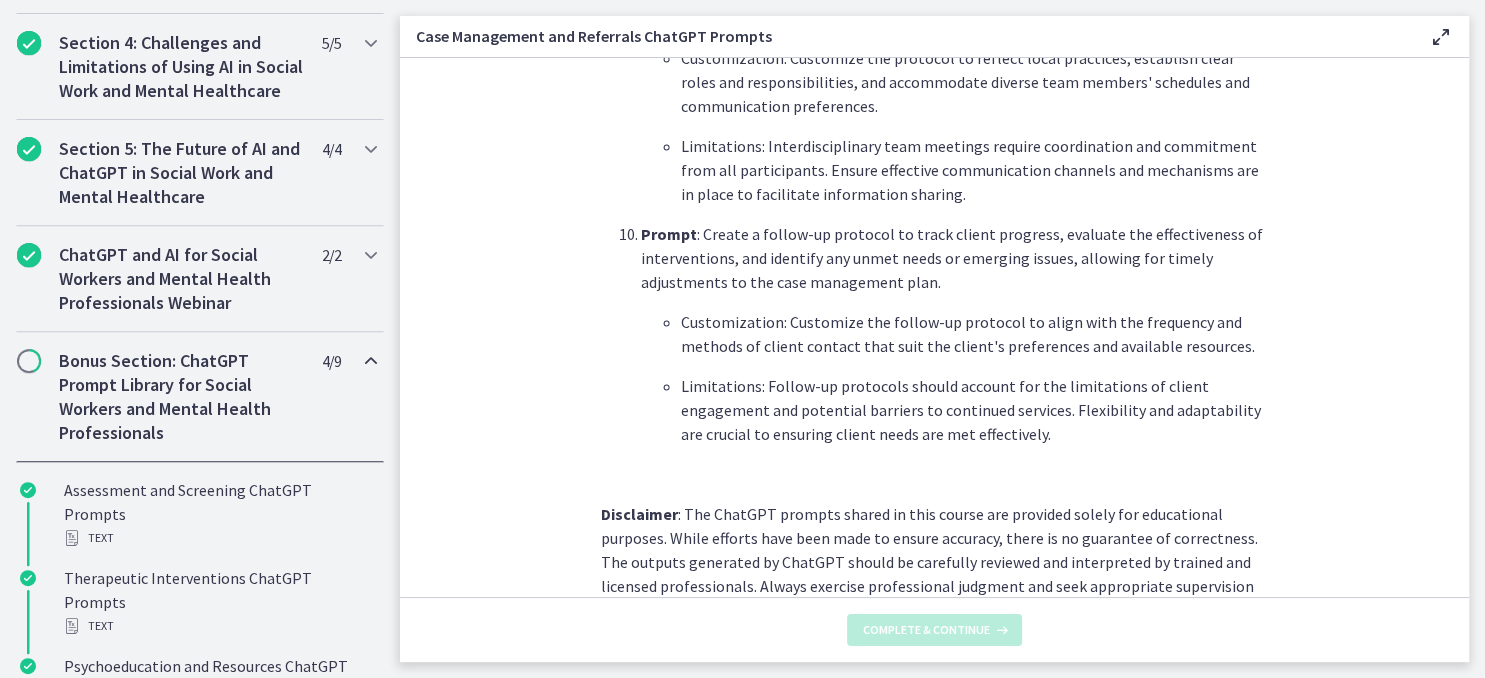 scroll, scrollTop: 0, scrollLeft: 0, axis: both 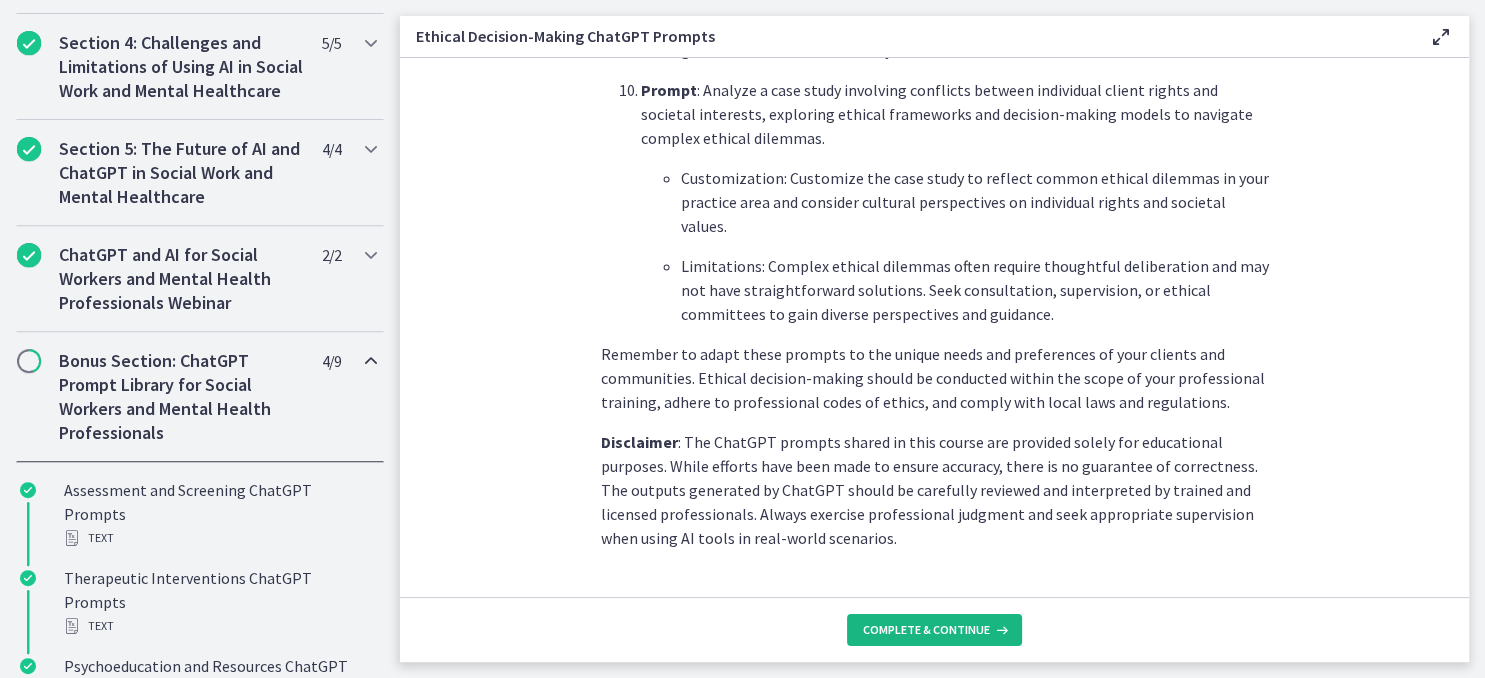 click on "Complete & continue" at bounding box center [934, 630] 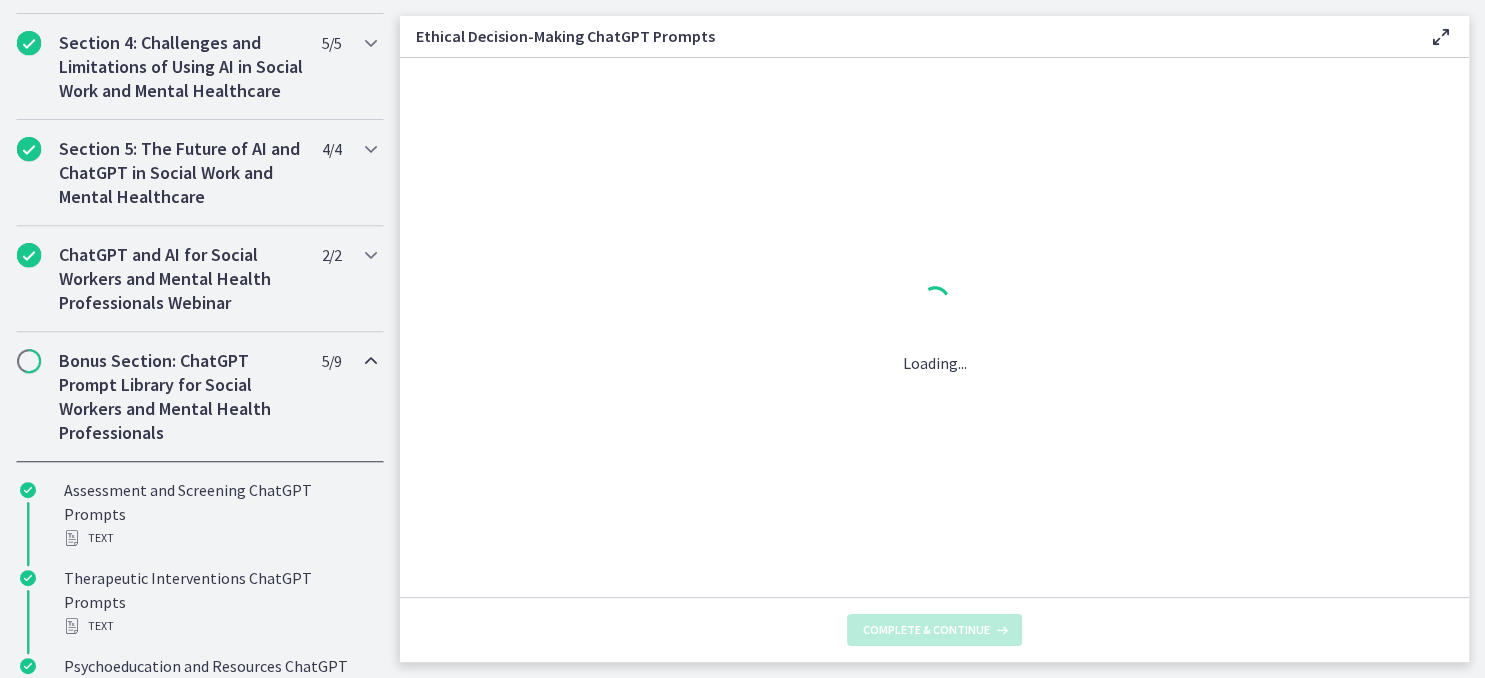 scroll, scrollTop: 0, scrollLeft: 0, axis: both 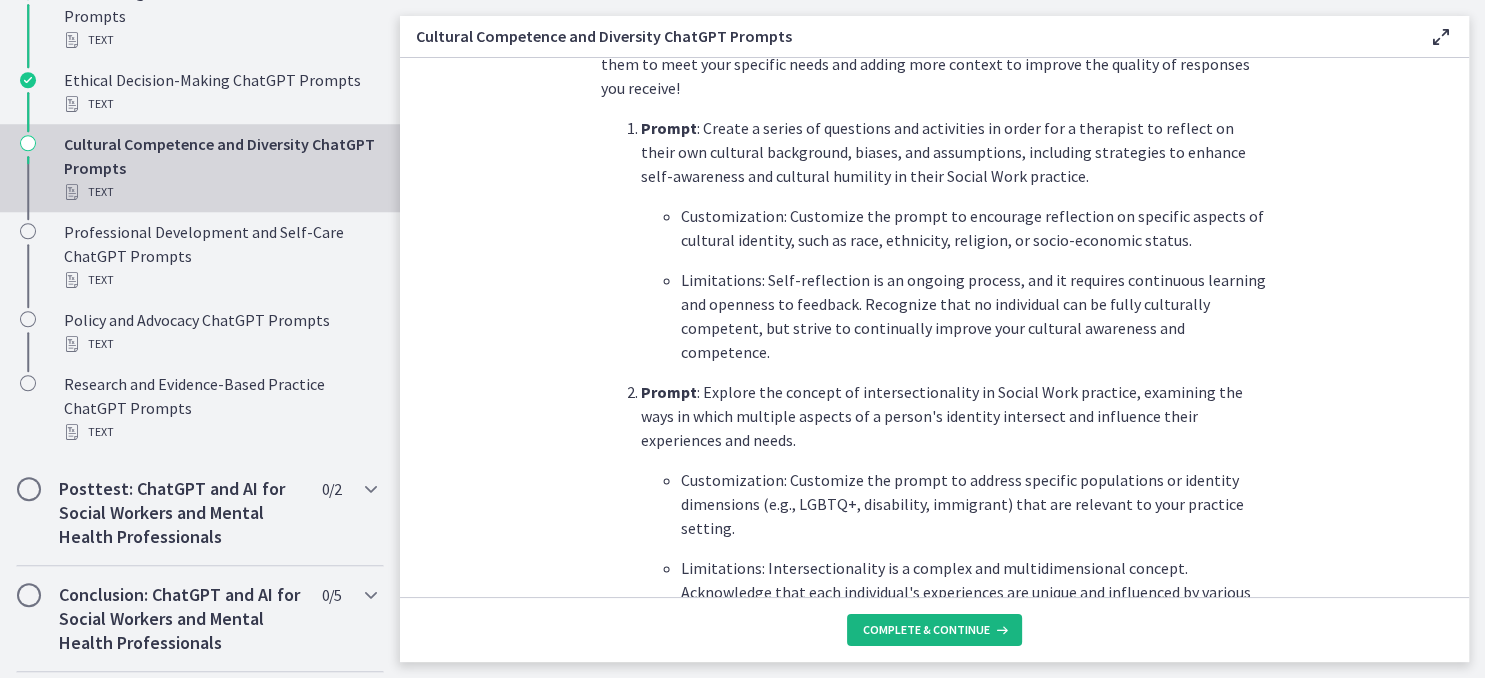 click on "Complete & continue" at bounding box center [934, 630] 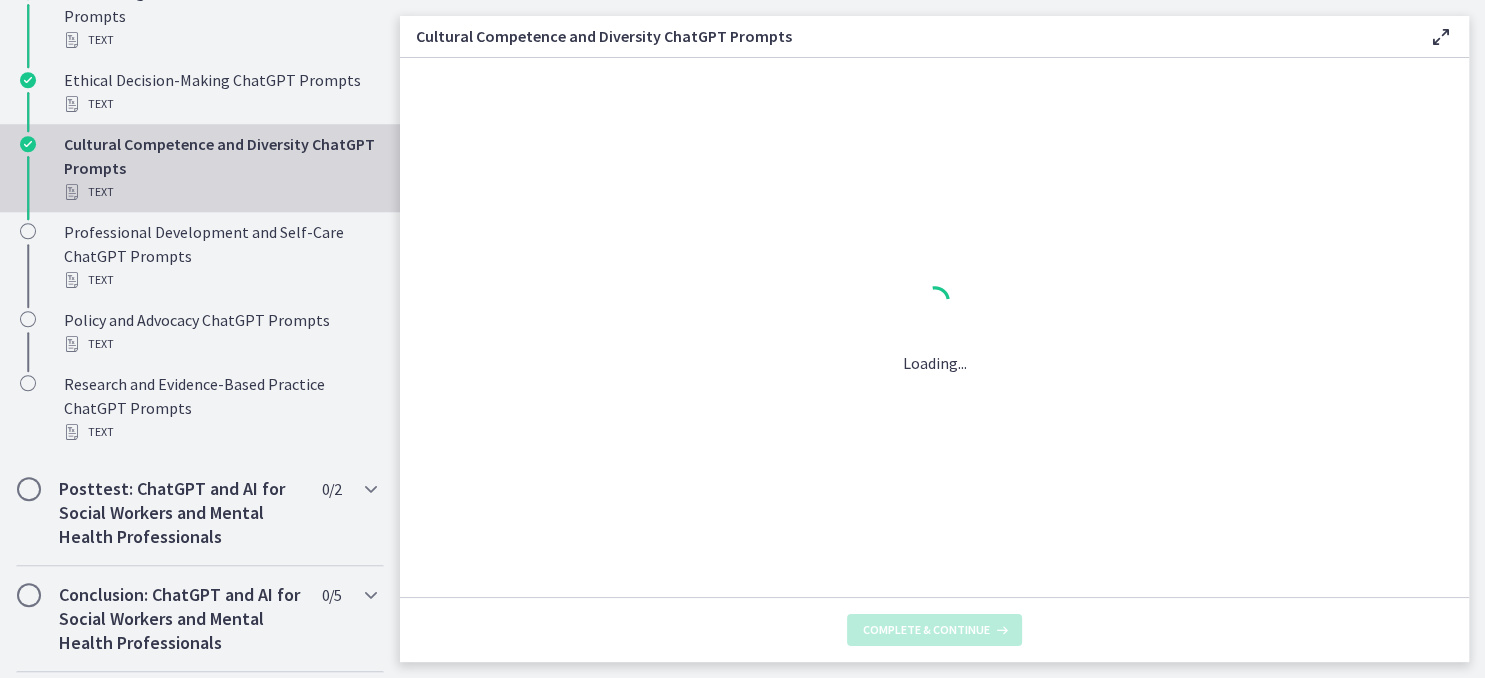 scroll, scrollTop: 0, scrollLeft: 0, axis: both 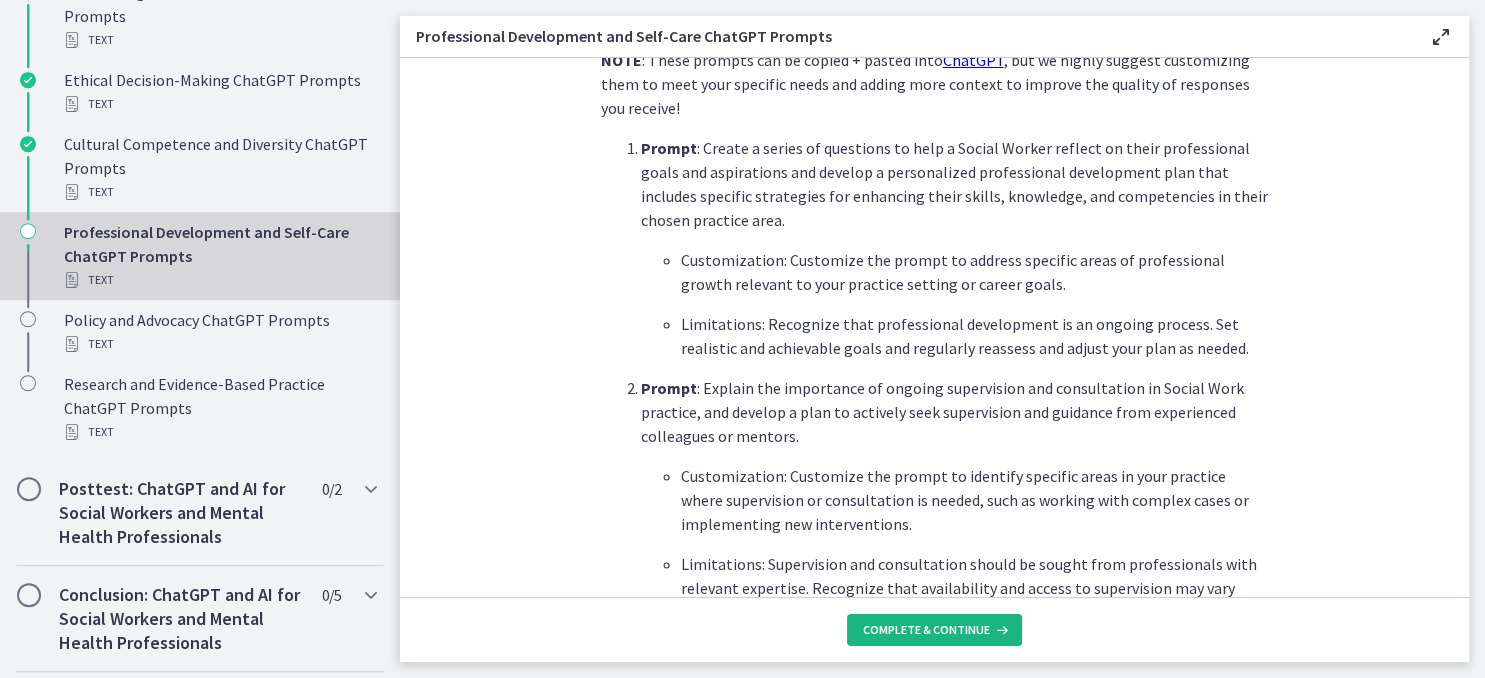 click on "Complete & continue" at bounding box center [926, 630] 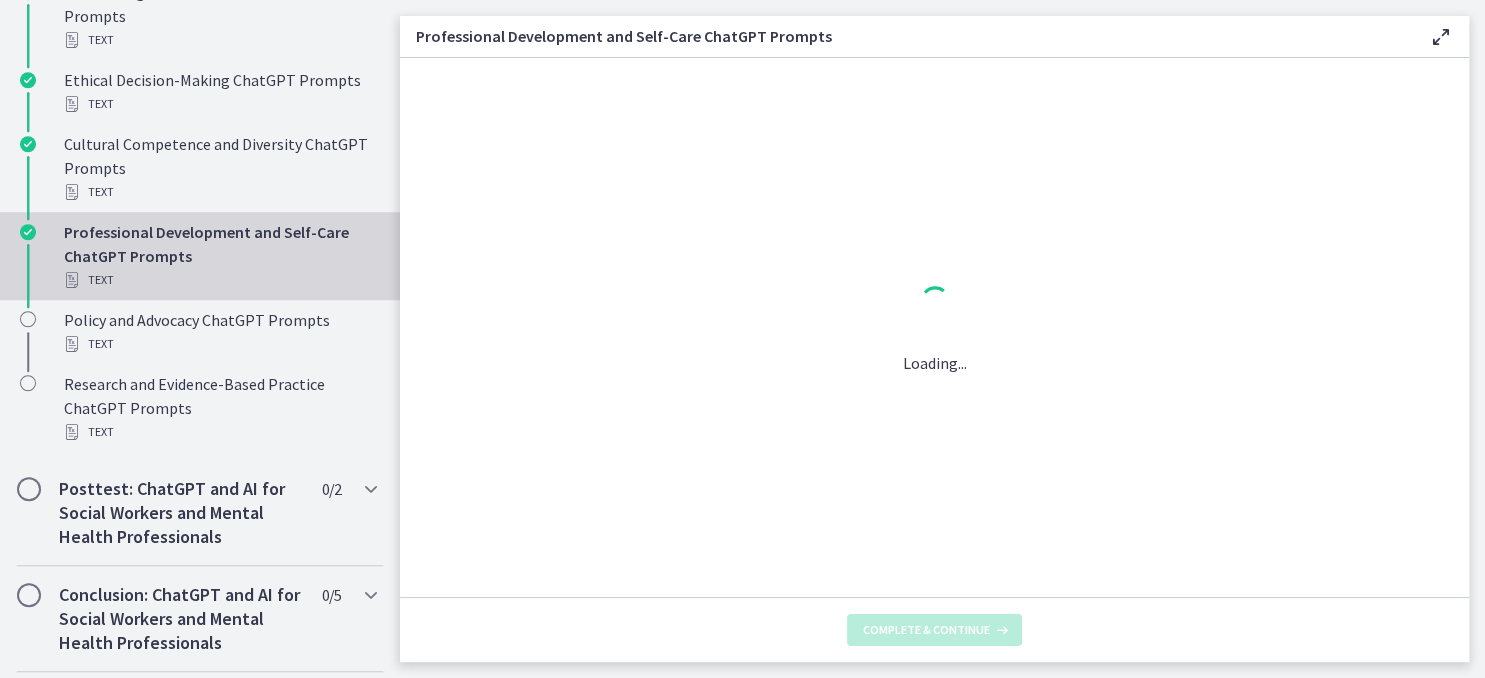 scroll, scrollTop: 0, scrollLeft: 0, axis: both 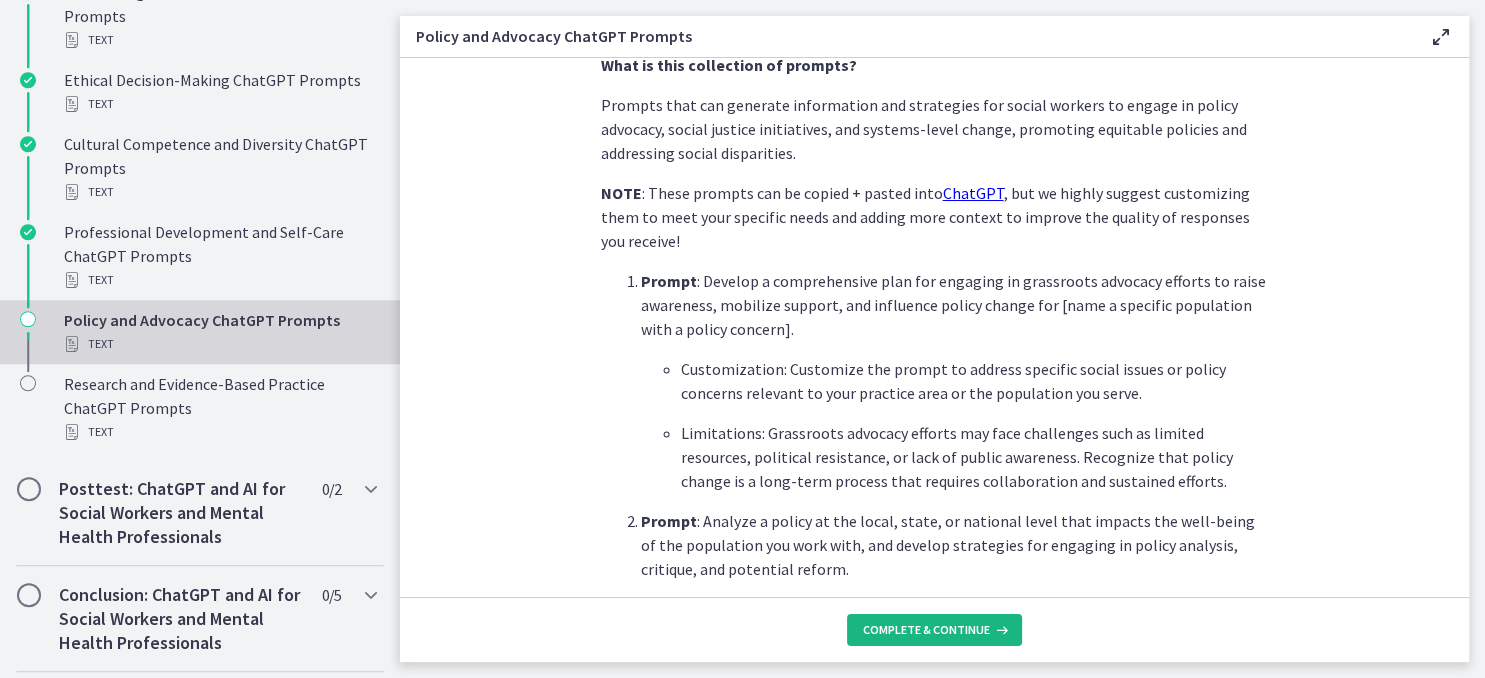 click on "Complete & continue" at bounding box center (934, 630) 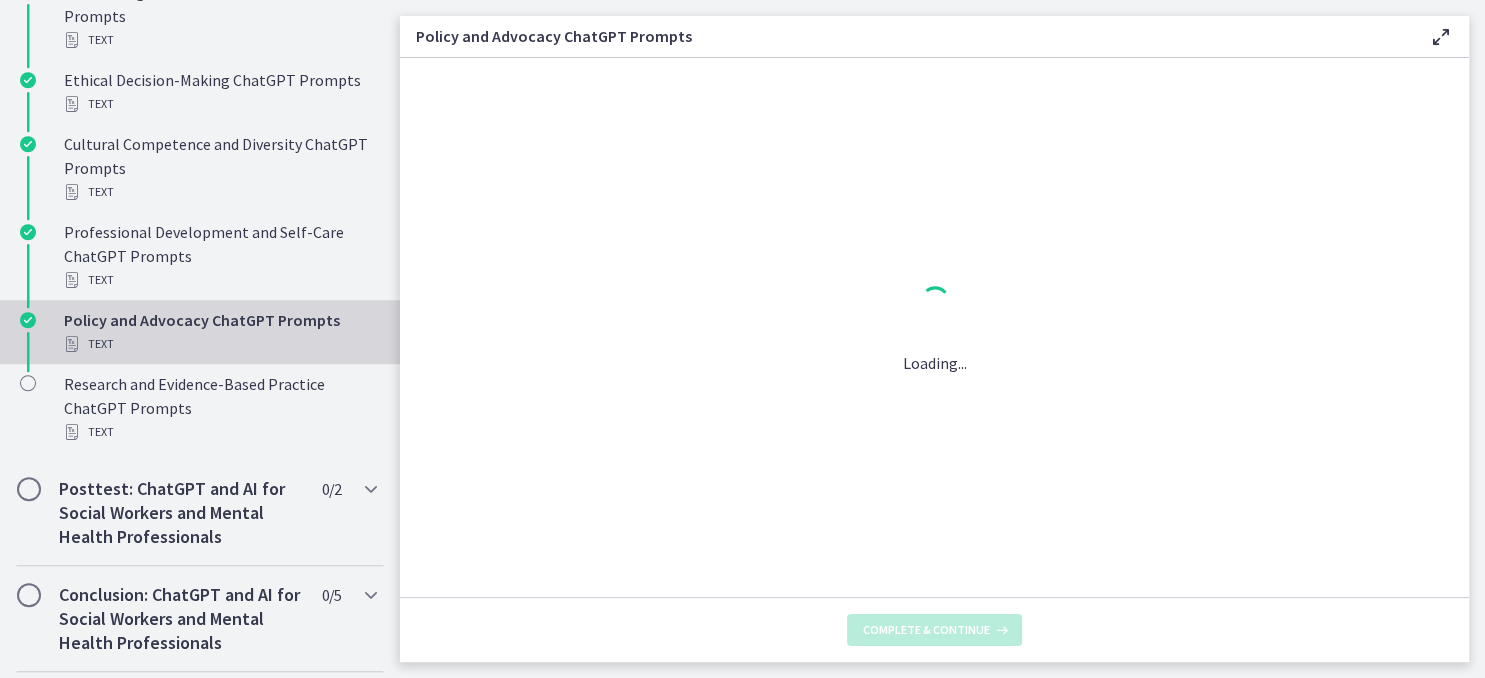 scroll, scrollTop: 0, scrollLeft: 0, axis: both 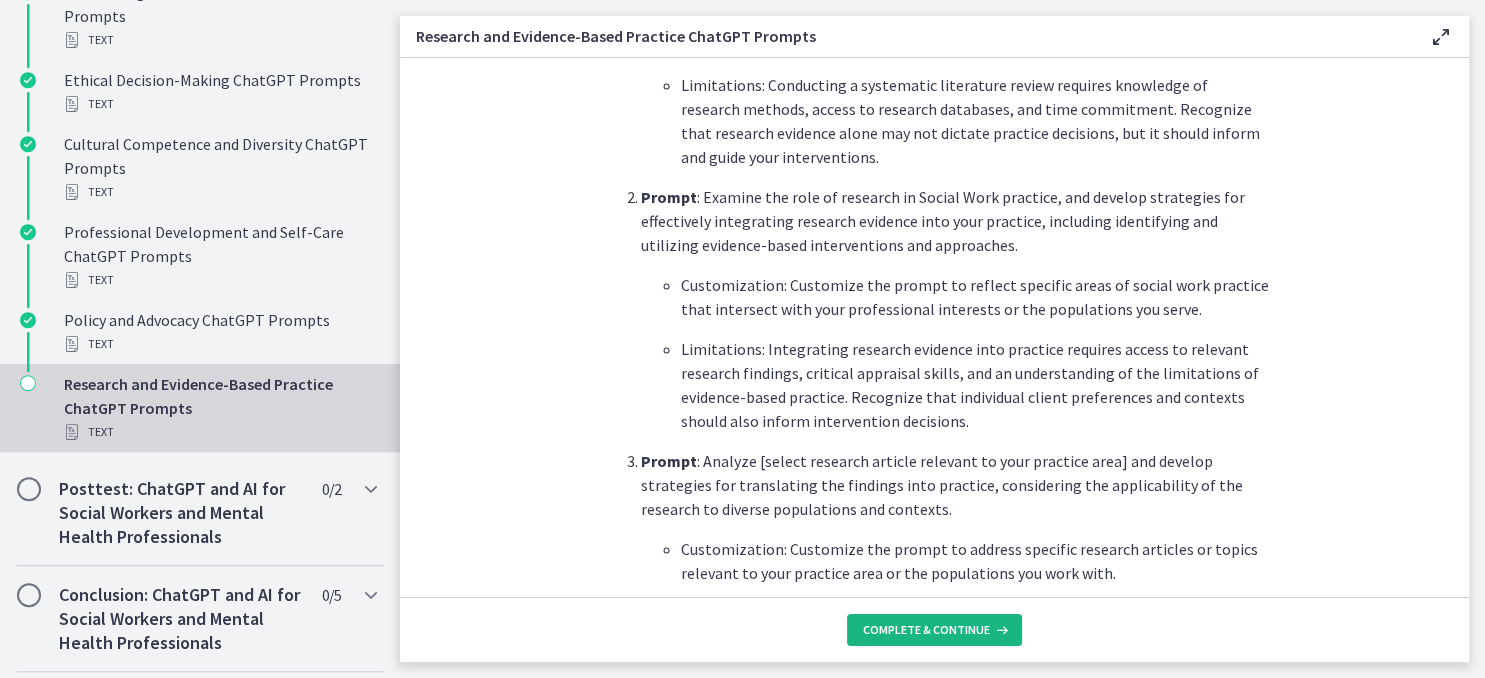 click on "Complete & continue" at bounding box center [926, 630] 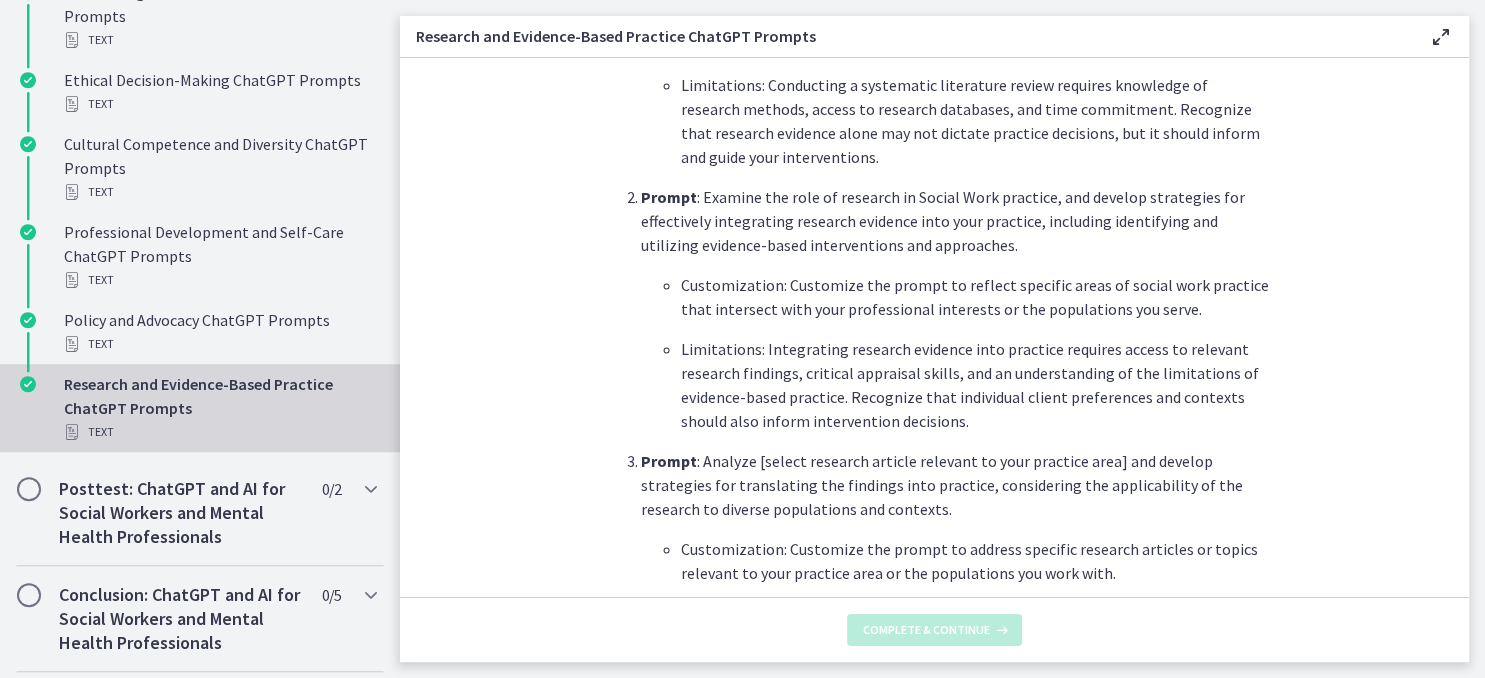scroll, scrollTop: 777, scrollLeft: 0, axis: vertical 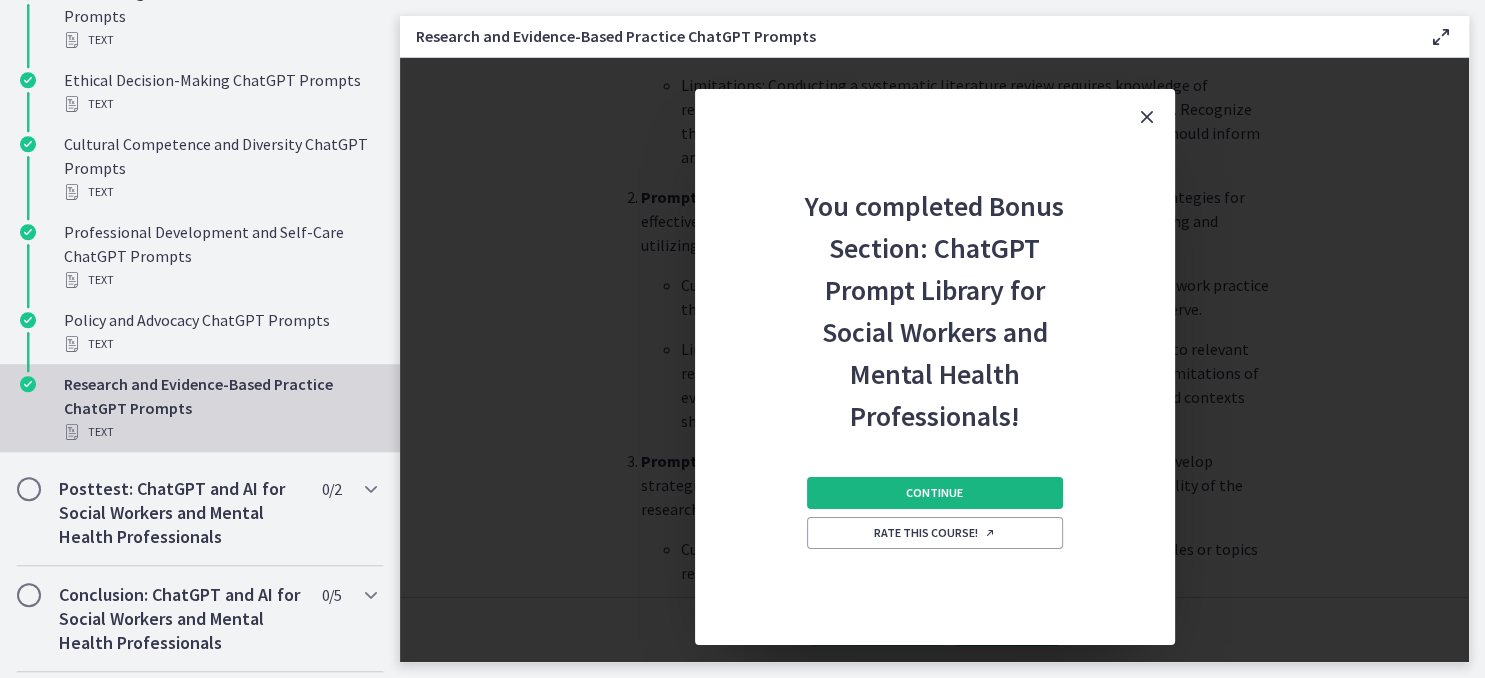 click on "Continue" at bounding box center (935, 493) 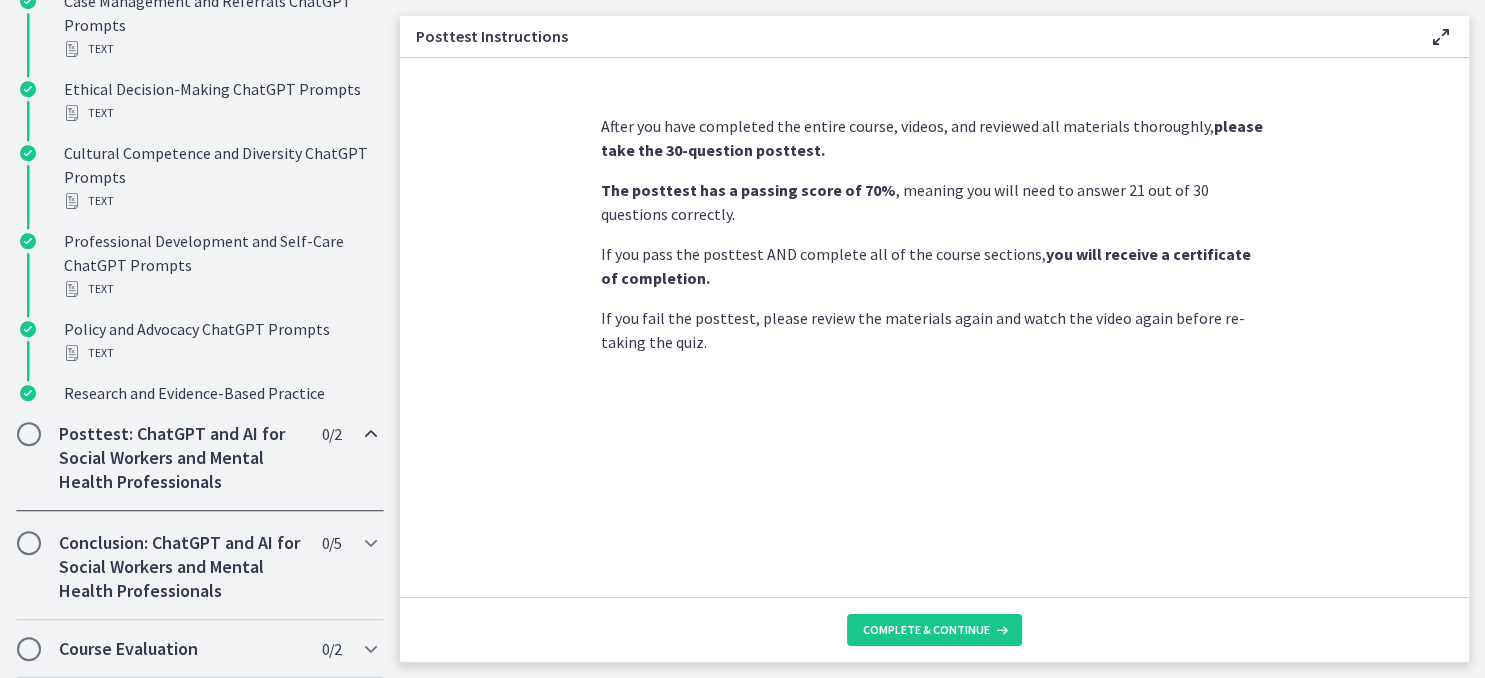 scroll, scrollTop: 1002, scrollLeft: 0, axis: vertical 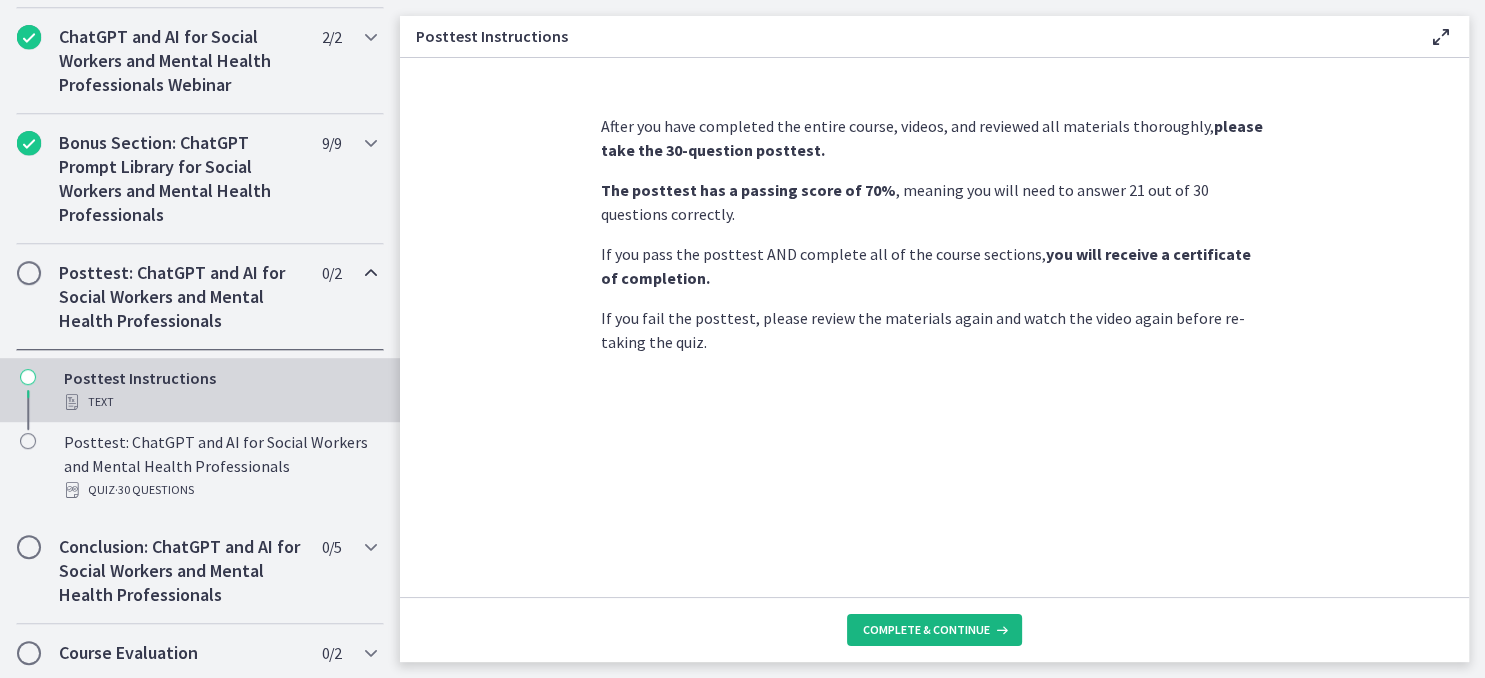 click on "Complete & continue" at bounding box center (926, 630) 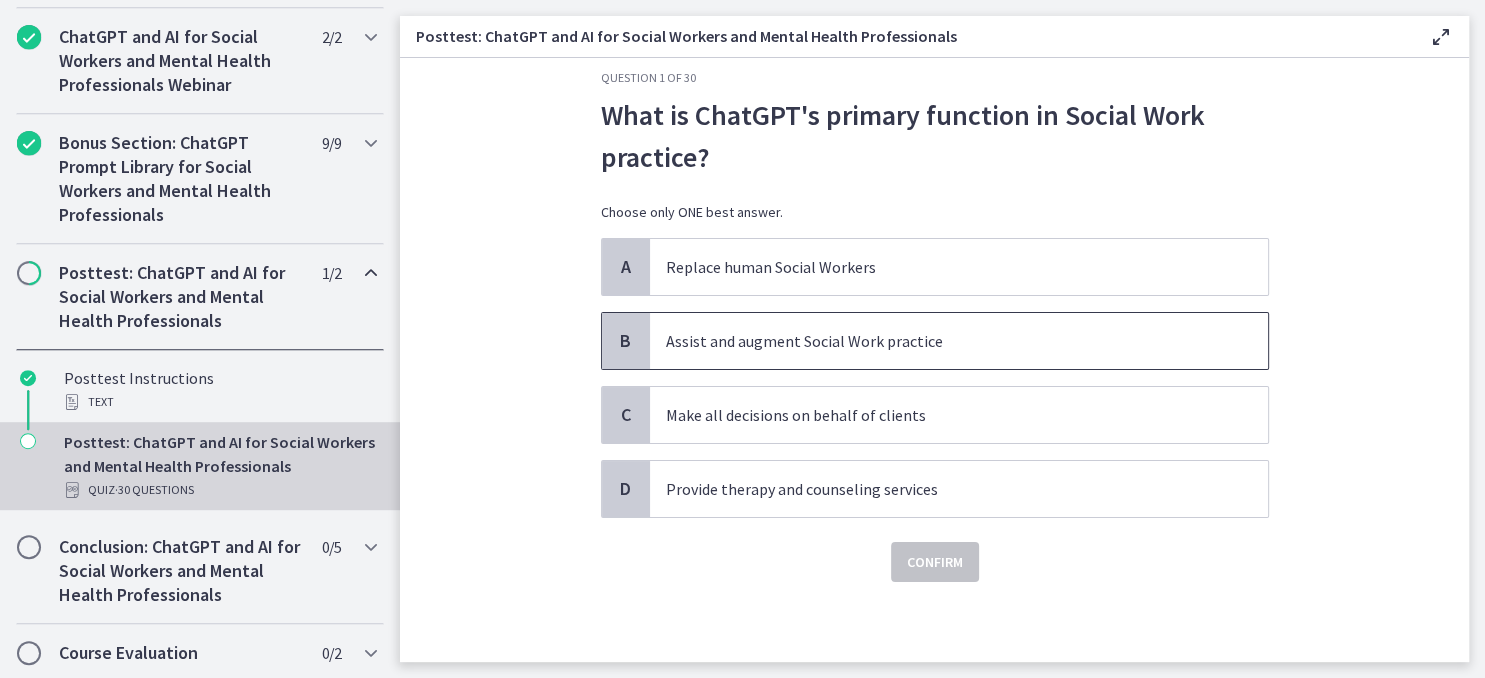 click on "Assist and augment Social Work practice" at bounding box center (939, 341) 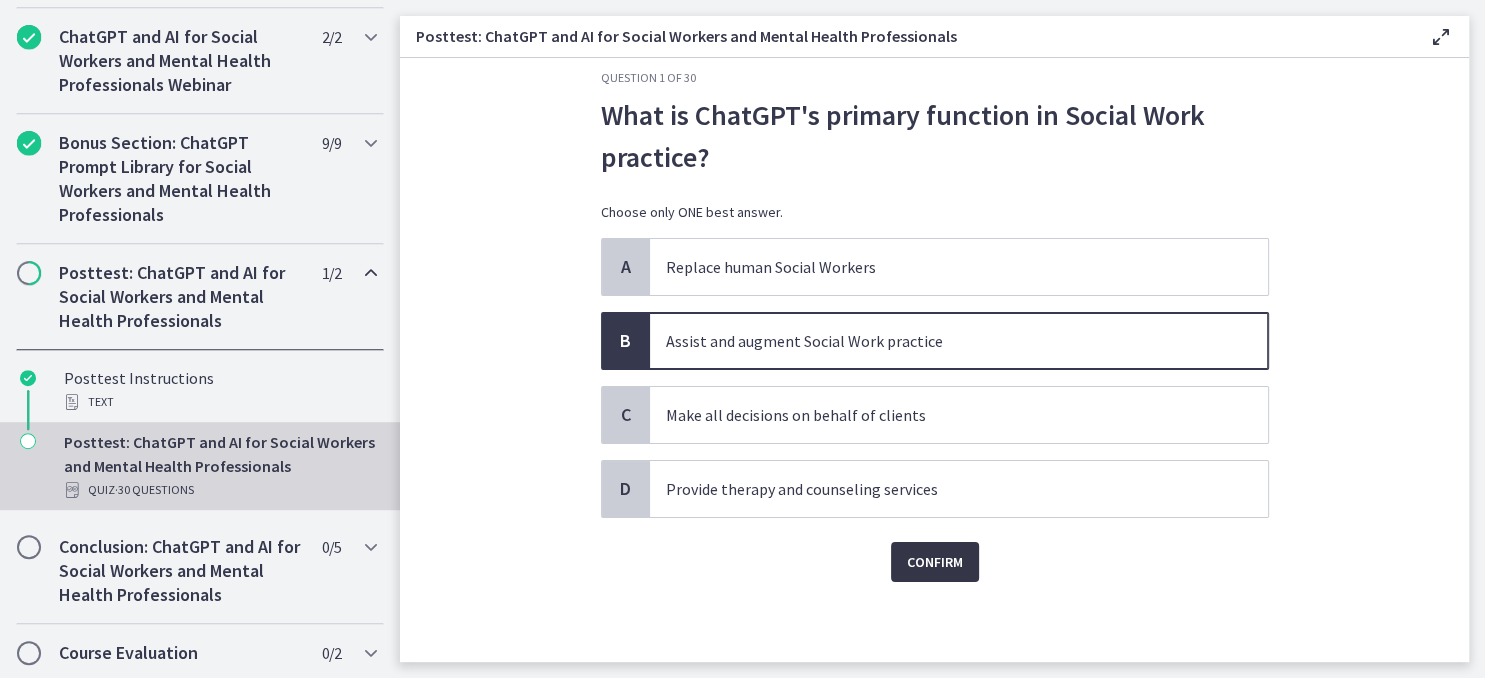 click on "Confirm" at bounding box center (935, 562) 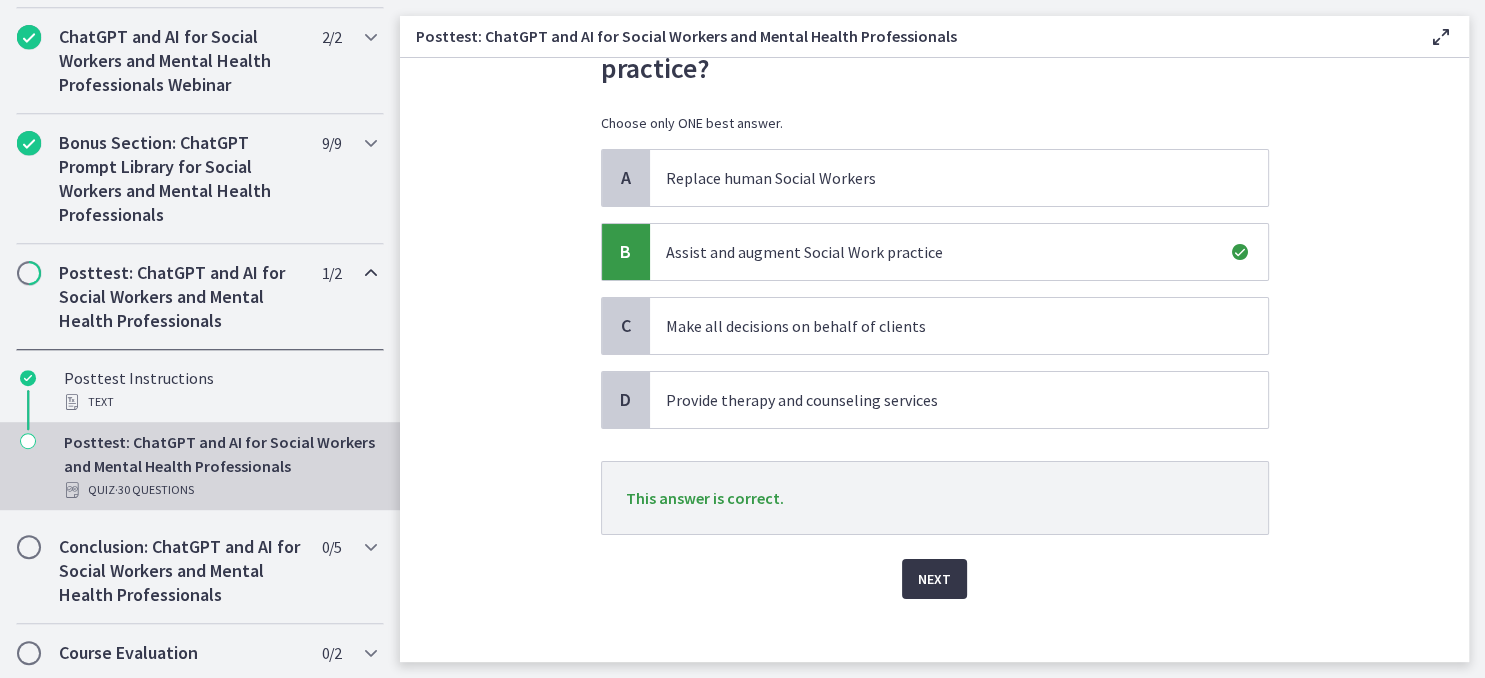 scroll, scrollTop: 132, scrollLeft: 0, axis: vertical 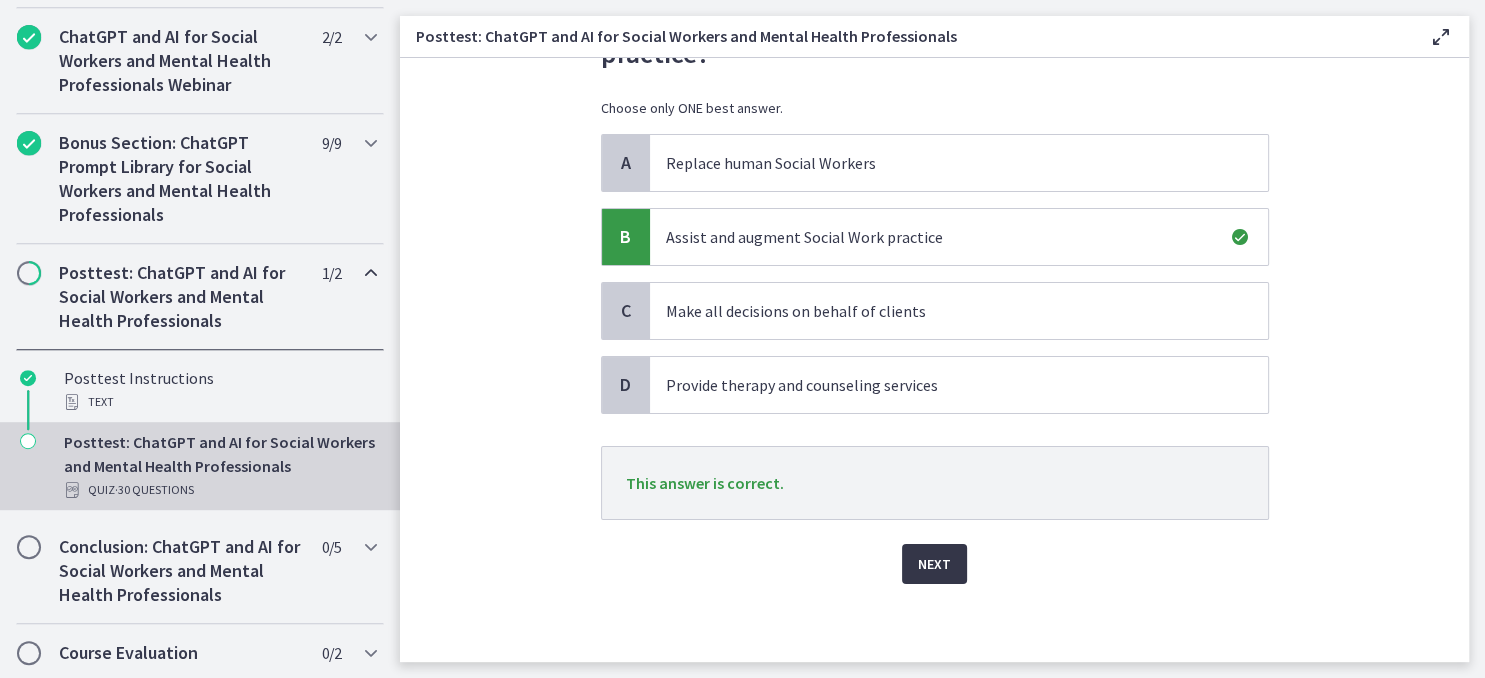 click on "Next" at bounding box center [934, 564] 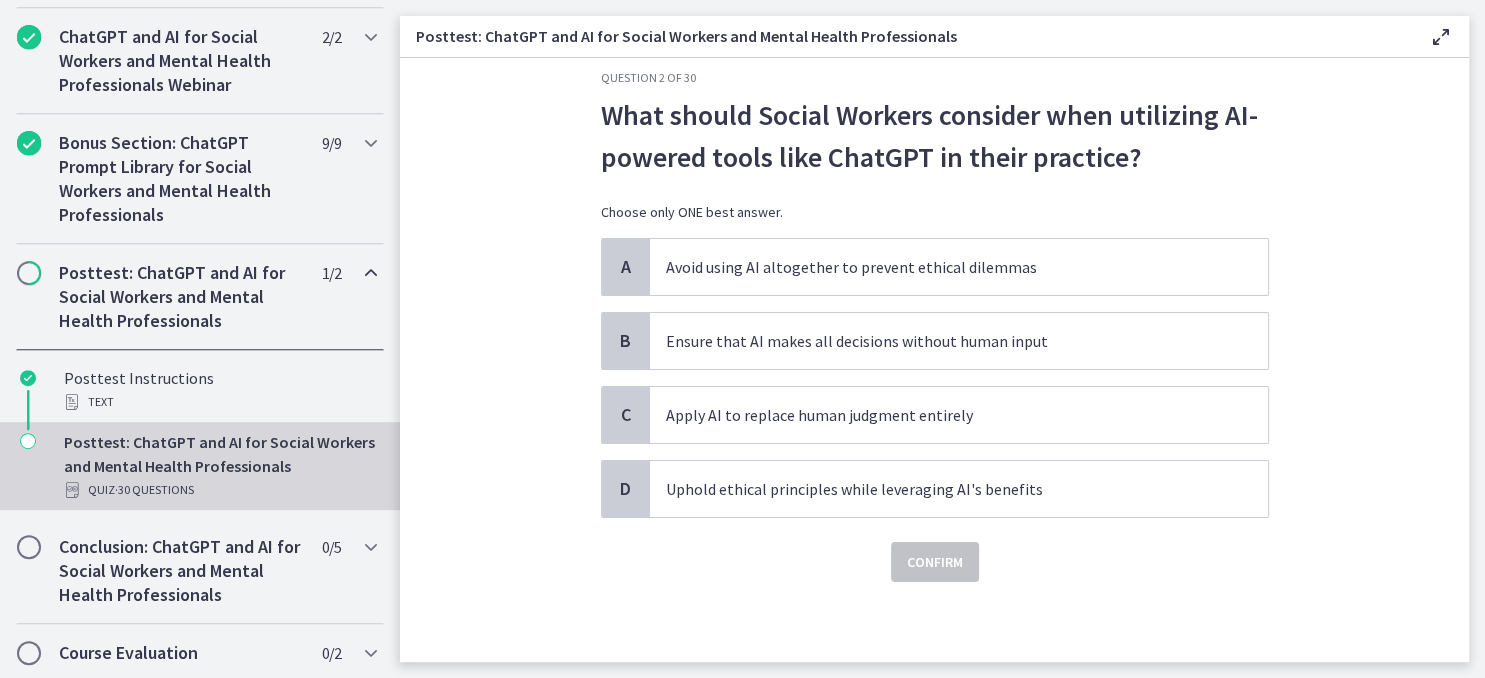 scroll, scrollTop: 0, scrollLeft: 0, axis: both 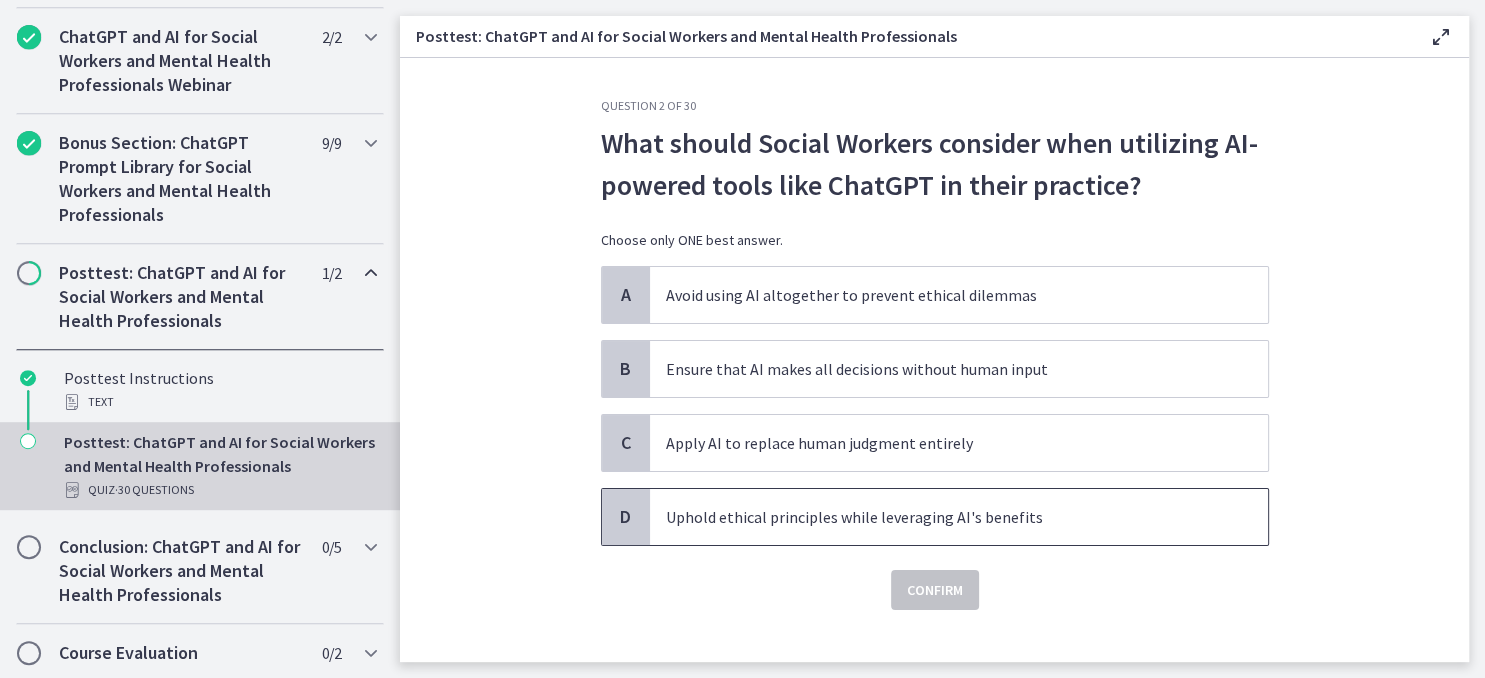 click on "Uphold ethical principles while leveraging AI's benefits" at bounding box center (939, 517) 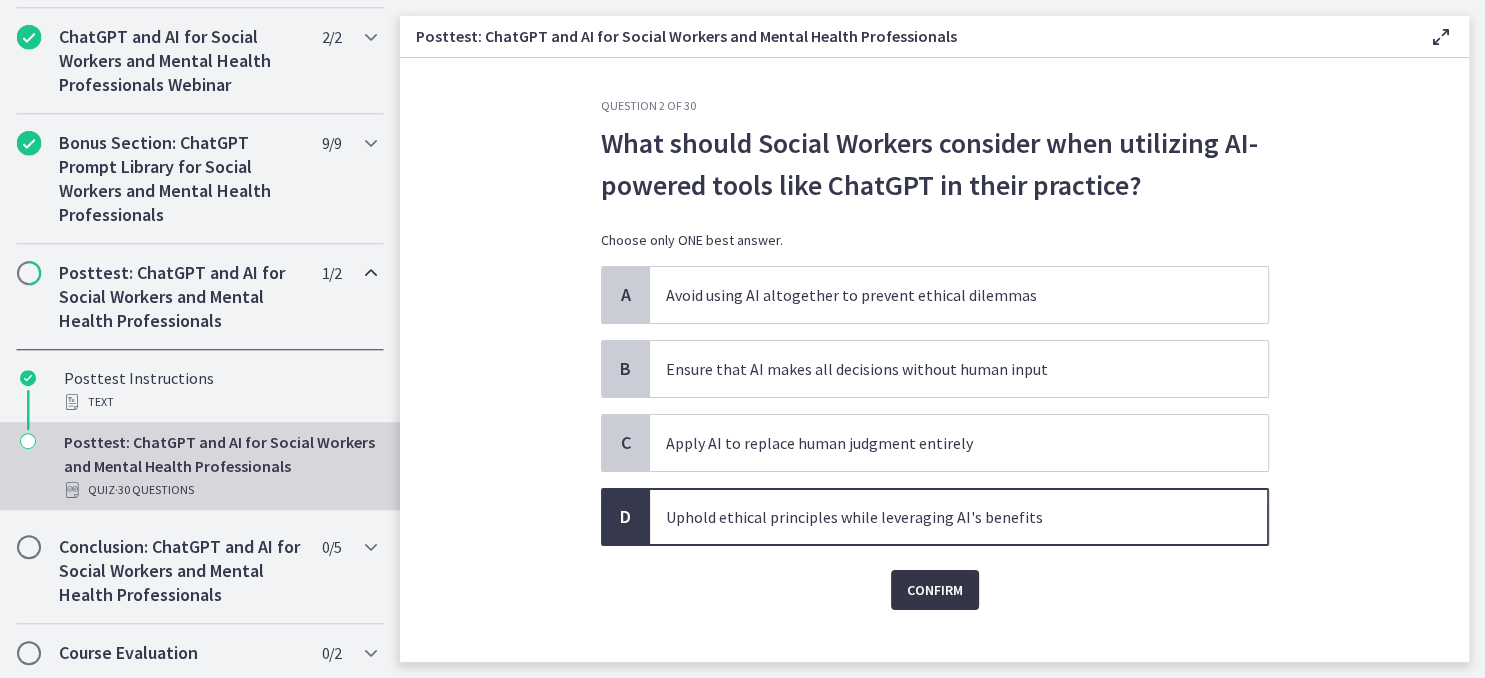 click on "Confirm" at bounding box center (935, 590) 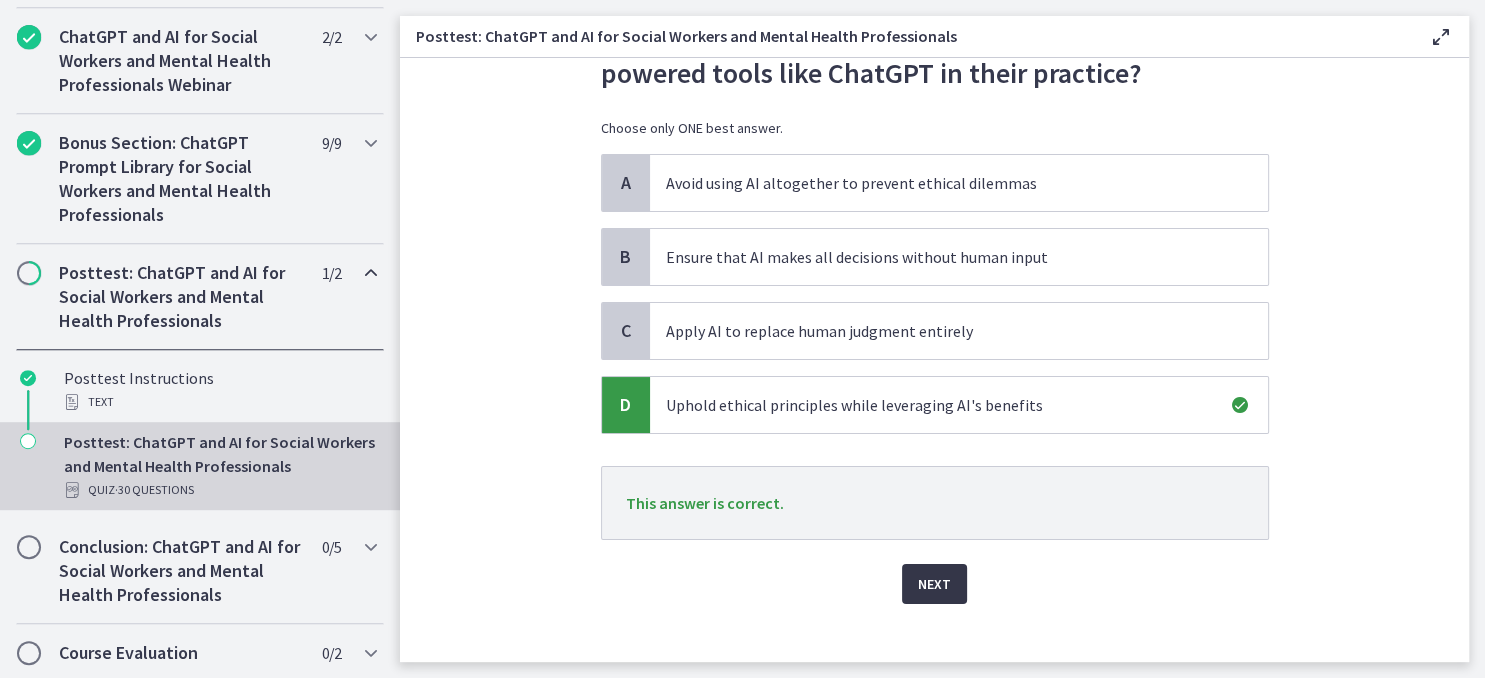 scroll, scrollTop: 132, scrollLeft: 0, axis: vertical 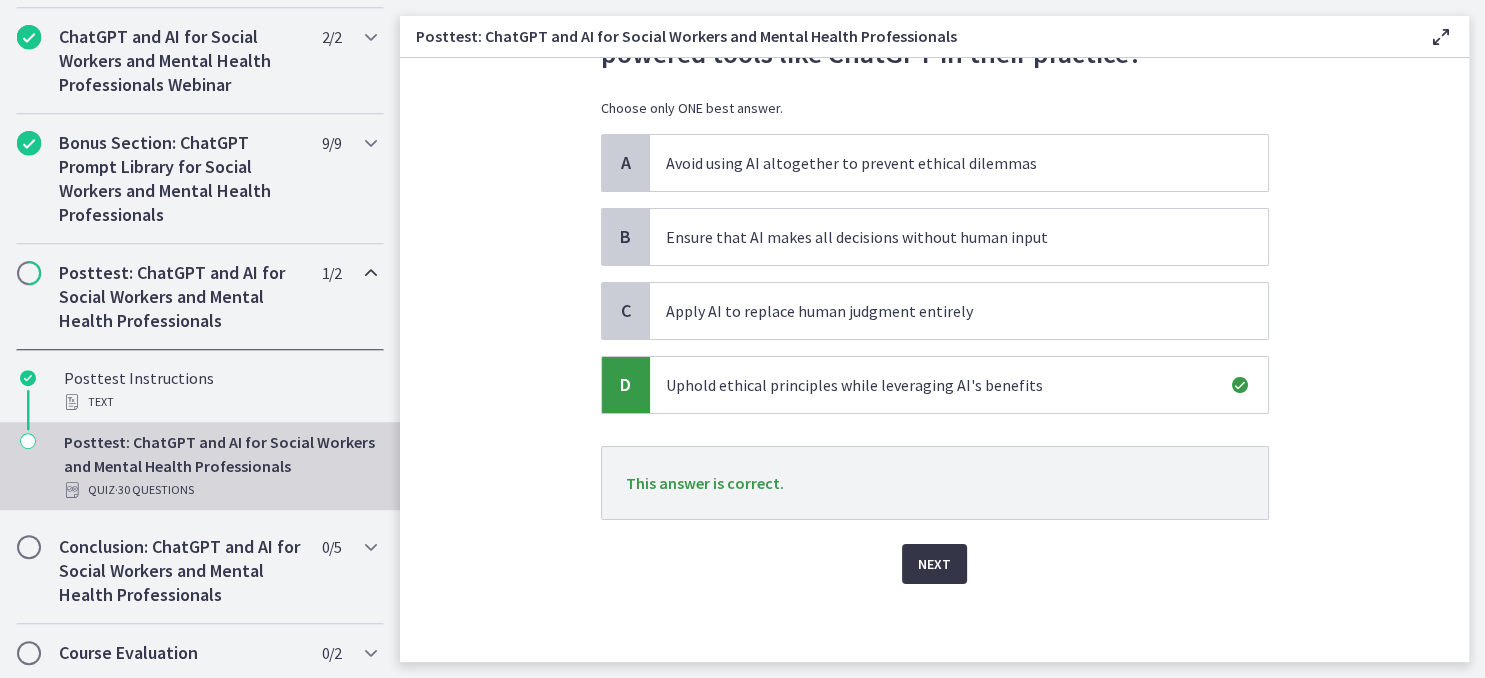 click on "Next" at bounding box center [934, 564] 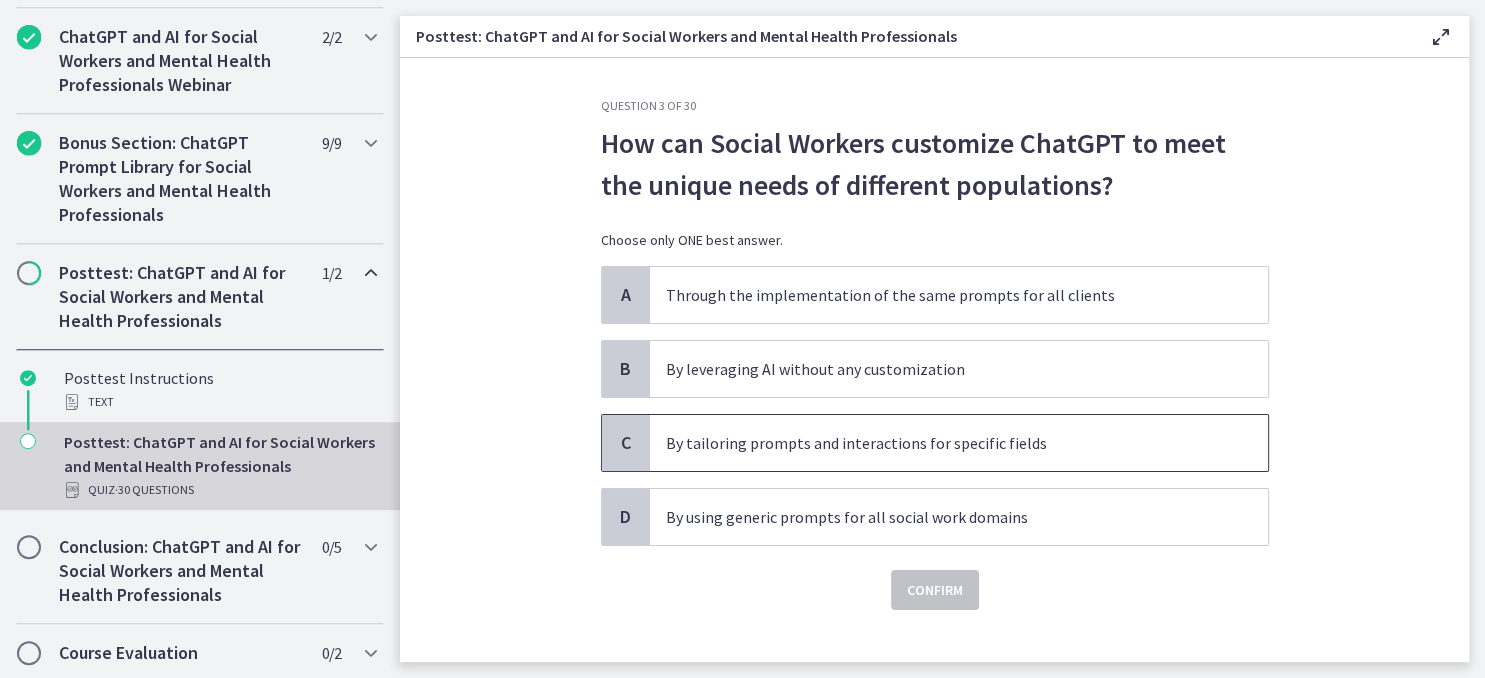 click on "By tailoring prompts and interactions for specific fields" at bounding box center (939, 443) 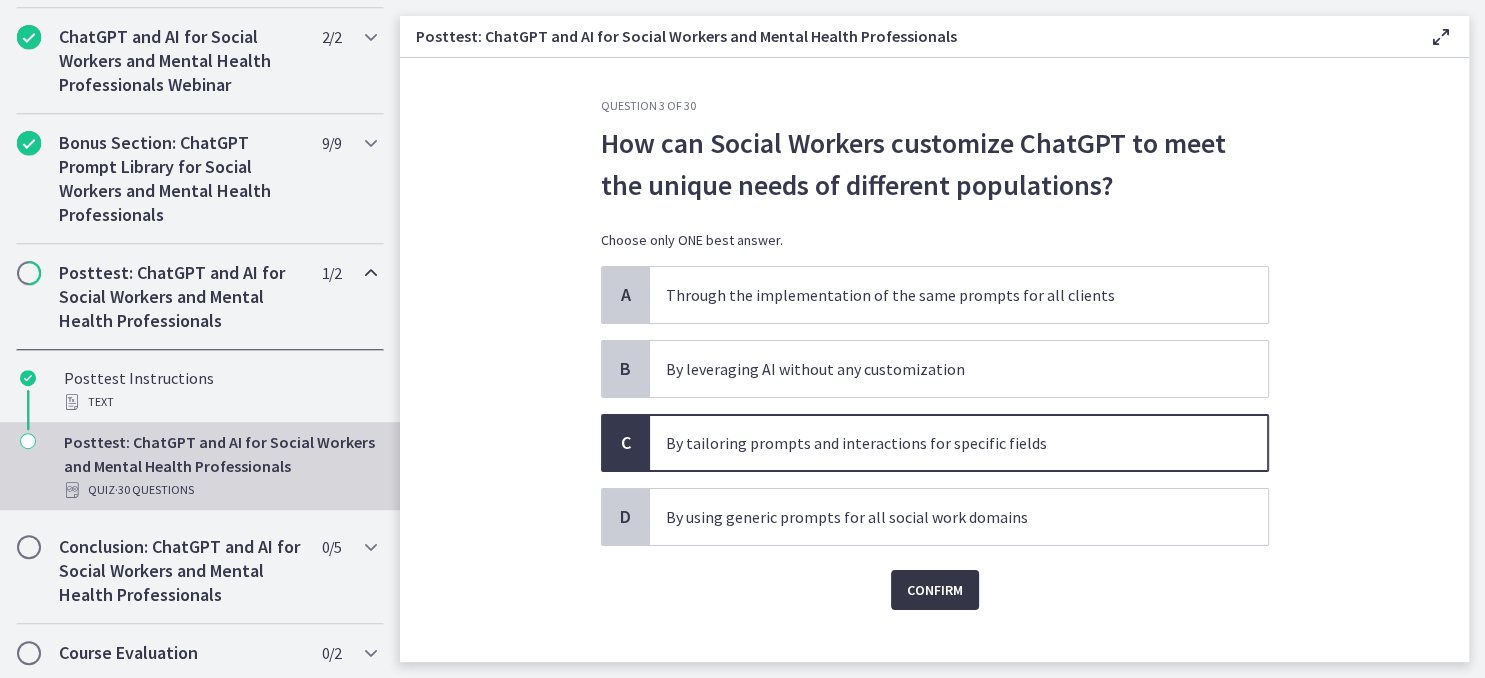 click on "Confirm" at bounding box center [935, 590] 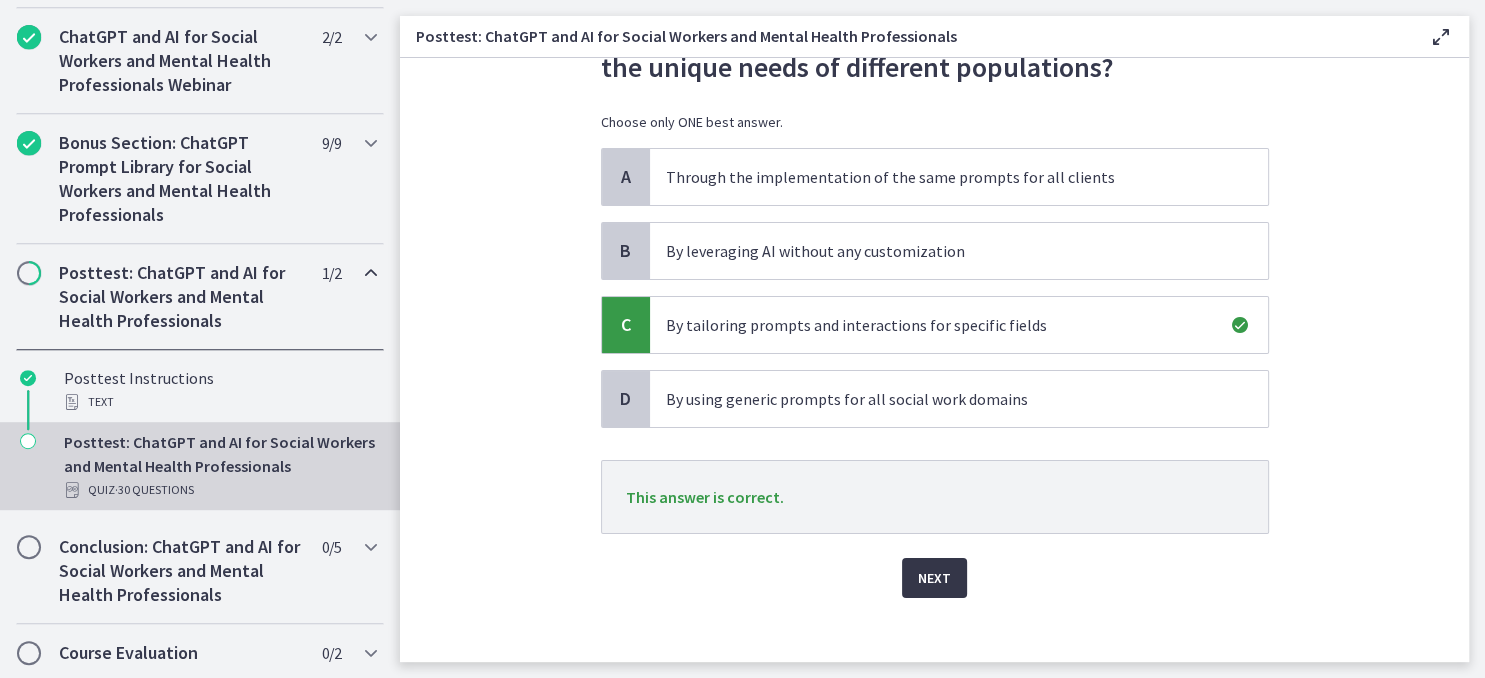 scroll, scrollTop: 132, scrollLeft: 0, axis: vertical 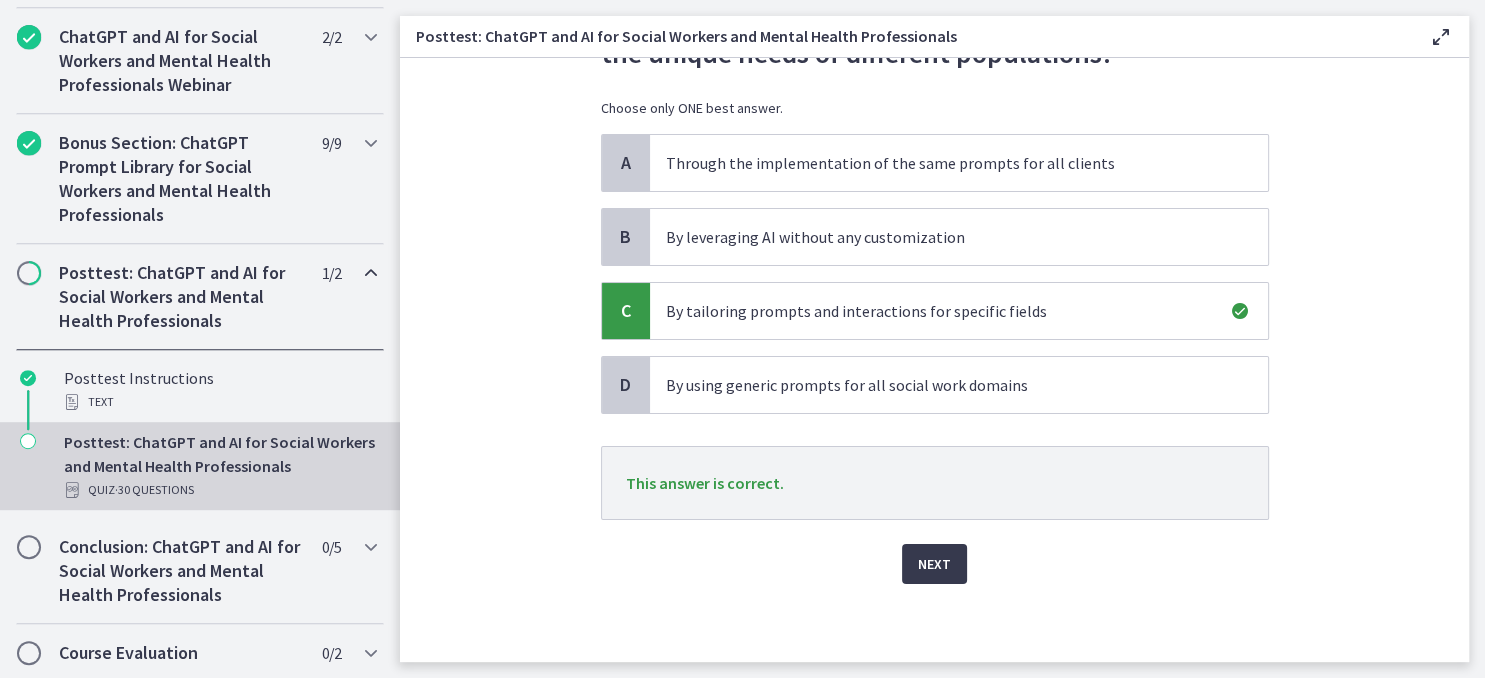 click on "Next" at bounding box center [935, 552] 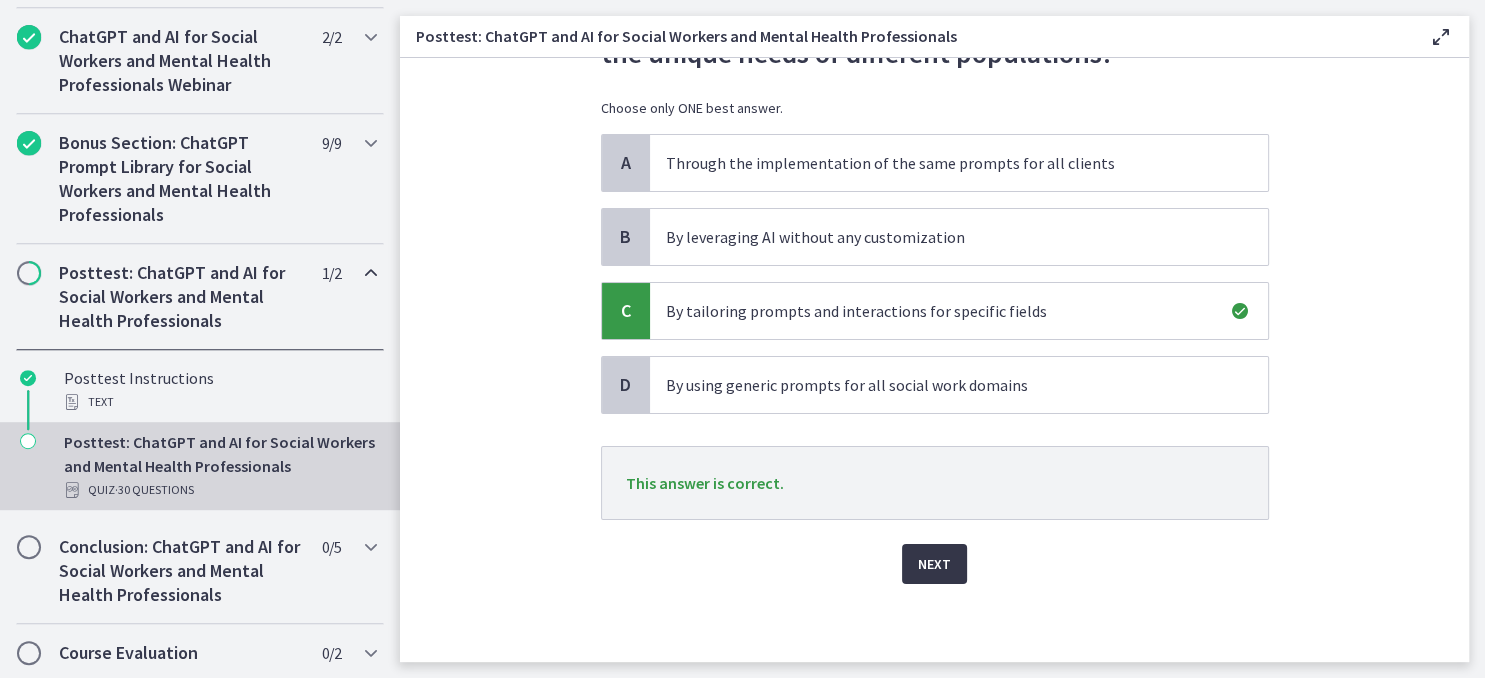 click on "Next" at bounding box center (934, 564) 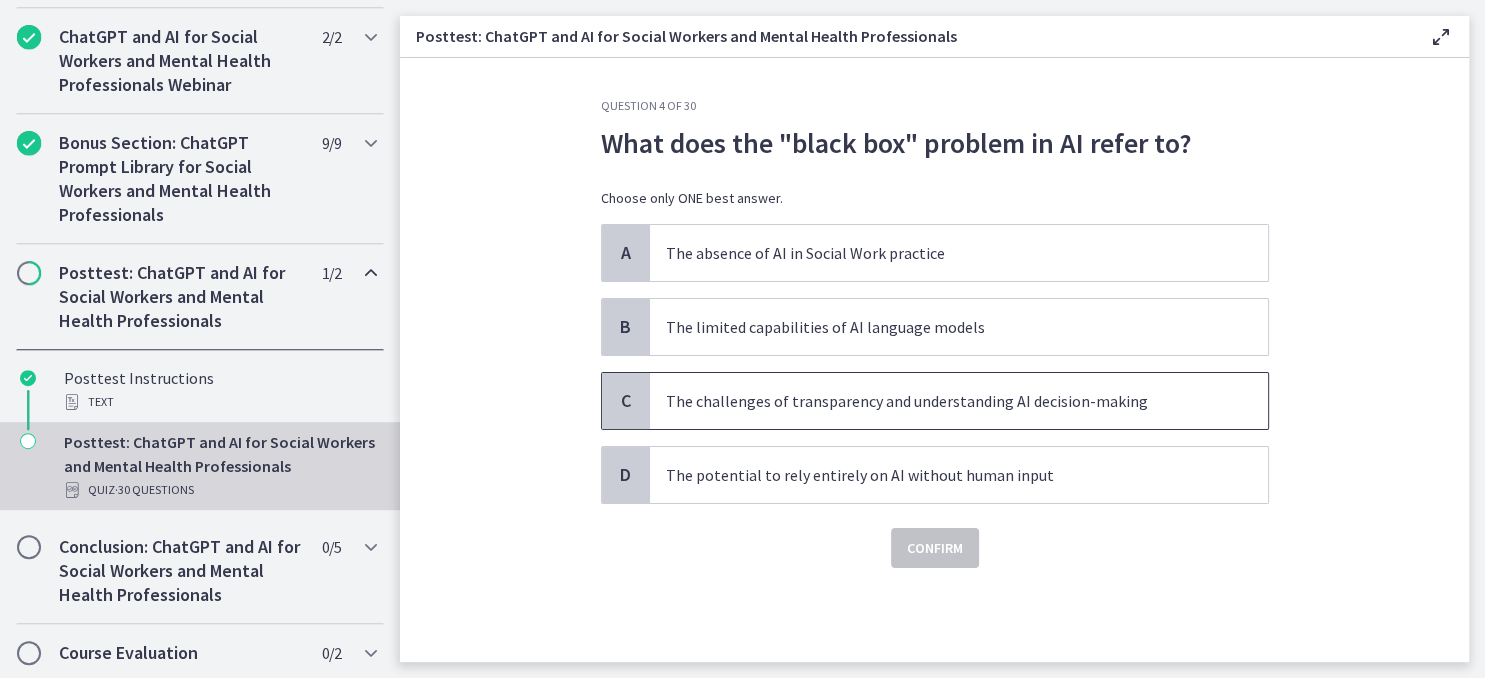 click on "The challenges of transparency and understanding AI decision-making" at bounding box center (939, 401) 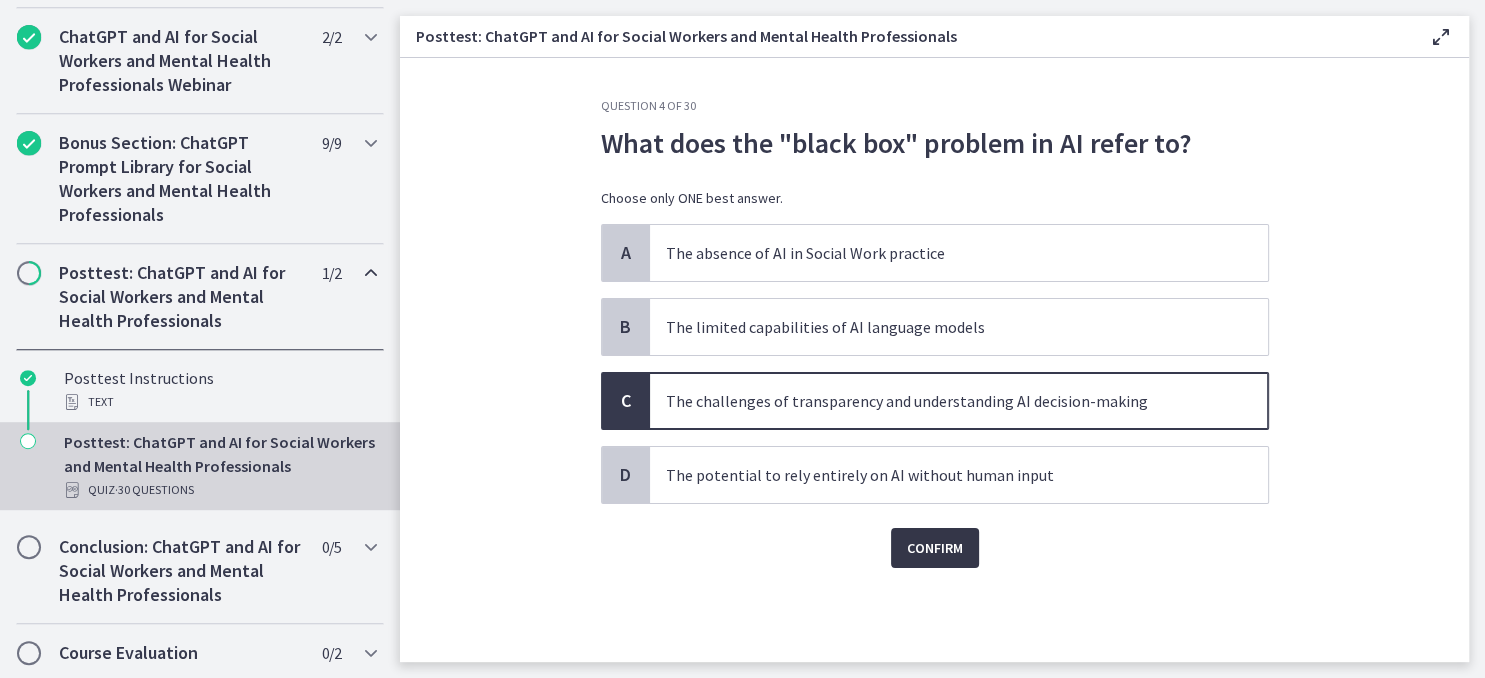 click on "Confirm" at bounding box center [935, 548] 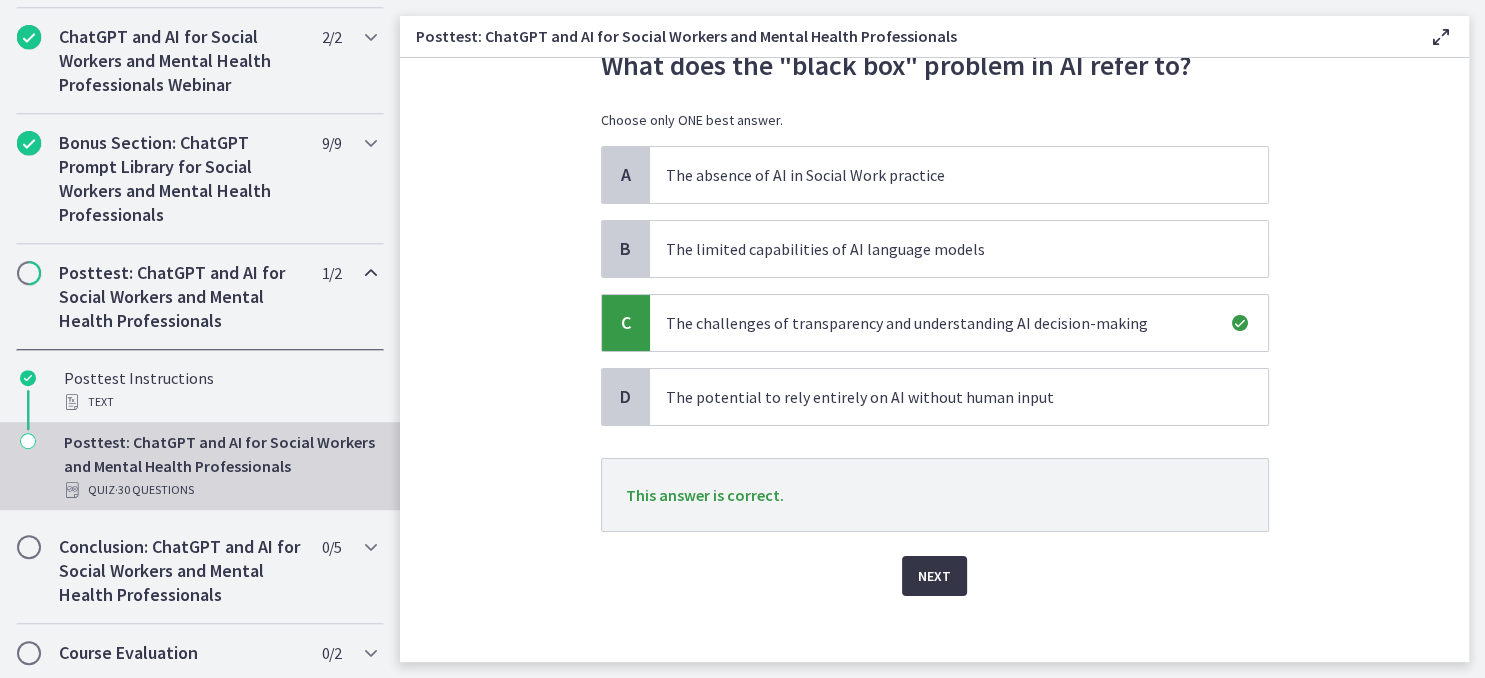 scroll, scrollTop: 83, scrollLeft: 0, axis: vertical 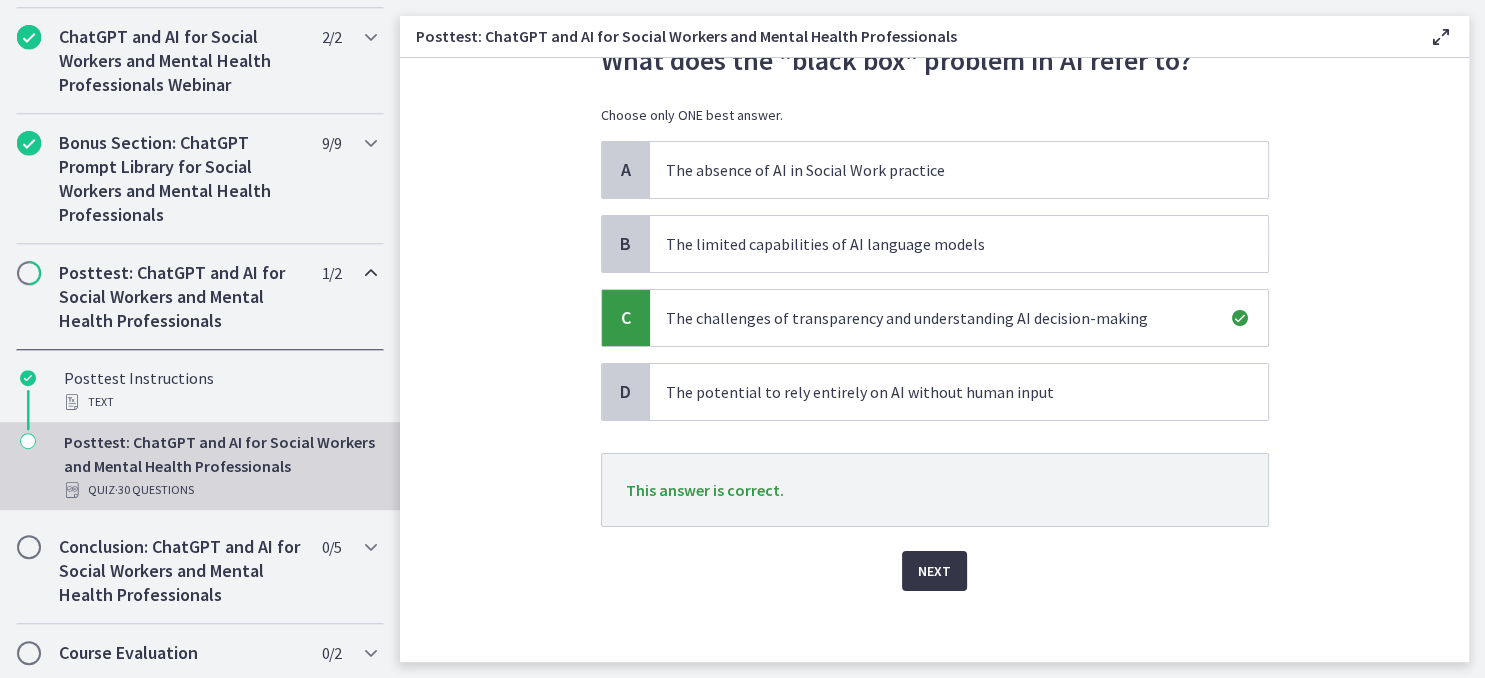 click on "Next" at bounding box center [934, 571] 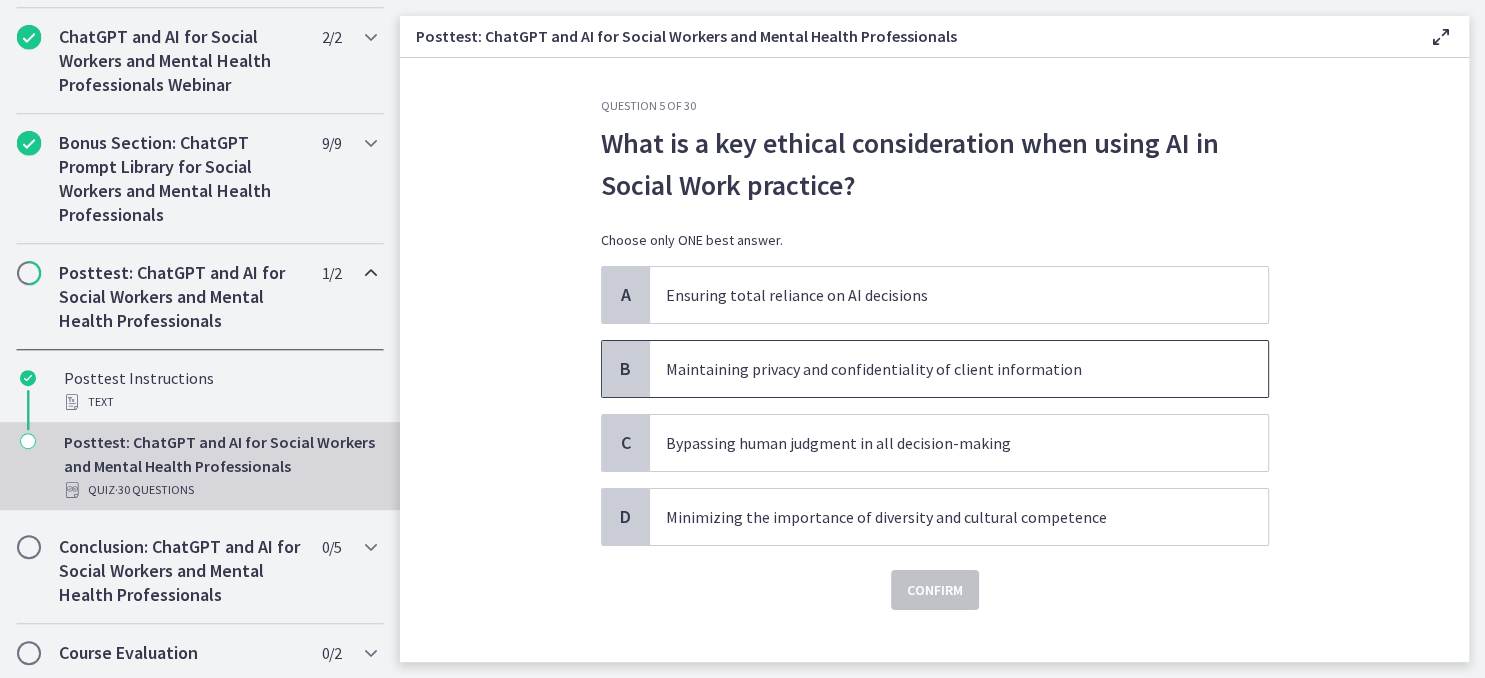 click on "Maintaining privacy and confidentiality of client information" at bounding box center (959, 369) 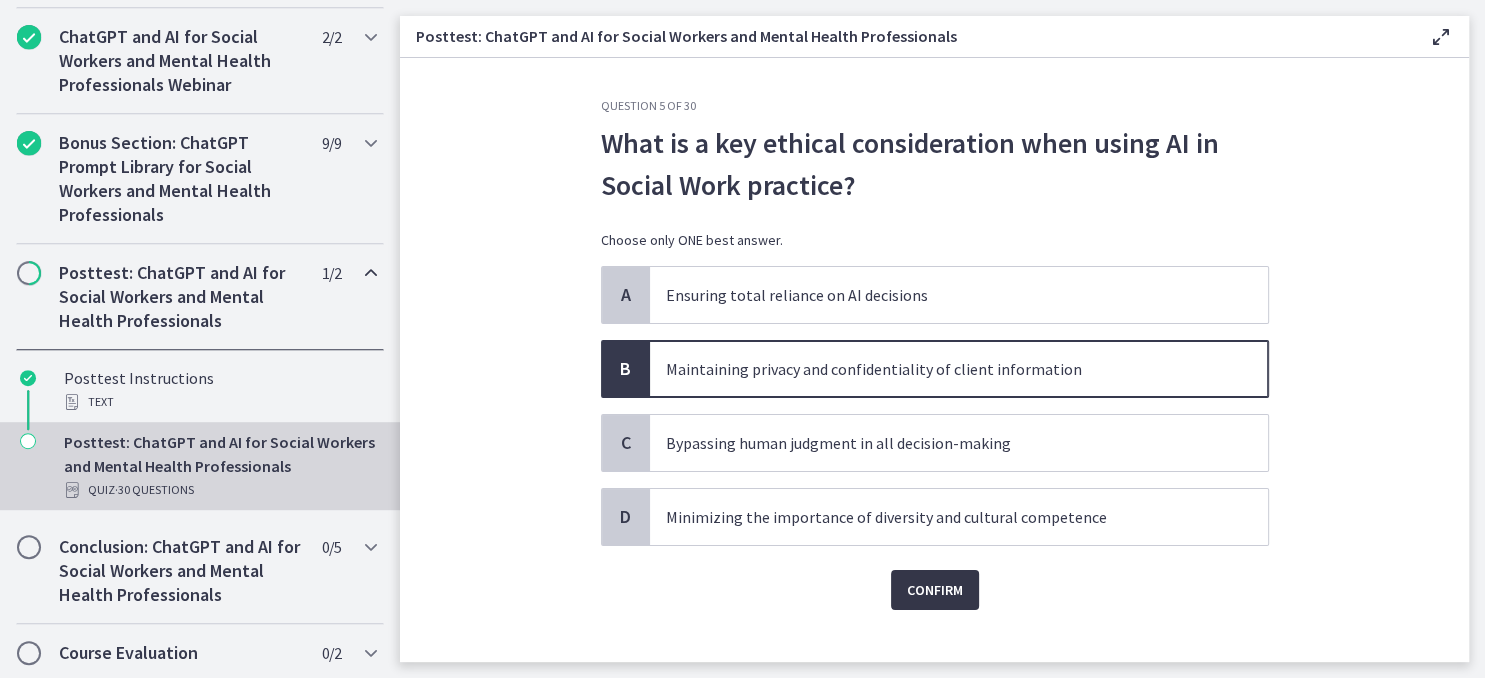 click on "Confirm" at bounding box center [935, 590] 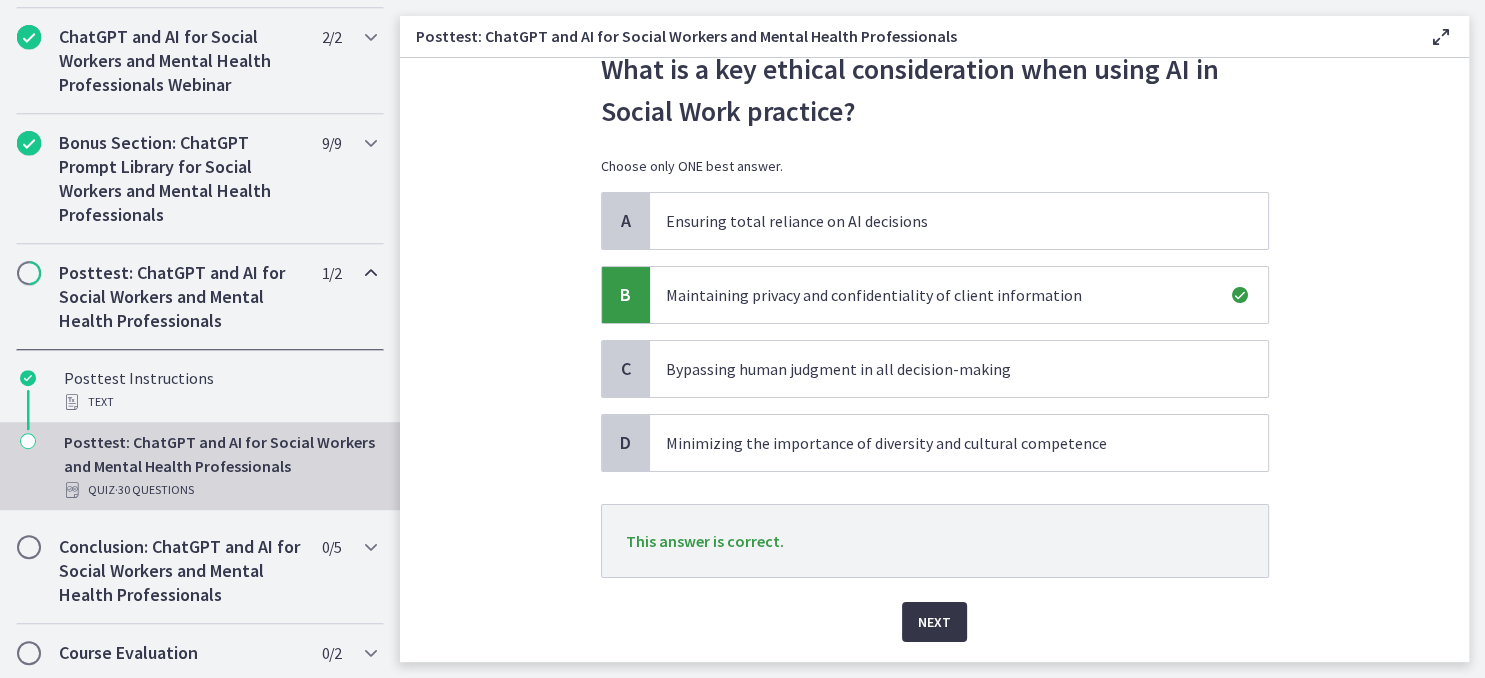scroll, scrollTop: 132, scrollLeft: 0, axis: vertical 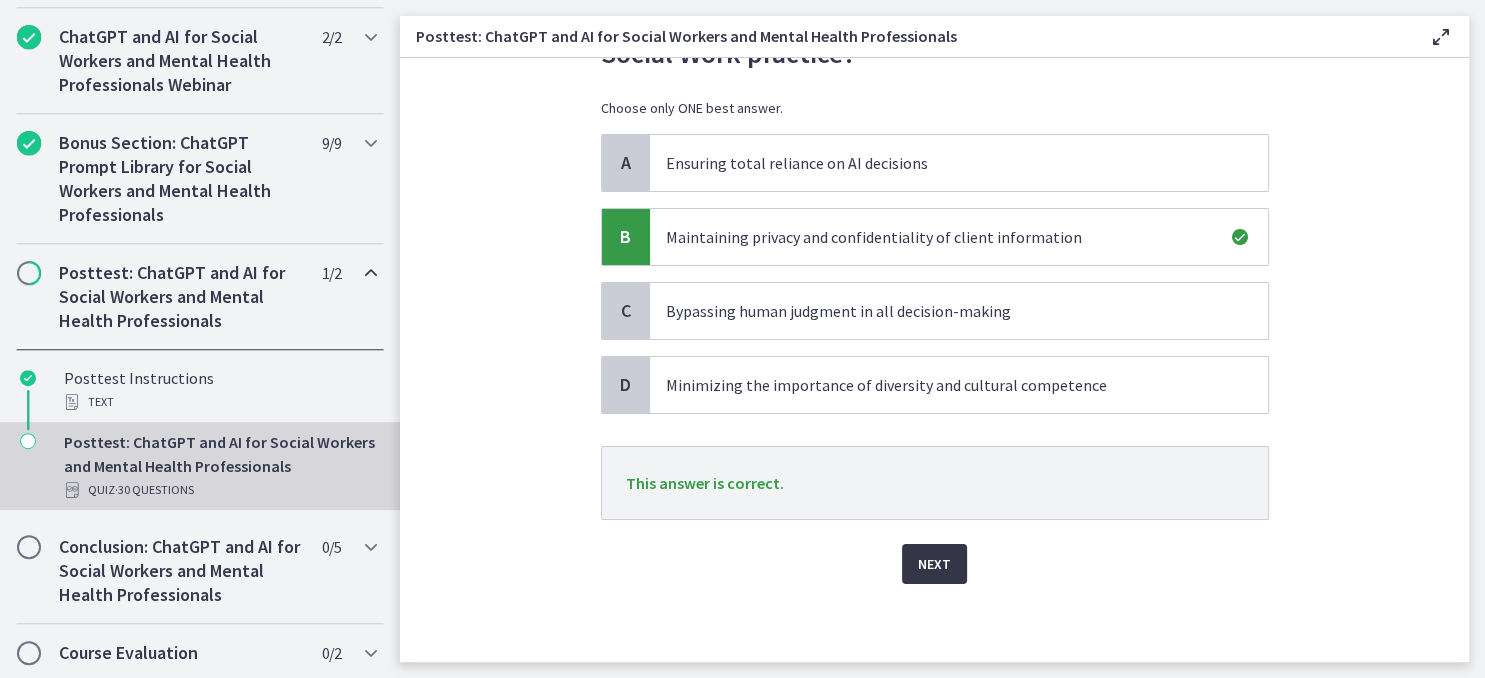 click on "Next" at bounding box center [934, 564] 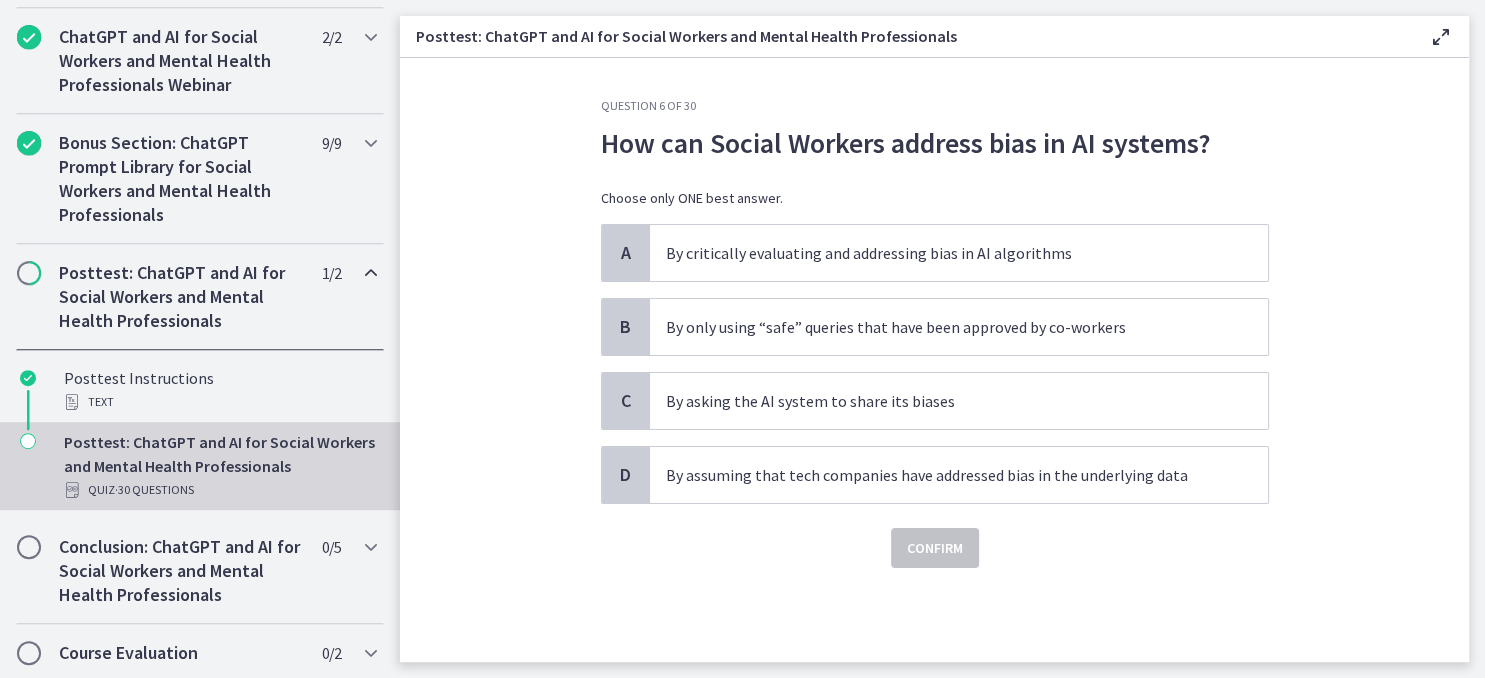 scroll, scrollTop: 0, scrollLeft: 0, axis: both 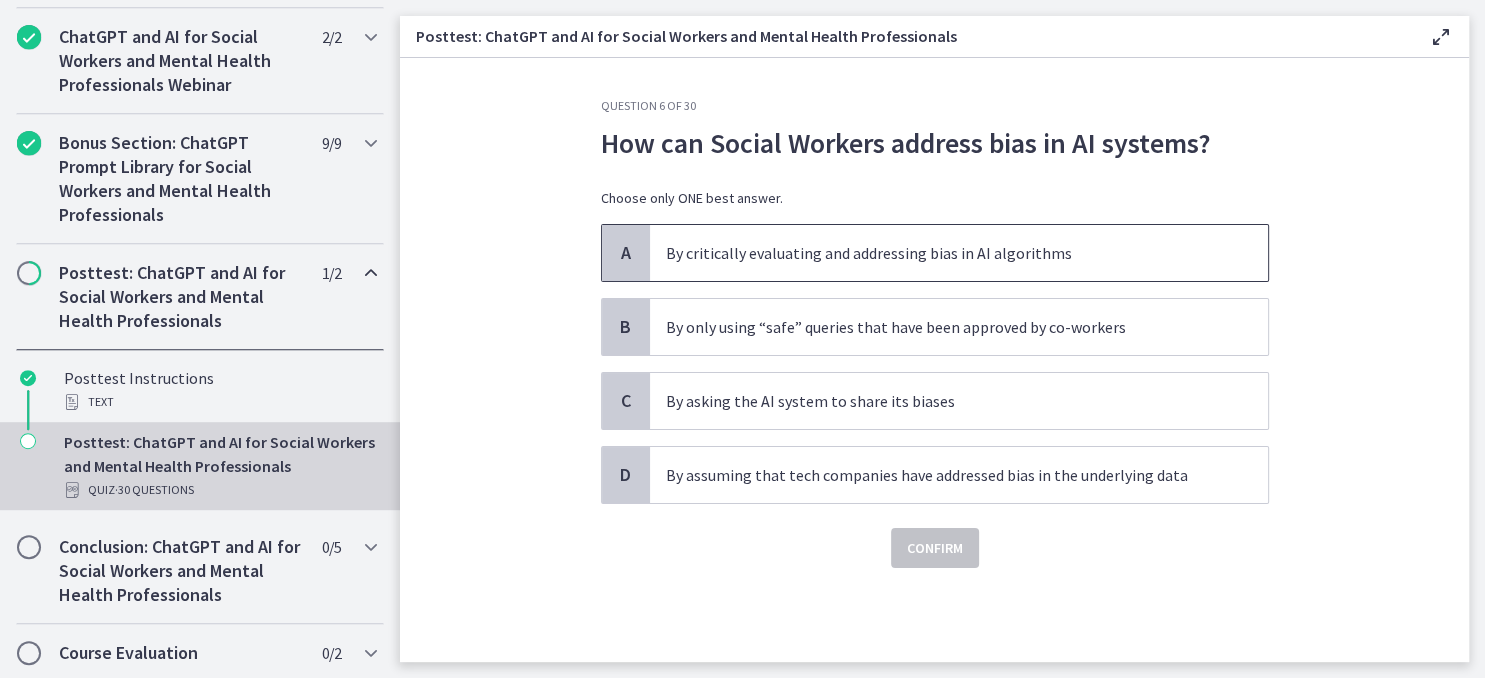 click on "By critically evaluating and addressing bias in AI algorithms" at bounding box center [939, 253] 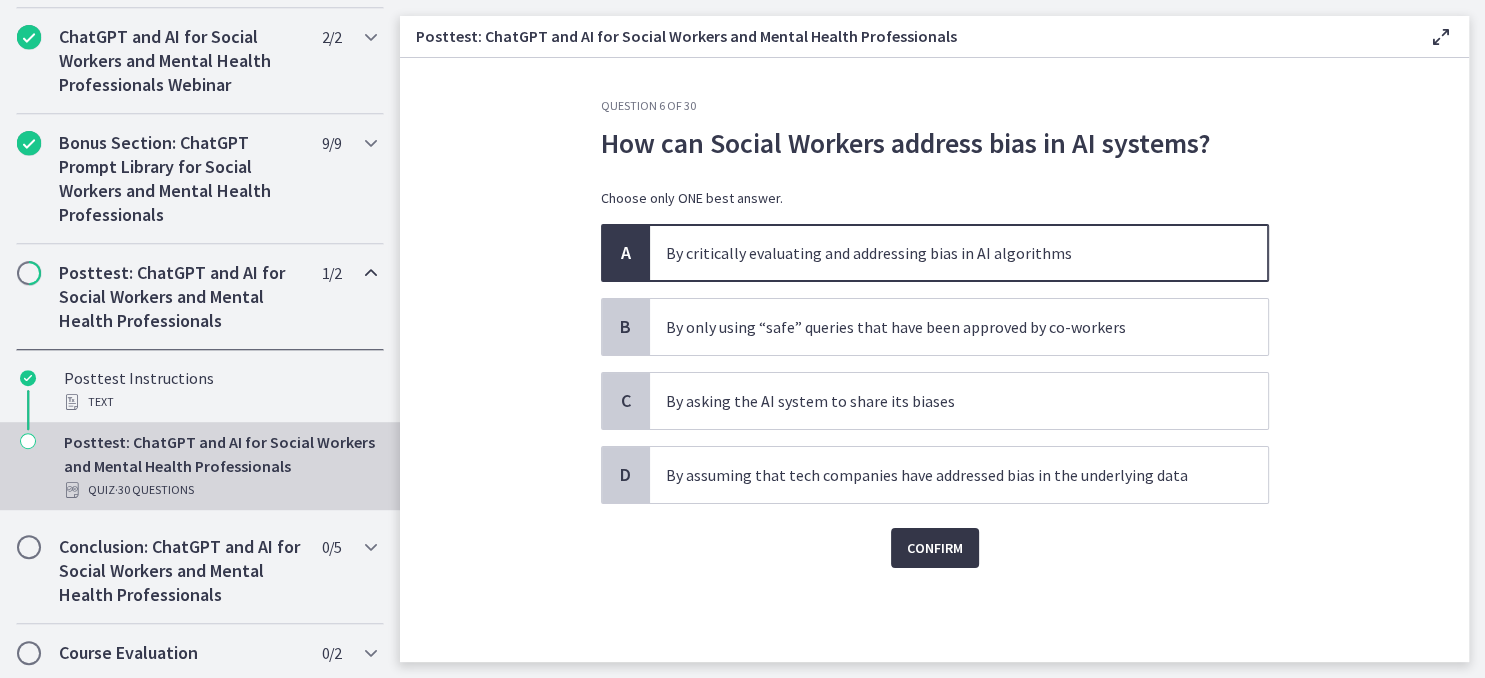 click on "Confirm" at bounding box center (935, 548) 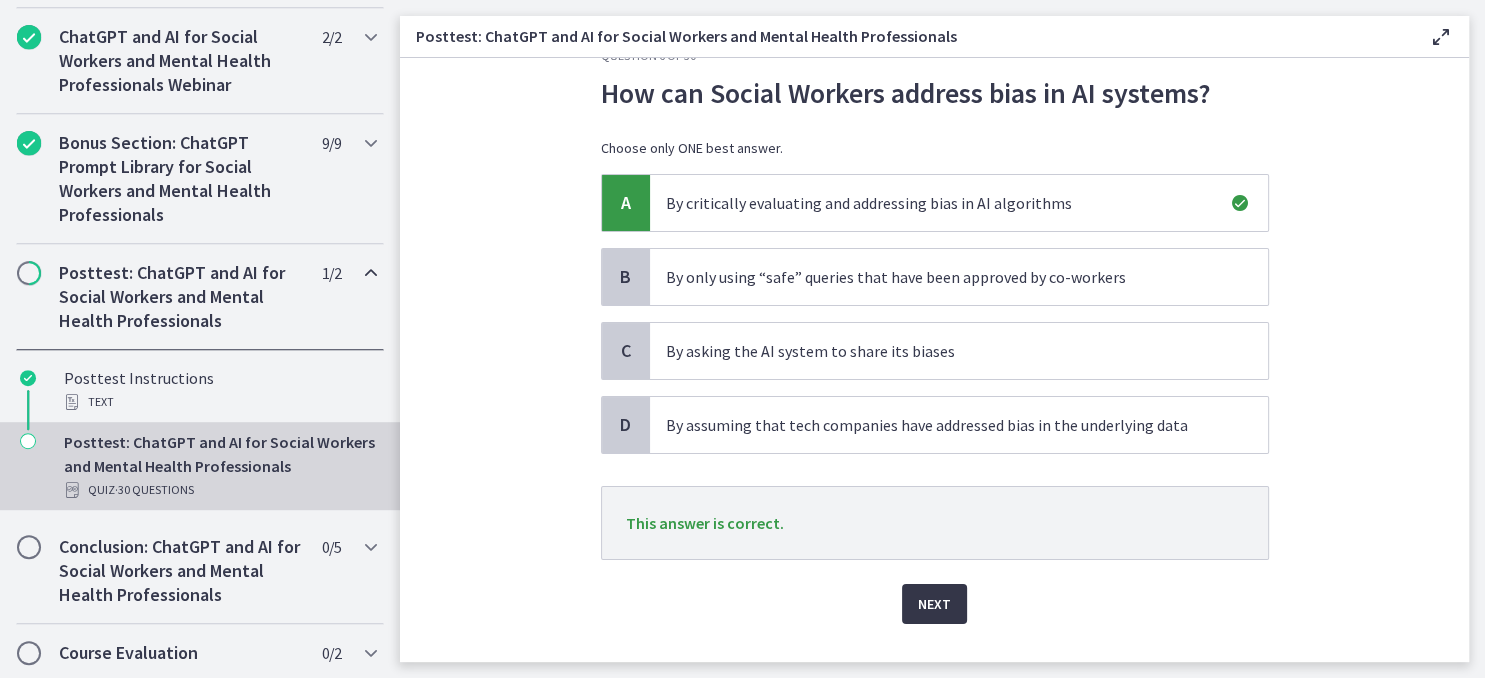 scroll, scrollTop: 69, scrollLeft: 0, axis: vertical 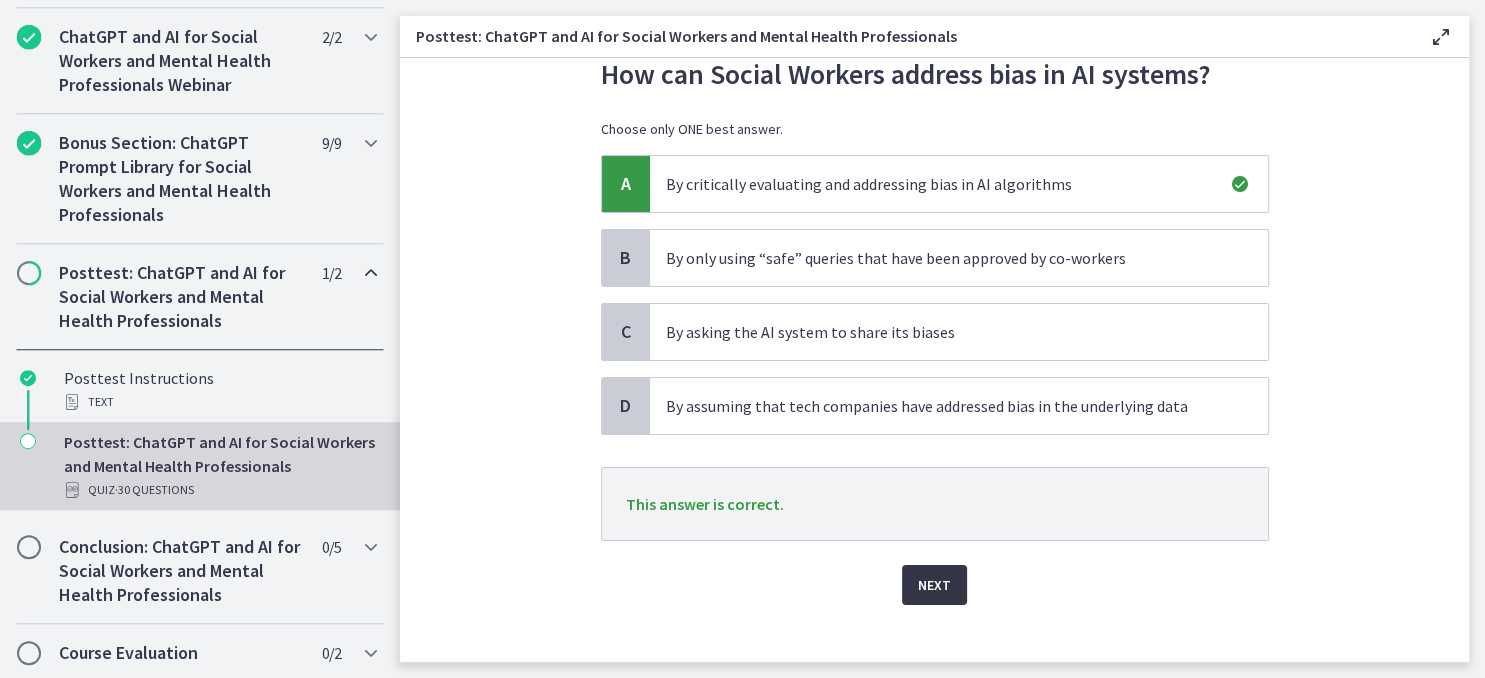 click on "Next" at bounding box center (934, 585) 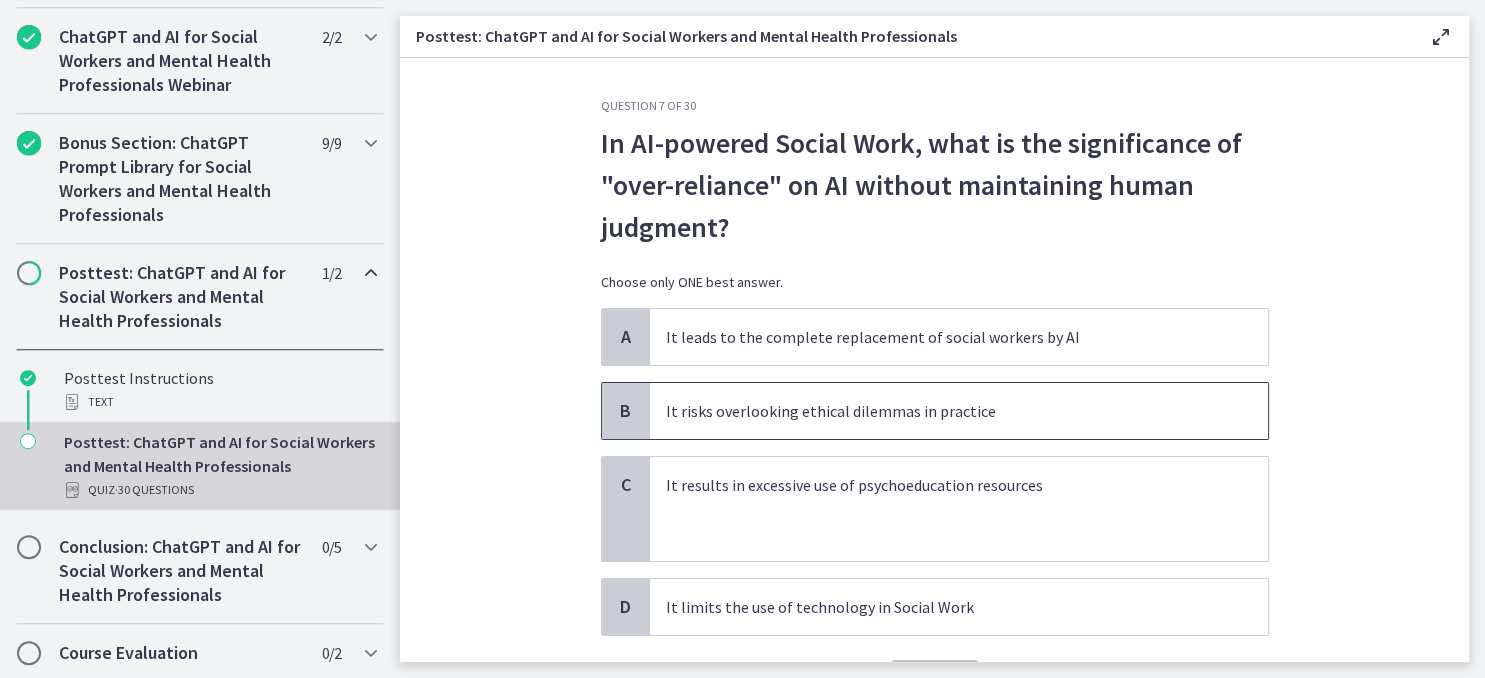 click on "It risks overlooking ethical dilemmas in practice" at bounding box center [959, 411] 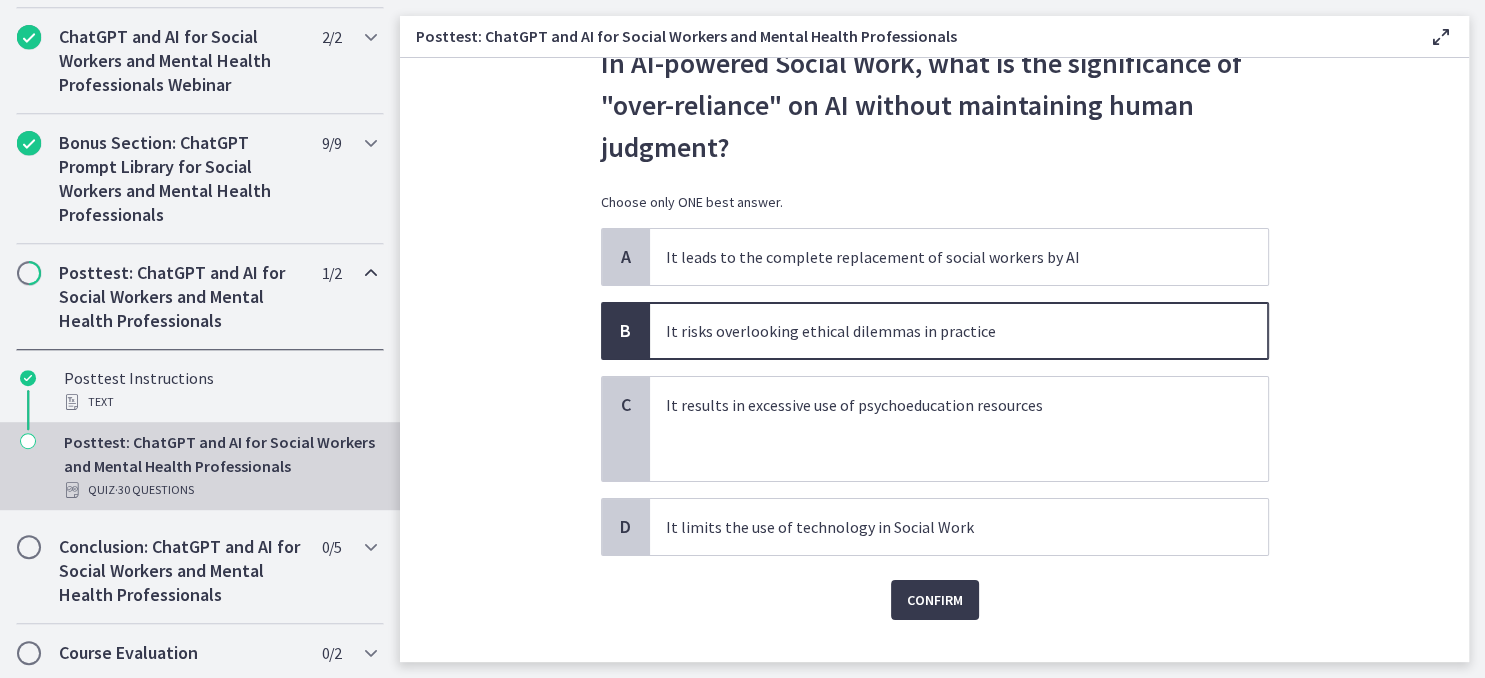 scroll, scrollTop: 116, scrollLeft: 0, axis: vertical 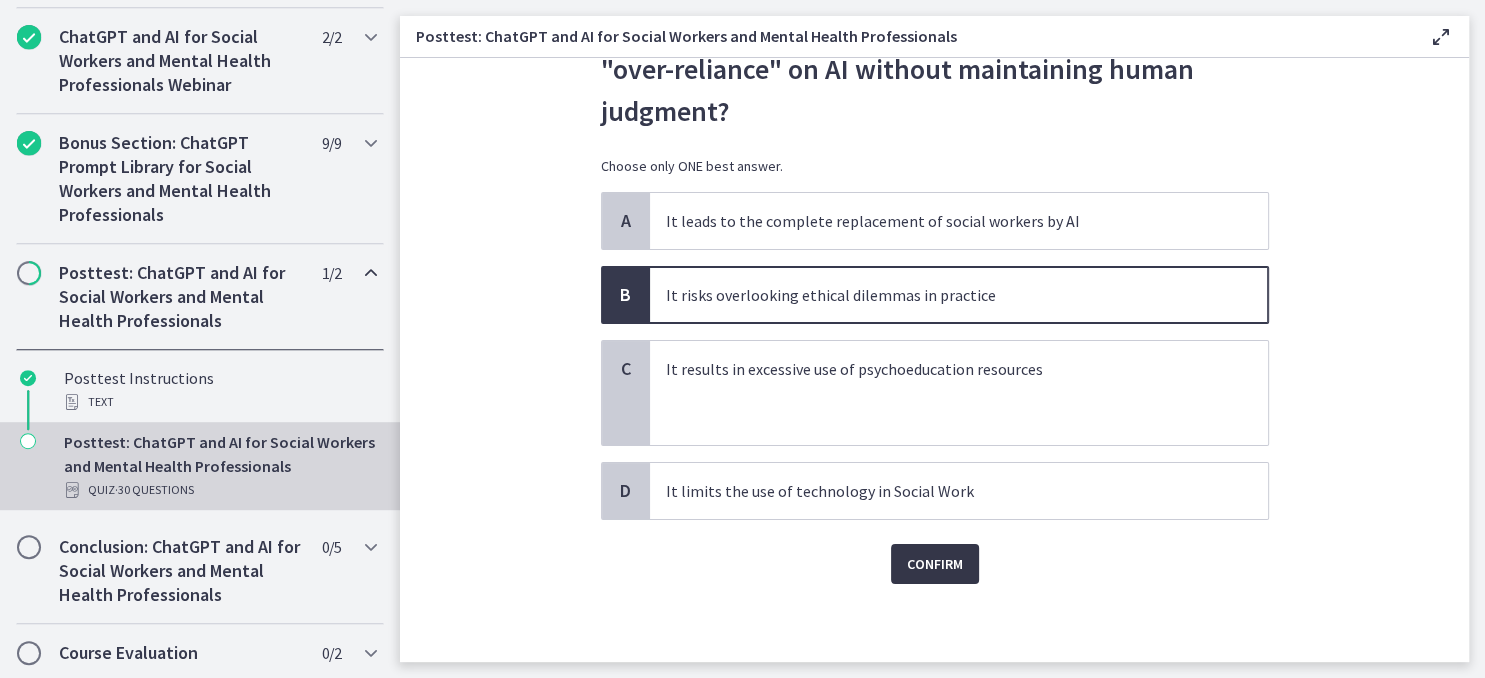click on "Confirm" at bounding box center (935, 564) 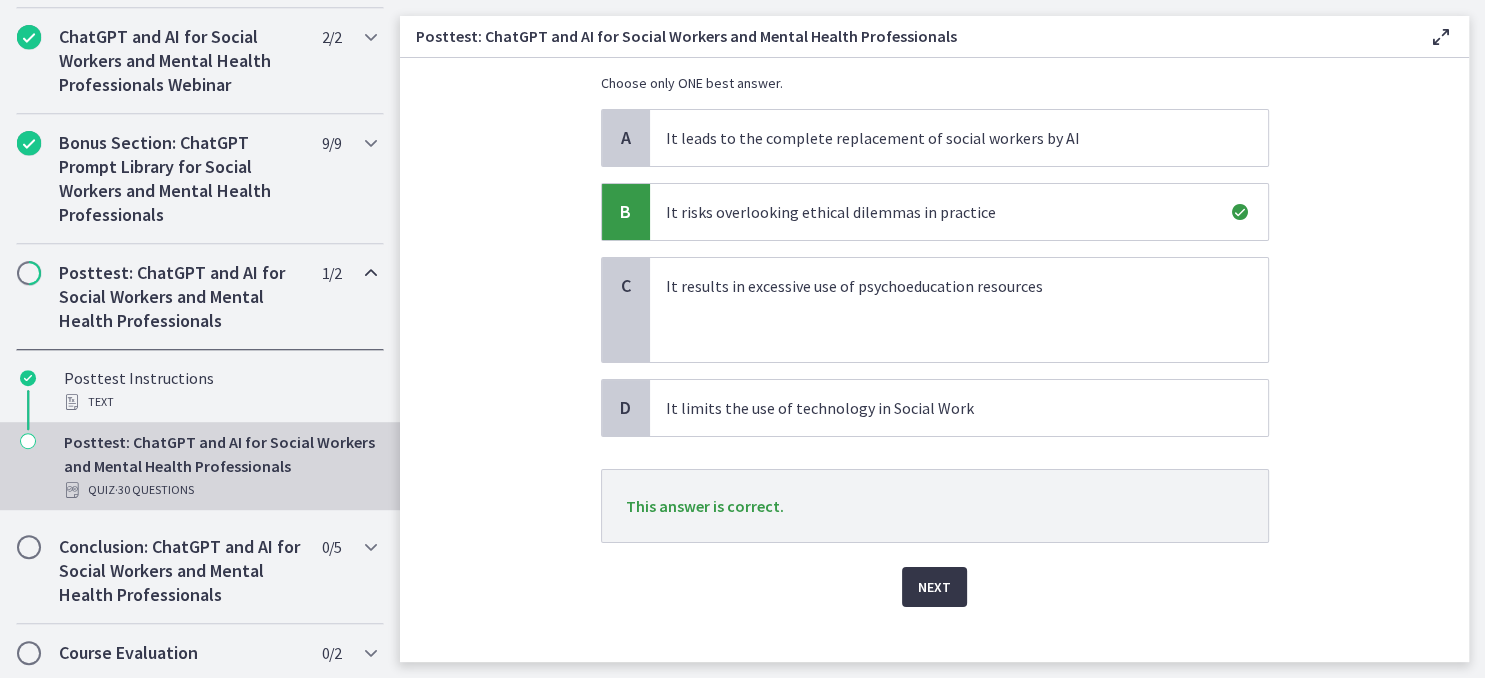 scroll, scrollTop: 200, scrollLeft: 0, axis: vertical 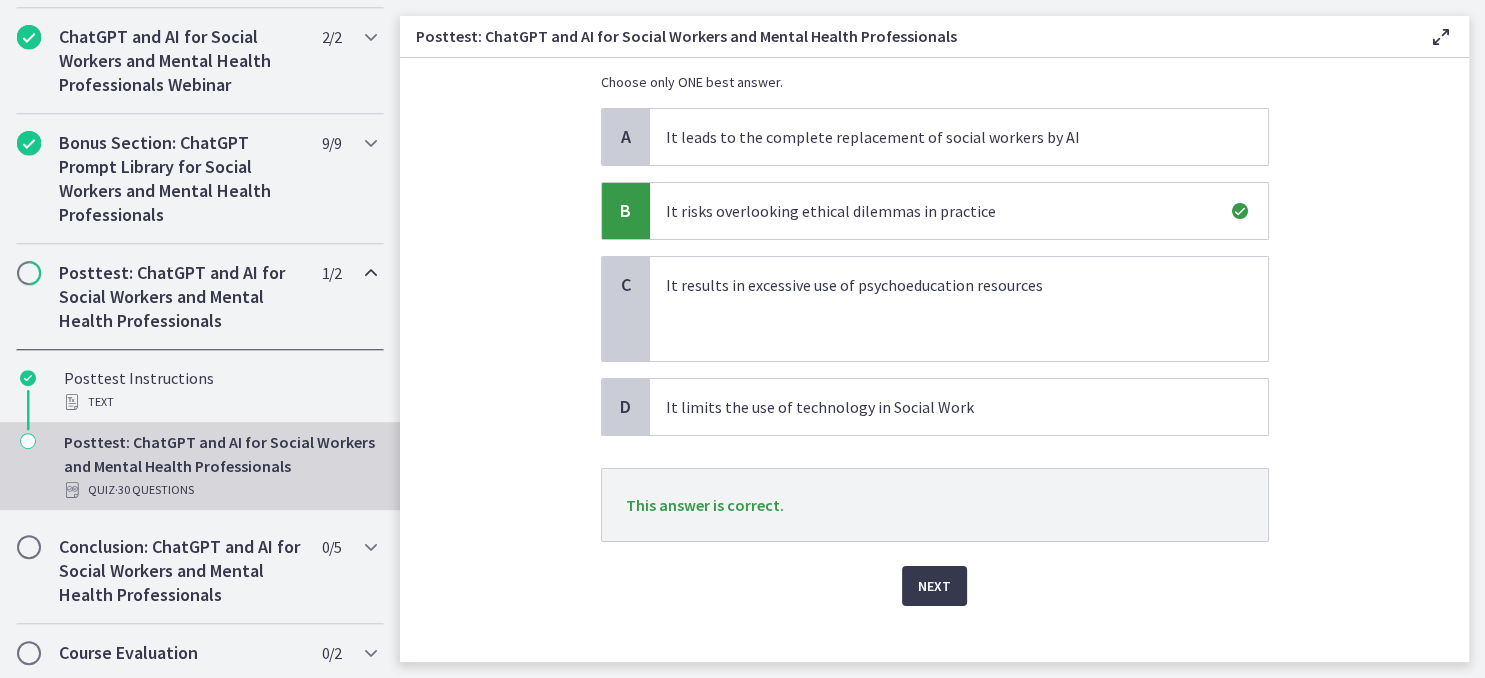 click on "Question   7   of   30
In AI-powered Social Work, what is the significance of "over-reliance" on AI without maintaining human judgment?
Choose only ONE best answer.
A
It leads to the complete replacement of social workers by AI
B
It risks overlooking ethical dilemmas in practice
C
It results in excessive use of psychoeducation resources
D
It limits the use of technology in Social Work
This answer is correct.
Next" 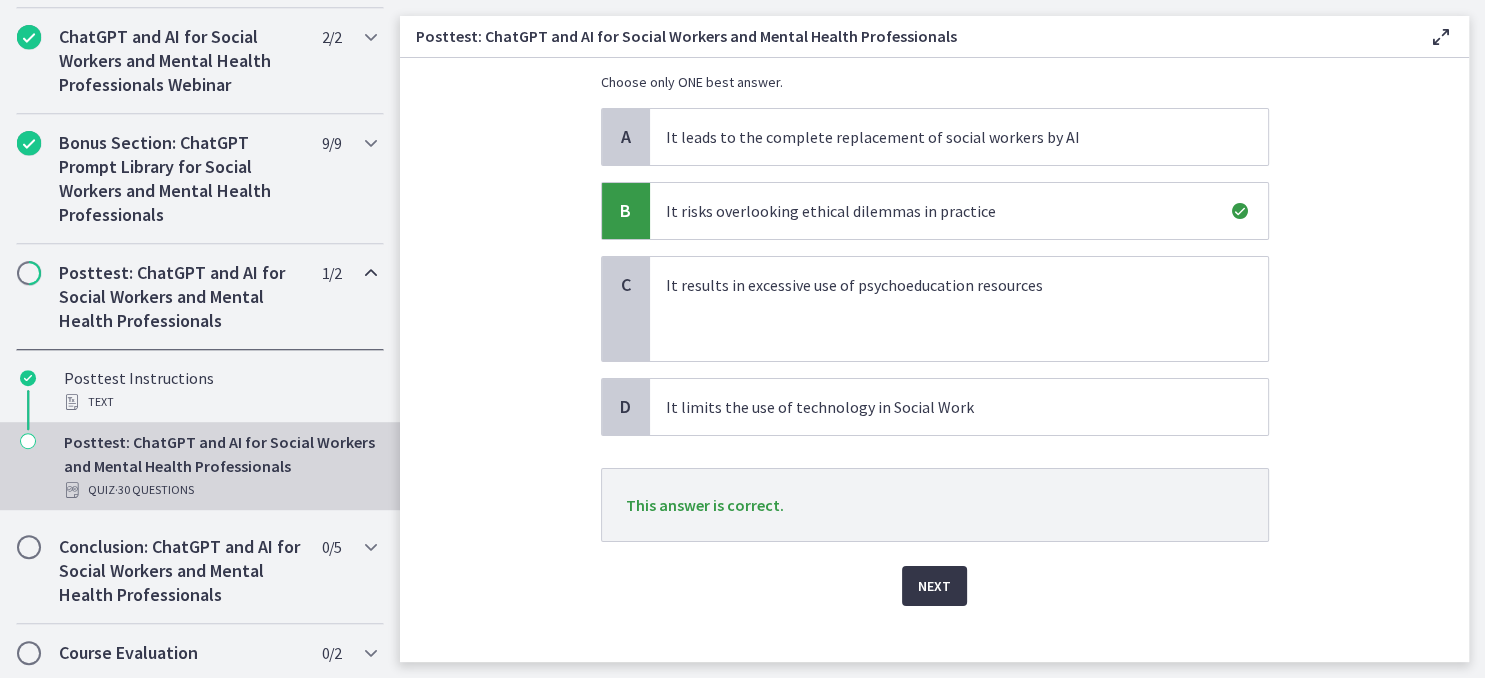 click on "Next" at bounding box center [934, 586] 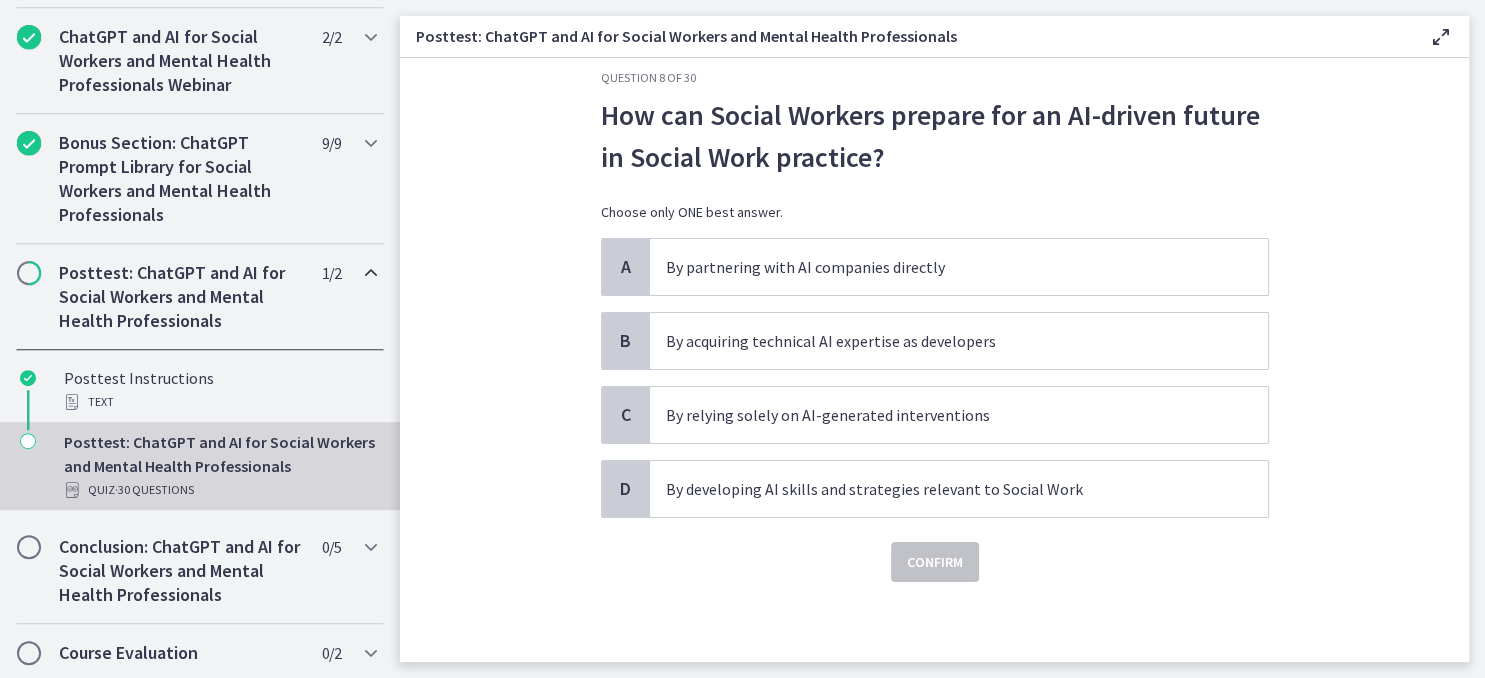 scroll, scrollTop: 0, scrollLeft: 0, axis: both 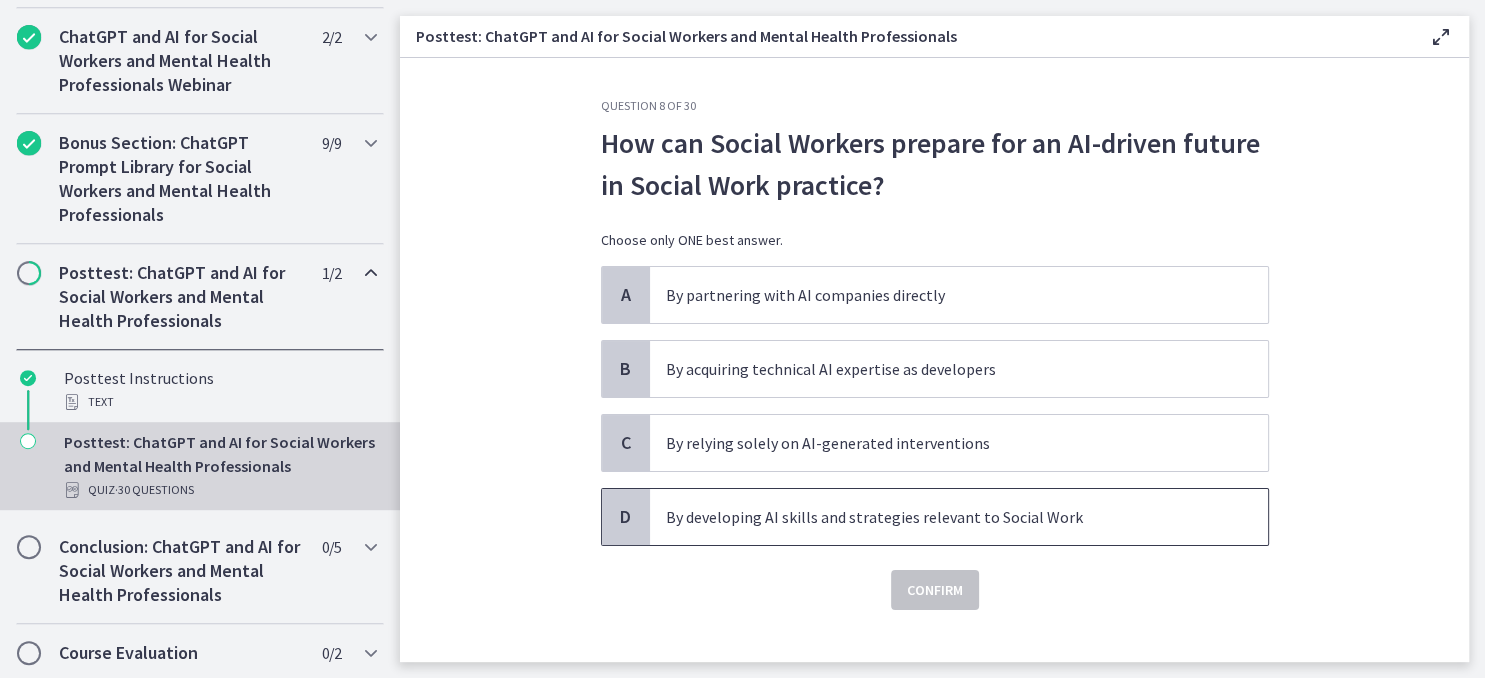 click on "By developing AI skills and strategies relevant to Social Work" at bounding box center (939, 517) 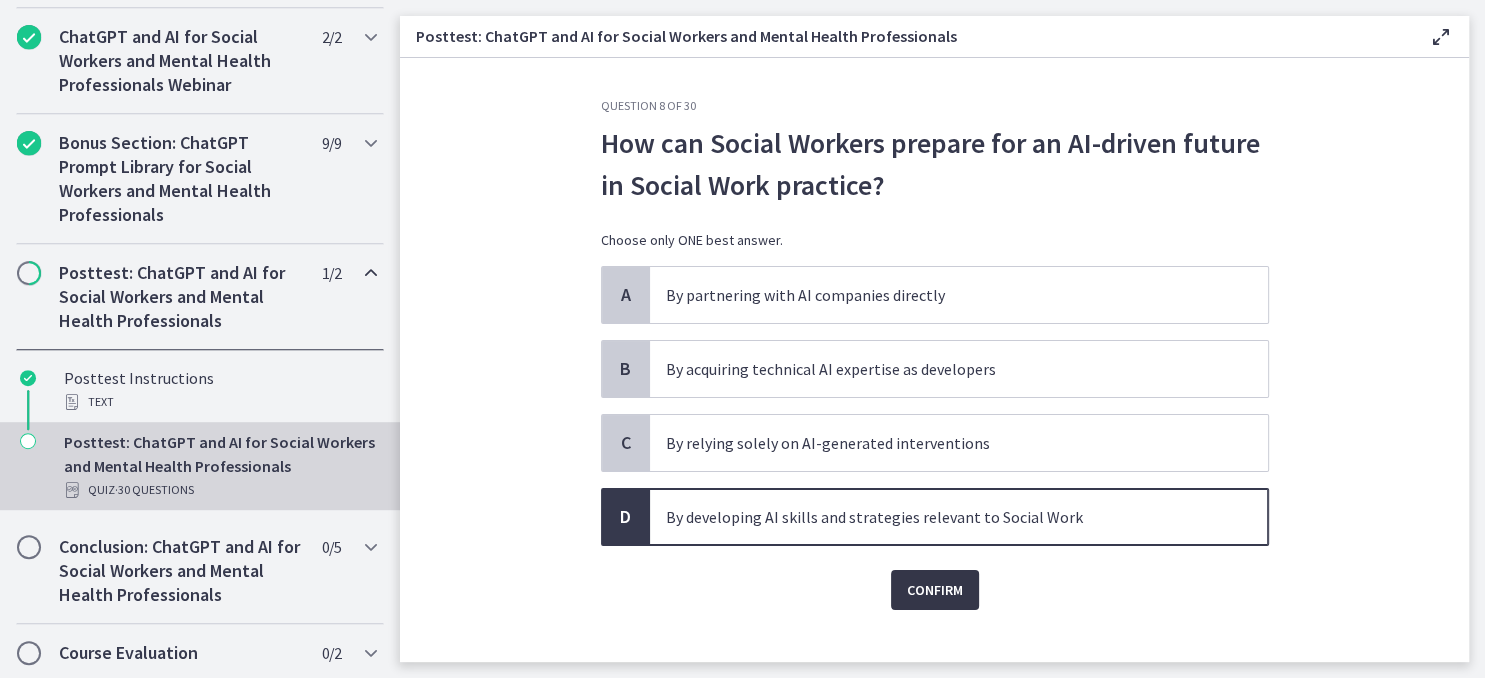 click on "Confirm" at bounding box center (935, 590) 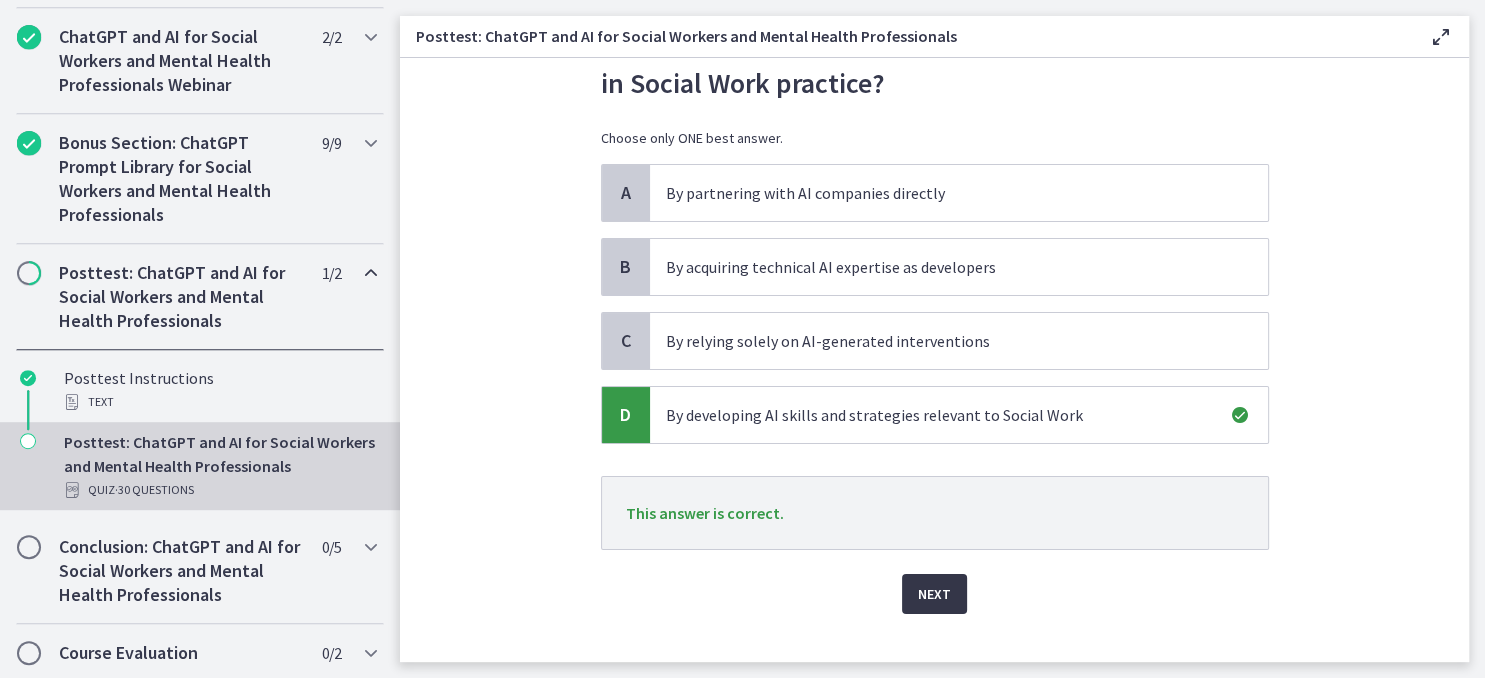 scroll, scrollTop: 132, scrollLeft: 0, axis: vertical 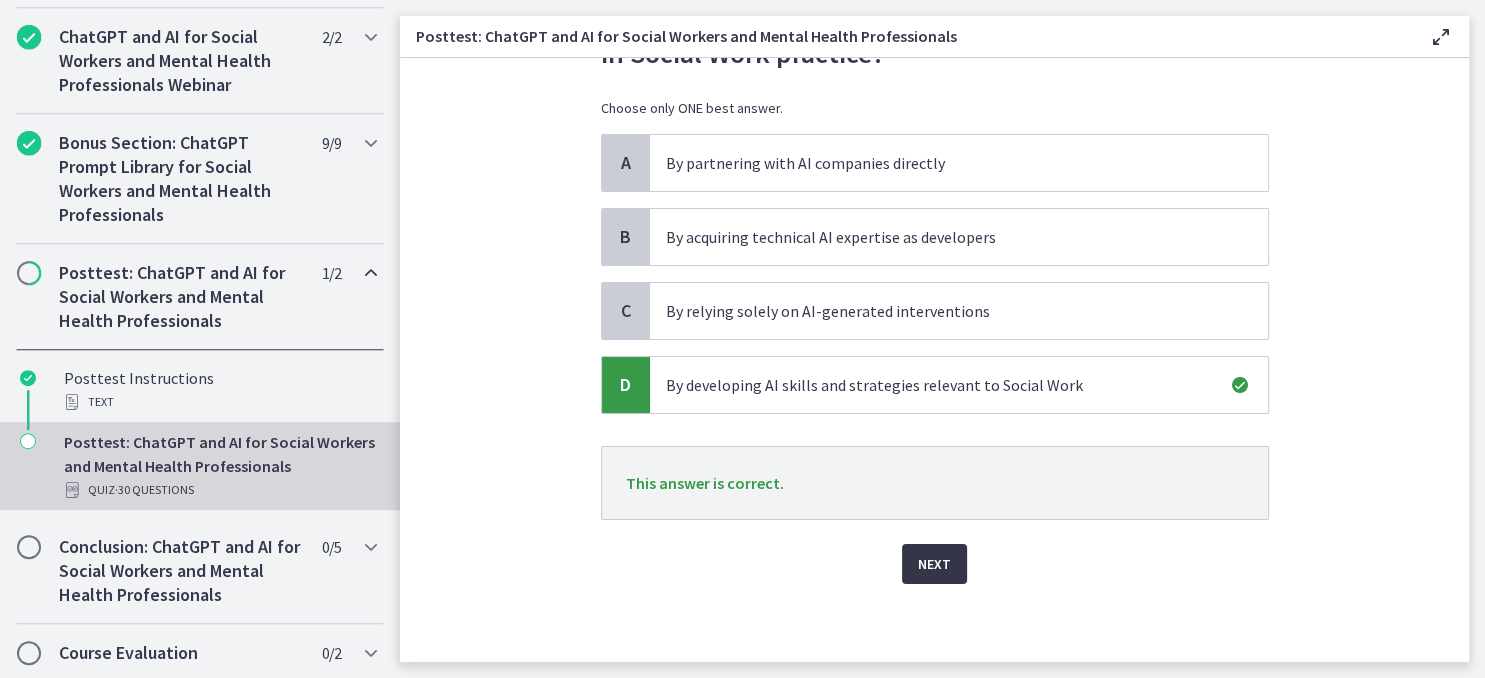 click on "Next" at bounding box center (934, 564) 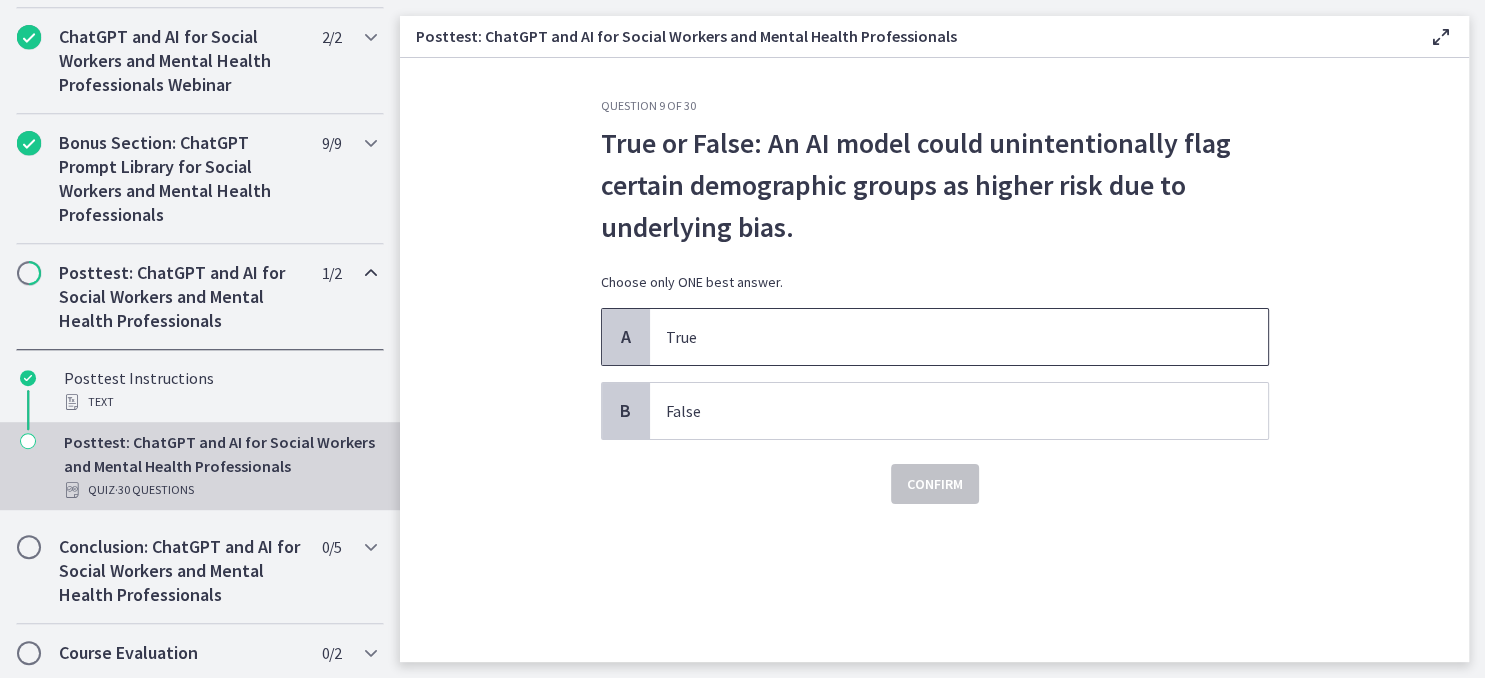 click on "True" at bounding box center [939, 337] 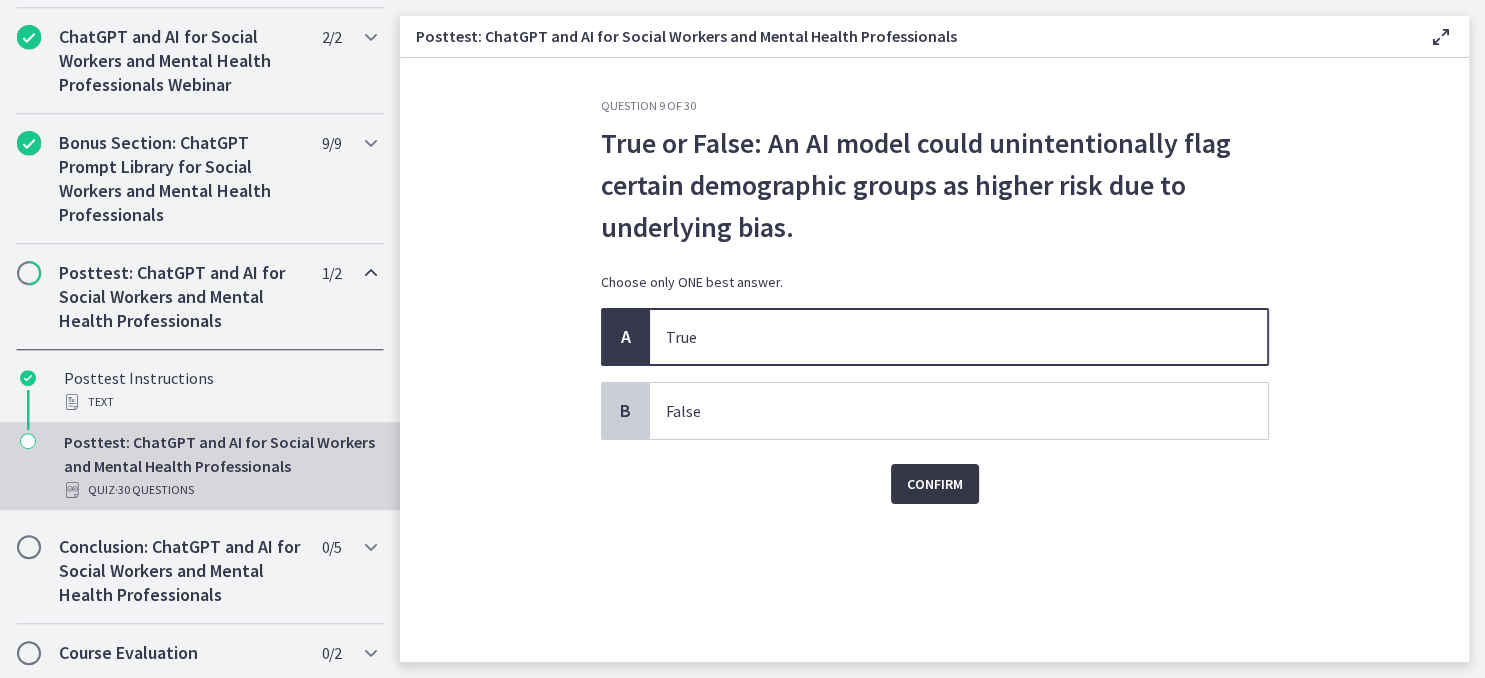 click on "Confirm" at bounding box center [935, 484] 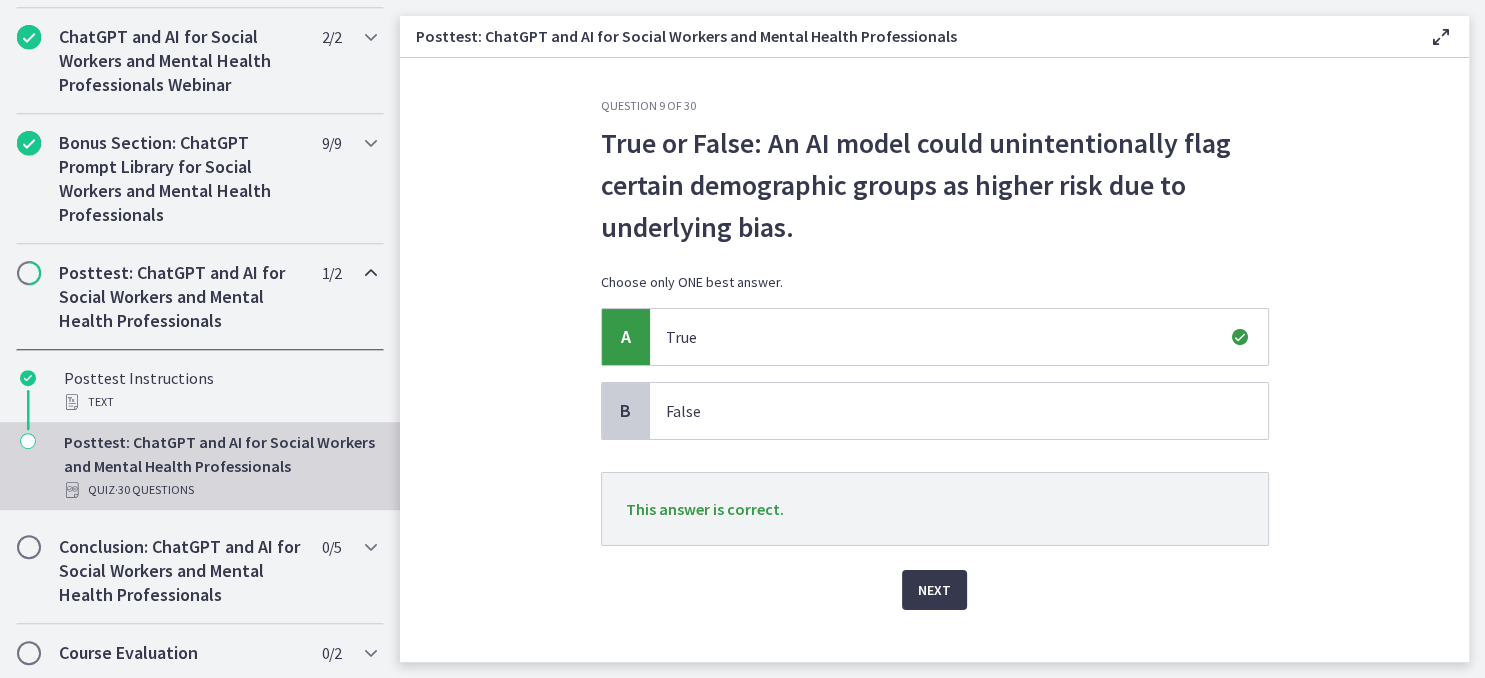 click on "Question   9   of   30
True or False: An AI model could unintentionally flag certain demographic groups as higher risk due to underlying bias.
Choose only ONE best answer.
A
True
B
False
This answer is correct.
Next" 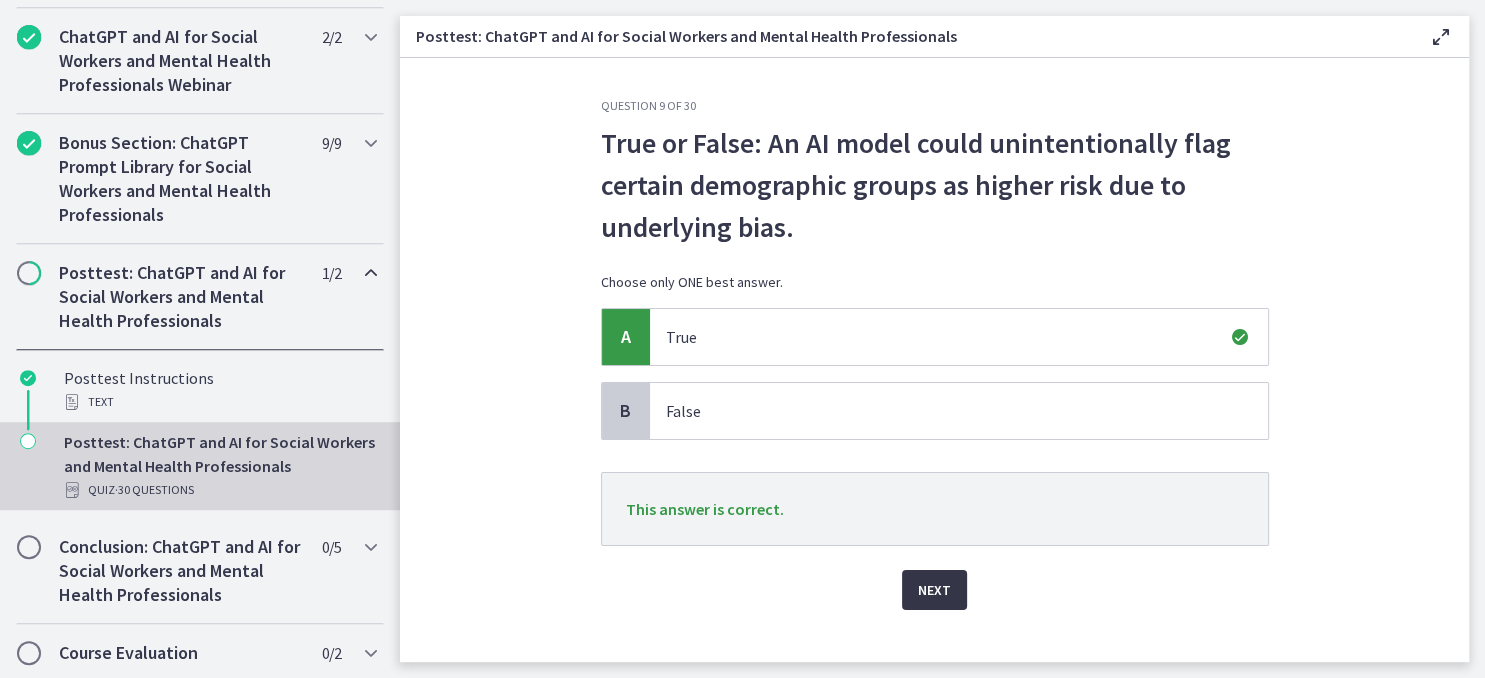click on "Next" at bounding box center [934, 590] 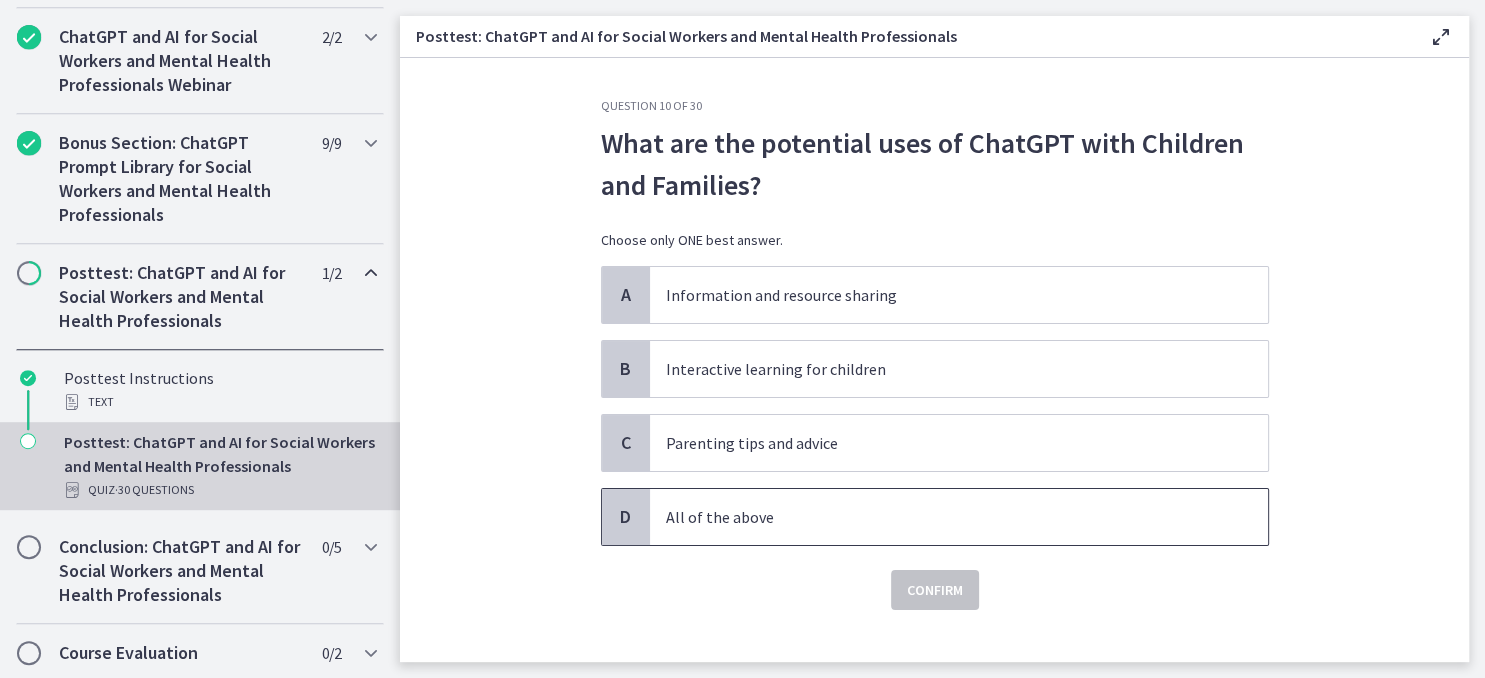 click on "All of the above" at bounding box center [939, 517] 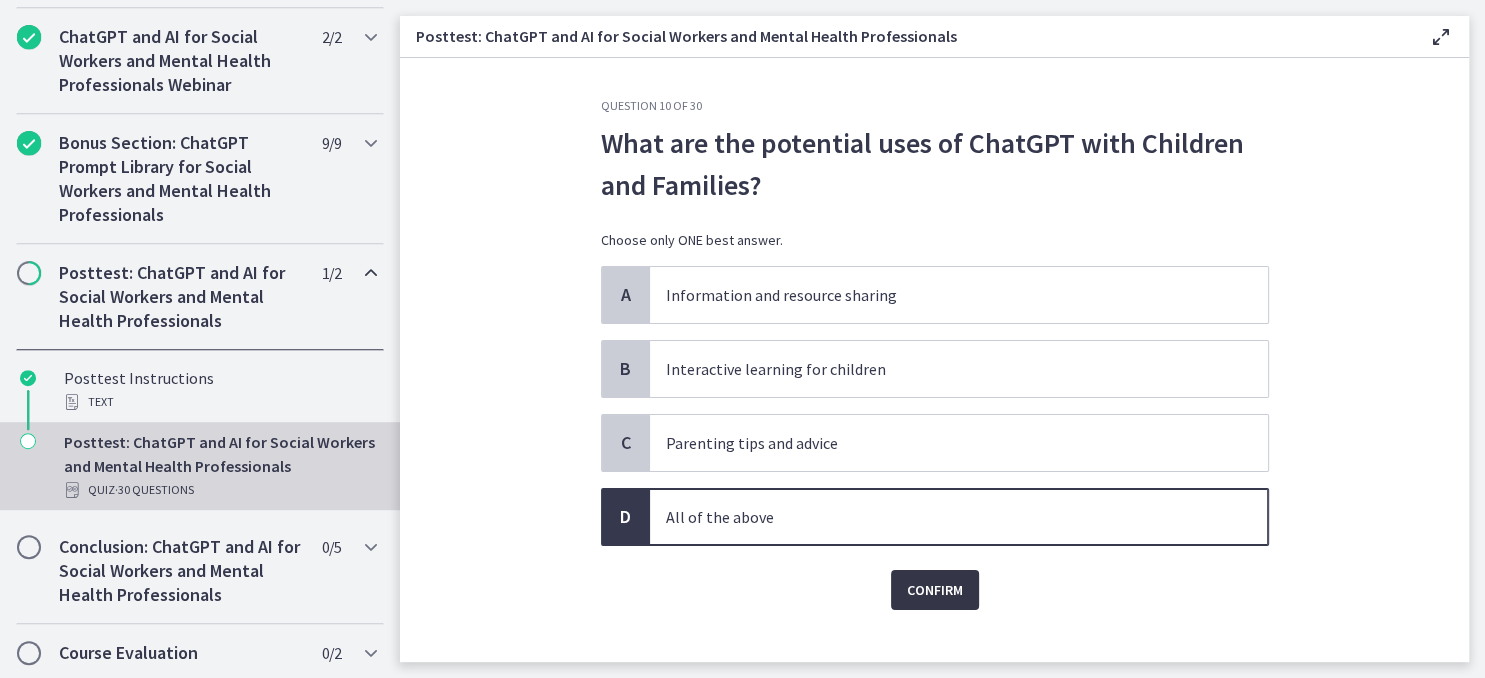 click on "Confirm" at bounding box center [935, 590] 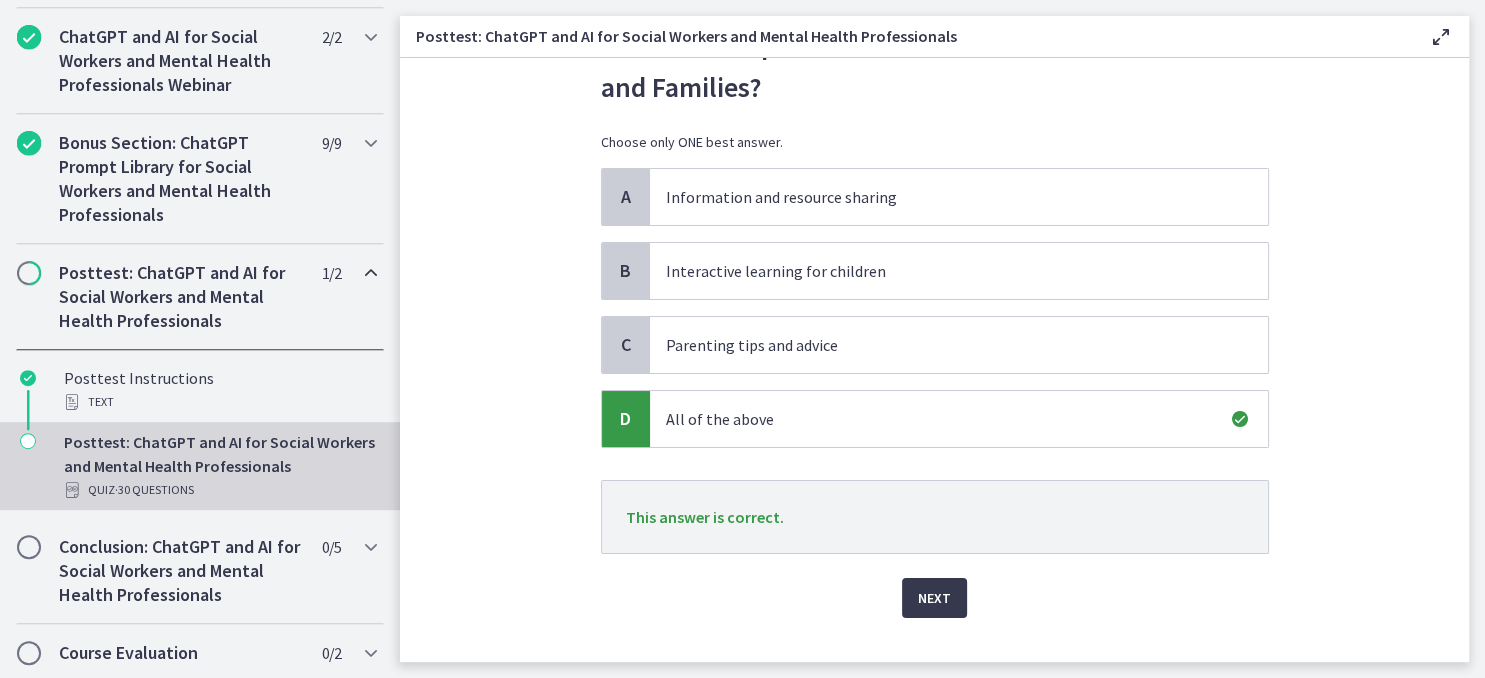 scroll, scrollTop: 132, scrollLeft: 0, axis: vertical 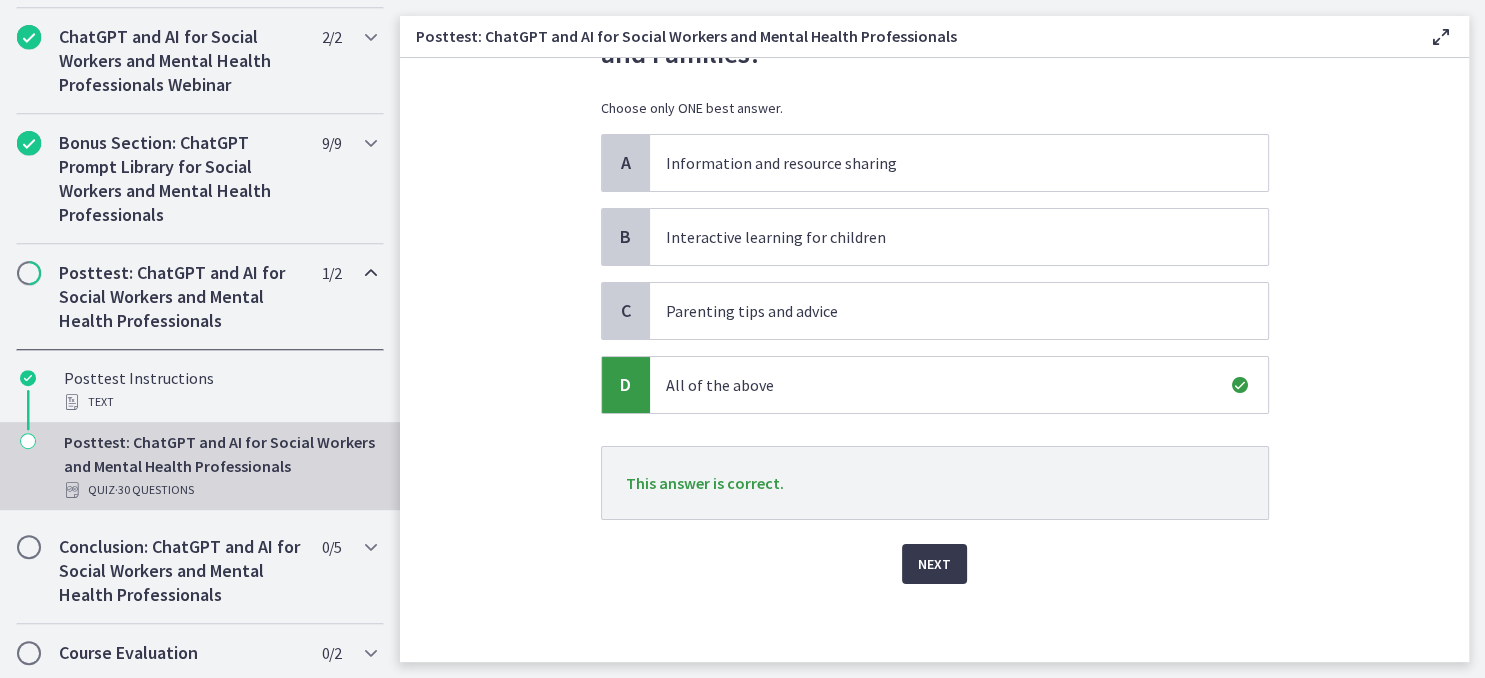click on "Question   10   of   30
What are the potential uses of ChatGPT with Children and Families?
Choose only ONE best answer.
A
Information and resource sharing
B
Interactive learning for children
C
Parenting tips and advice
D
All of the above
This answer is correct.
Next" 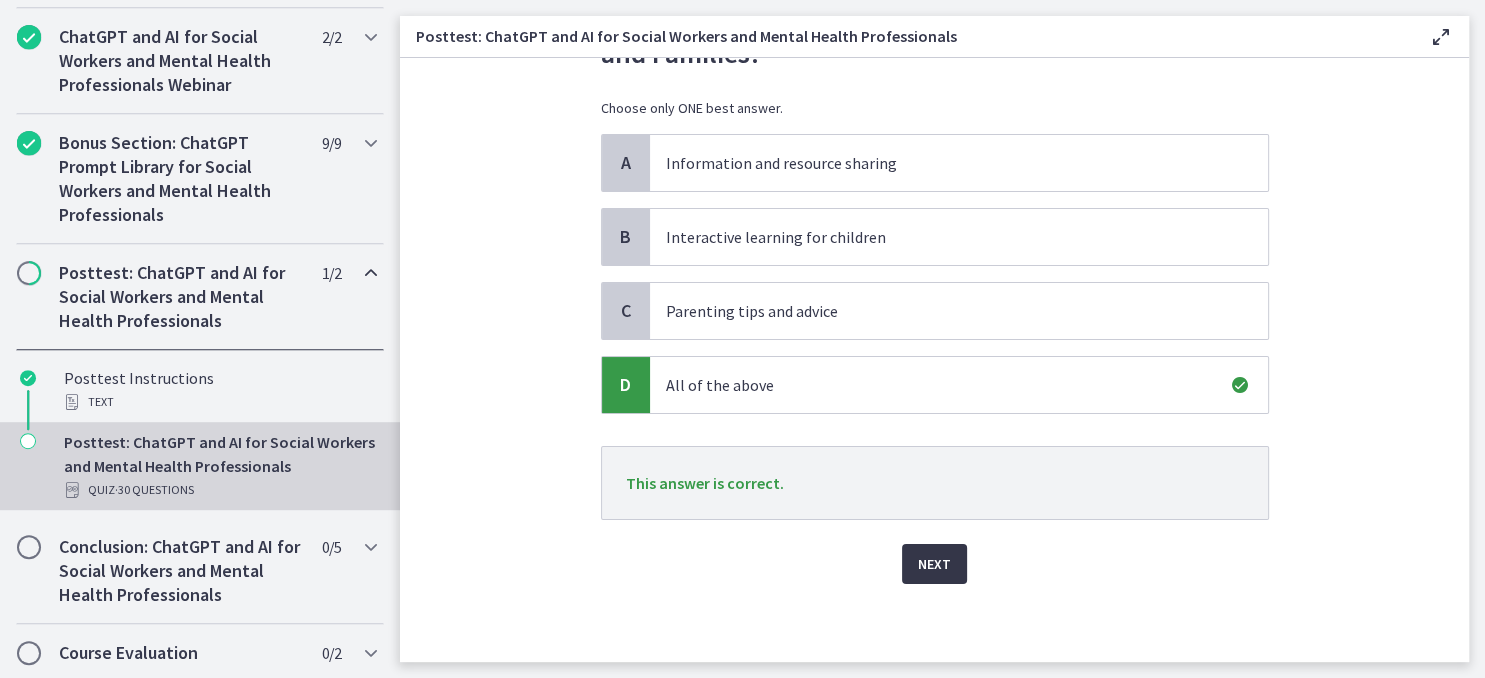 click on "Next" at bounding box center (934, 564) 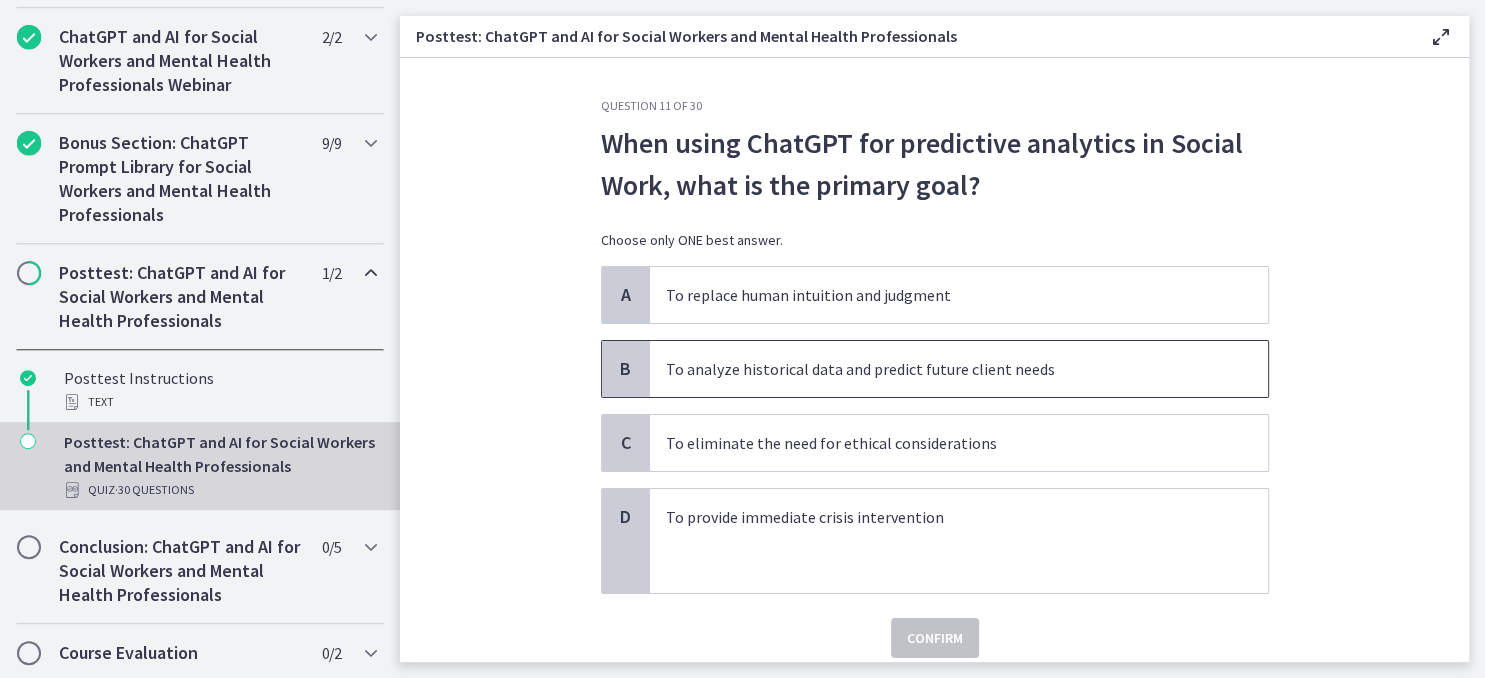click on "To analyze historical data and predict future client needs" at bounding box center [939, 369] 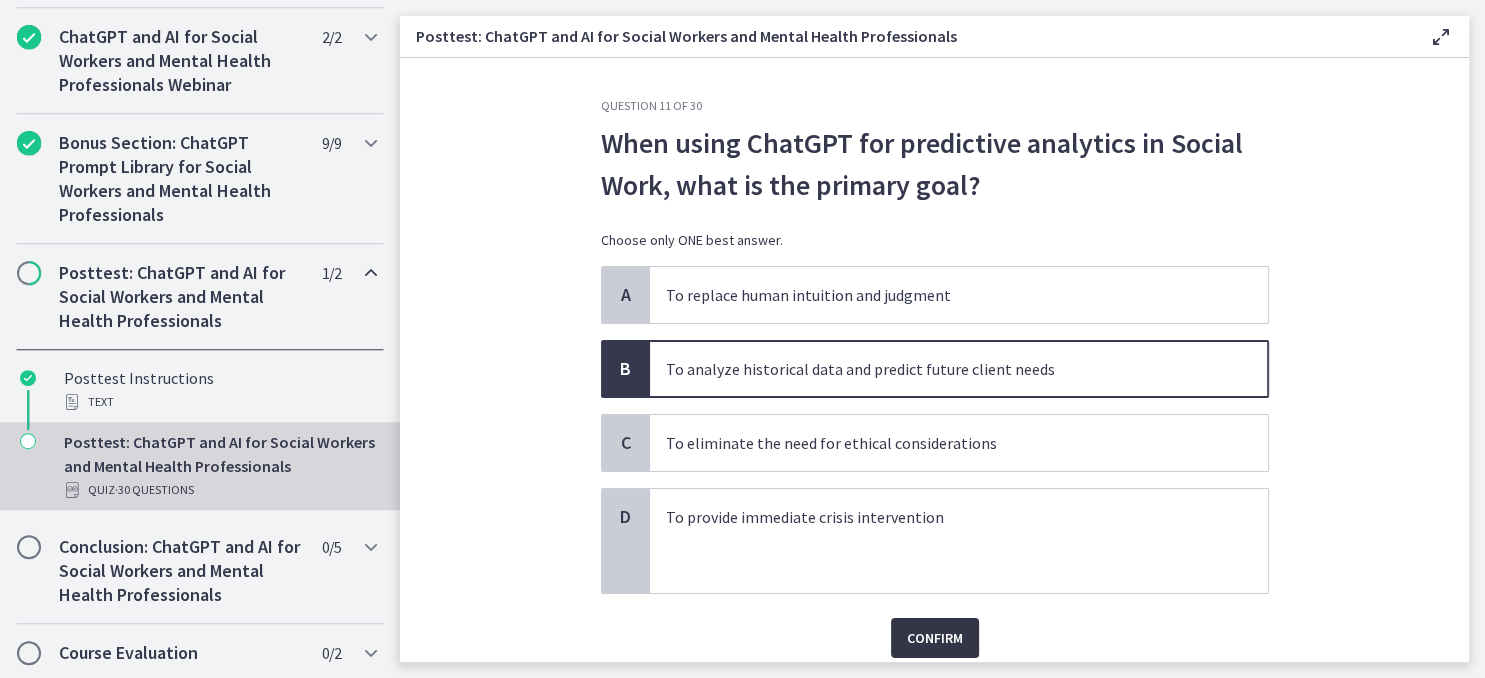 click on "Confirm" at bounding box center [935, 638] 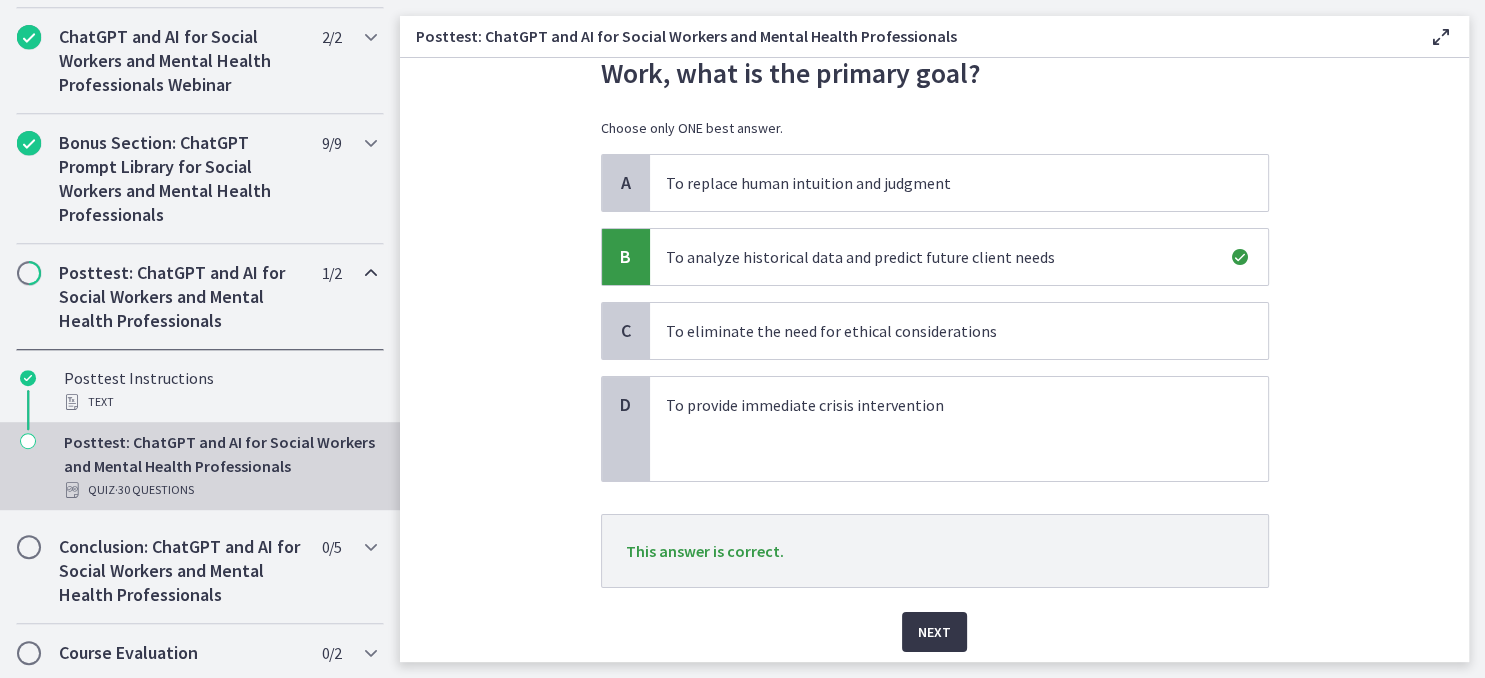 scroll, scrollTop: 180, scrollLeft: 0, axis: vertical 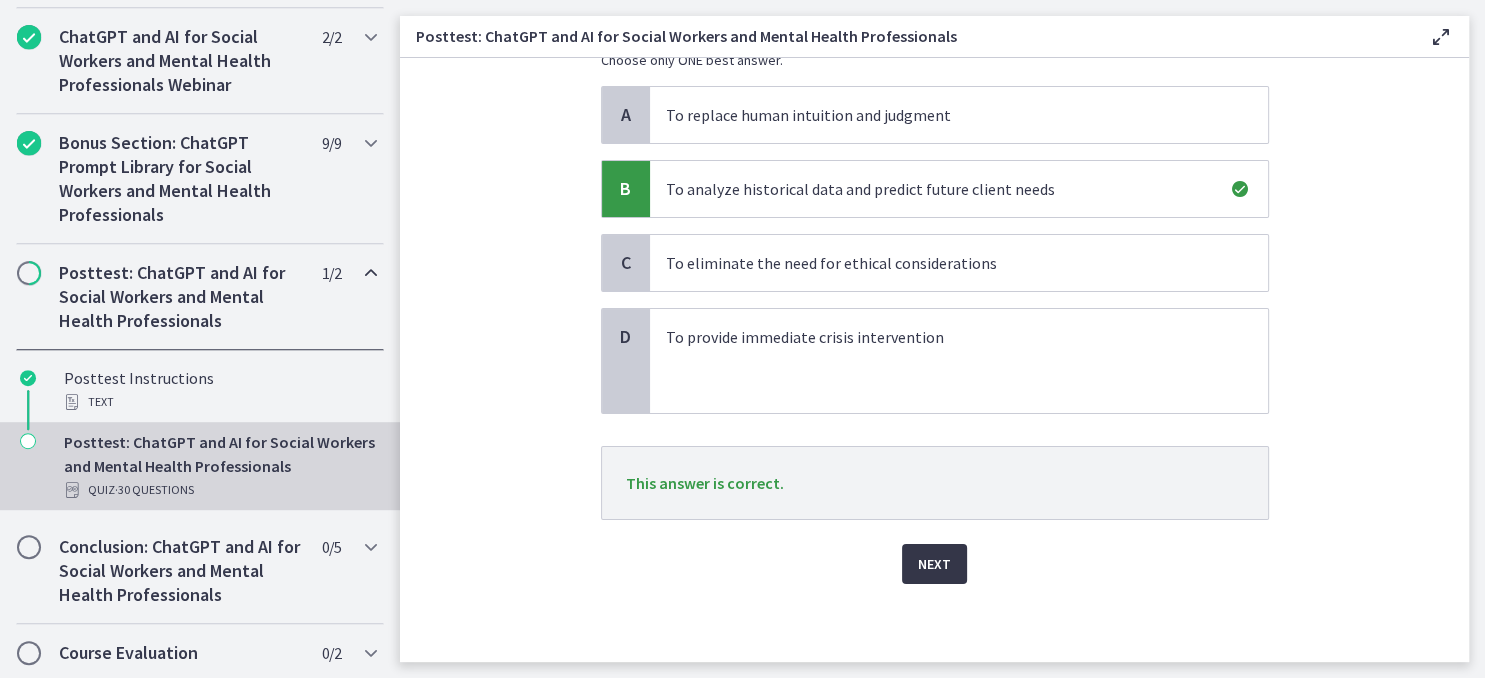 click on "Next" at bounding box center [934, 564] 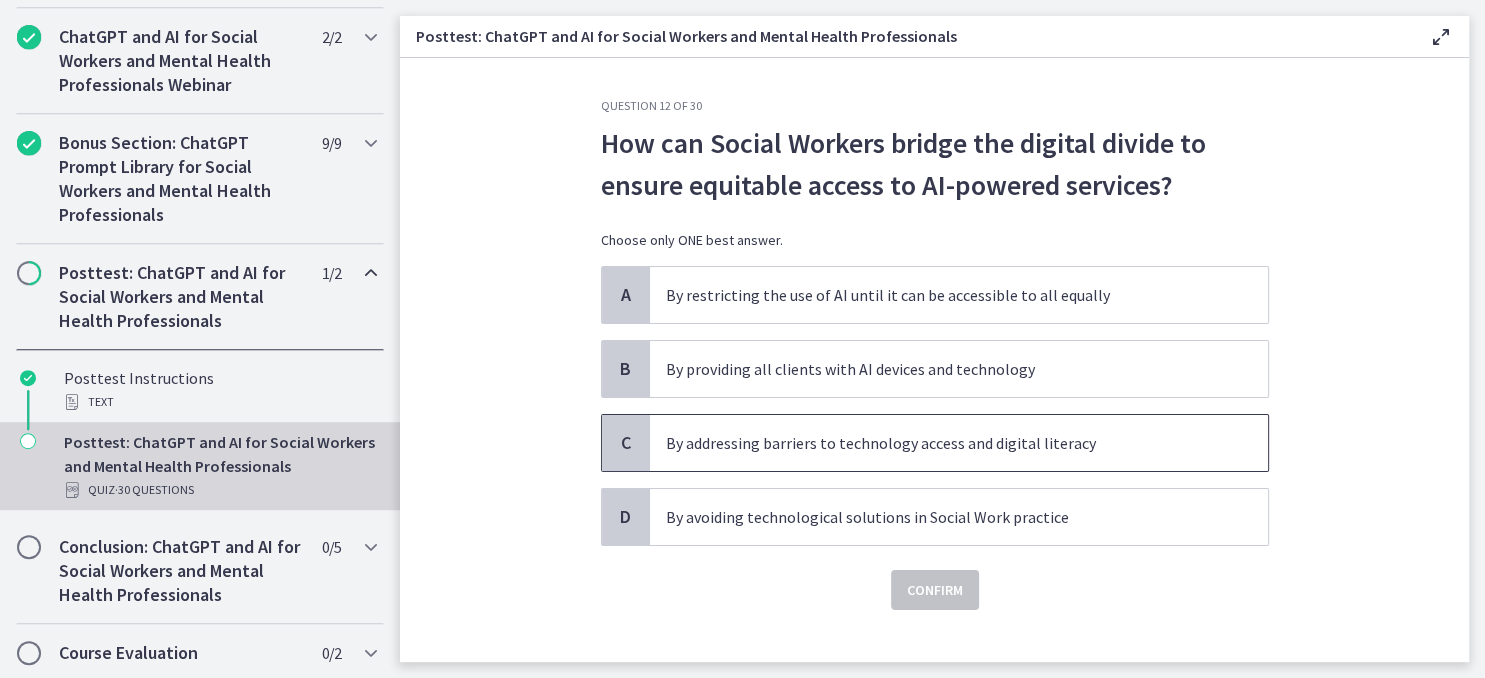 click on "By addressing barriers to technology access and digital literacy" at bounding box center (939, 443) 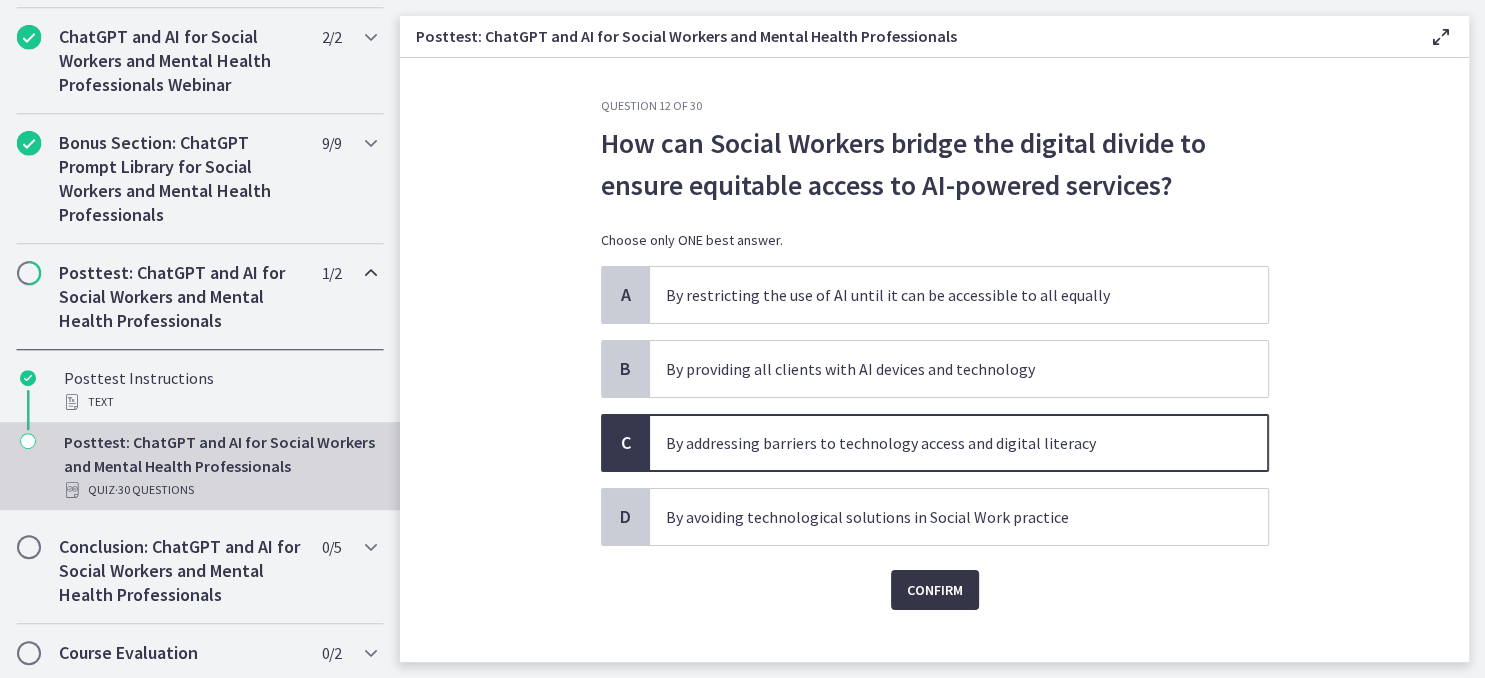 click on "Confirm" at bounding box center [935, 590] 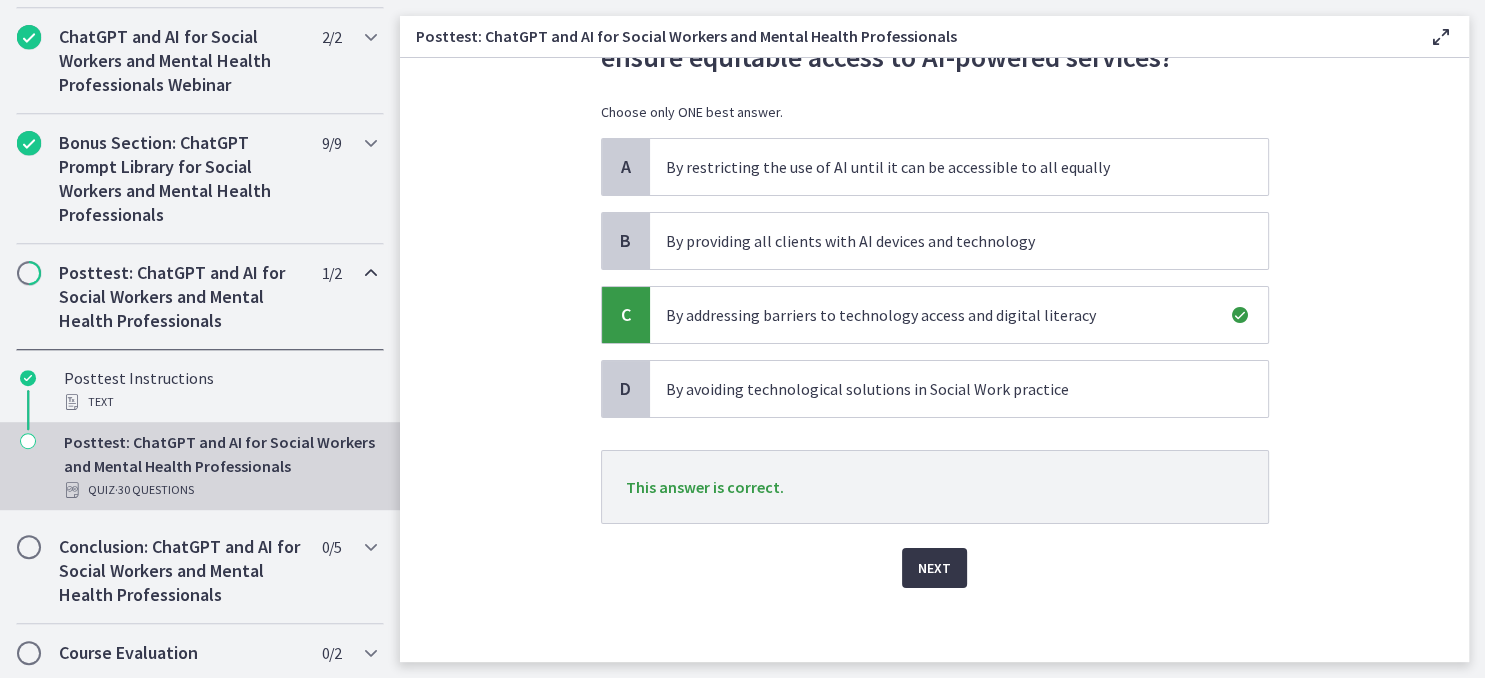 scroll, scrollTop: 132, scrollLeft: 0, axis: vertical 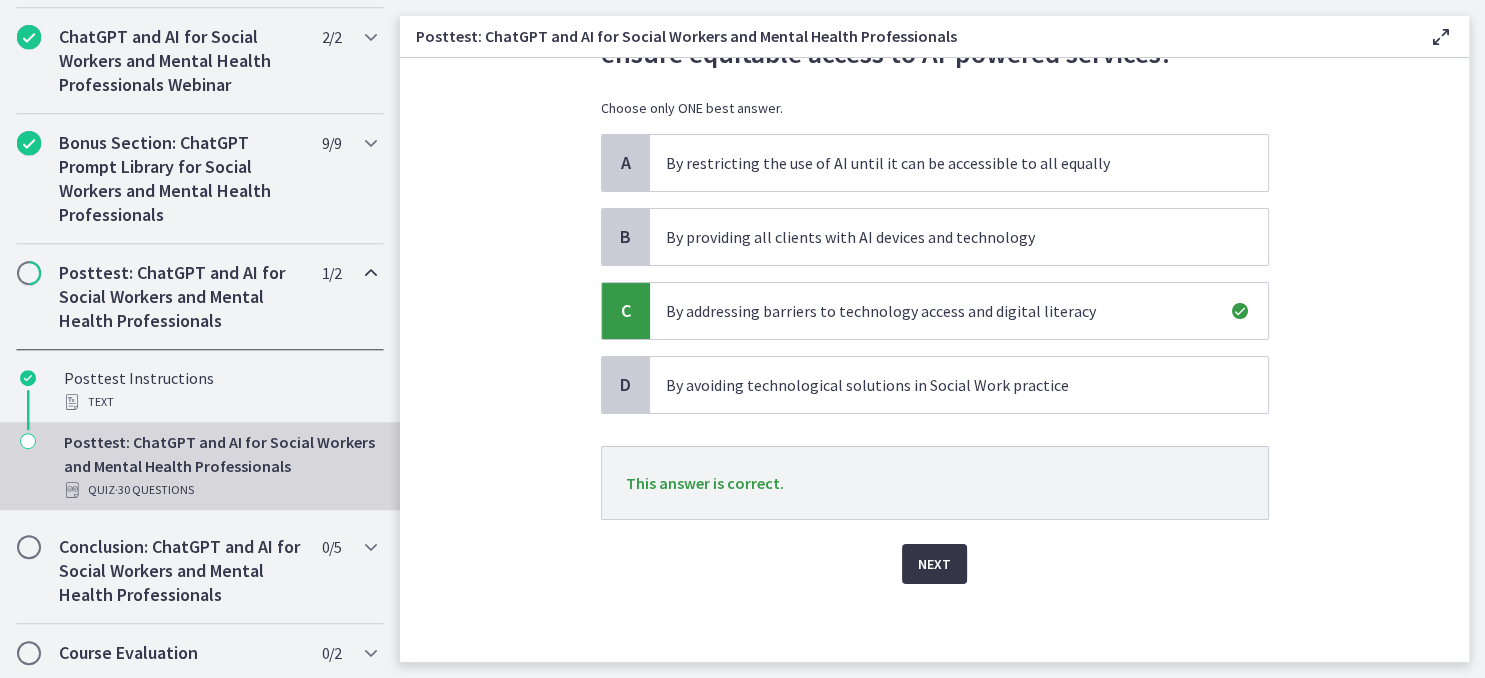 click on "Next" at bounding box center [934, 564] 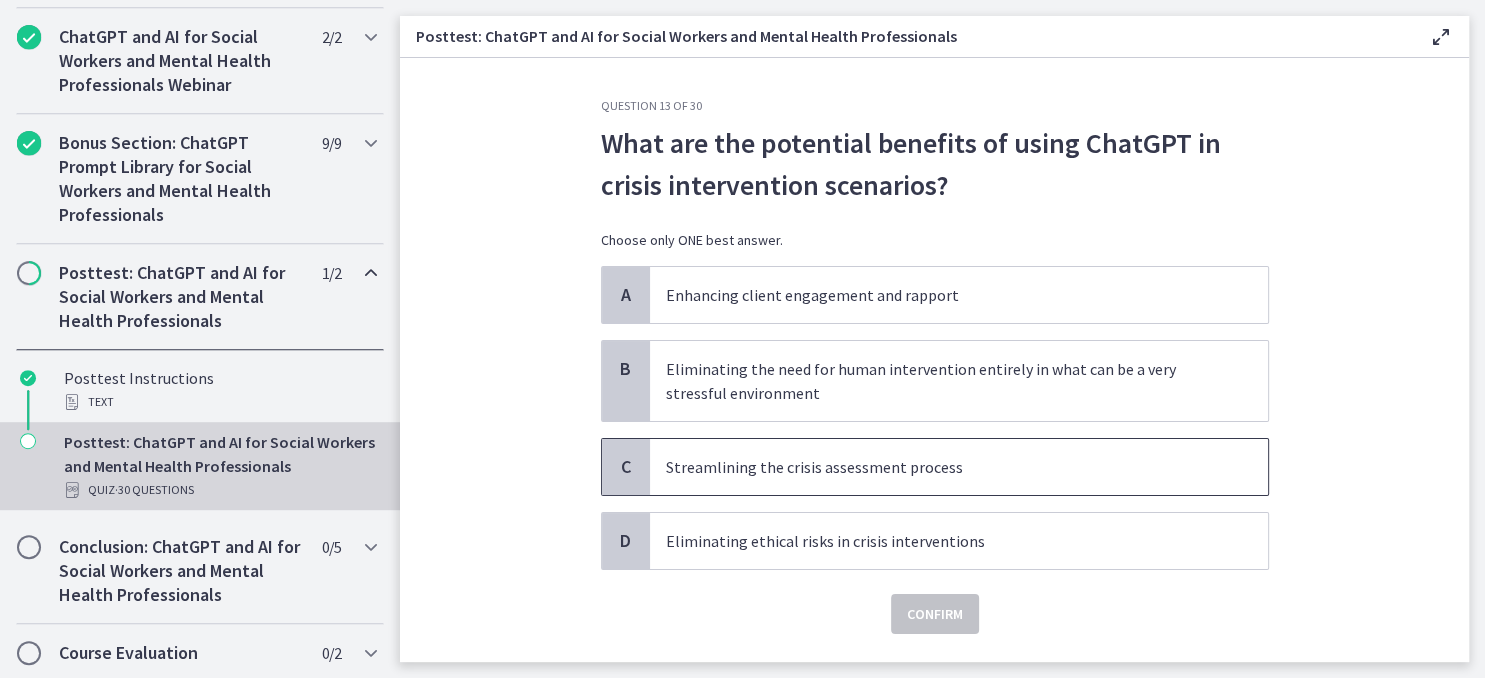click on "Streamlining the crisis assessment process" at bounding box center [939, 467] 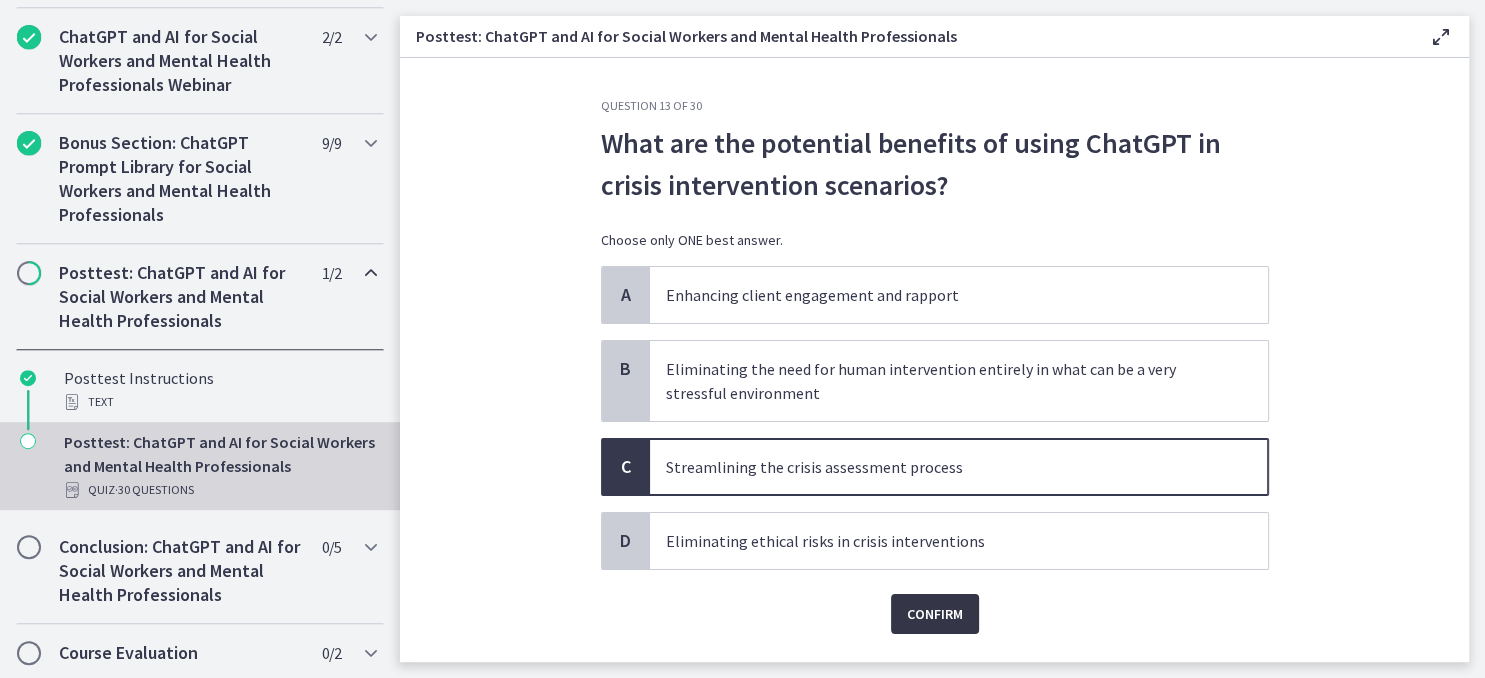 click on "Confirm" at bounding box center (935, 614) 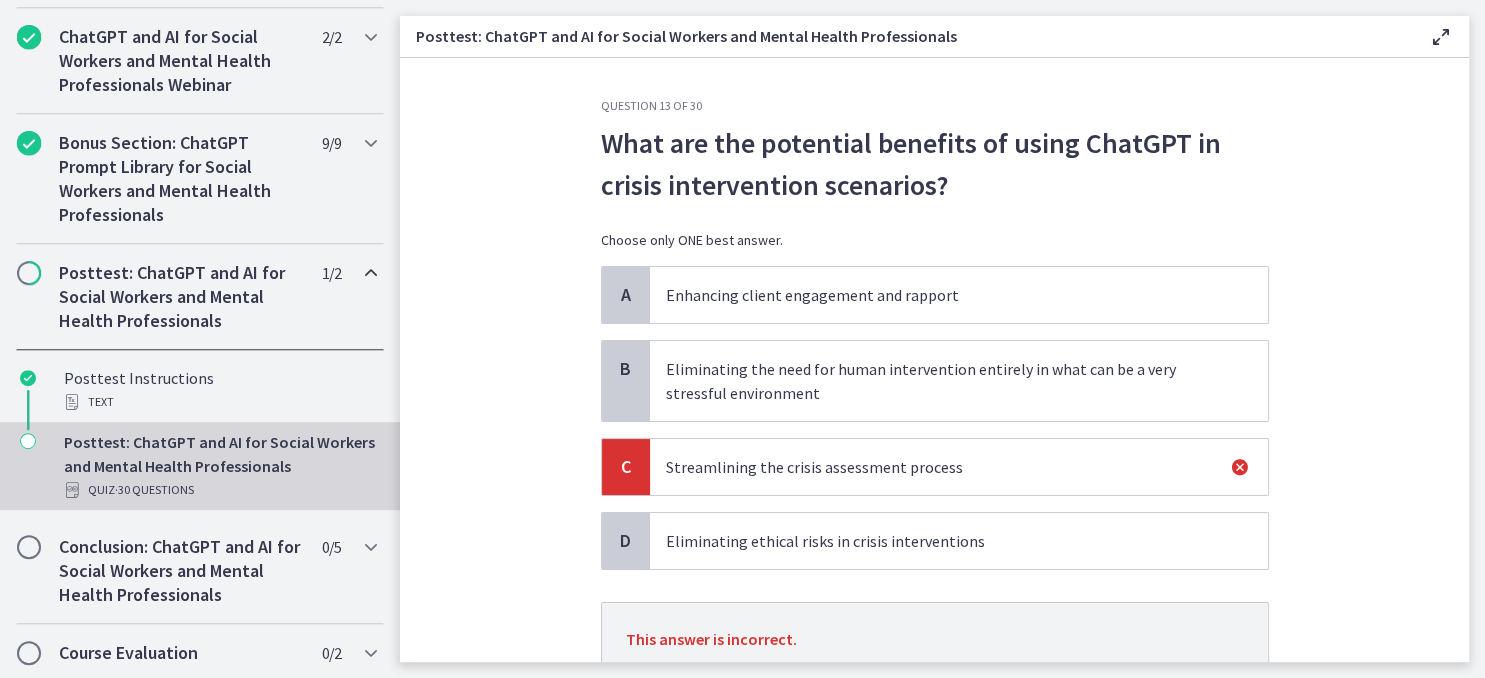 click on "Enhancing client engagement and rapport" at bounding box center (939, 295) 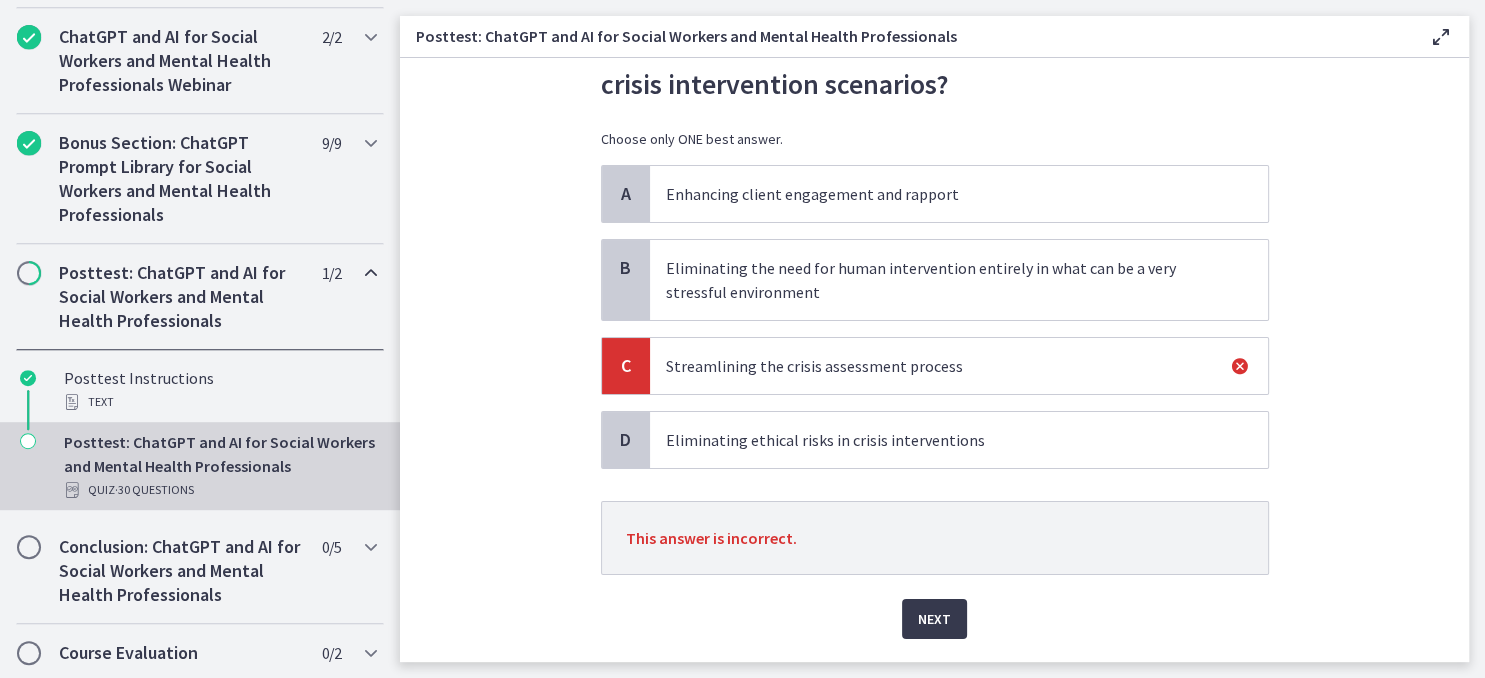 scroll, scrollTop: 146, scrollLeft: 0, axis: vertical 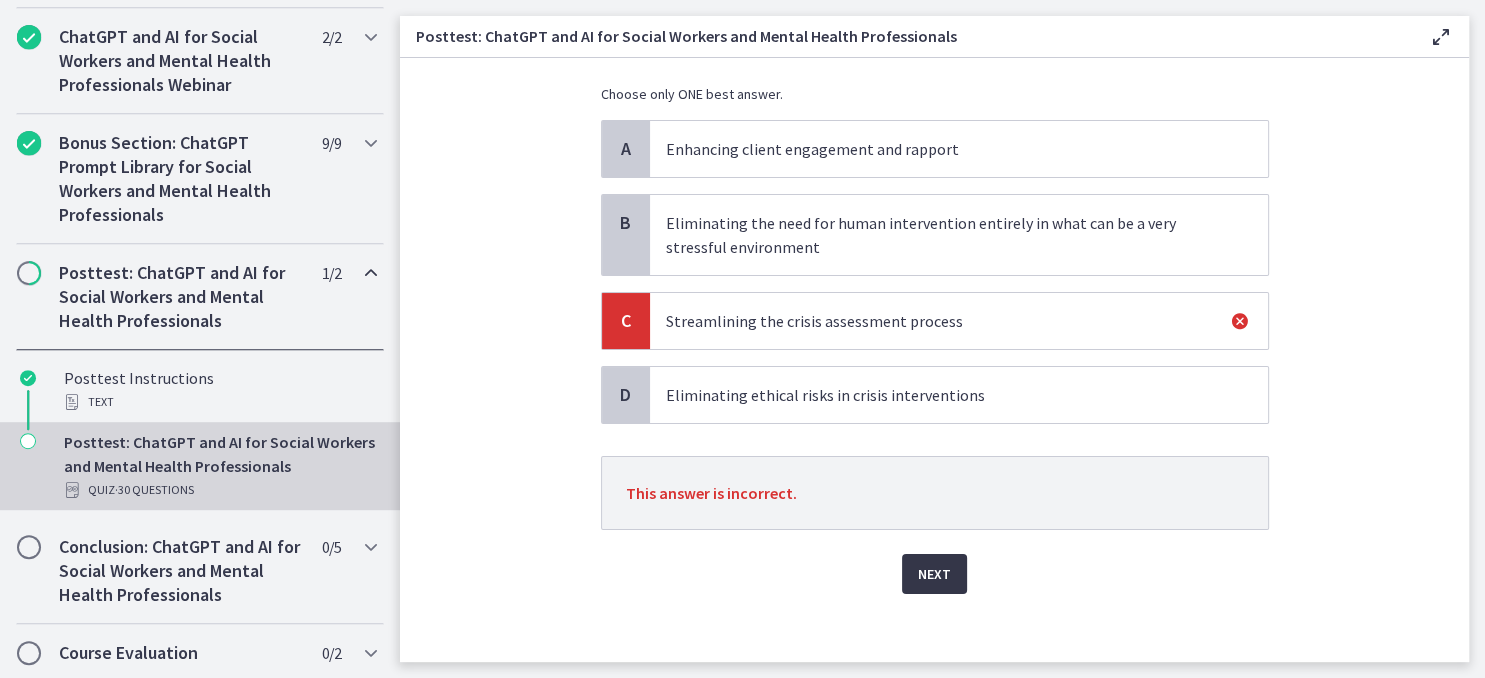 click on "Next" at bounding box center [934, 574] 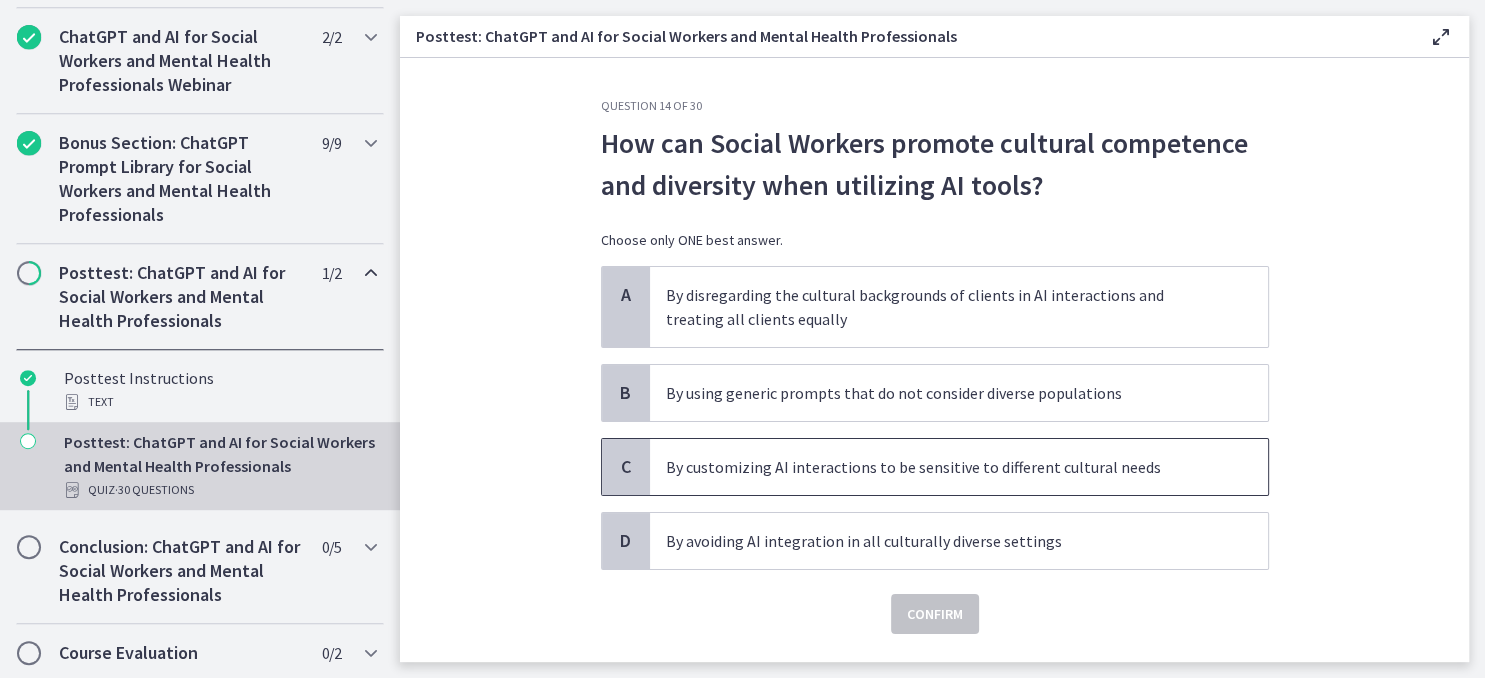 click on "By customizing AI interactions to be sensitive to different cultural needs" at bounding box center (939, 467) 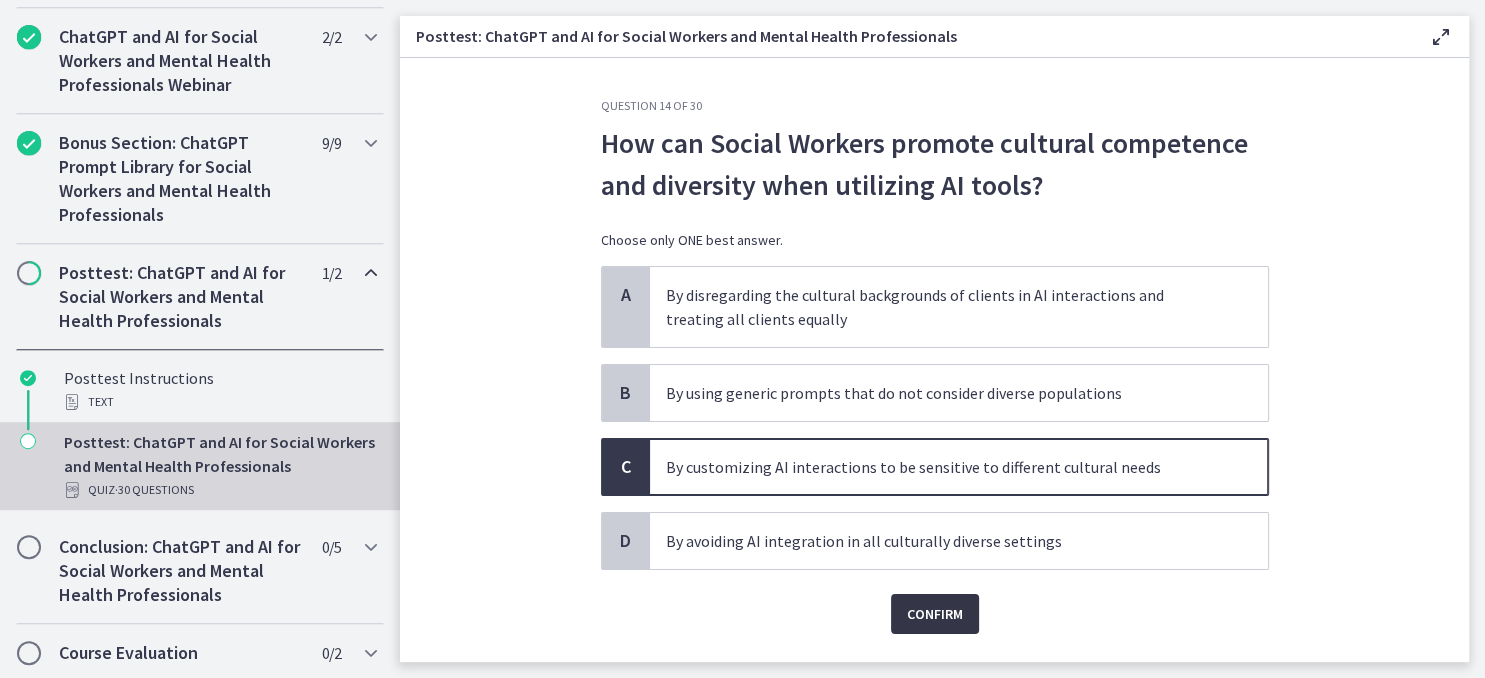 click on "Confirm" at bounding box center [935, 614] 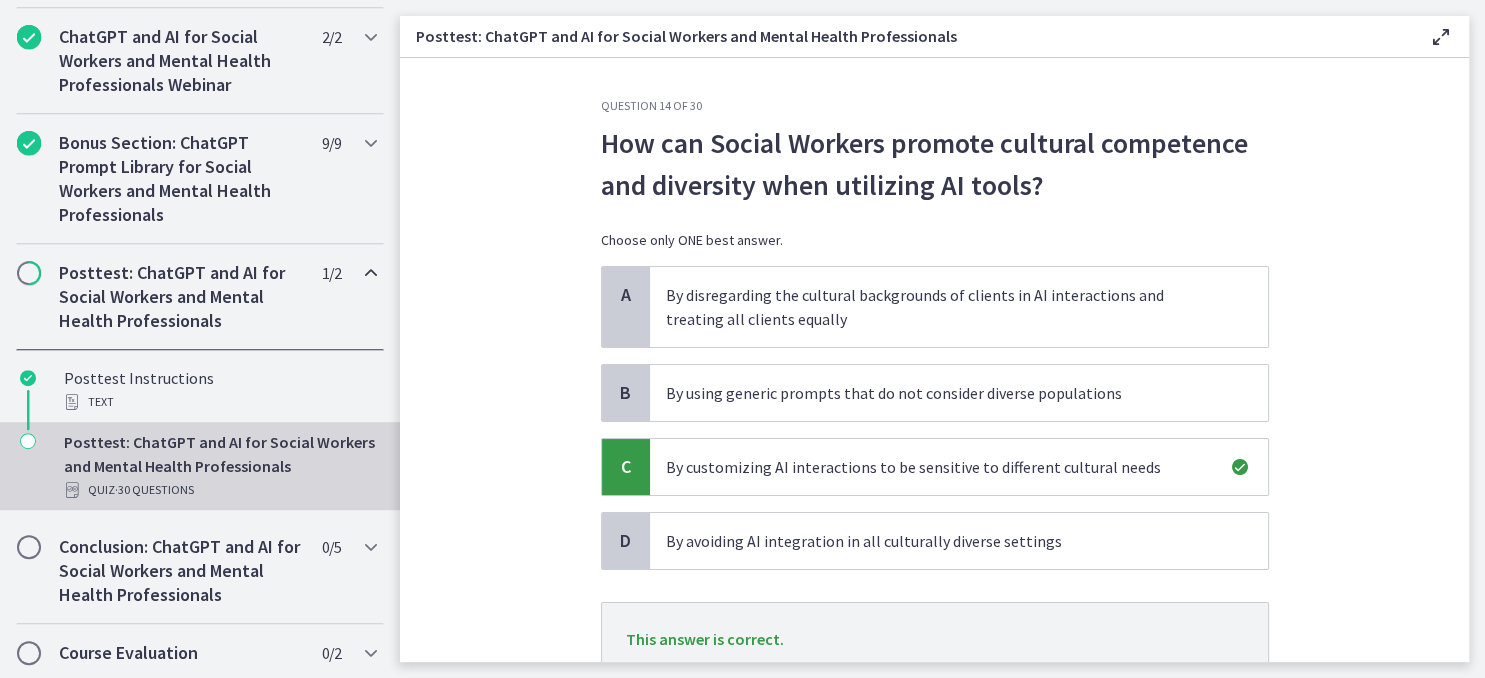 scroll, scrollTop: 156, scrollLeft: 0, axis: vertical 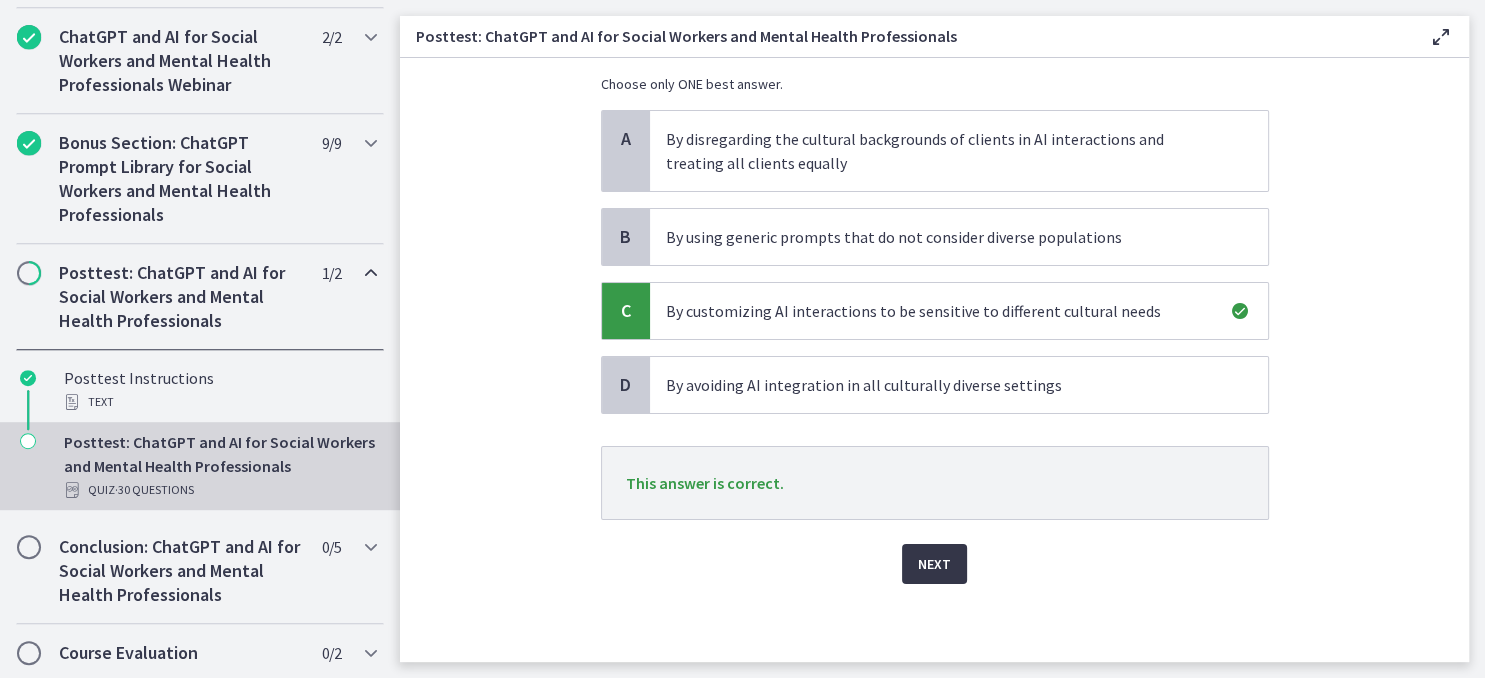click on "Next" at bounding box center (934, 564) 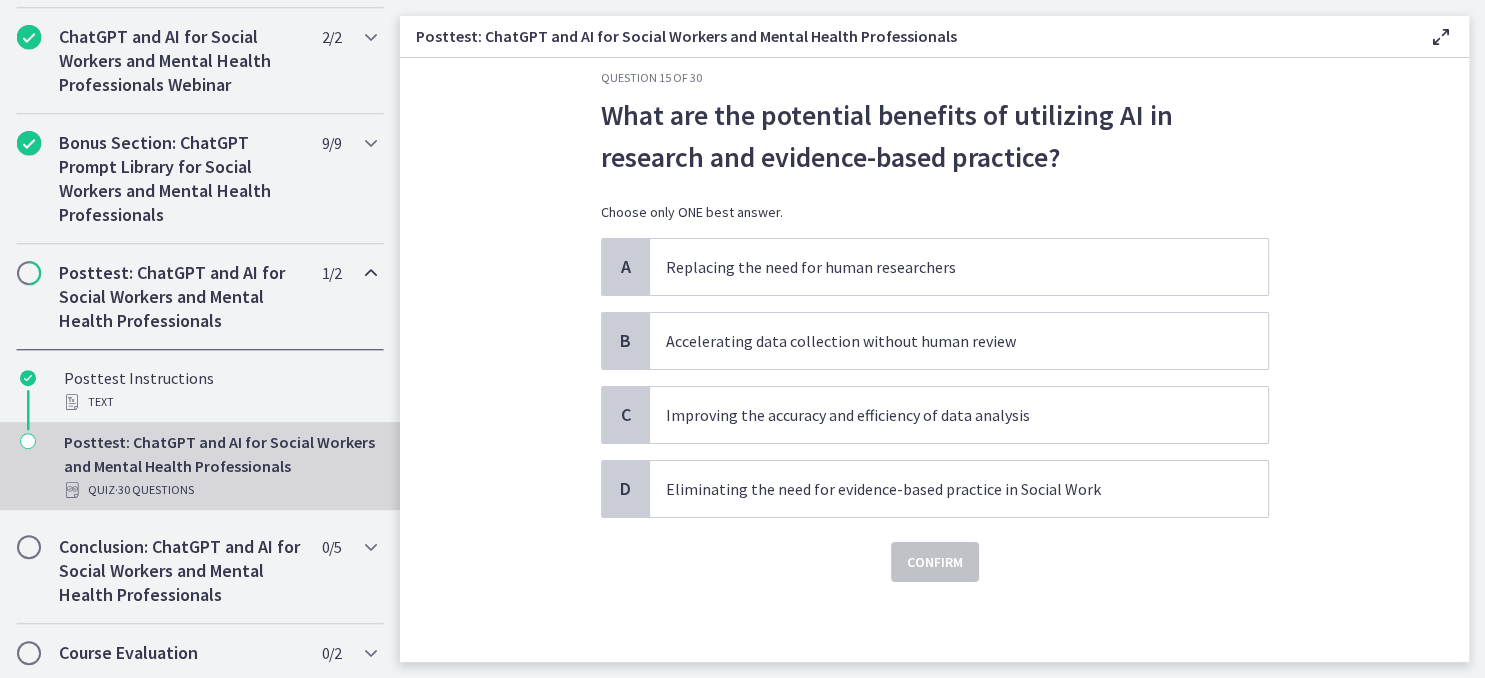 scroll, scrollTop: 0, scrollLeft: 0, axis: both 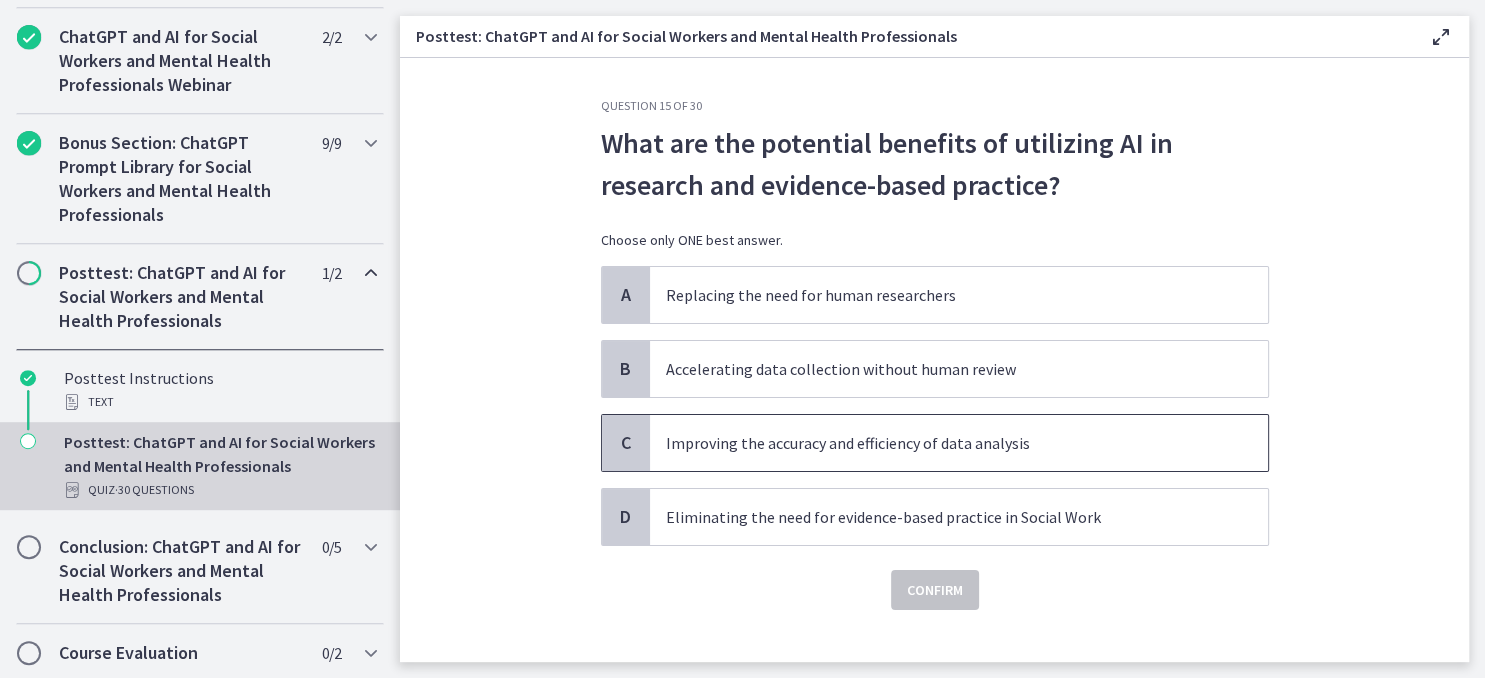 click on "Improving the accuracy and efficiency of data analysis" at bounding box center [939, 443] 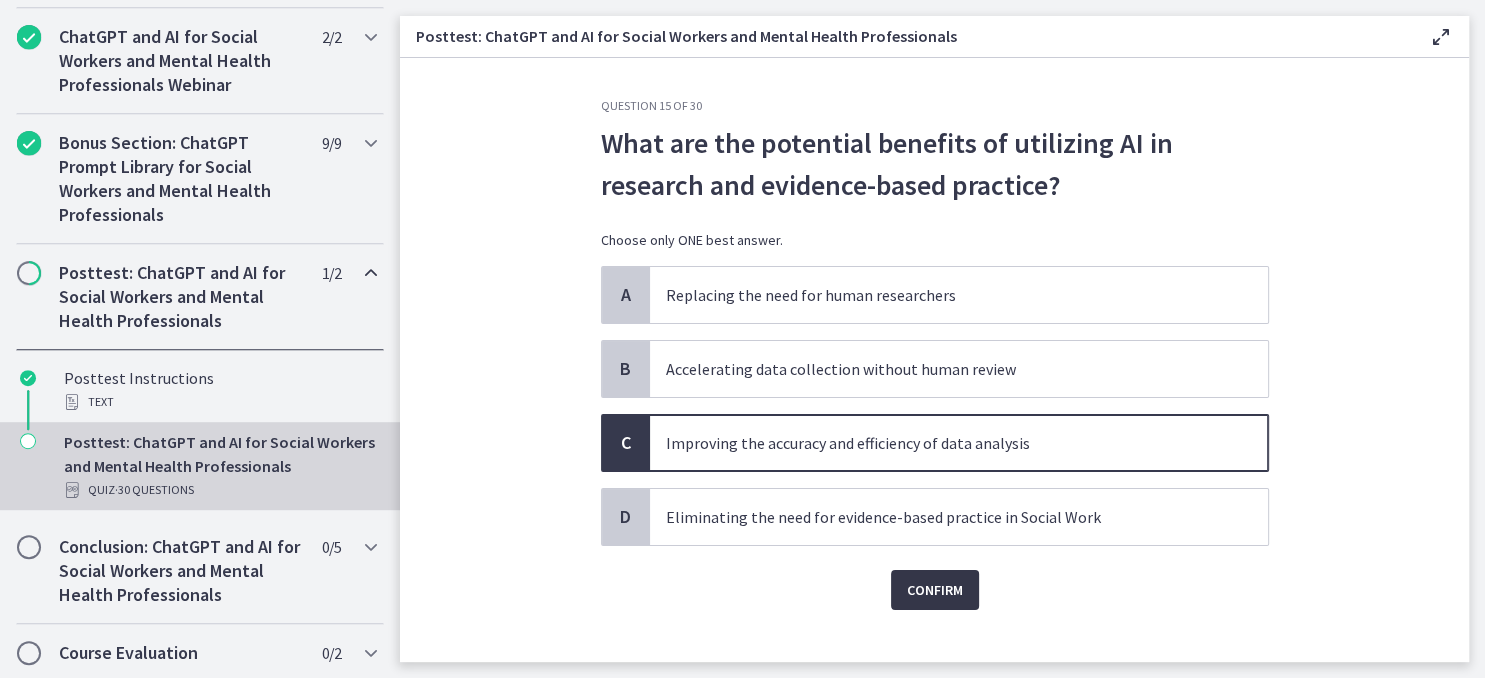 click on "Confirm" at bounding box center (935, 590) 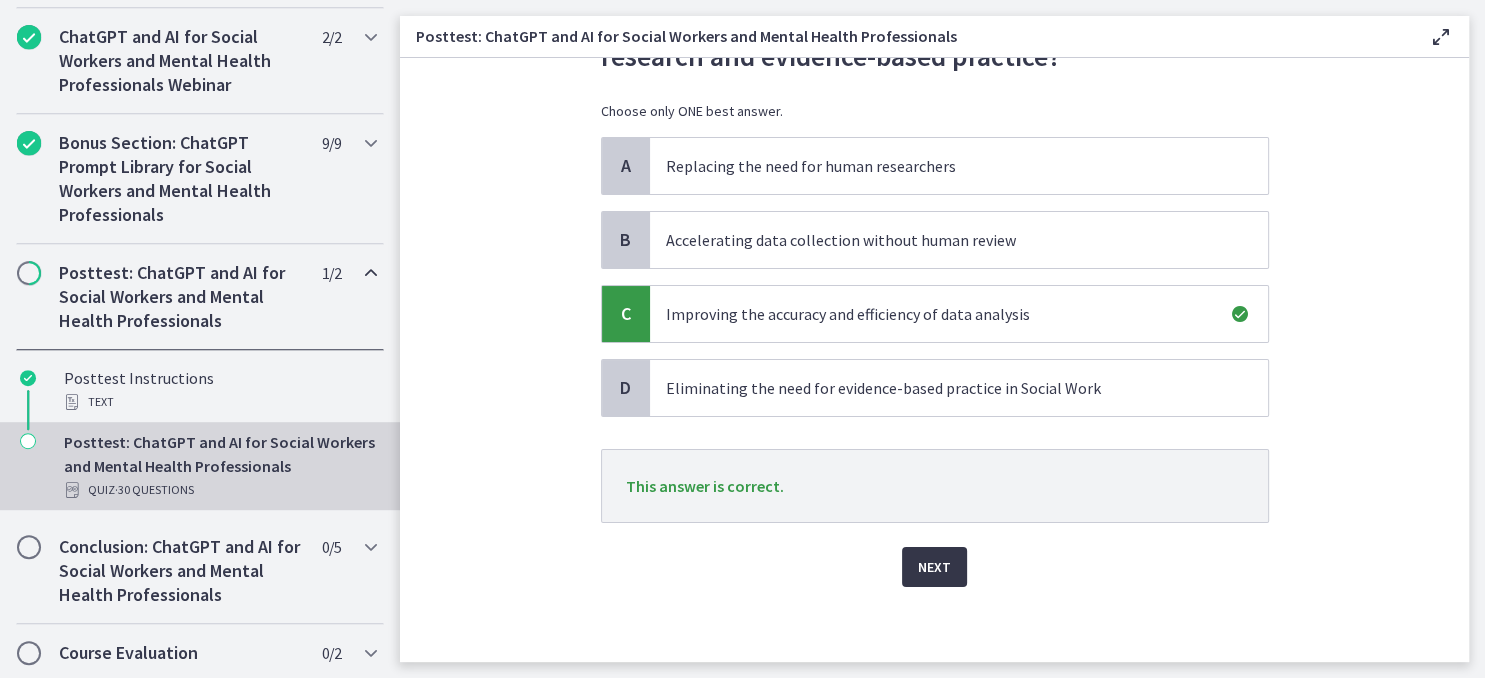 scroll, scrollTop: 132, scrollLeft: 0, axis: vertical 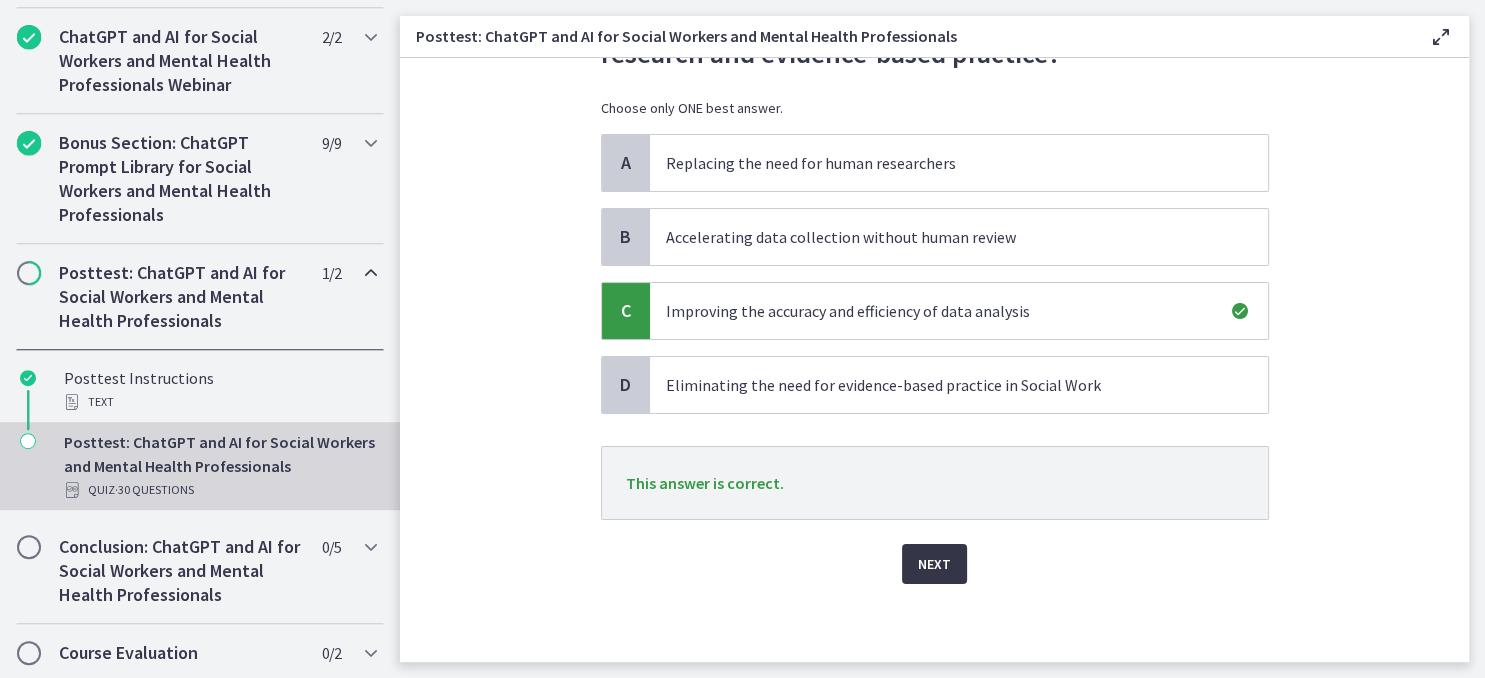 click on "Next" at bounding box center (934, 564) 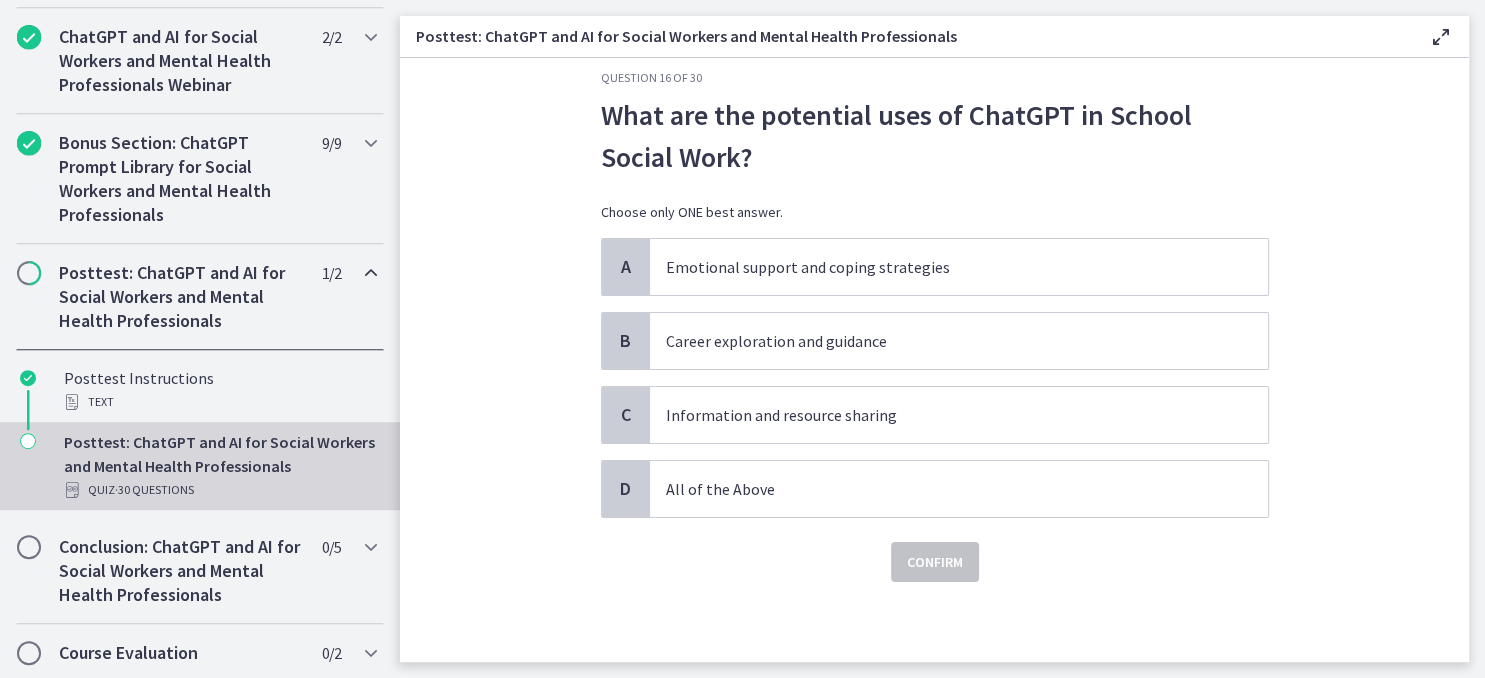 scroll, scrollTop: 0, scrollLeft: 0, axis: both 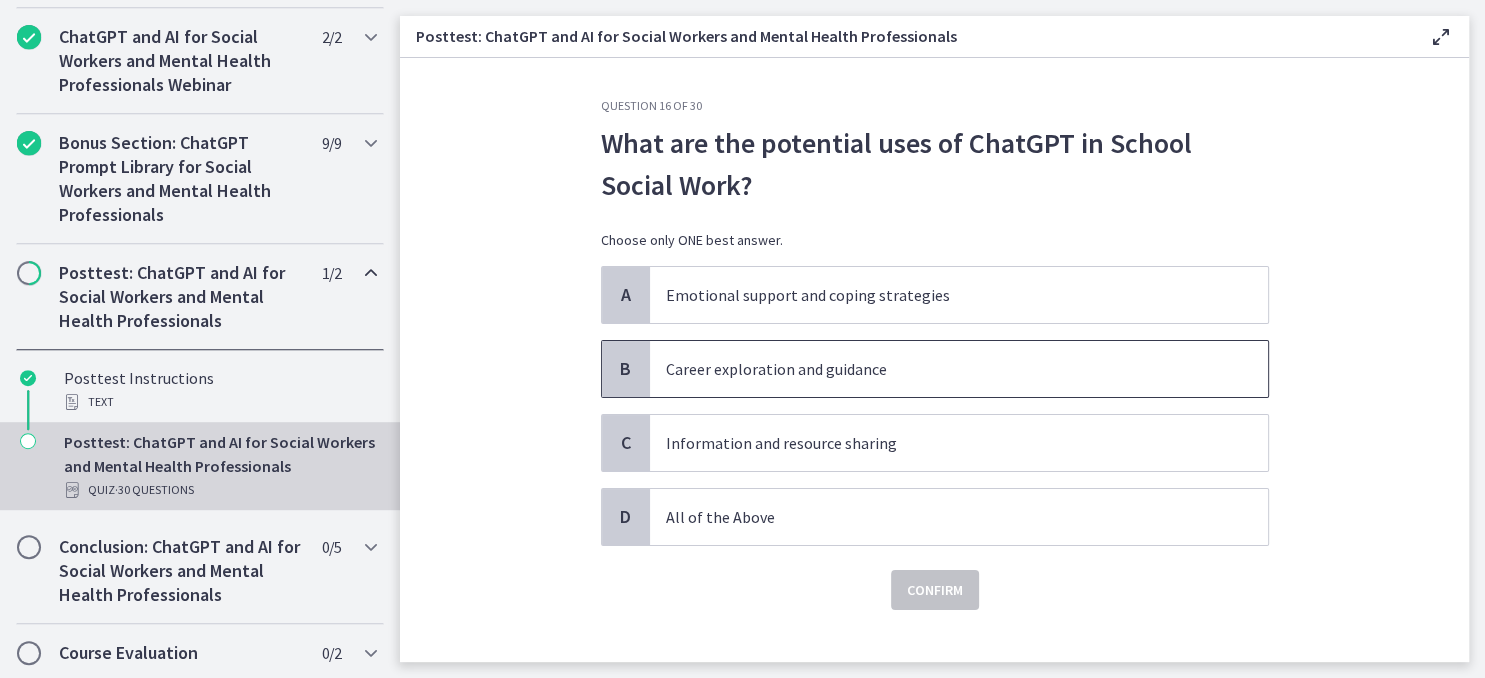 click on "Career exploration and guidance" at bounding box center [959, 369] 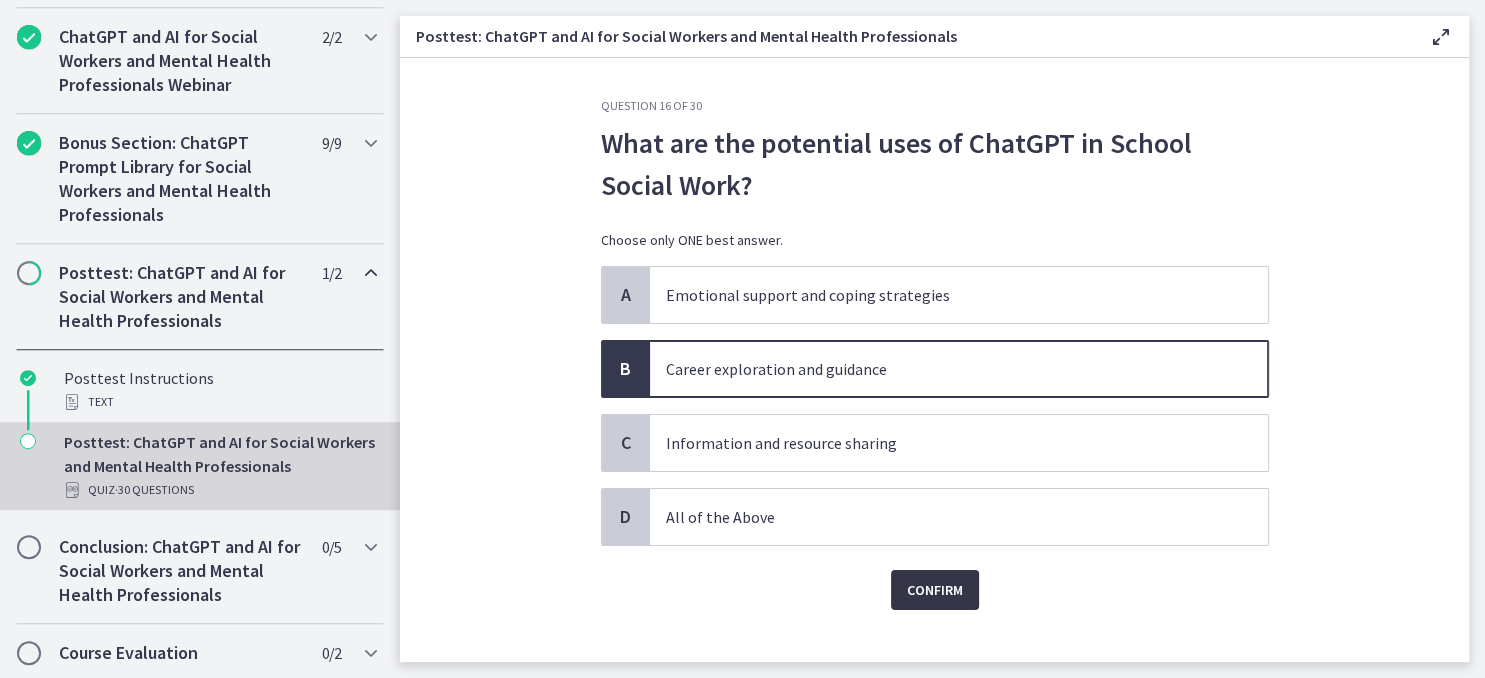 click on "Confirm" at bounding box center [935, 590] 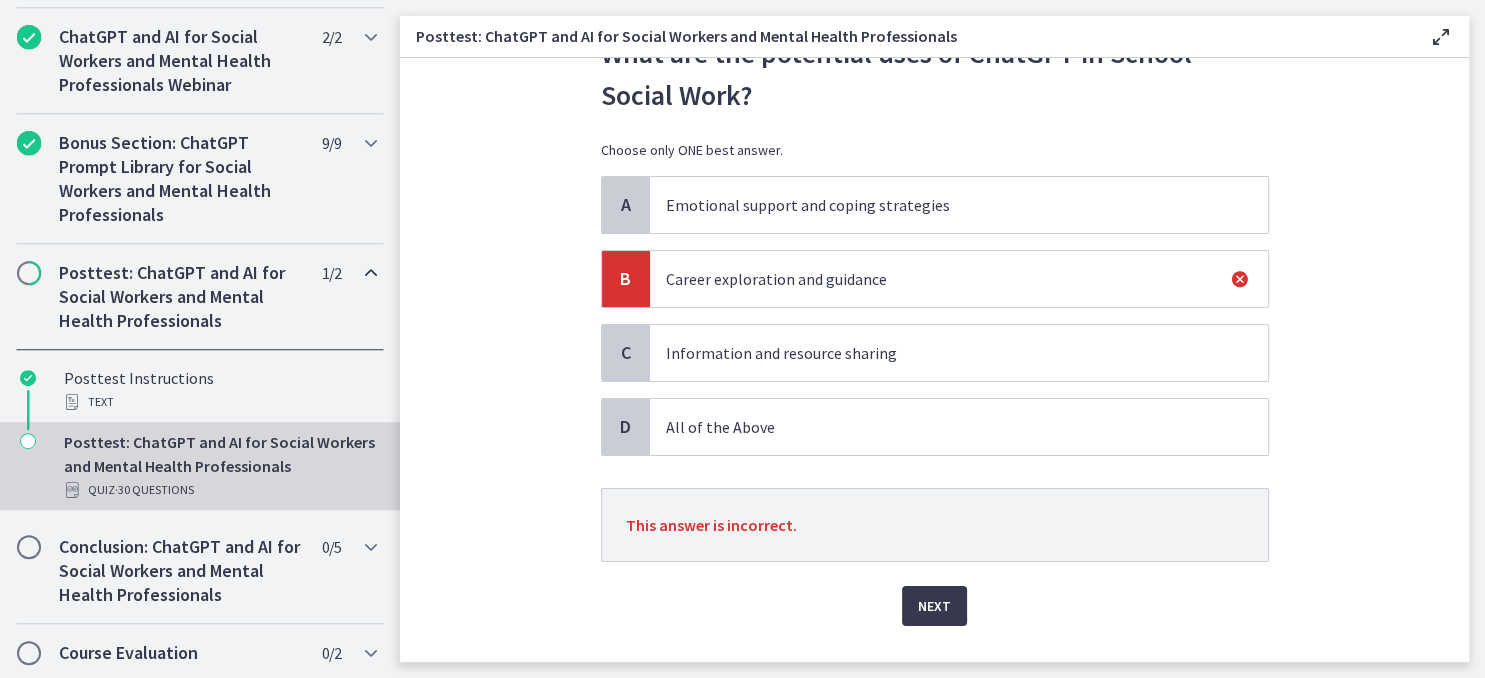 scroll, scrollTop: 132, scrollLeft: 0, axis: vertical 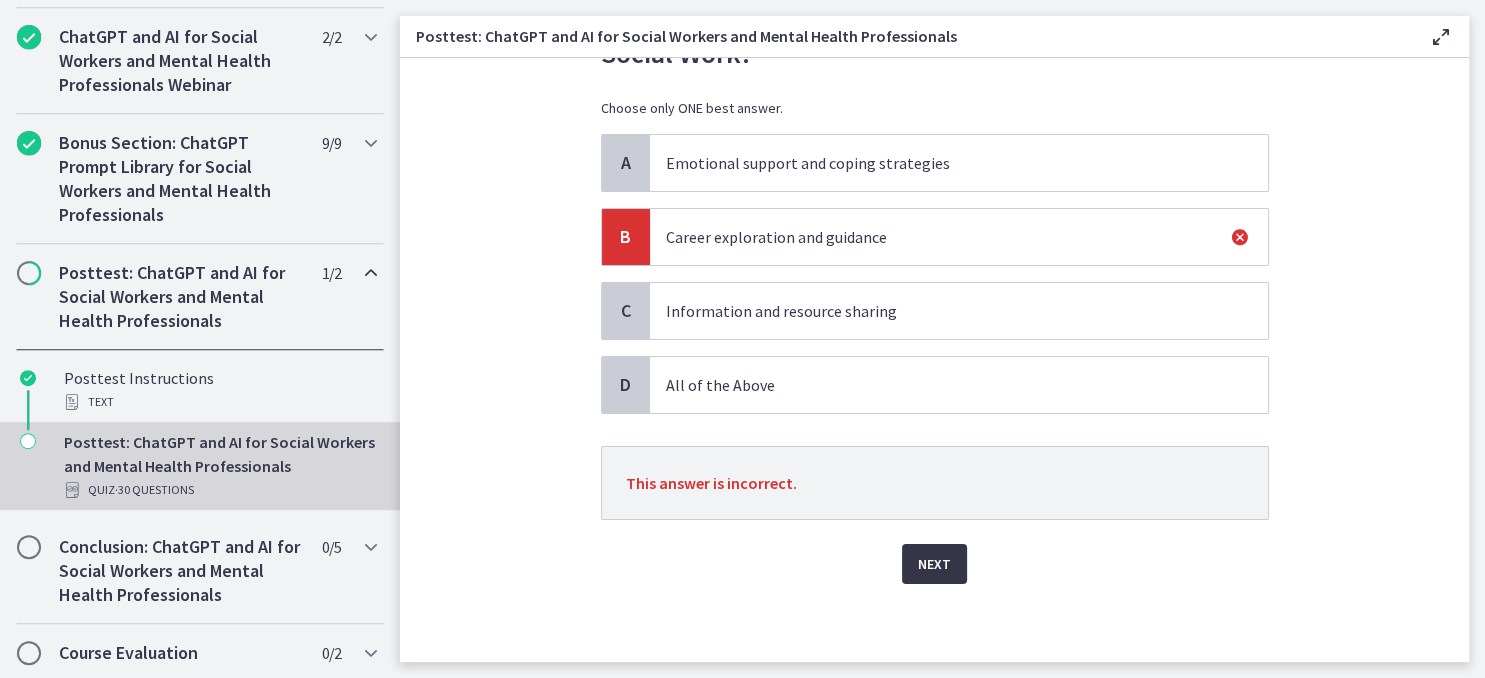 click on "Next" at bounding box center (934, 564) 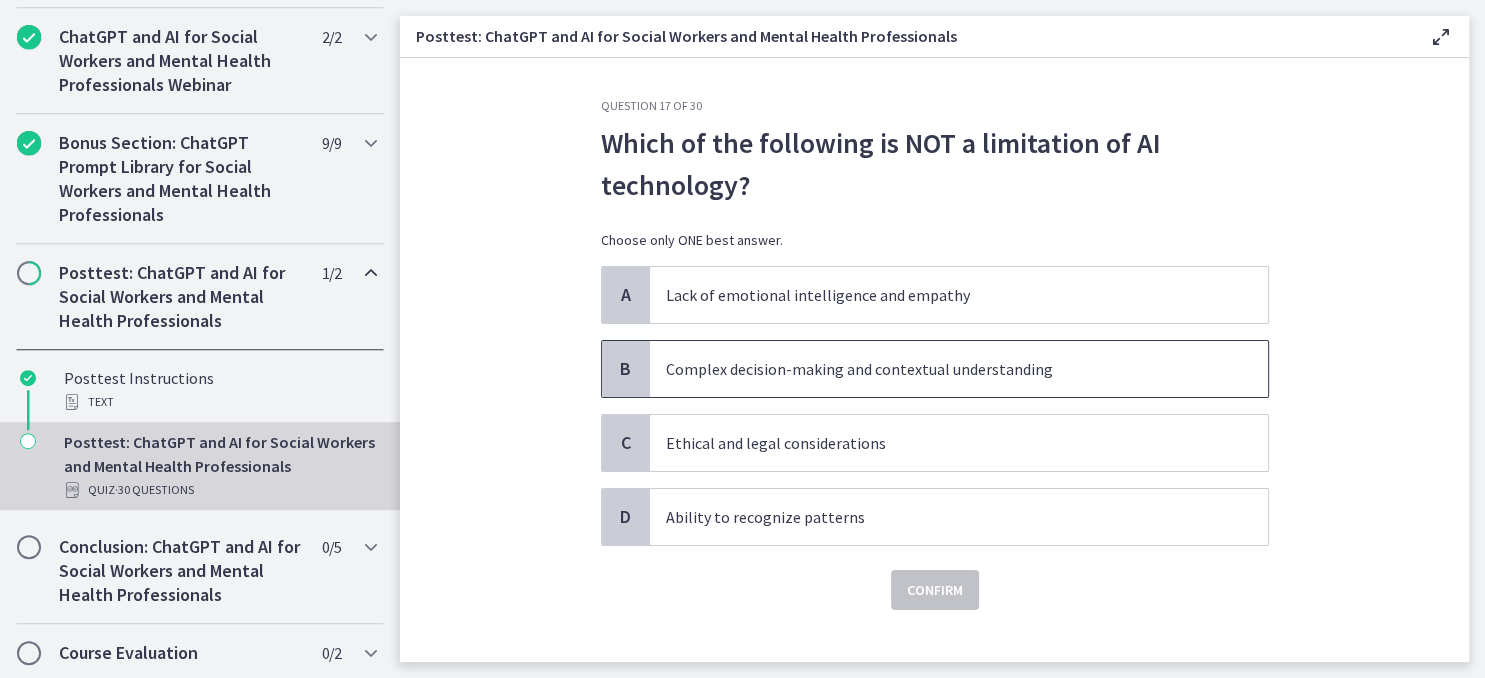 click on "Complex decision-making and contextual understanding" at bounding box center (939, 369) 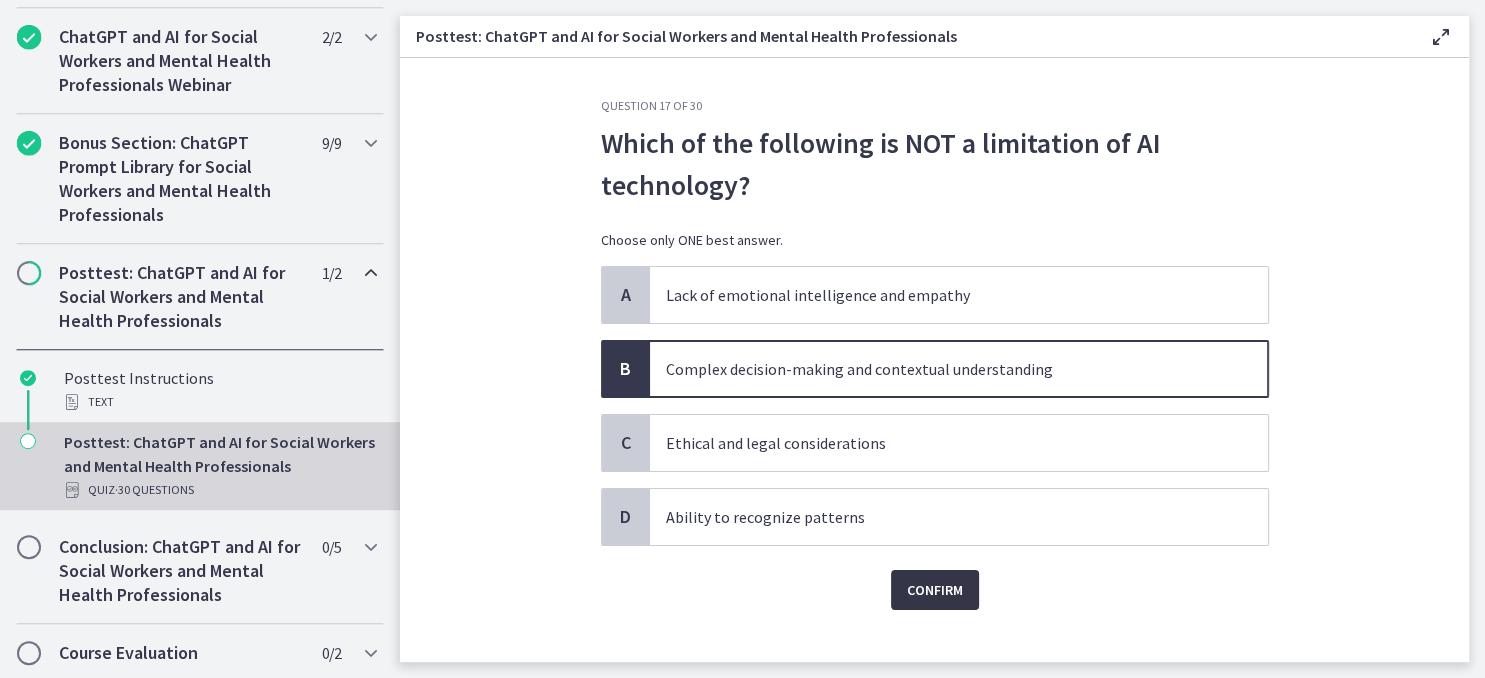 click on "Confirm" at bounding box center [935, 590] 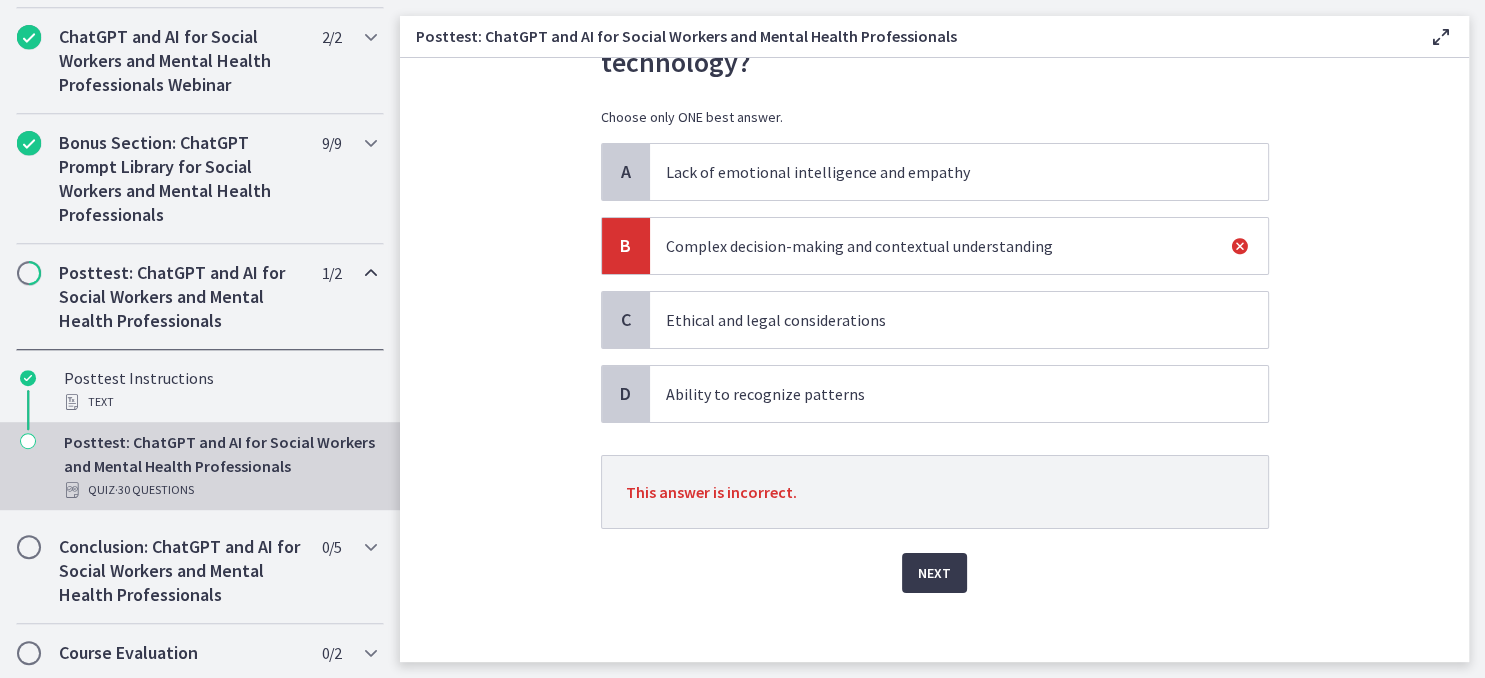scroll, scrollTop: 132, scrollLeft: 0, axis: vertical 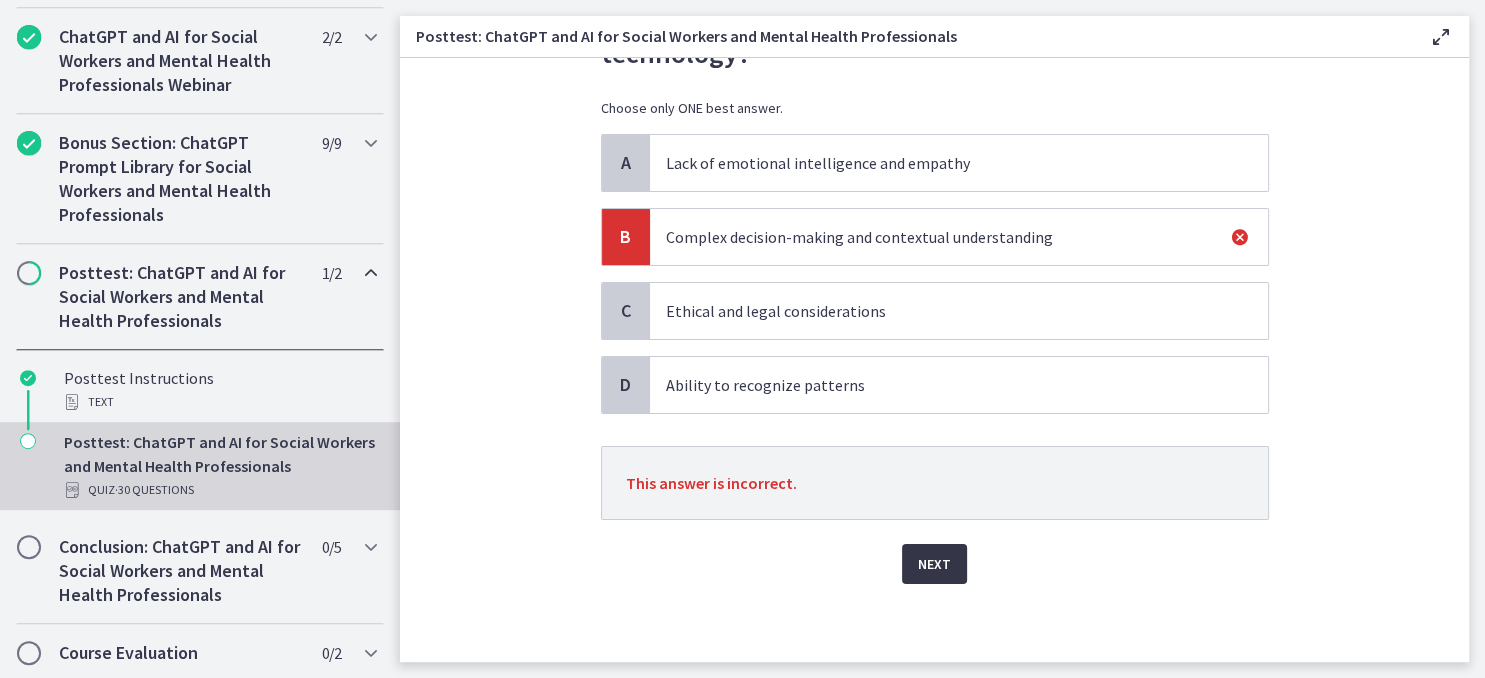 click on "Next" at bounding box center [934, 564] 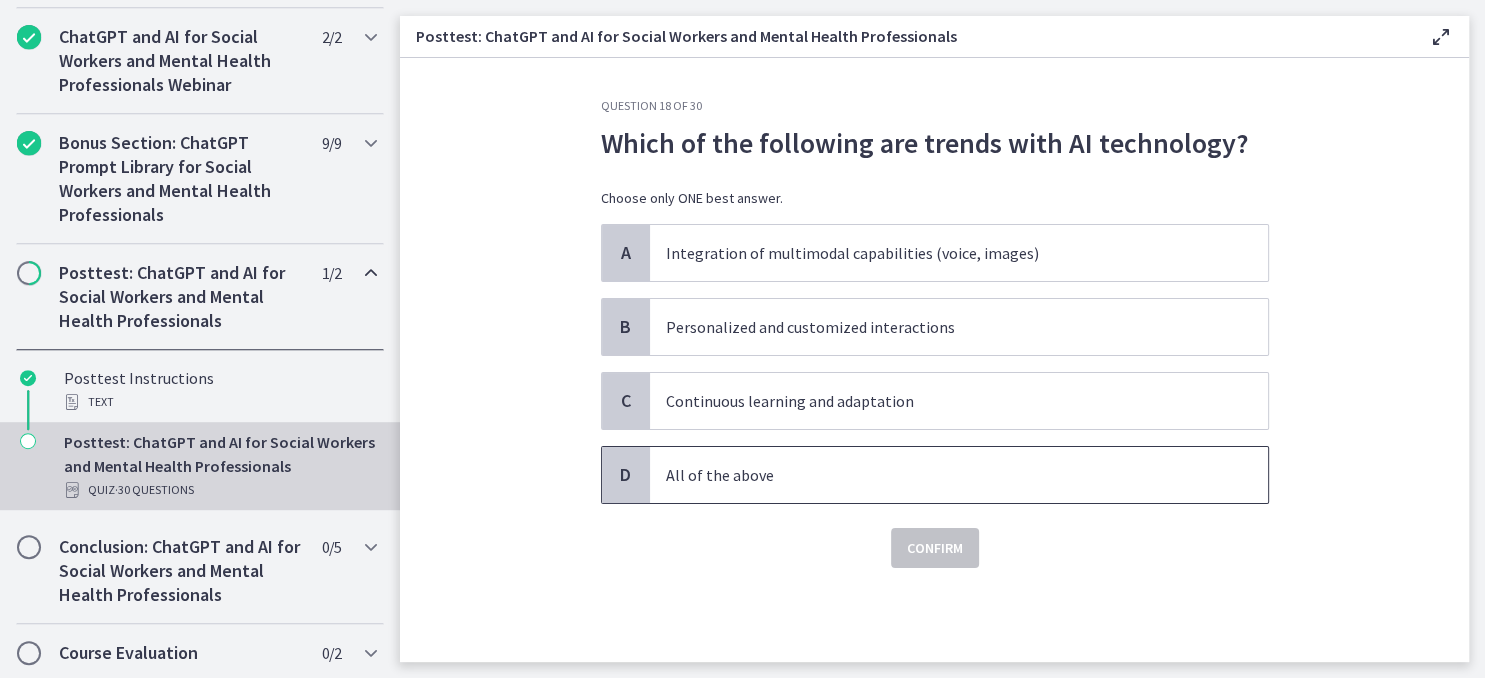 click on "All of the above" at bounding box center (939, 475) 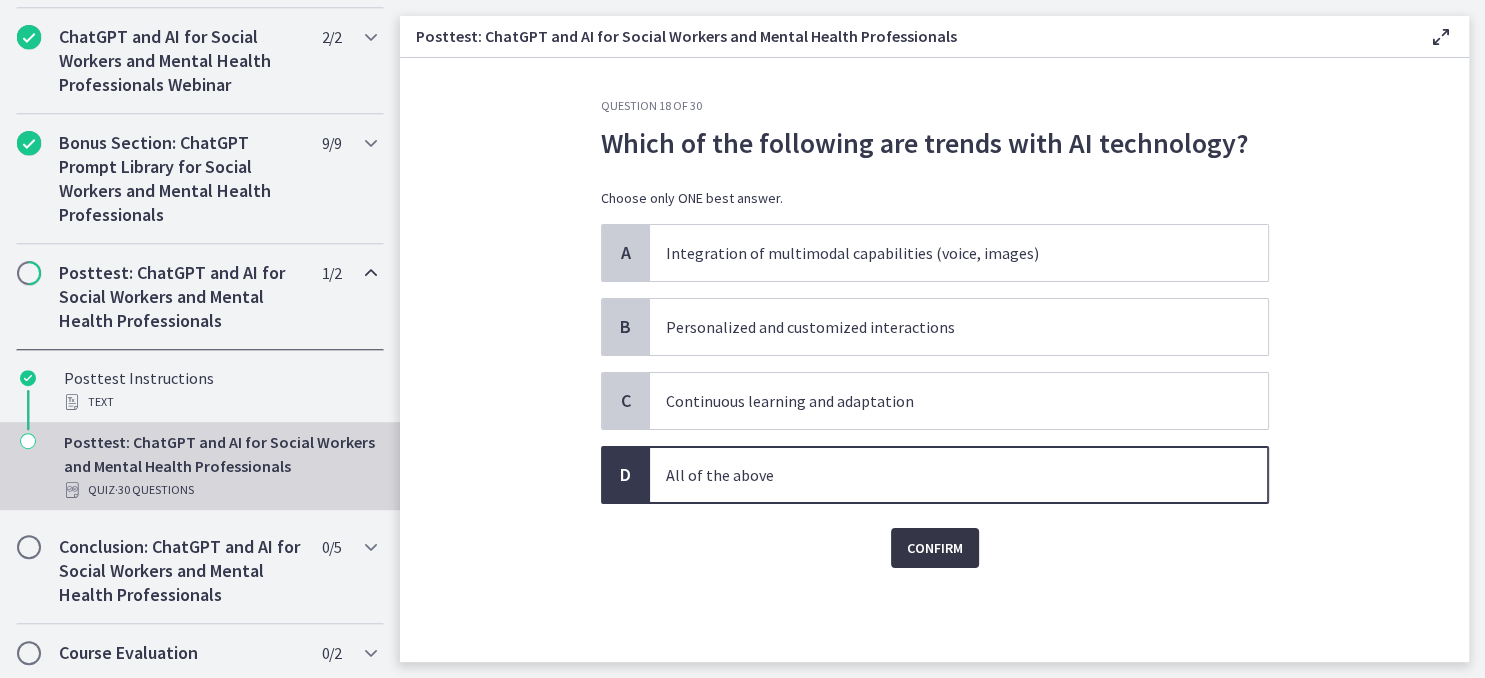 click on "Confirm" at bounding box center (935, 548) 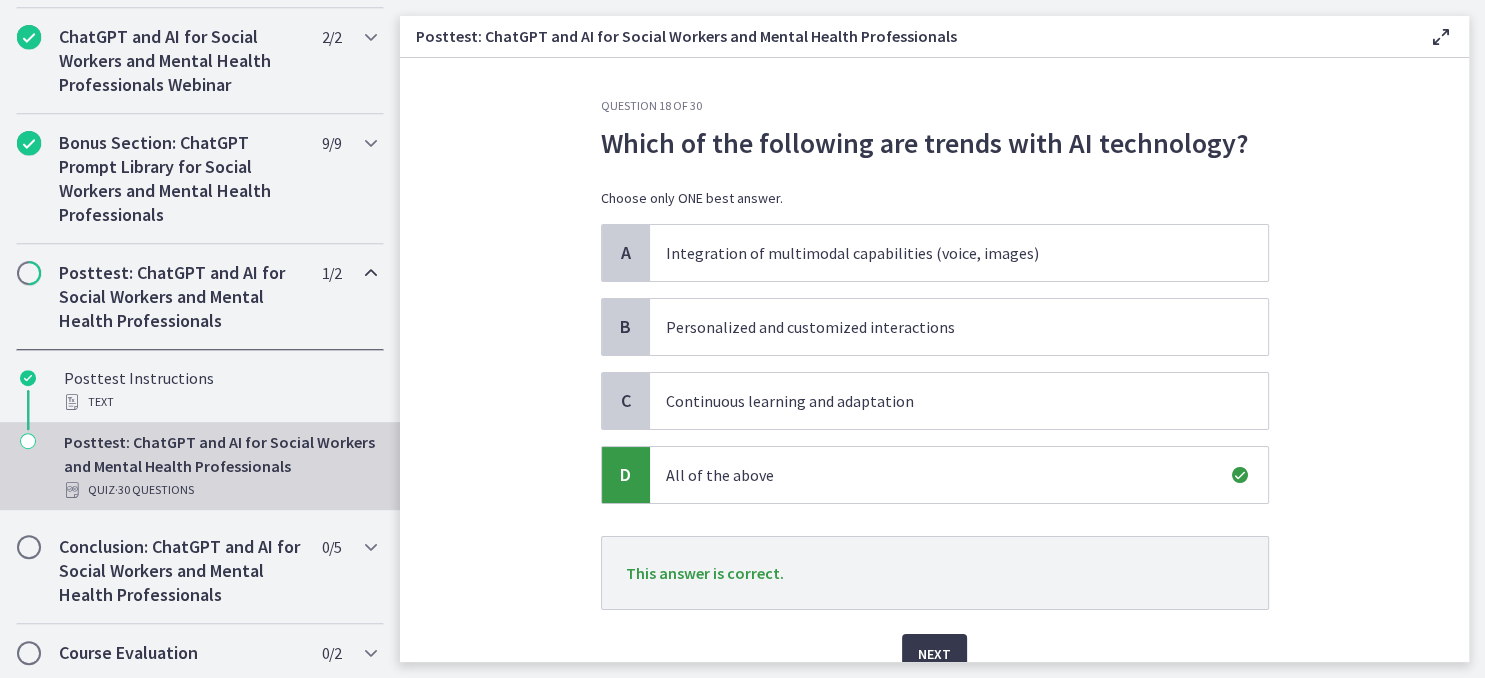 scroll, scrollTop: 90, scrollLeft: 0, axis: vertical 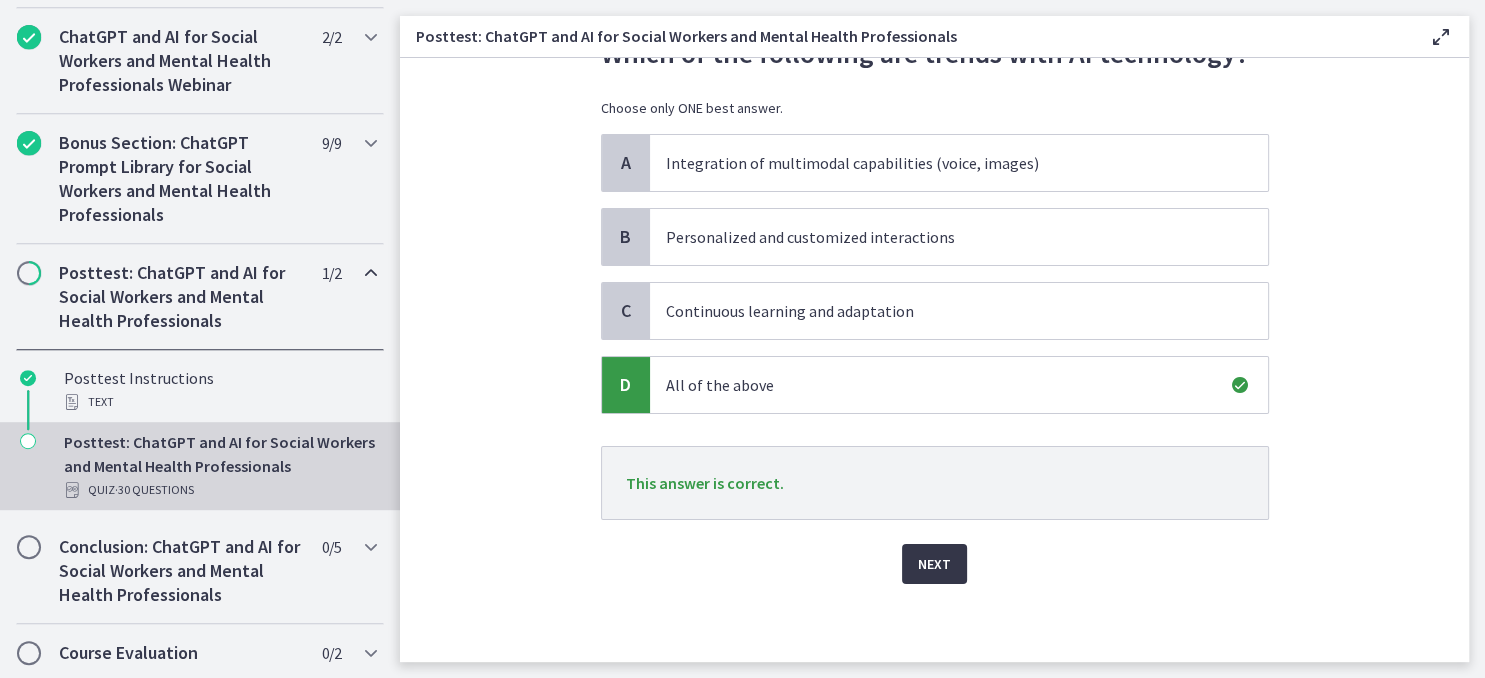 click on "Next" at bounding box center [934, 564] 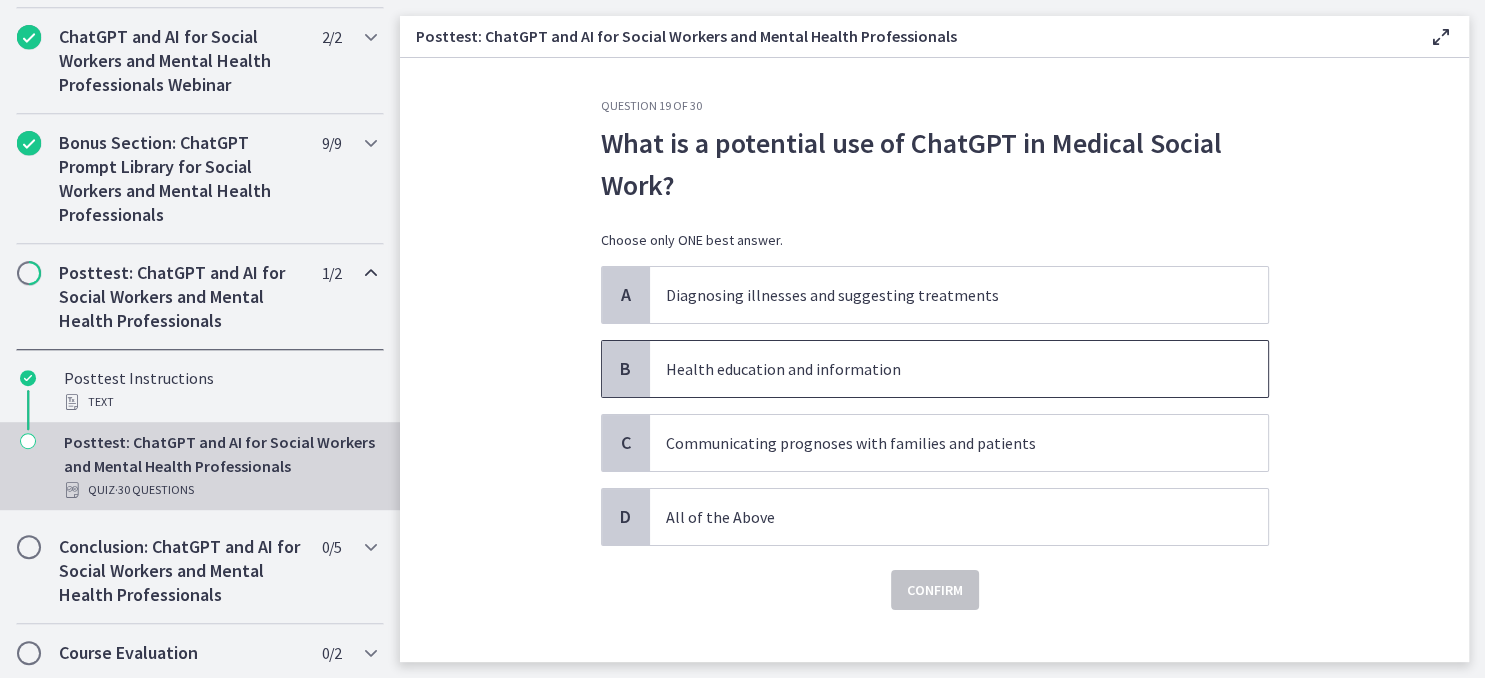 click on "Health education and information" at bounding box center (939, 369) 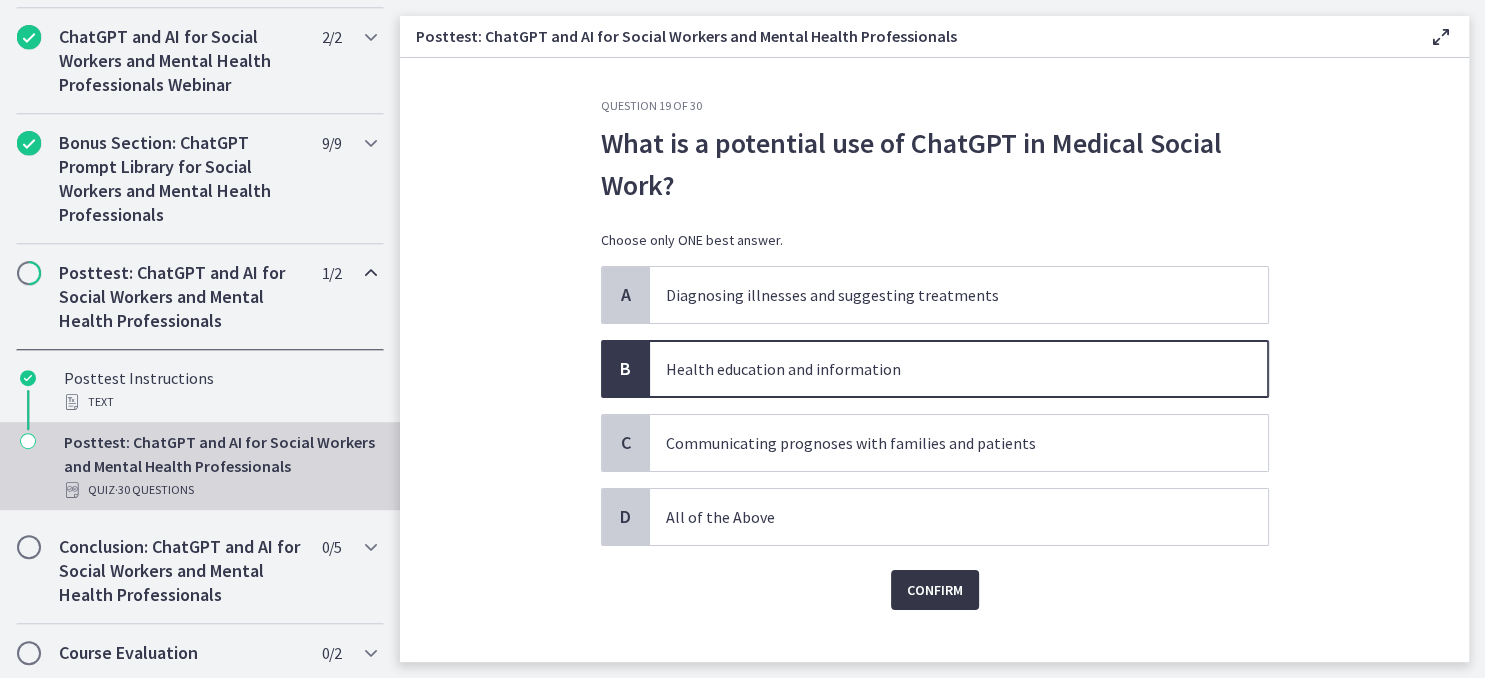 click on "Confirm" at bounding box center [935, 590] 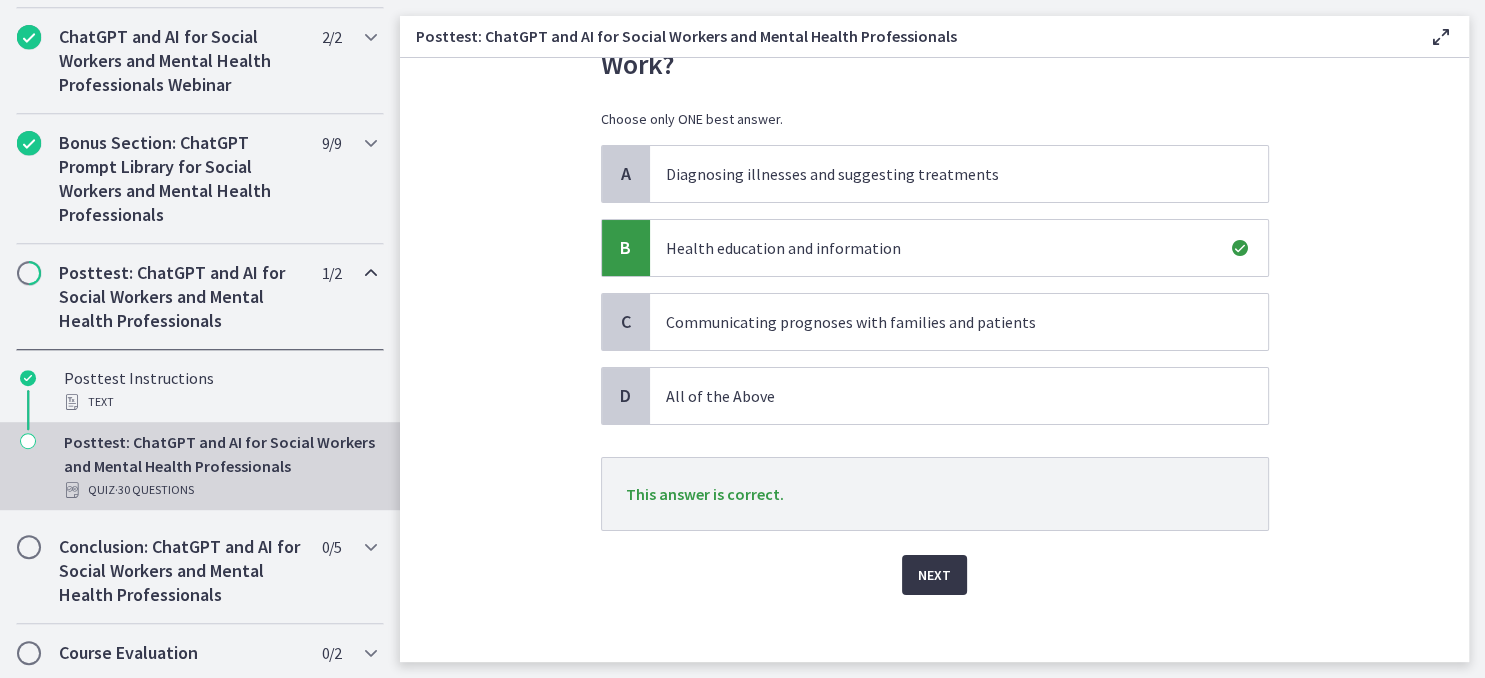 scroll, scrollTop: 132, scrollLeft: 0, axis: vertical 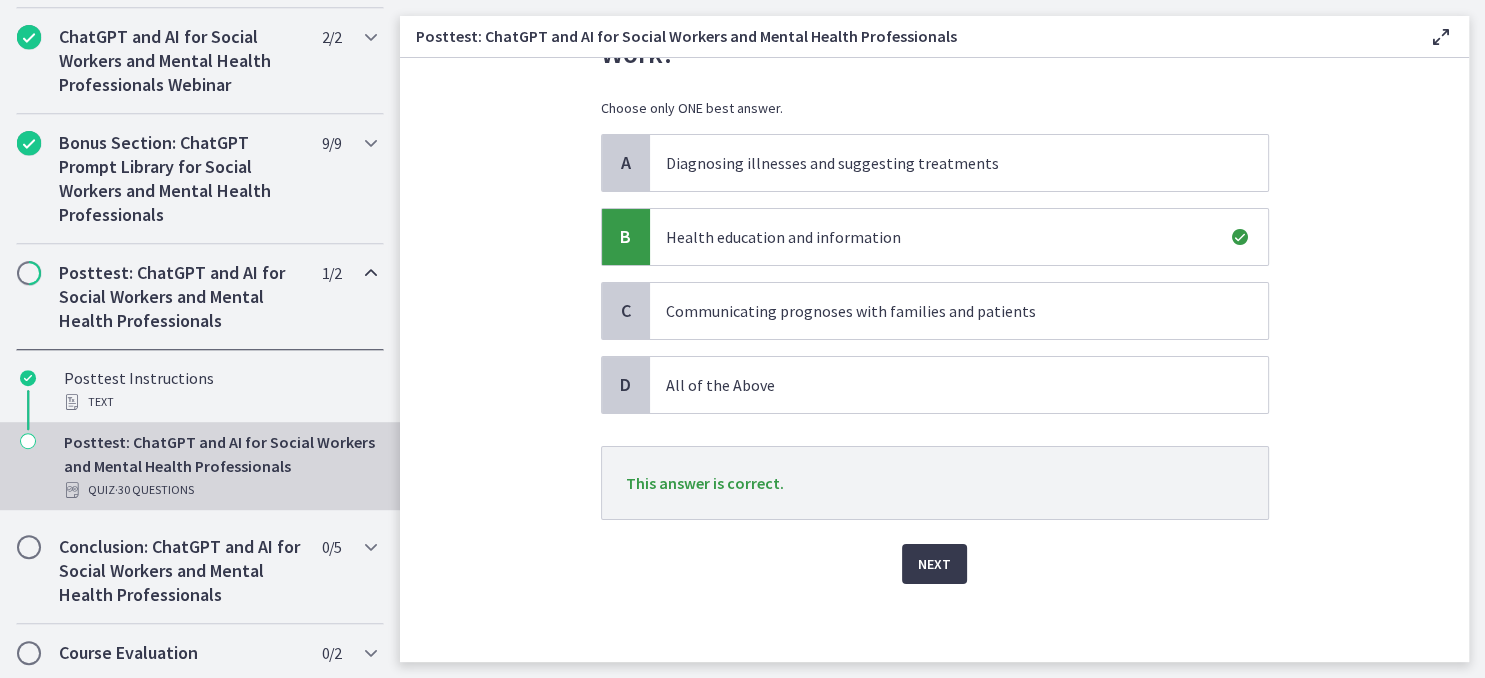 click on "Question   19   of   30
What is a potential use of ChatGPT in Medical Social Work?
Choose only ONE best answer.
A
Diagnosing illnesses and suggesting treatments
B
Health education and information
C
Communicating prognoses with families and patients
D
All of the Above
This answer is correct.
Next" 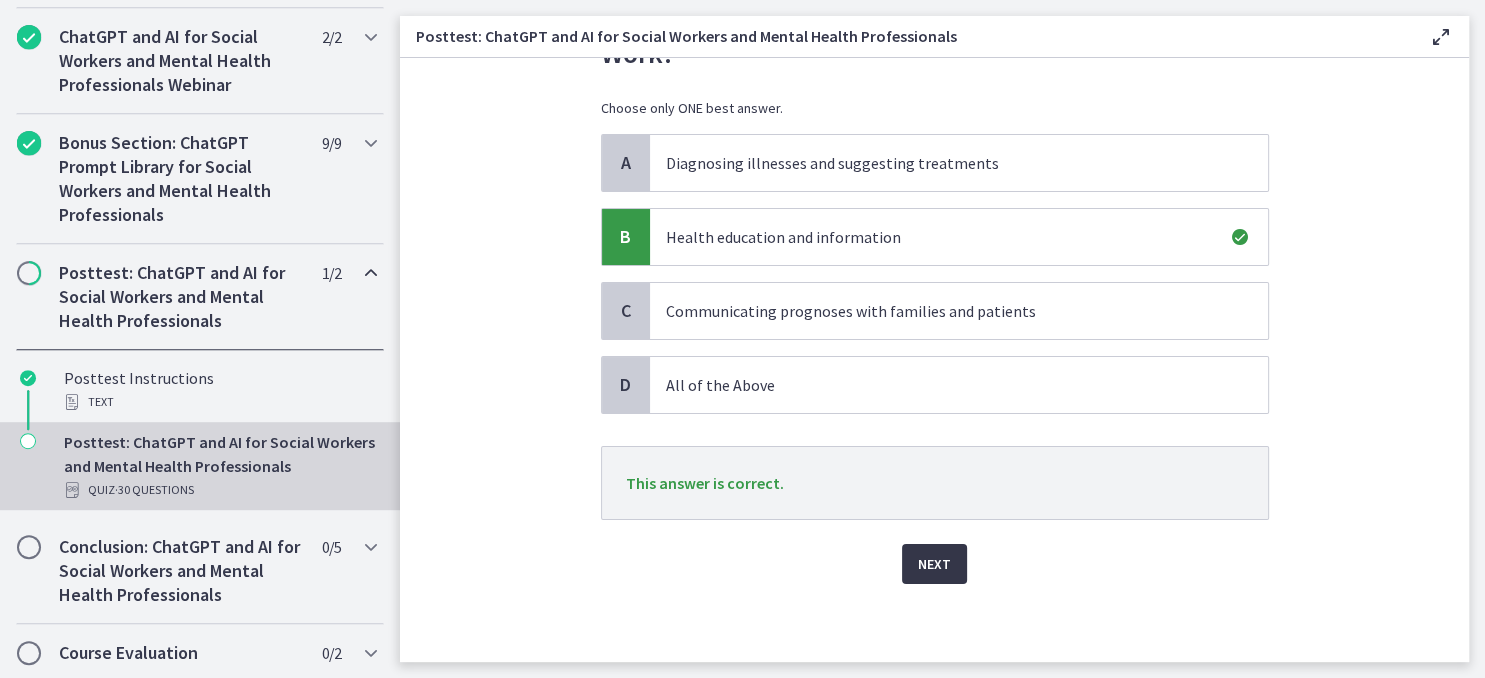 click on "Next" at bounding box center (934, 564) 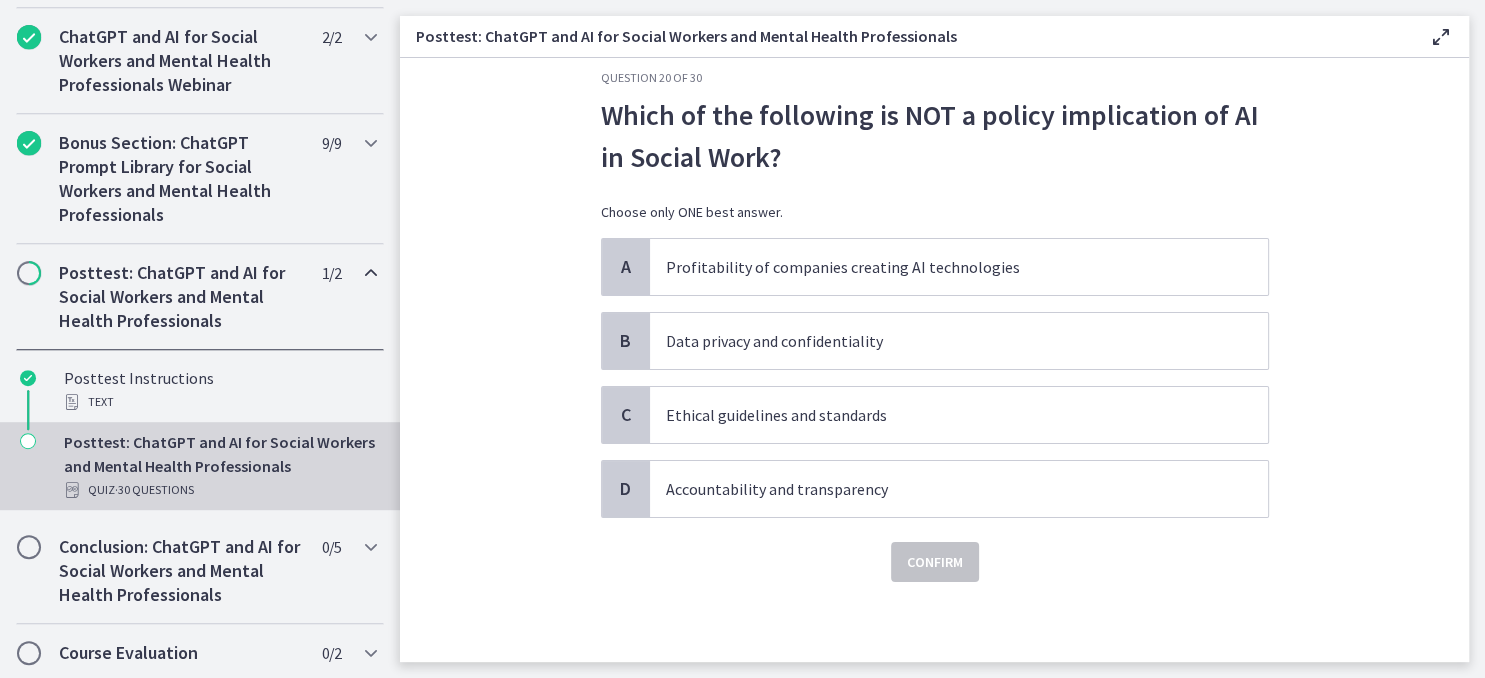 scroll, scrollTop: 0, scrollLeft: 0, axis: both 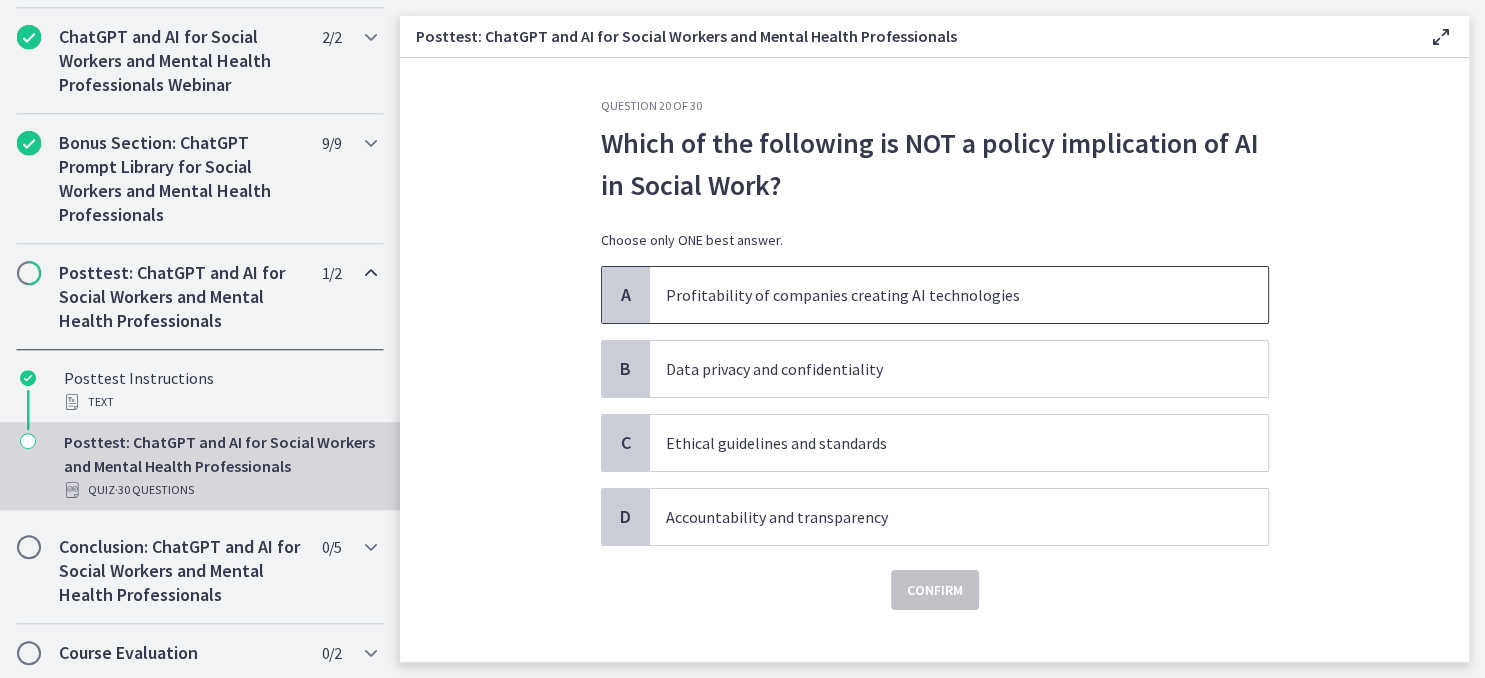 click on "Profitability of companies creating AI technologies" at bounding box center [939, 295] 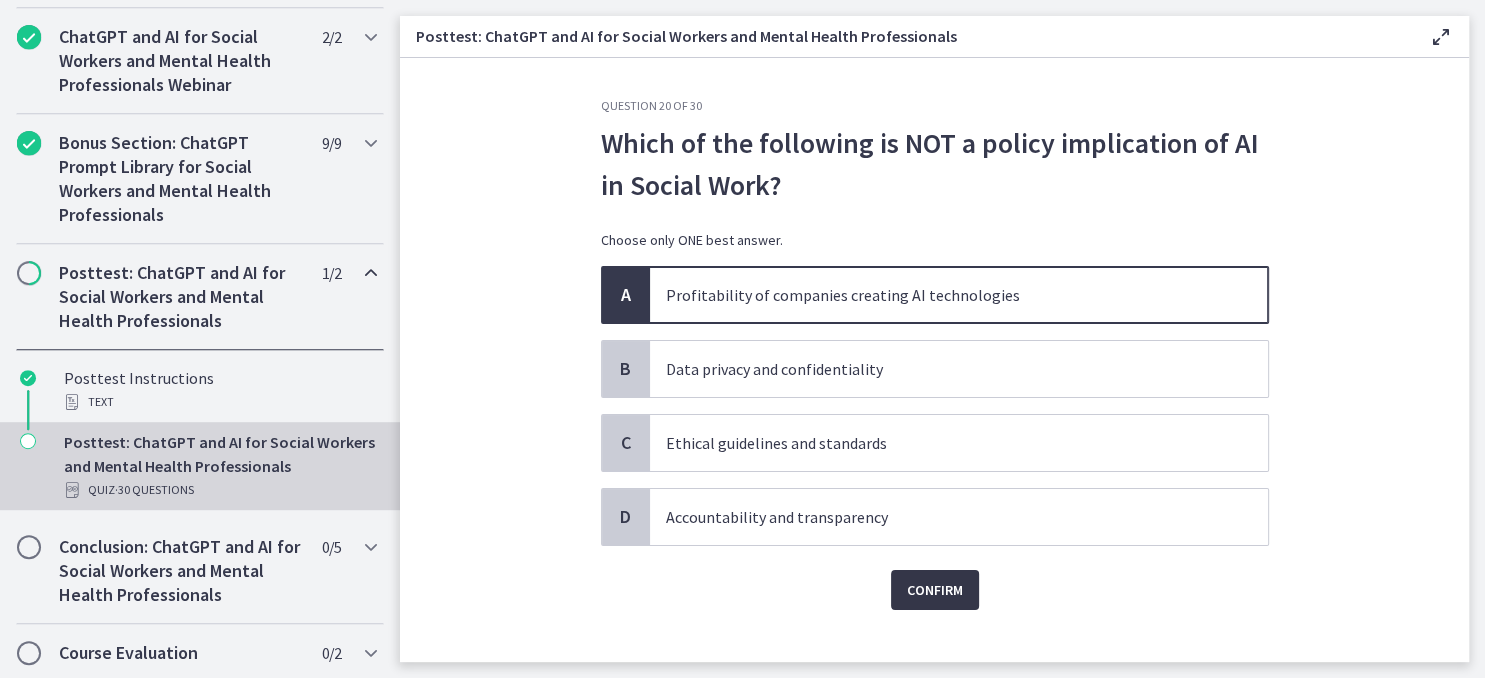 click on "Confirm" at bounding box center [935, 590] 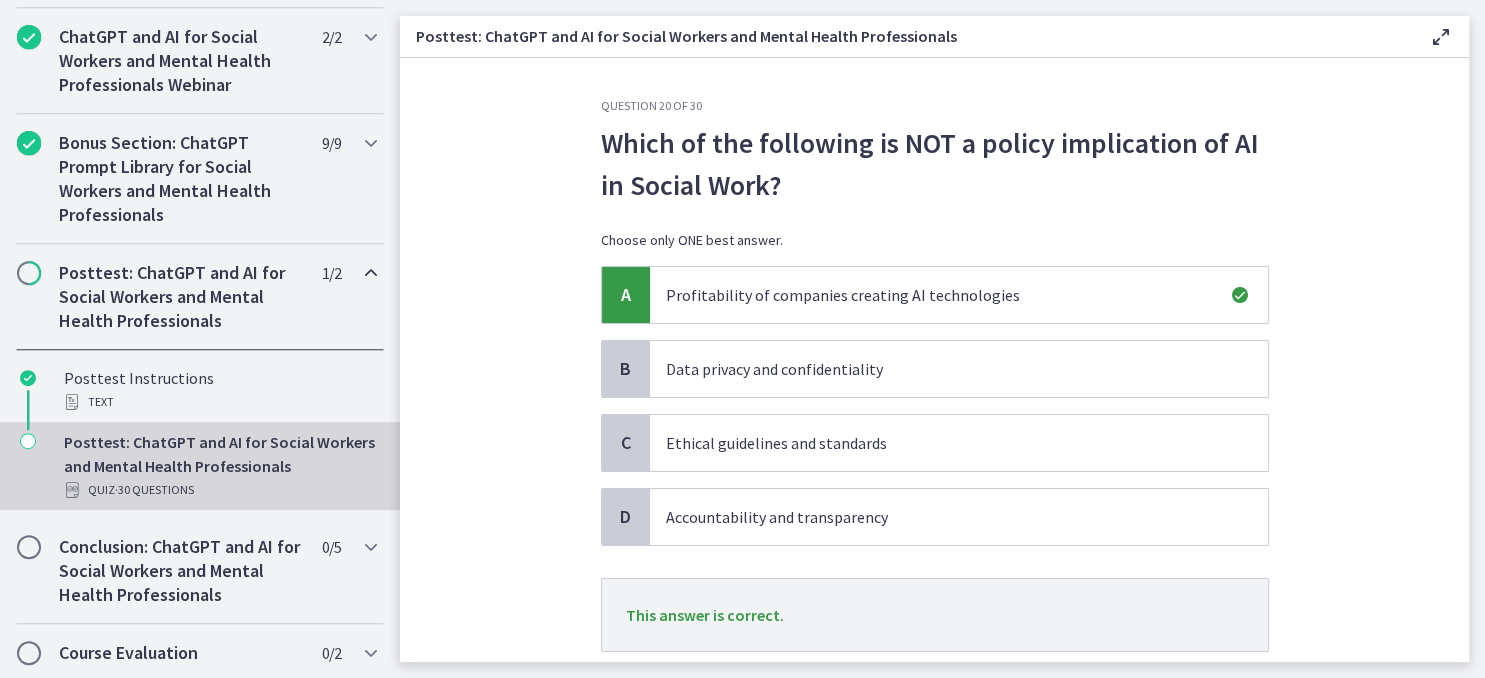 scroll, scrollTop: 132, scrollLeft: 0, axis: vertical 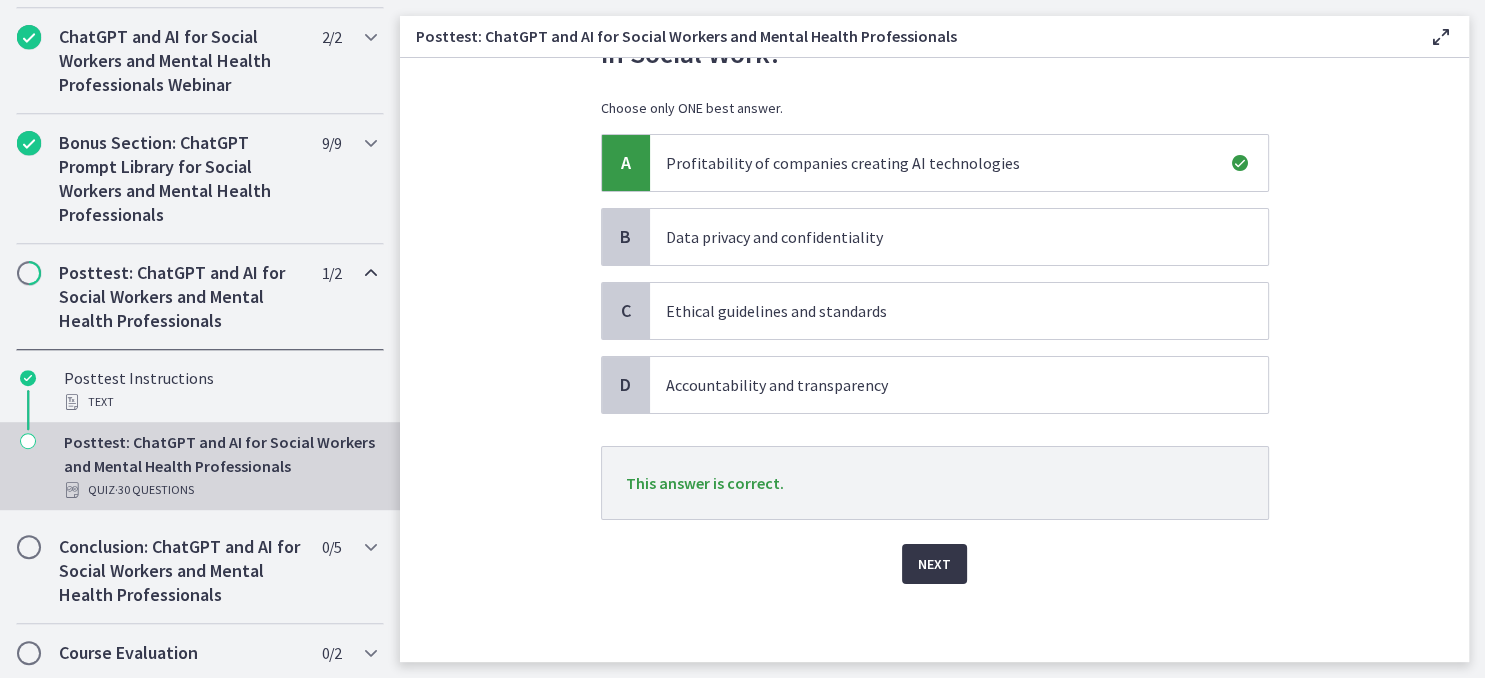 click on "Next" at bounding box center (934, 564) 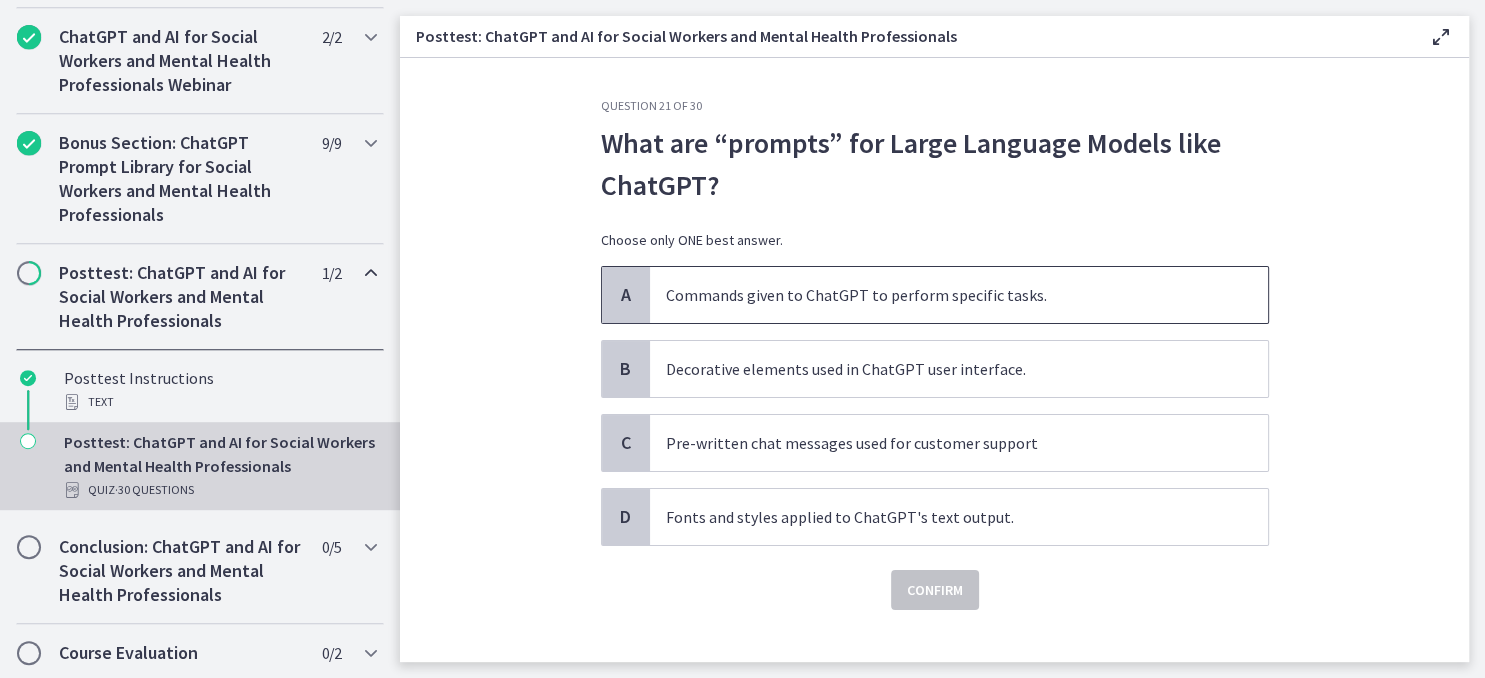 click on "Commands given to ChatGPT to perform specific tasks." at bounding box center [939, 295] 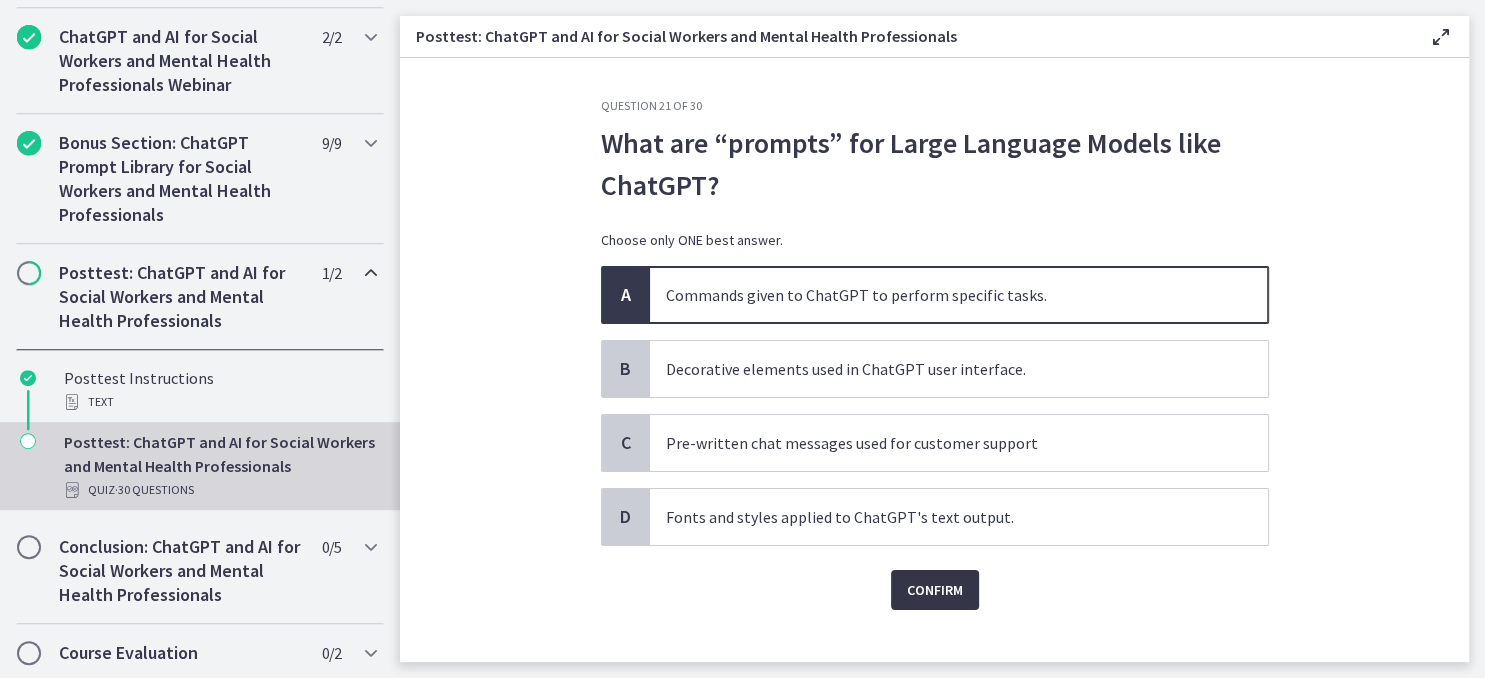 click on "Confirm" at bounding box center [935, 590] 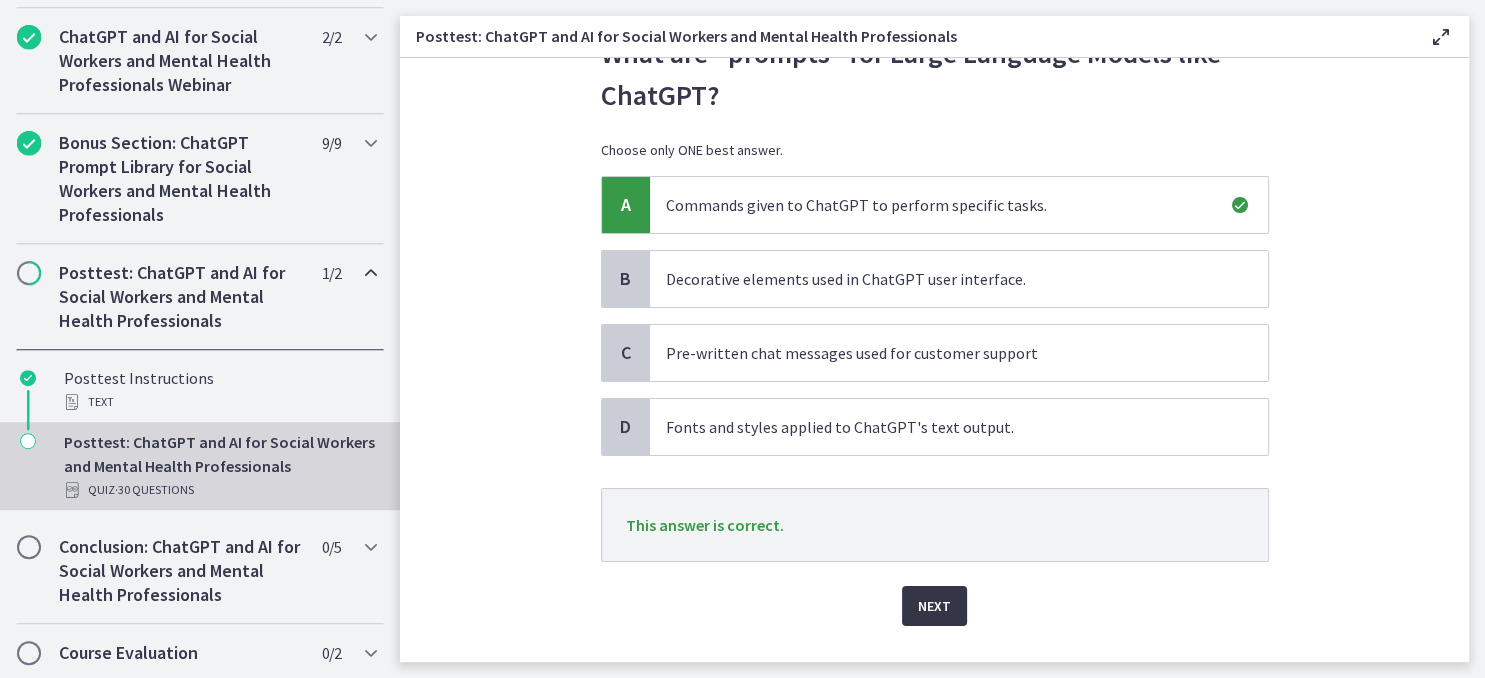 scroll, scrollTop: 132, scrollLeft: 0, axis: vertical 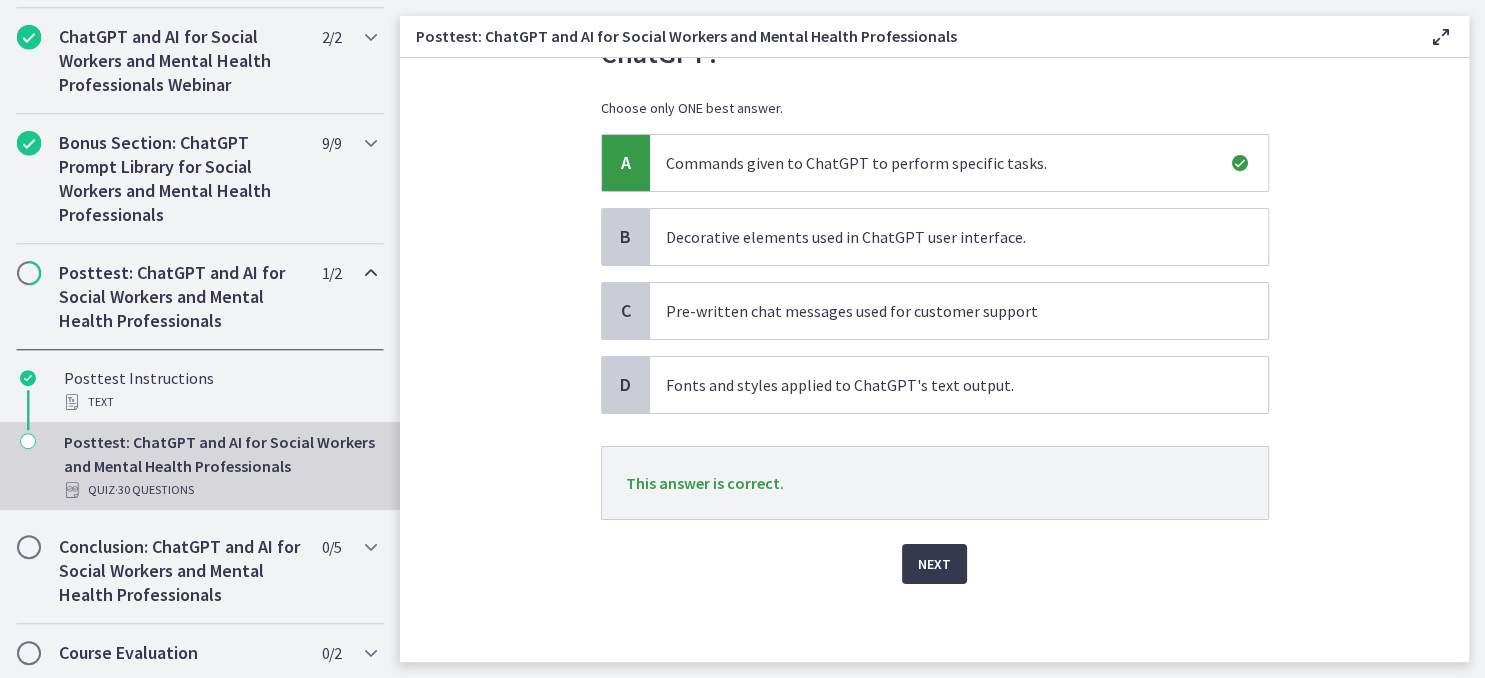 click on "Question   21   of   30
What are “prompts” for Large Language Models like ChatGPT?
Choose only ONE best answer.
A
Commands given to ChatGPT to perform specific tasks.
B
Decorative elements used in ChatGPT user interface.
C
Pre-written chat messages used for customer support
D
Fonts and styles applied to ChatGPT's text output.
This answer is correct.
Next" 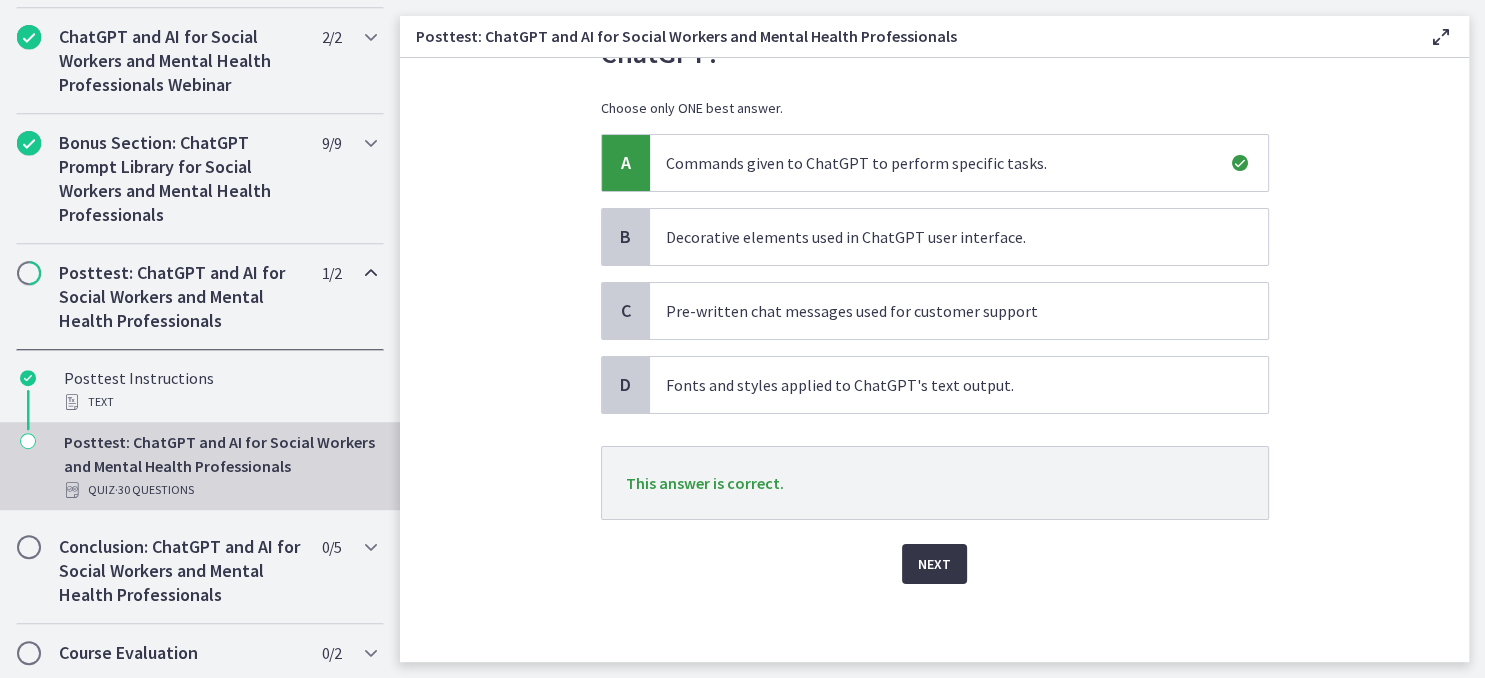 click on "Next" at bounding box center [934, 564] 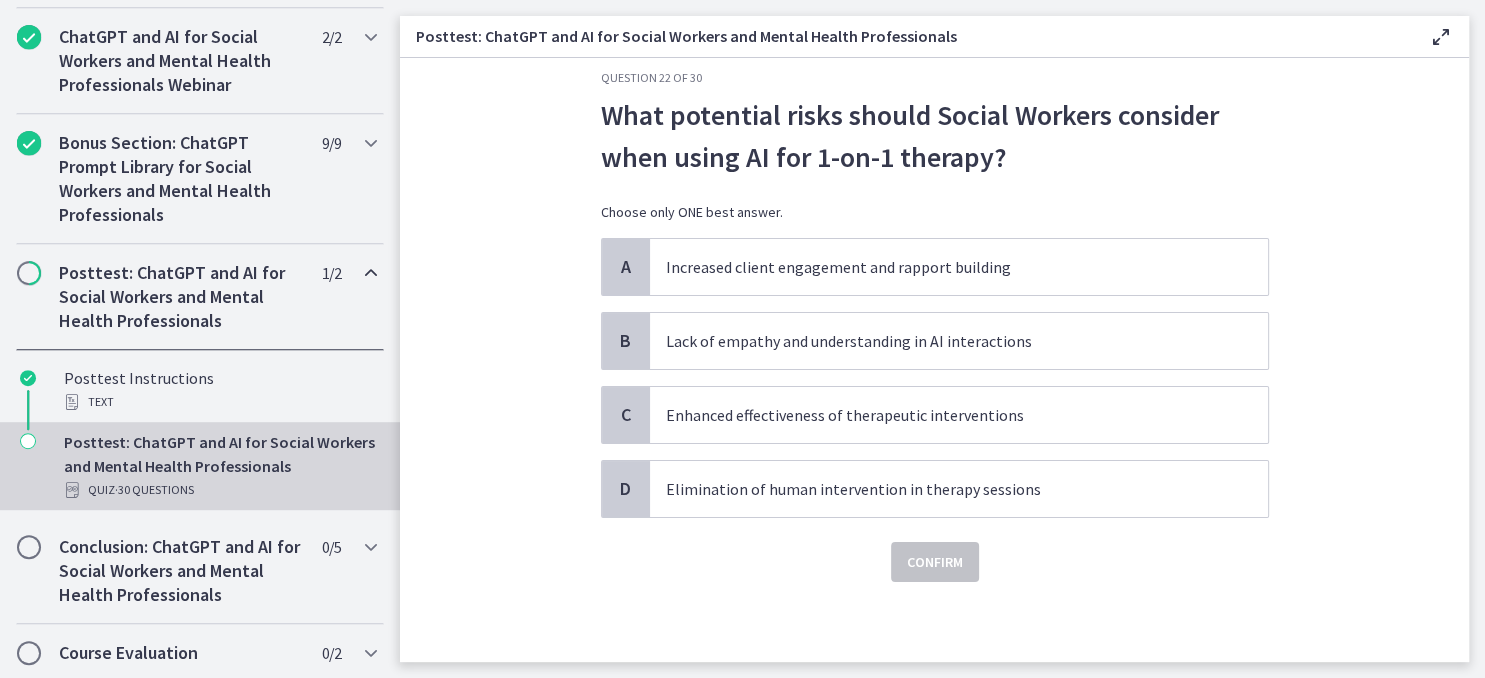 scroll, scrollTop: 0, scrollLeft: 0, axis: both 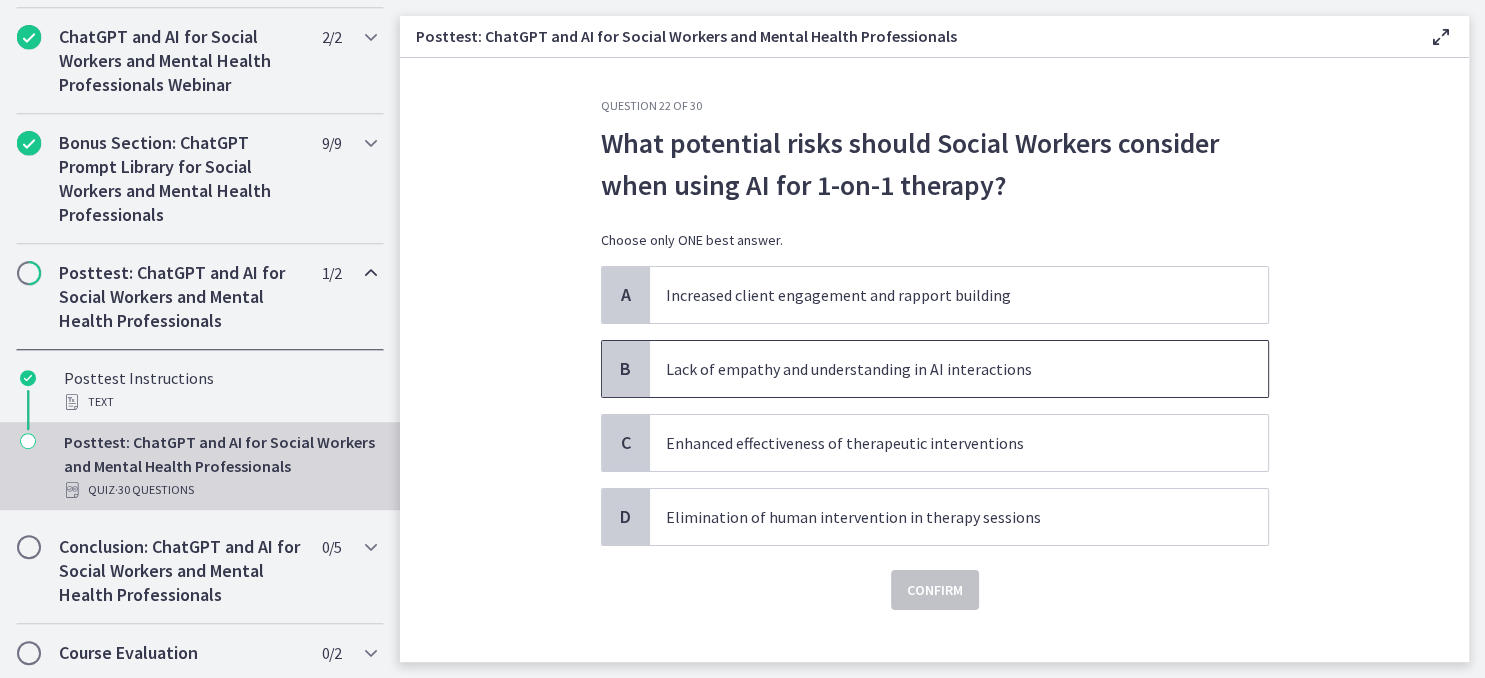 click on "Lack of empathy and understanding in AI interactions" at bounding box center (939, 369) 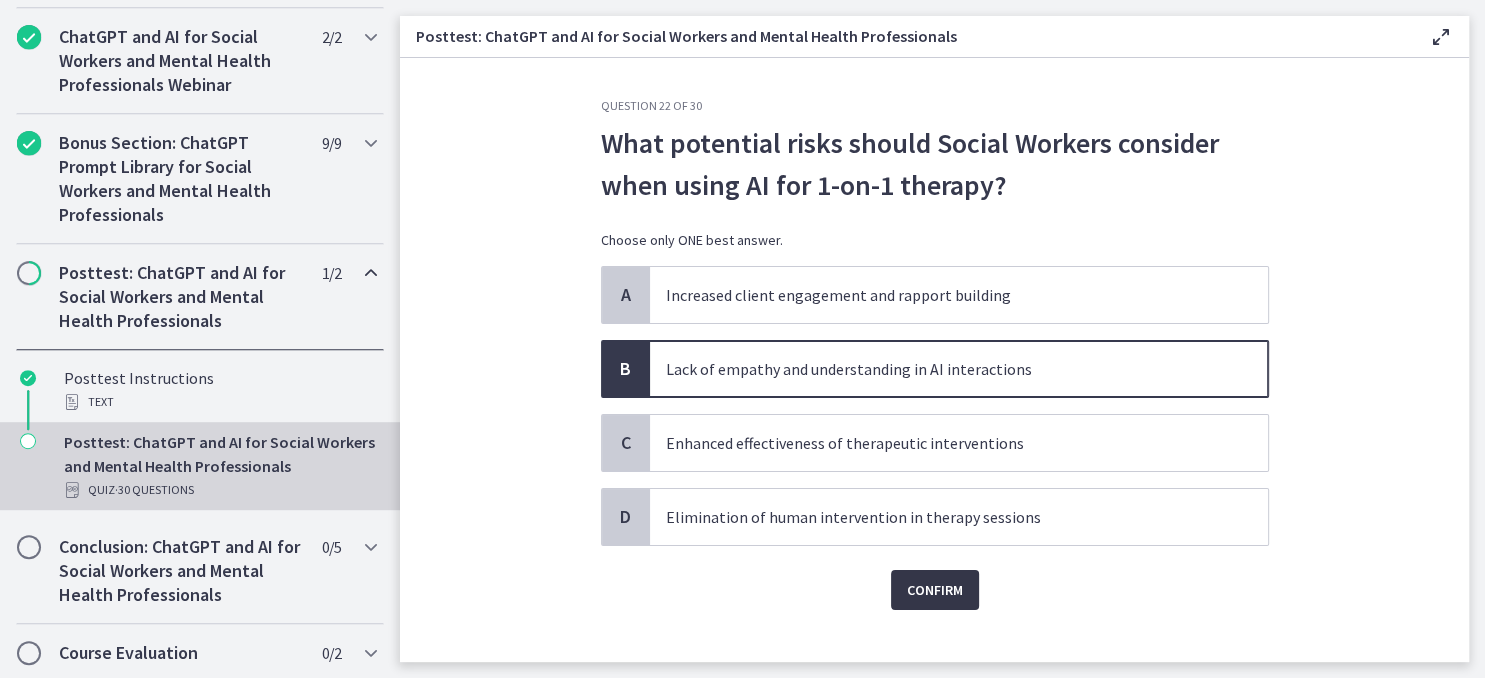 click on "Confirm" at bounding box center [935, 590] 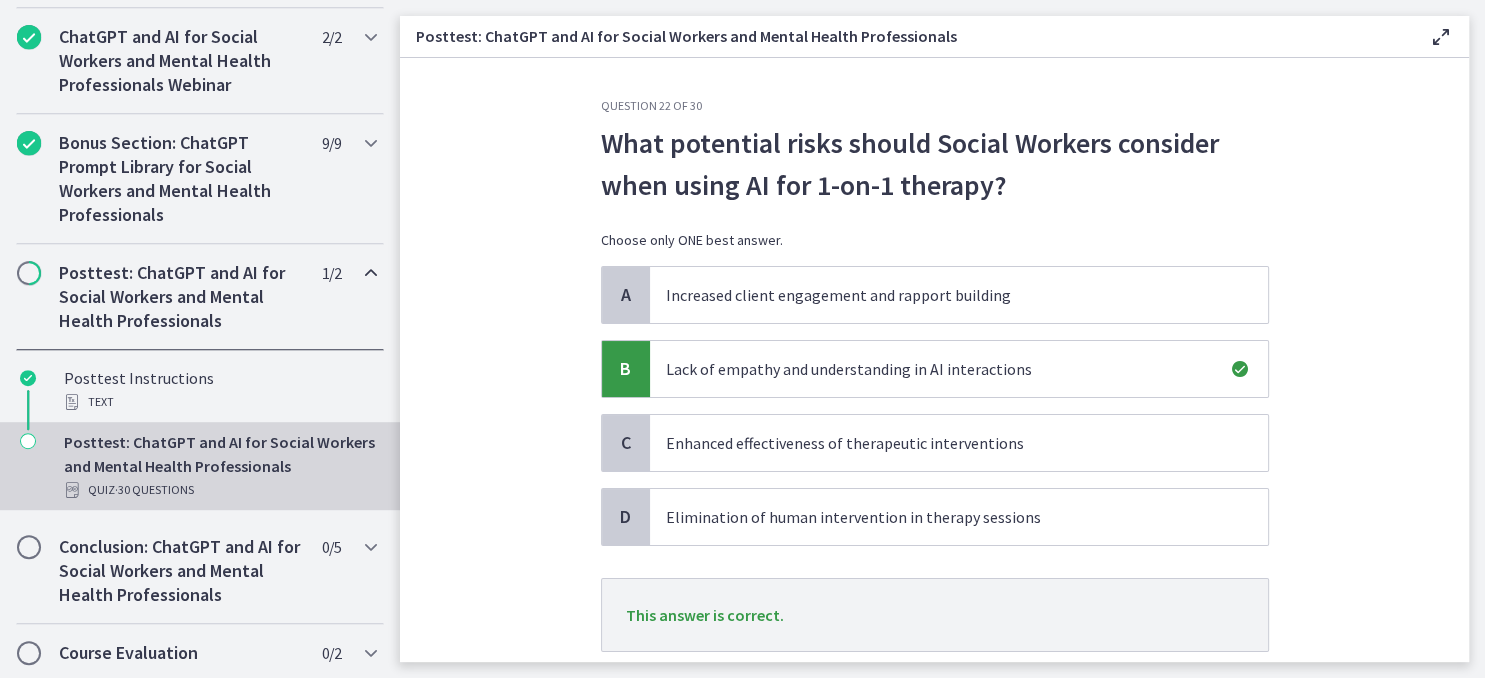 scroll, scrollTop: 132, scrollLeft: 0, axis: vertical 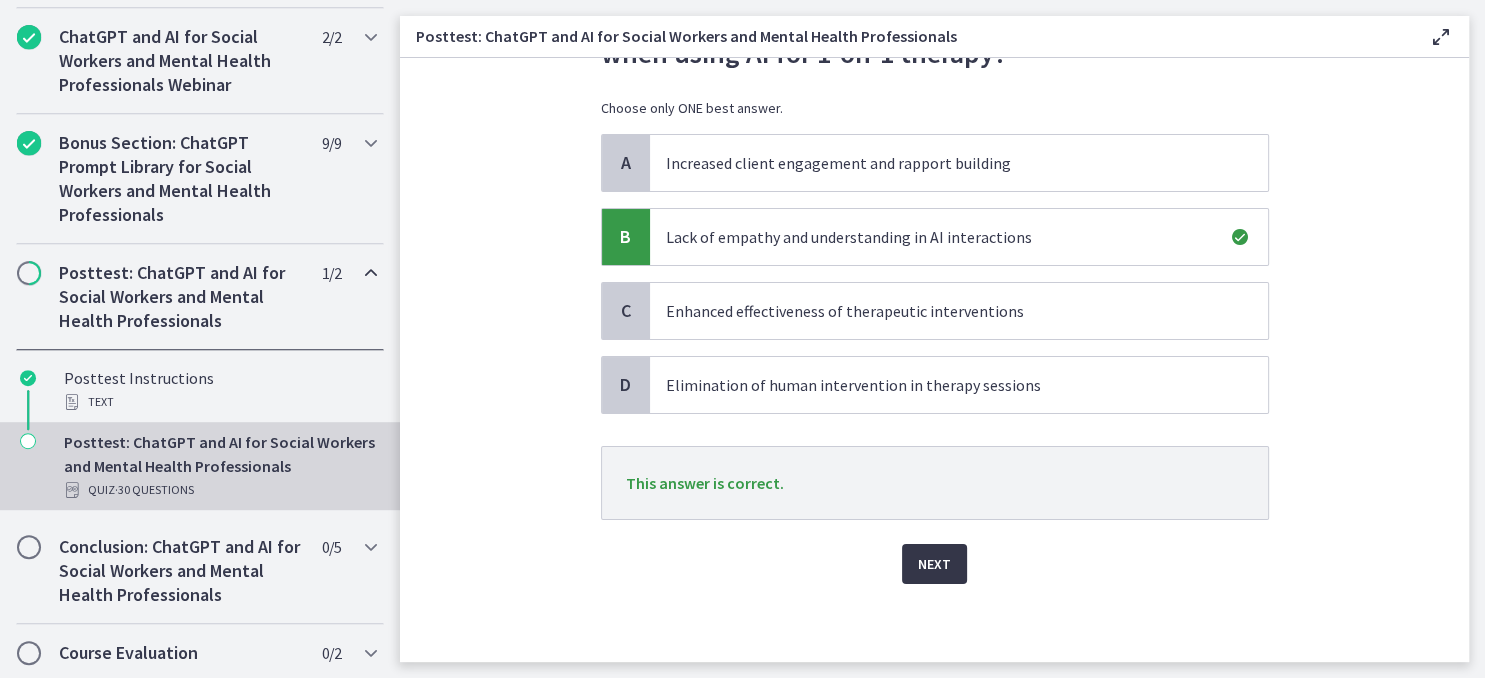 click on "Next" at bounding box center [934, 564] 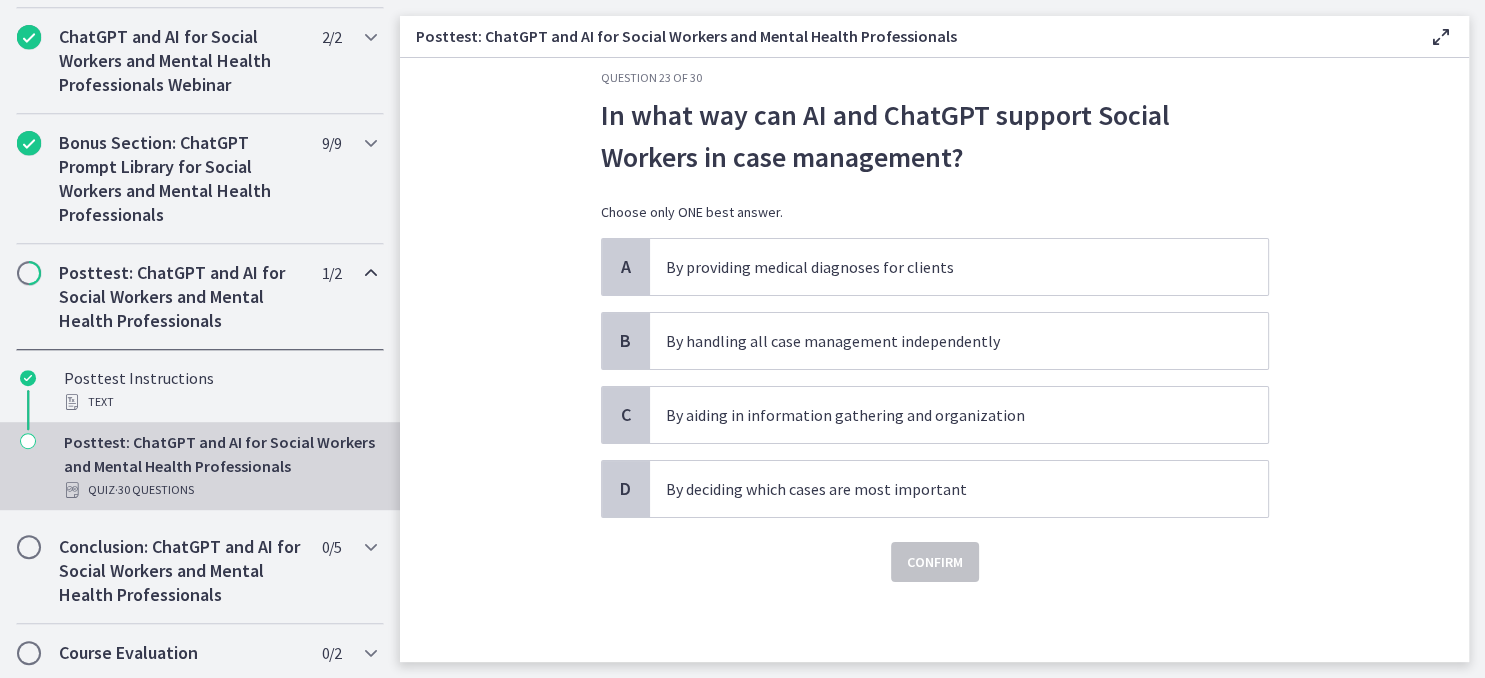 scroll, scrollTop: 0, scrollLeft: 0, axis: both 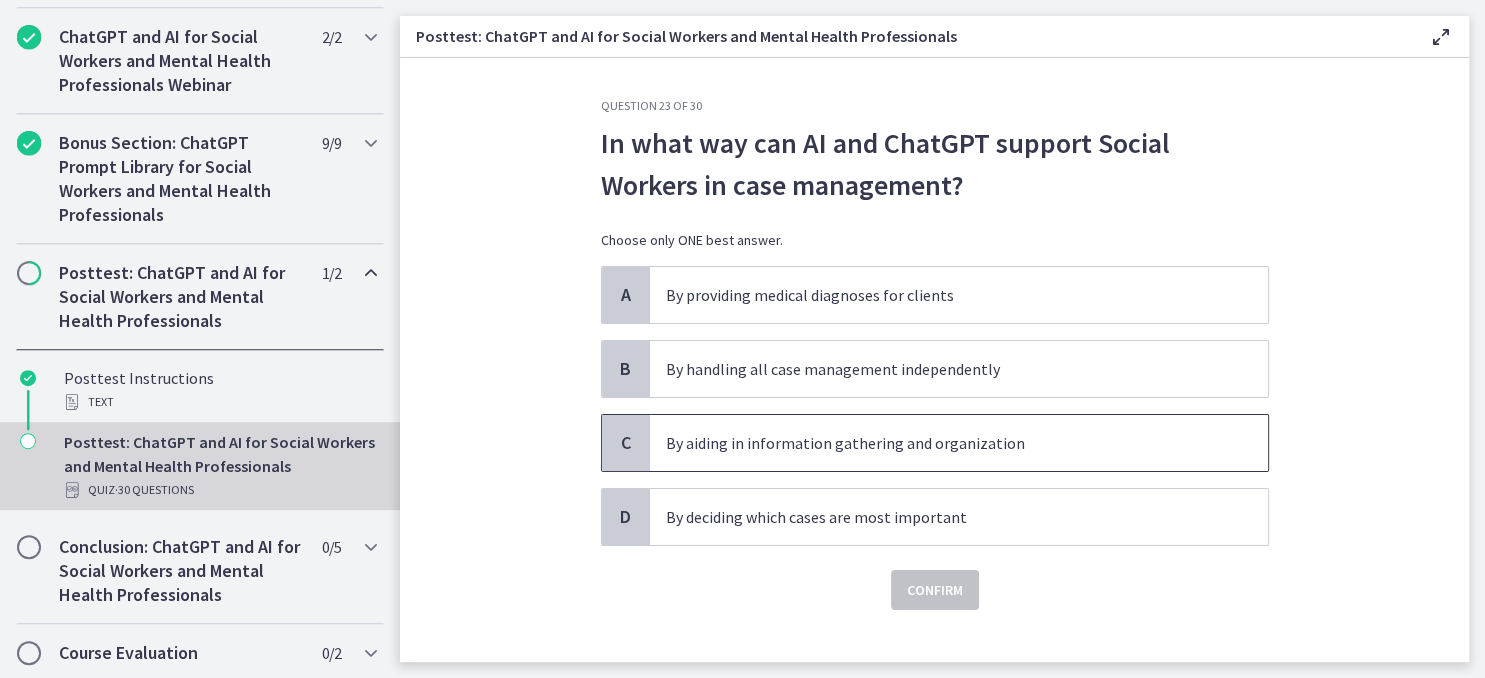 click on "By aiding in information gathering and organization" at bounding box center [939, 443] 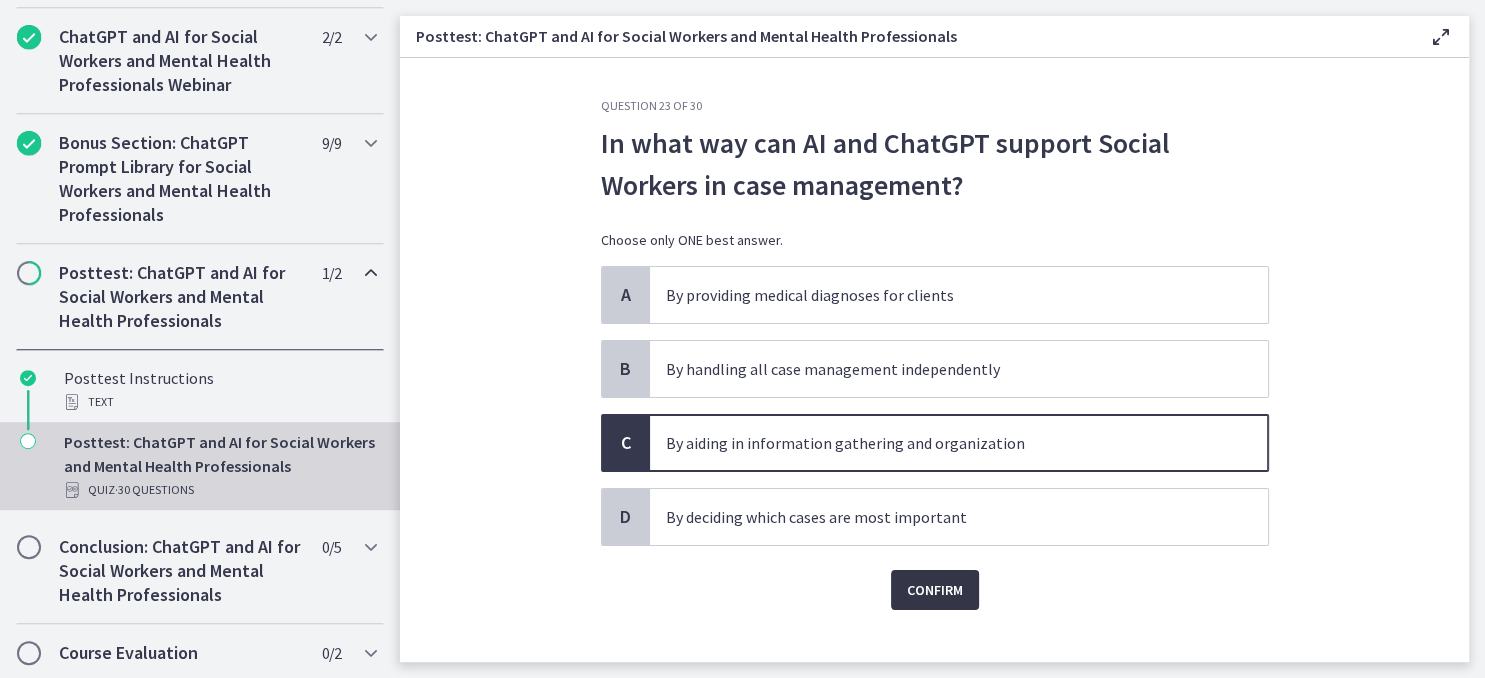 click on "Confirm" at bounding box center [935, 590] 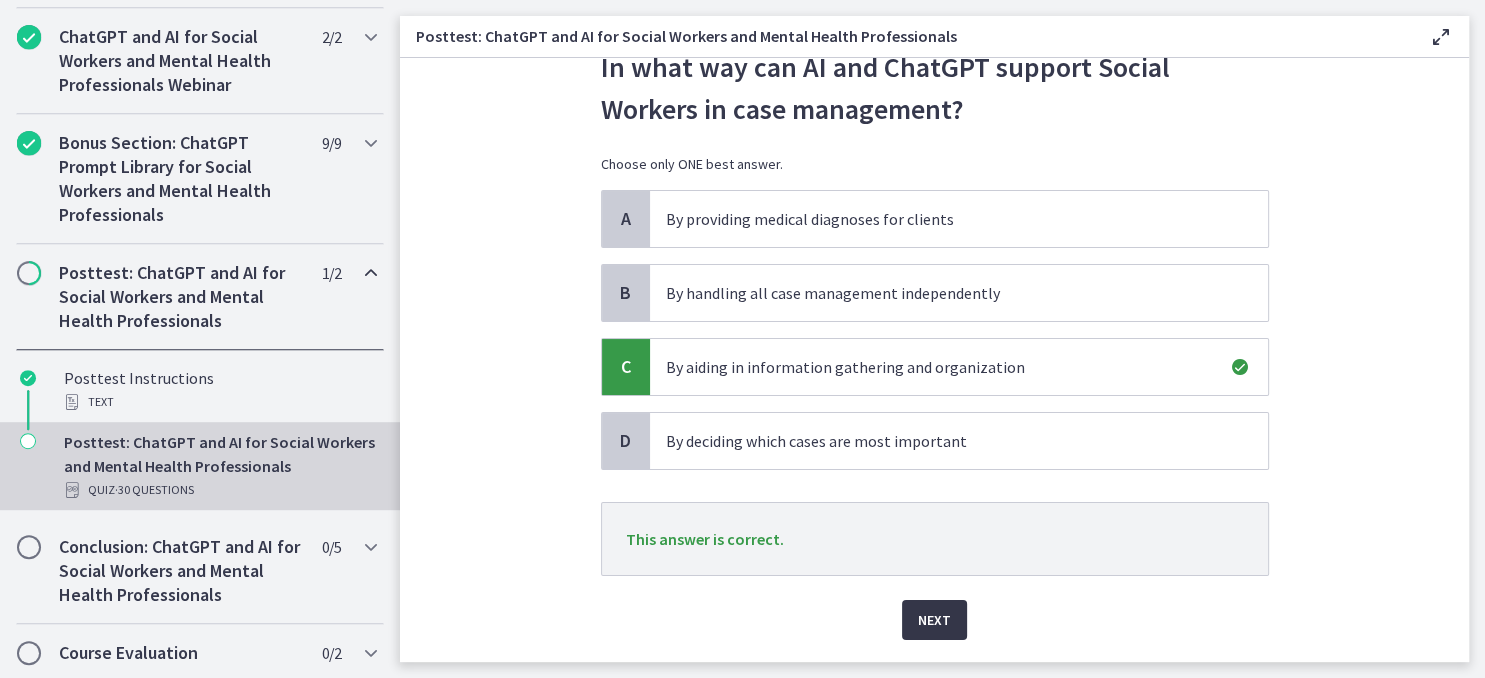 scroll, scrollTop: 132, scrollLeft: 0, axis: vertical 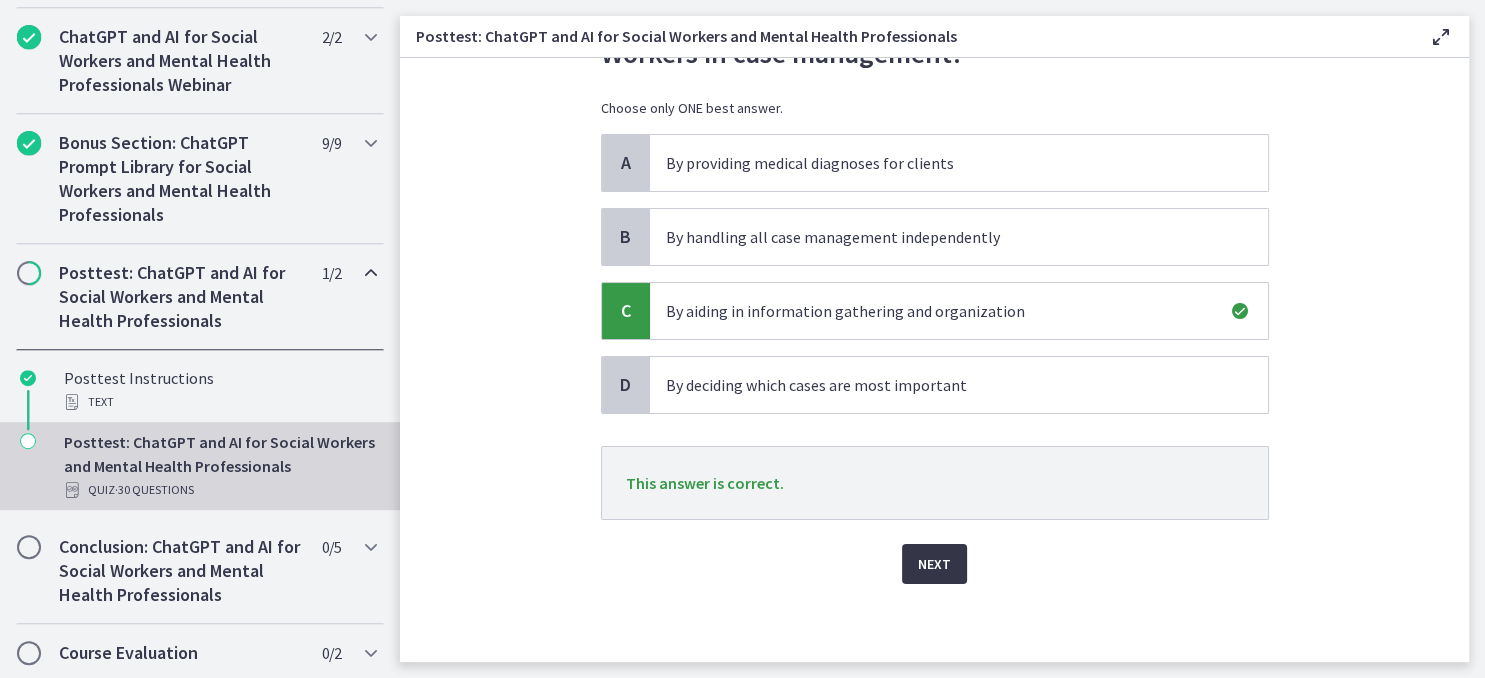 click on "Next" at bounding box center [934, 564] 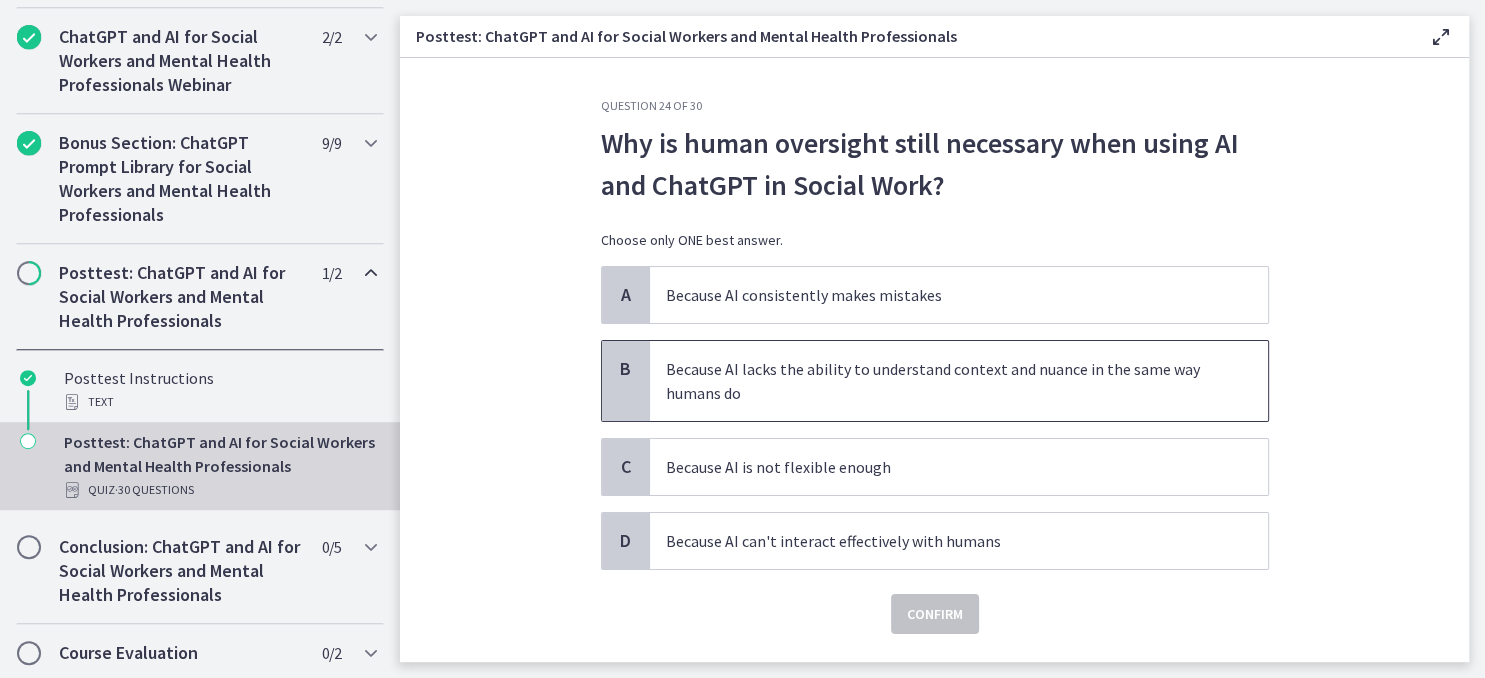 click on "Because AI lacks the ability to understand context and nuance in the same way humans do" at bounding box center [939, 381] 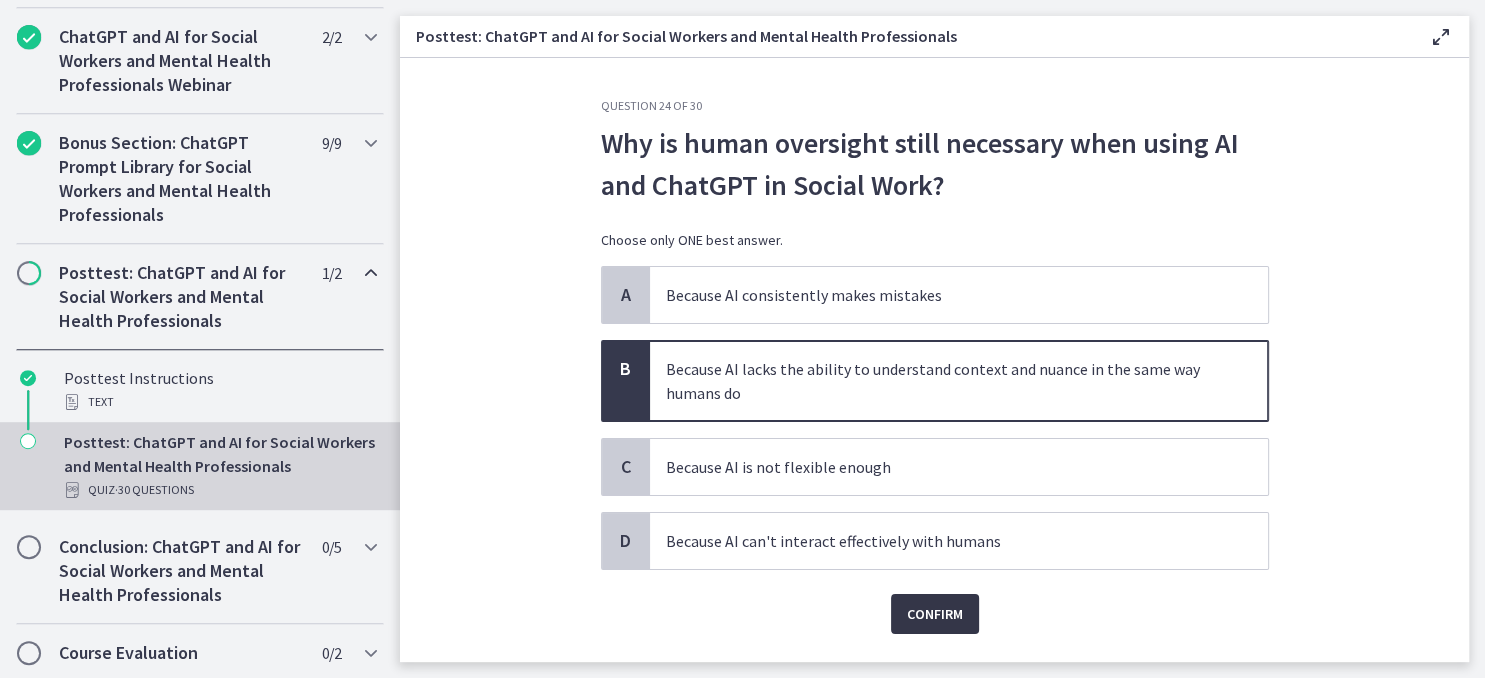 click on "Confirm" at bounding box center [935, 614] 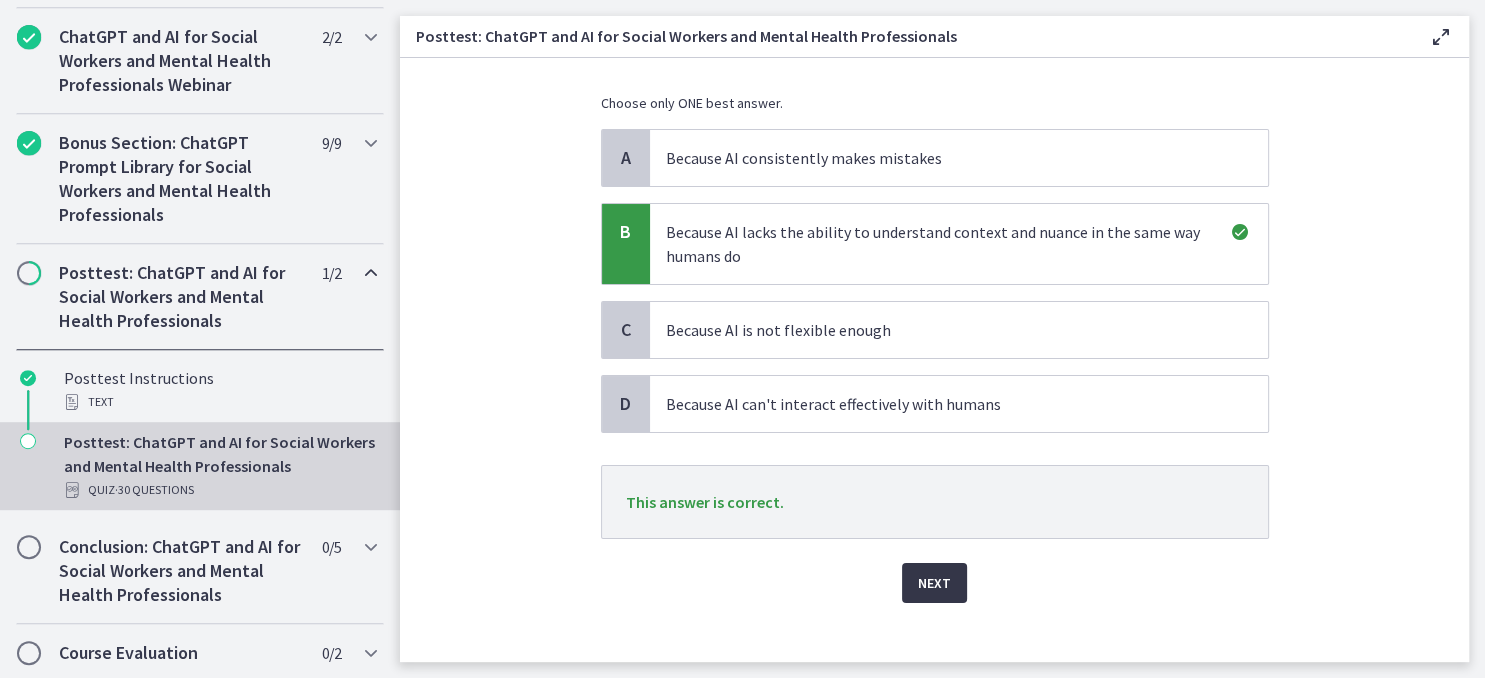 scroll, scrollTop: 156, scrollLeft: 0, axis: vertical 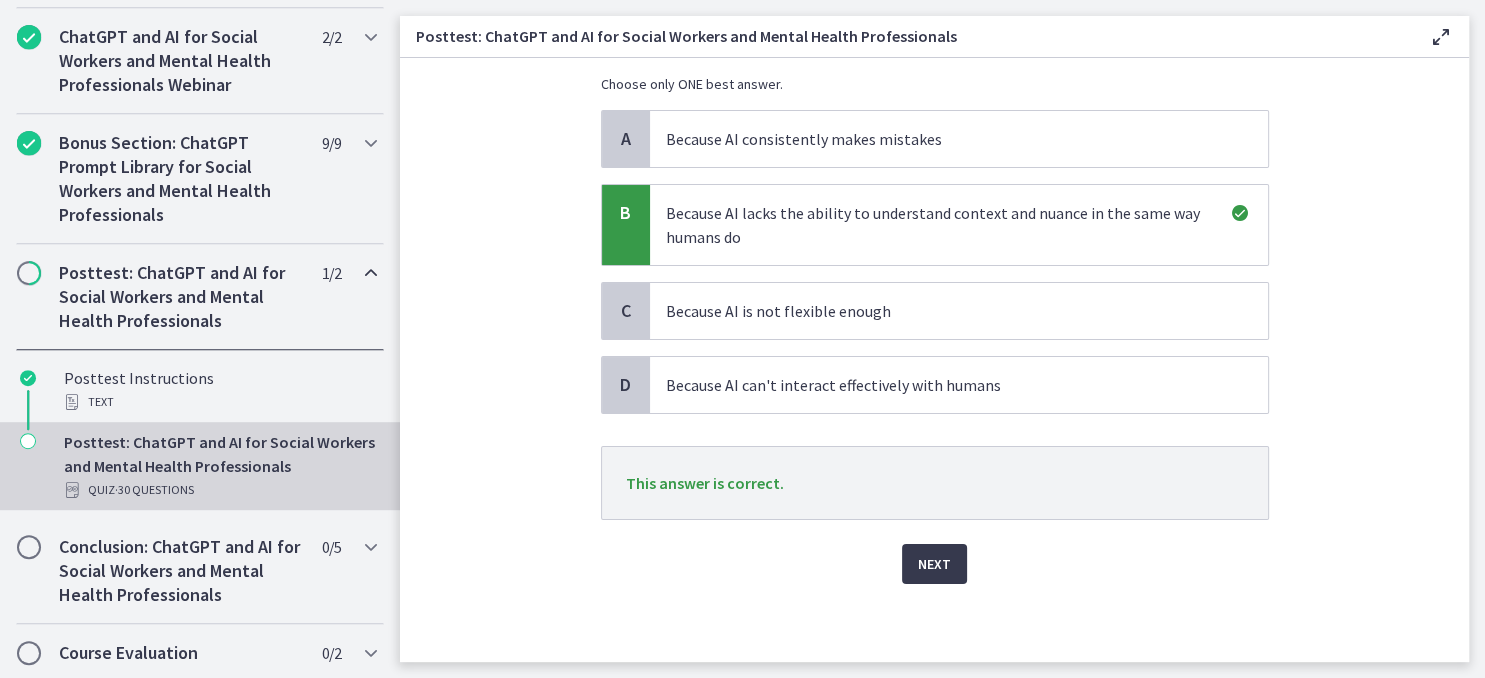 click on "Question   24   of   30
Why is human oversight still necessary when using AI and ChatGPT in Social Work?
Choose only ONE best answer.
A
Because AI consistently makes mistakes
B
Because AI lacks the ability to understand context and nuance in the same way humans do
C
Because AI is not flexible enough
D
Because AI can't interact effectively with humans
This answer is correct.
Next" 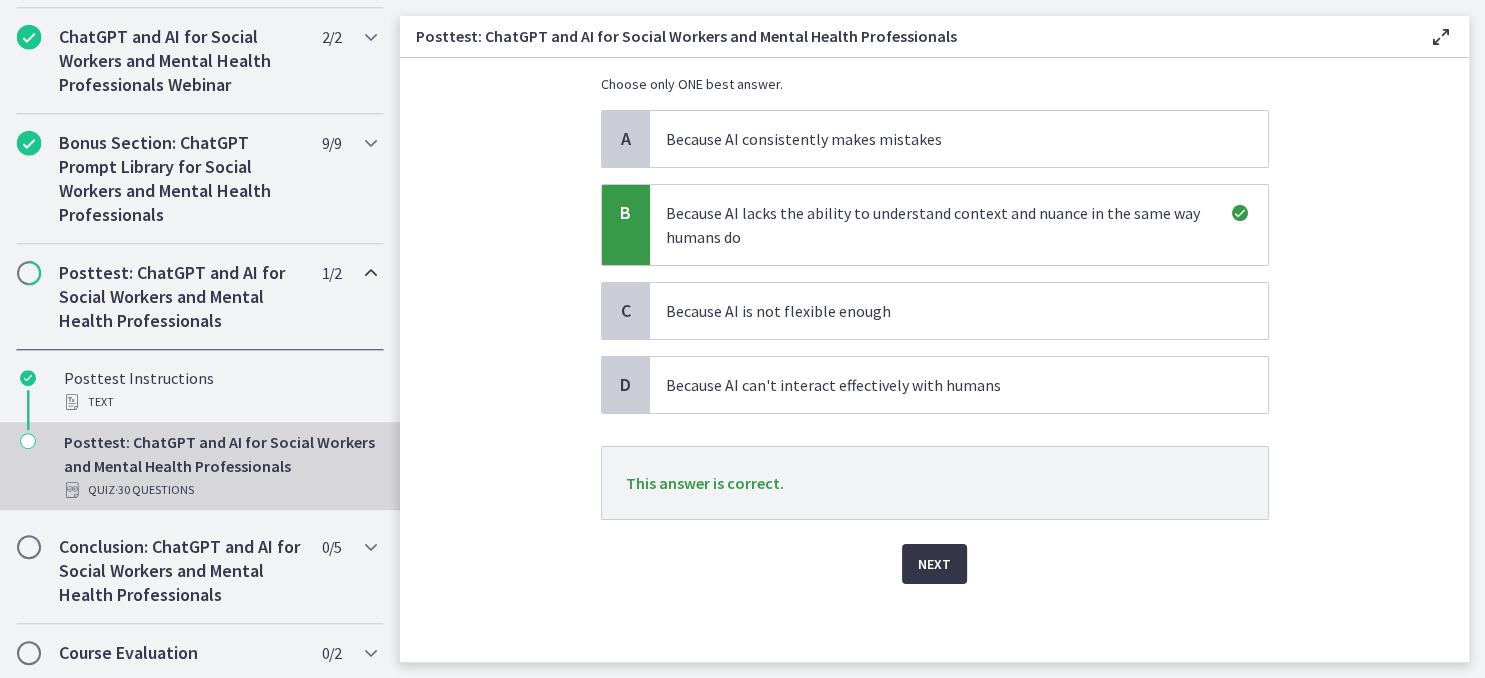 click on "Next" at bounding box center [934, 564] 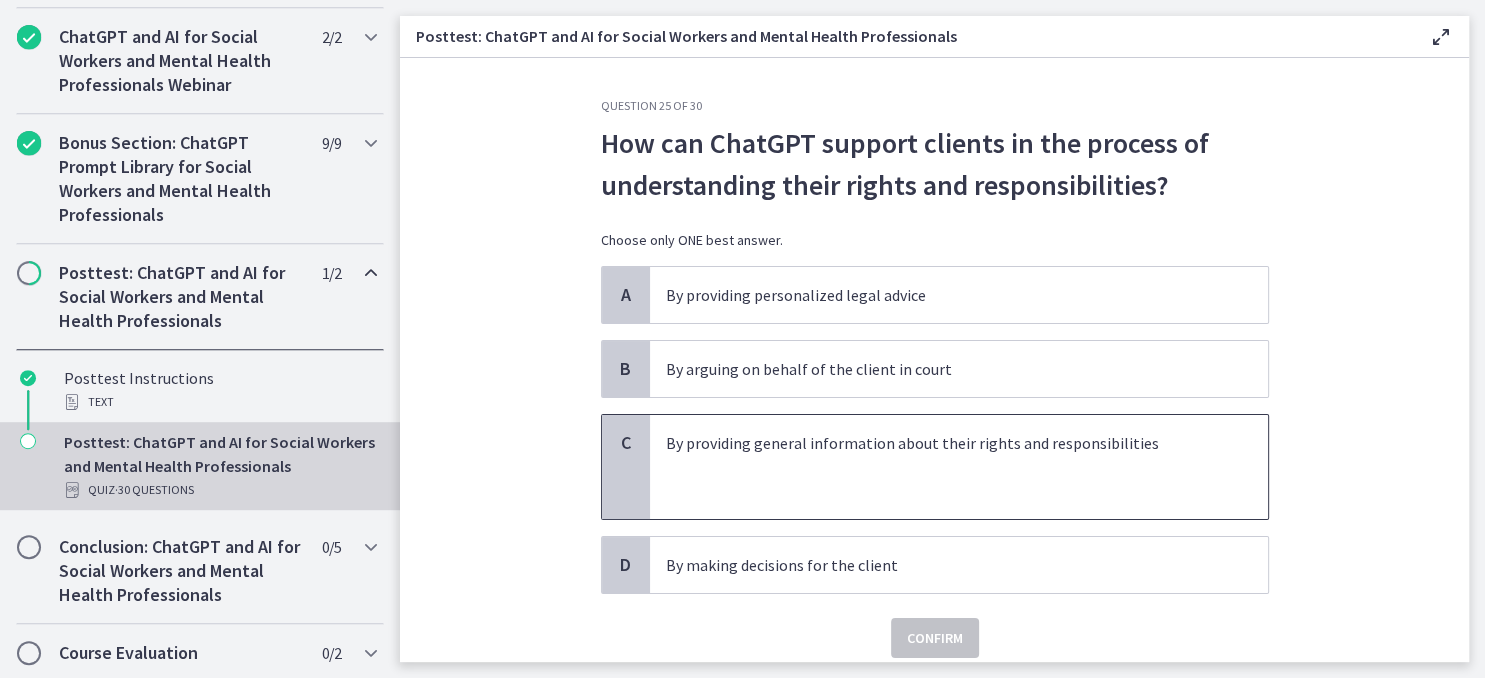 click at bounding box center (939, 467) 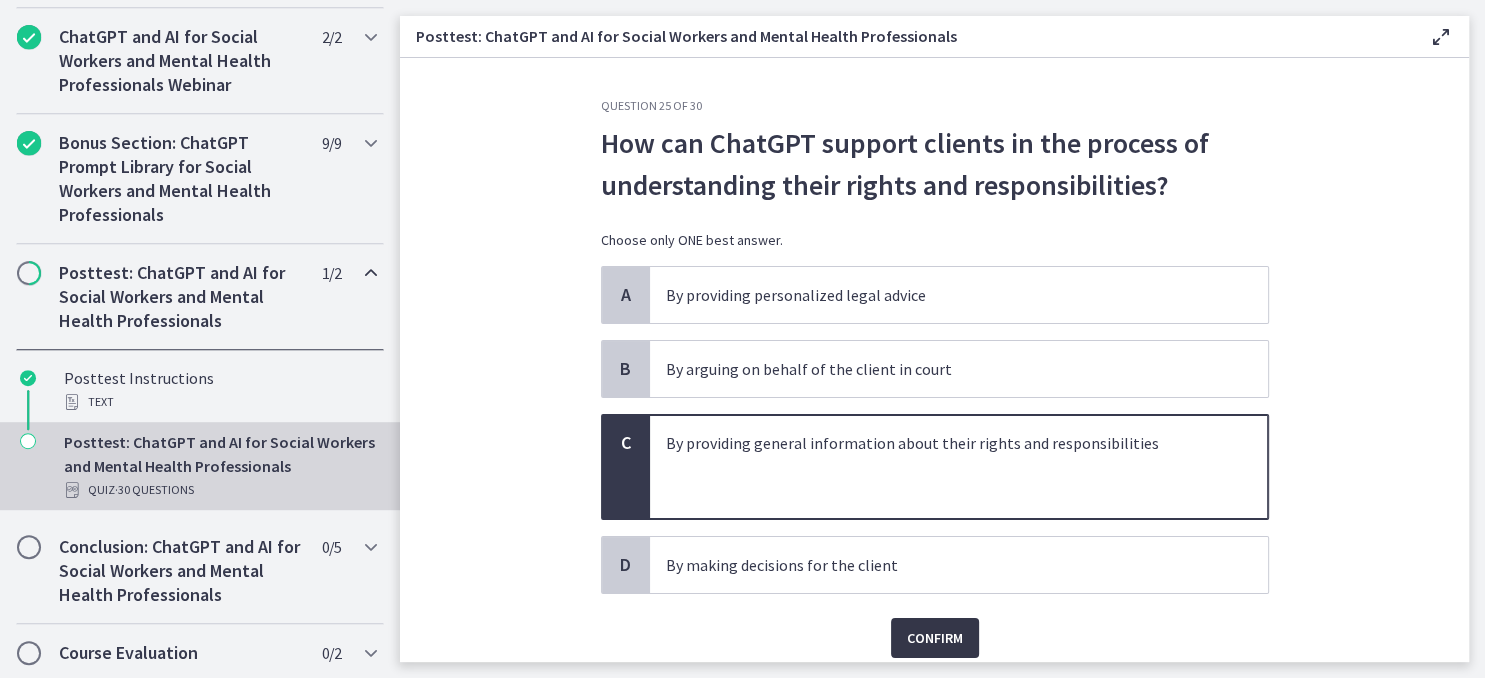 click on "Confirm" at bounding box center (935, 638) 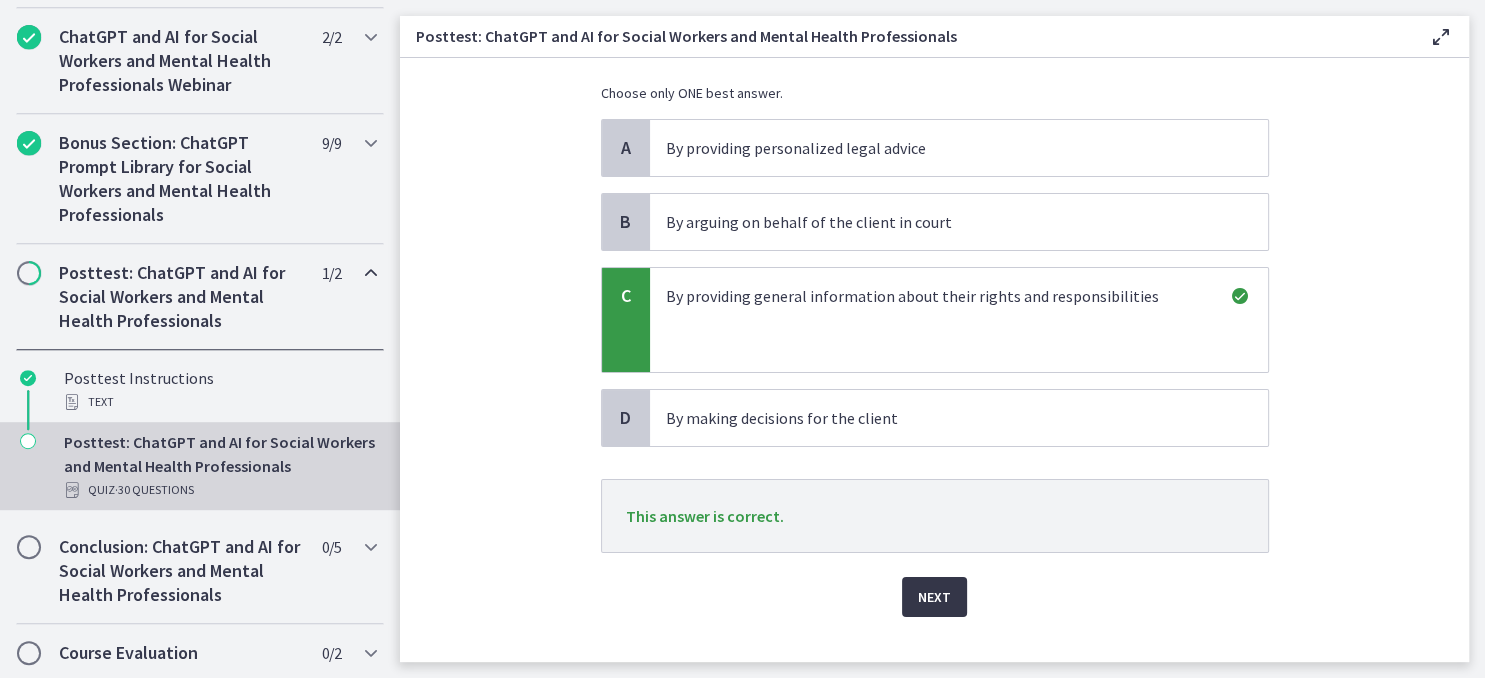 scroll, scrollTop: 180, scrollLeft: 0, axis: vertical 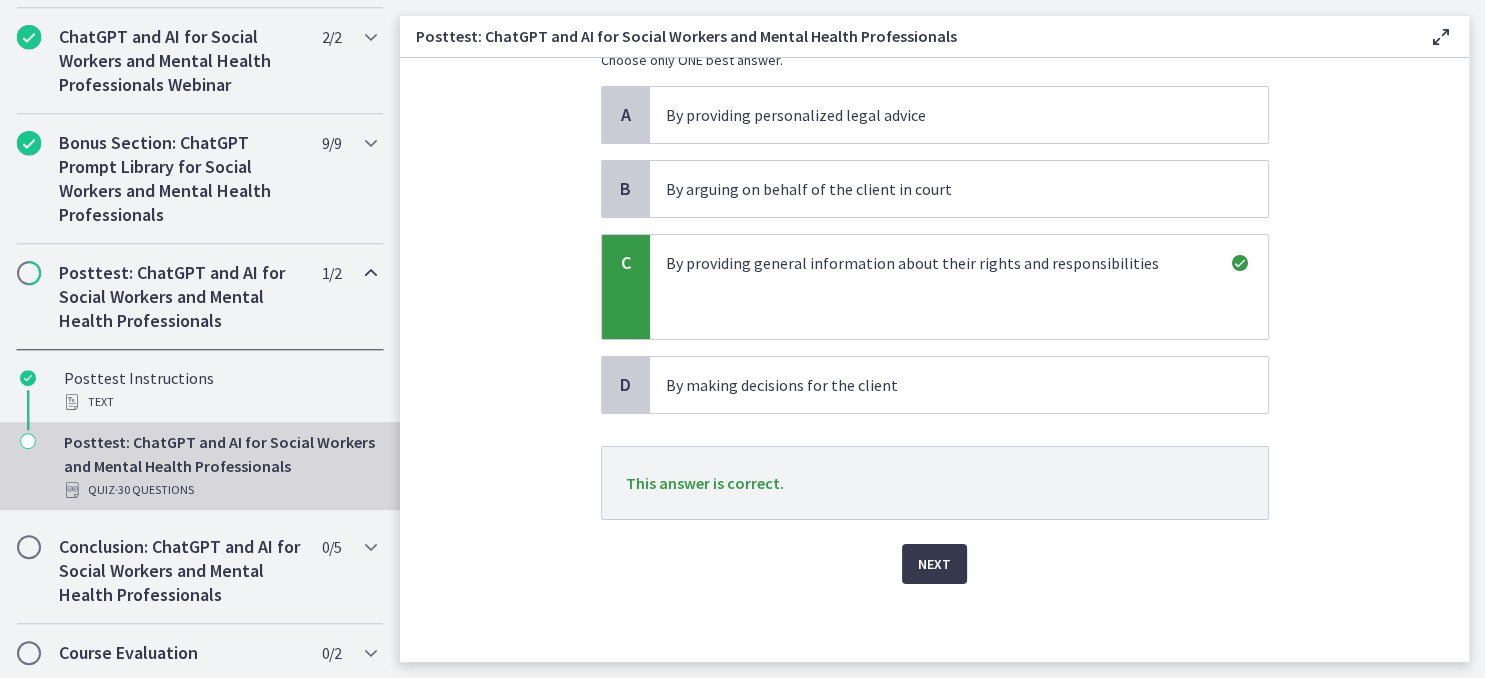 click on "Question   25   of   30
How can ChatGPT support clients in the process of understanding their rights and responsibilities?
Choose only ONE best answer.
A
By providing personalized legal advice
B
By arguing on behalf of the client in court
C
By providing general information about their rights and responsibilities
D
By making decisions for the client
This answer is correct.
Next" 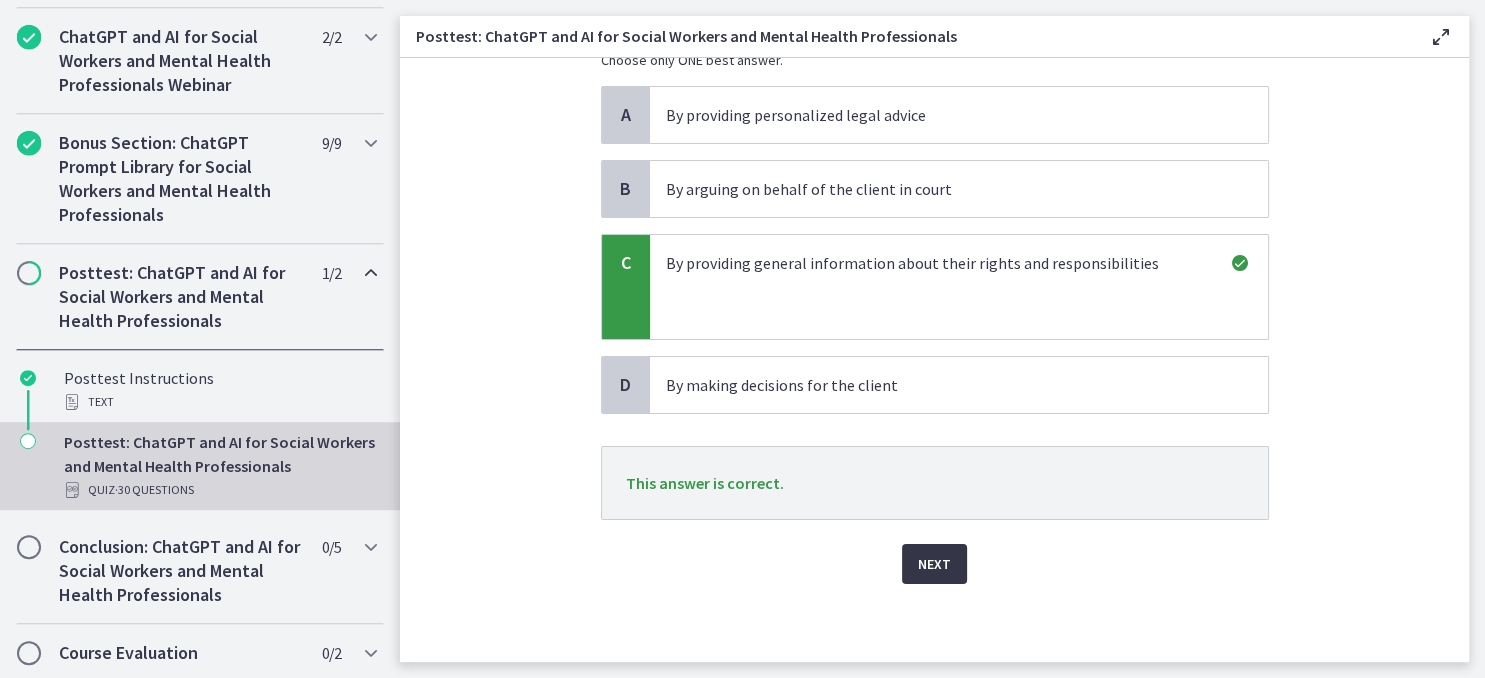 click on "Next" at bounding box center (934, 564) 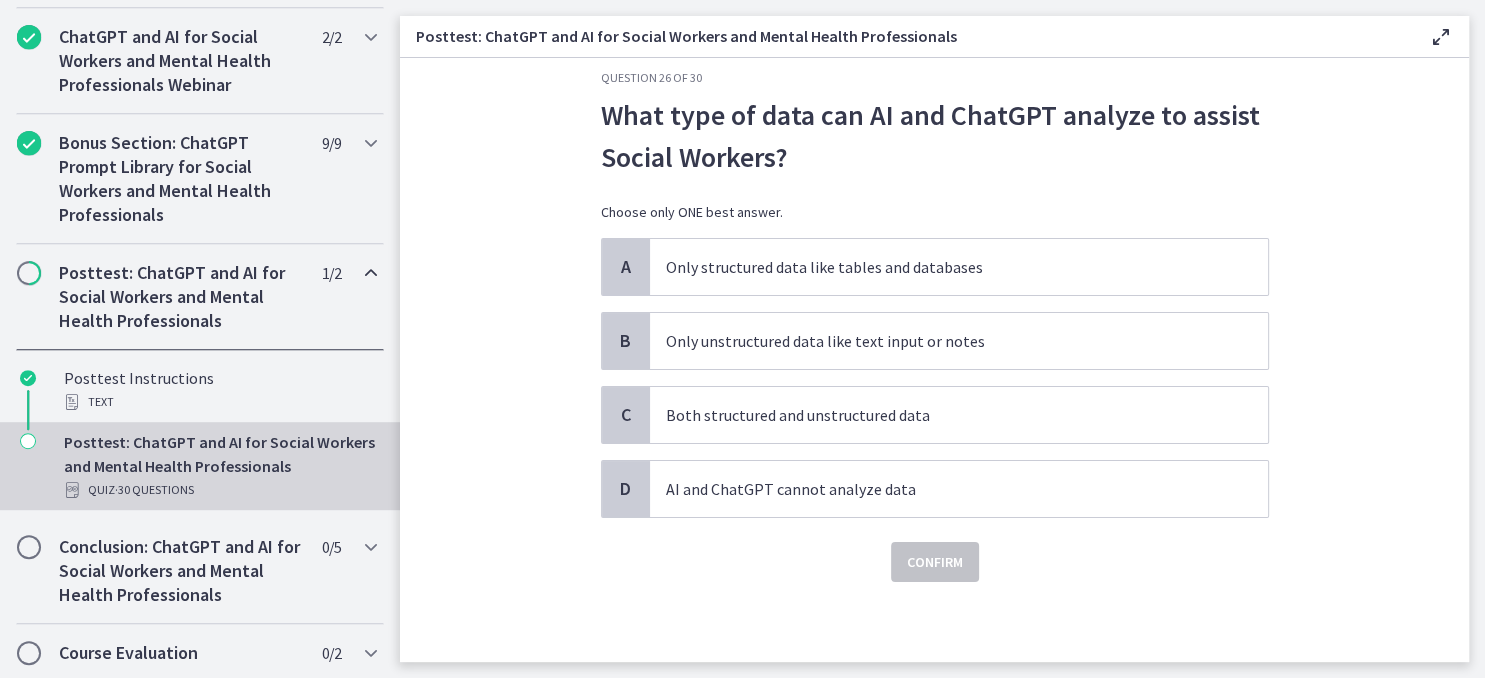scroll, scrollTop: 0, scrollLeft: 0, axis: both 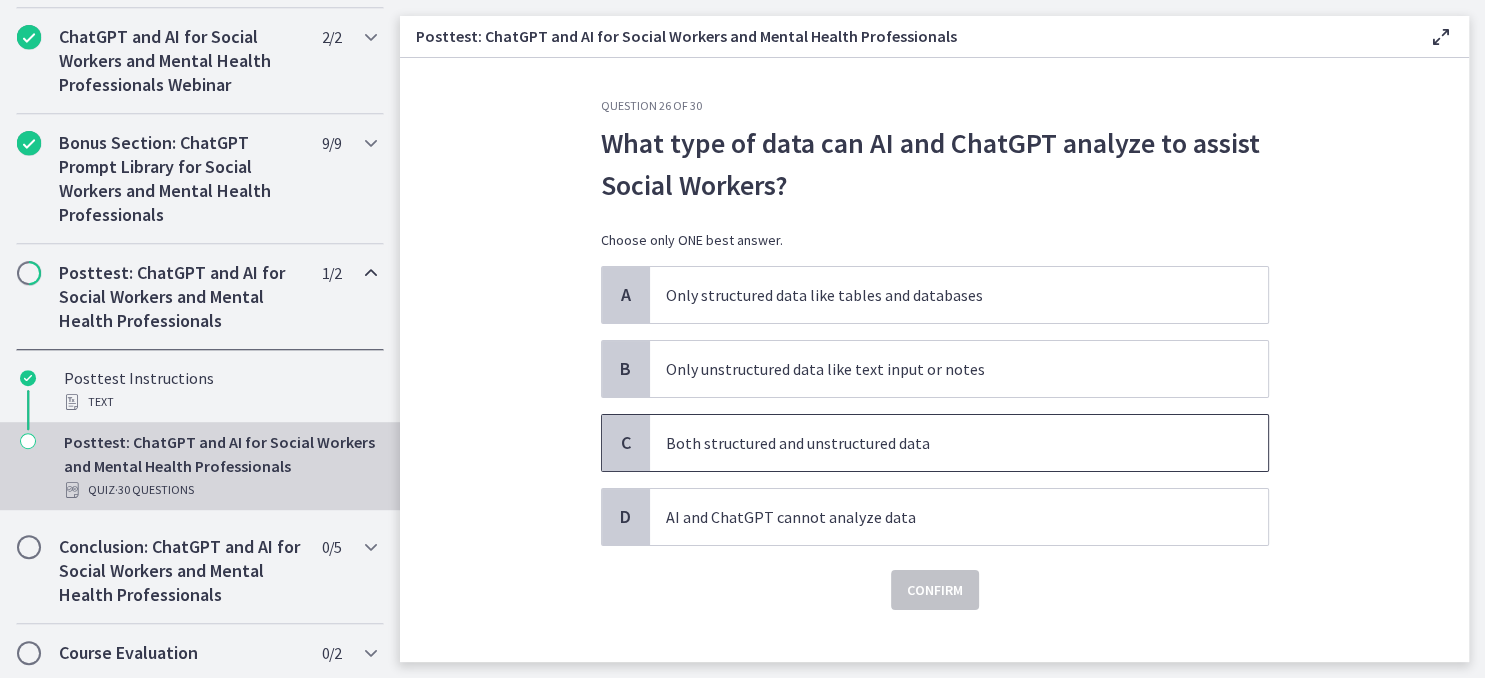 click on "Both structured and unstructured data" at bounding box center [939, 443] 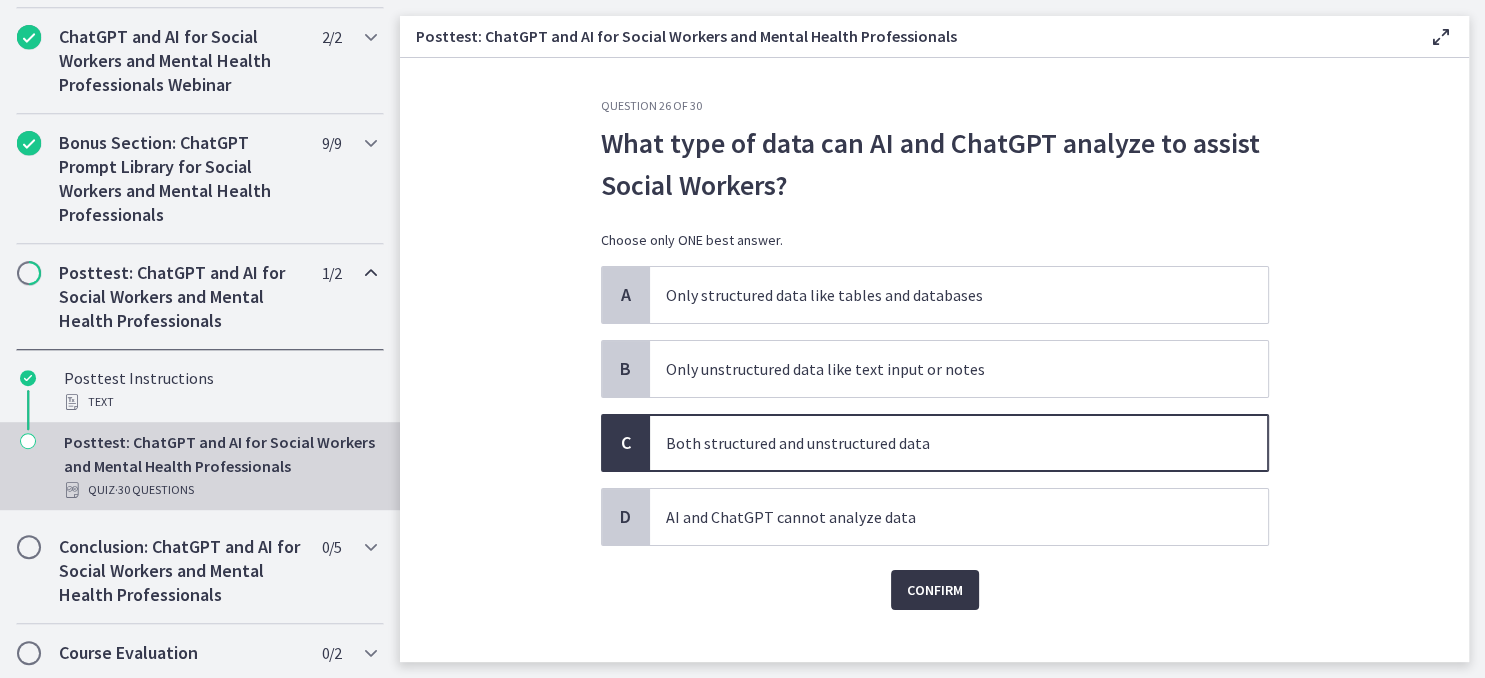 click on "Confirm" at bounding box center (935, 590) 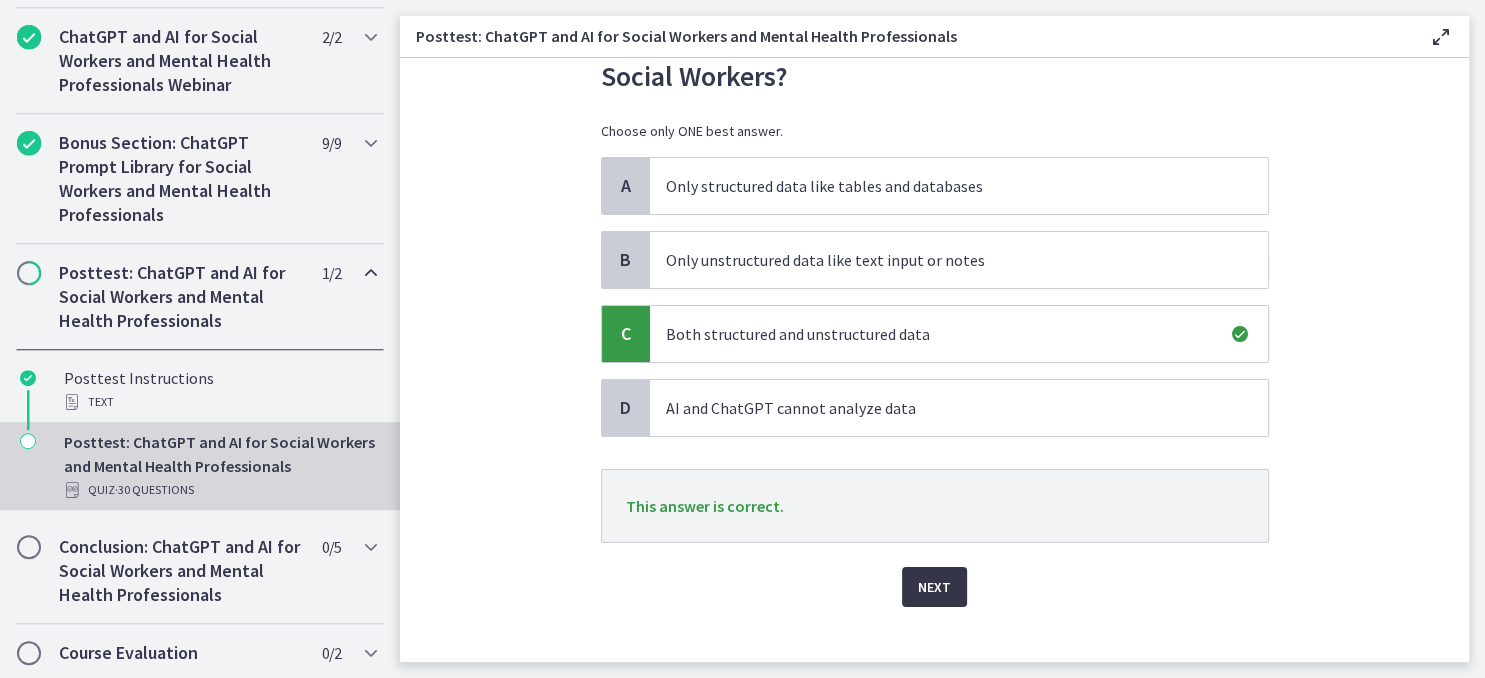scroll, scrollTop: 132, scrollLeft: 0, axis: vertical 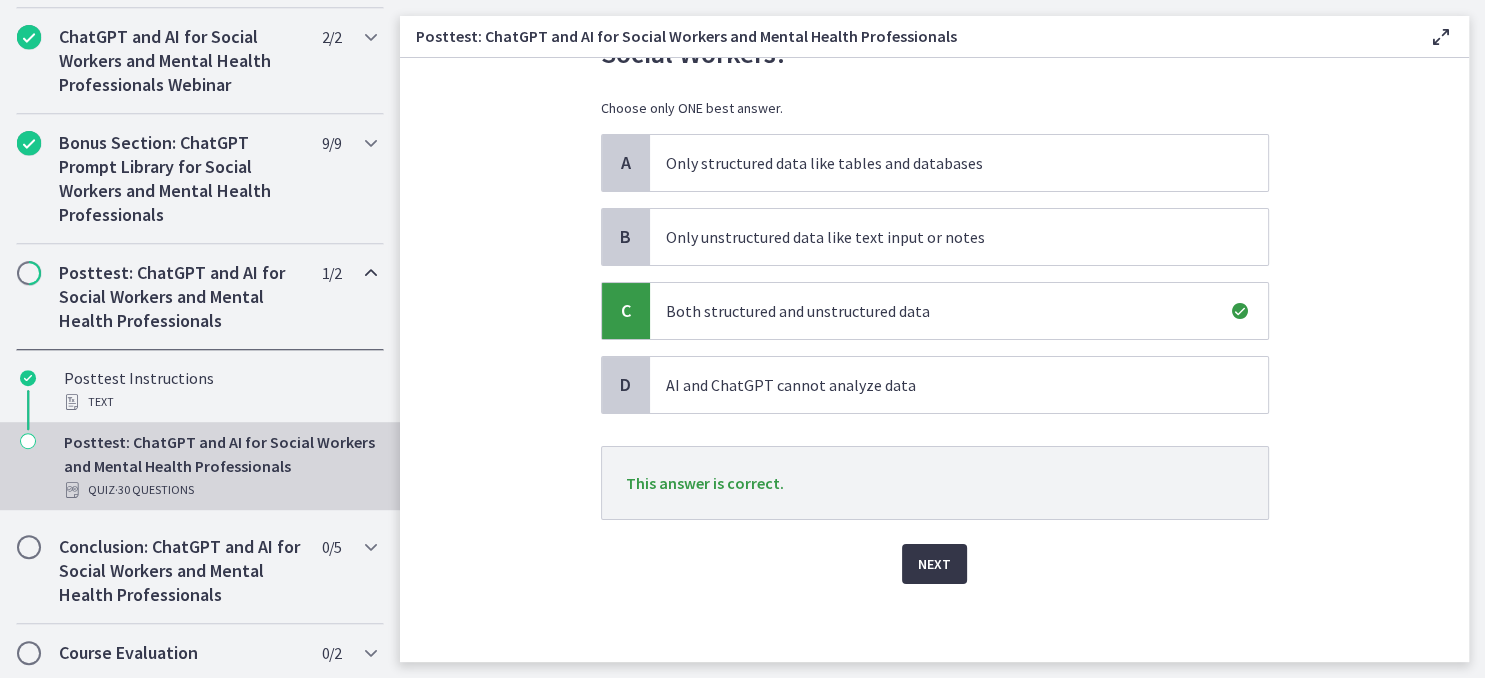click on "Next" at bounding box center [934, 564] 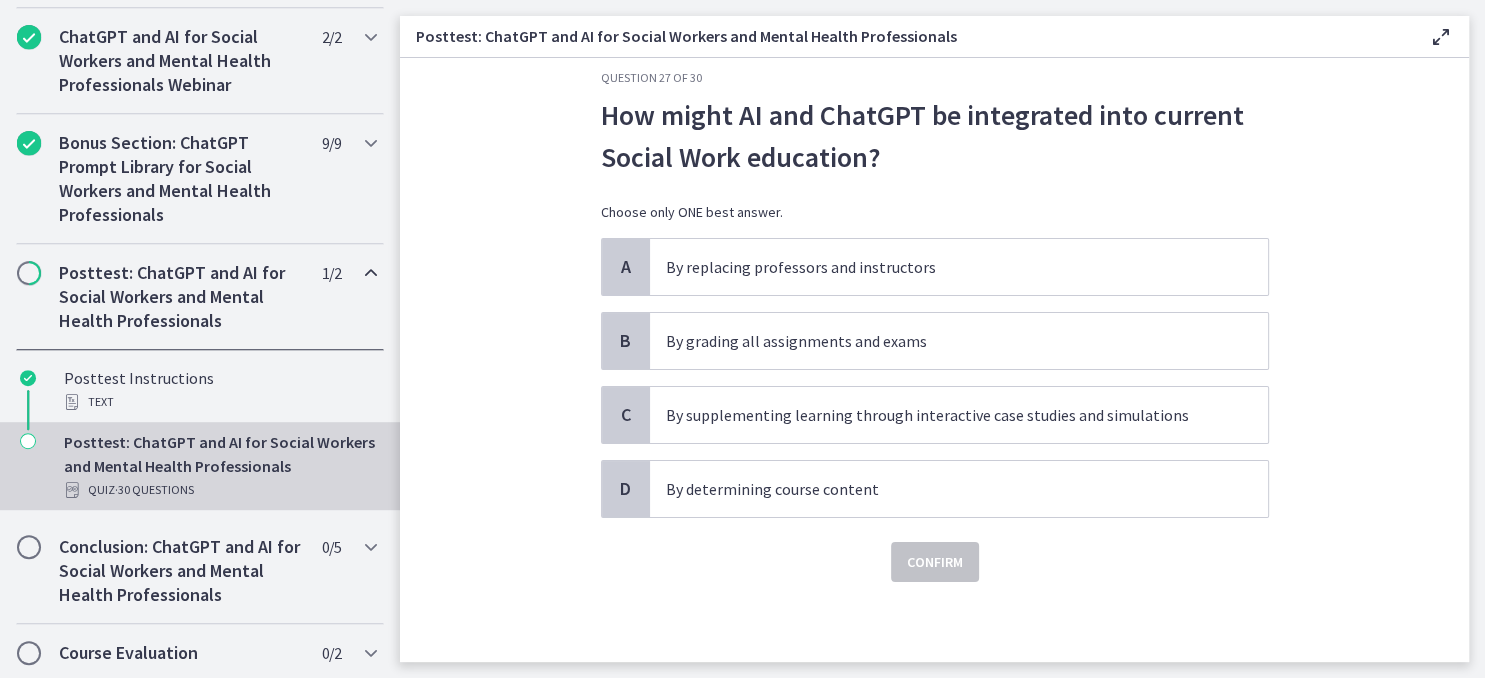 scroll, scrollTop: 0, scrollLeft: 0, axis: both 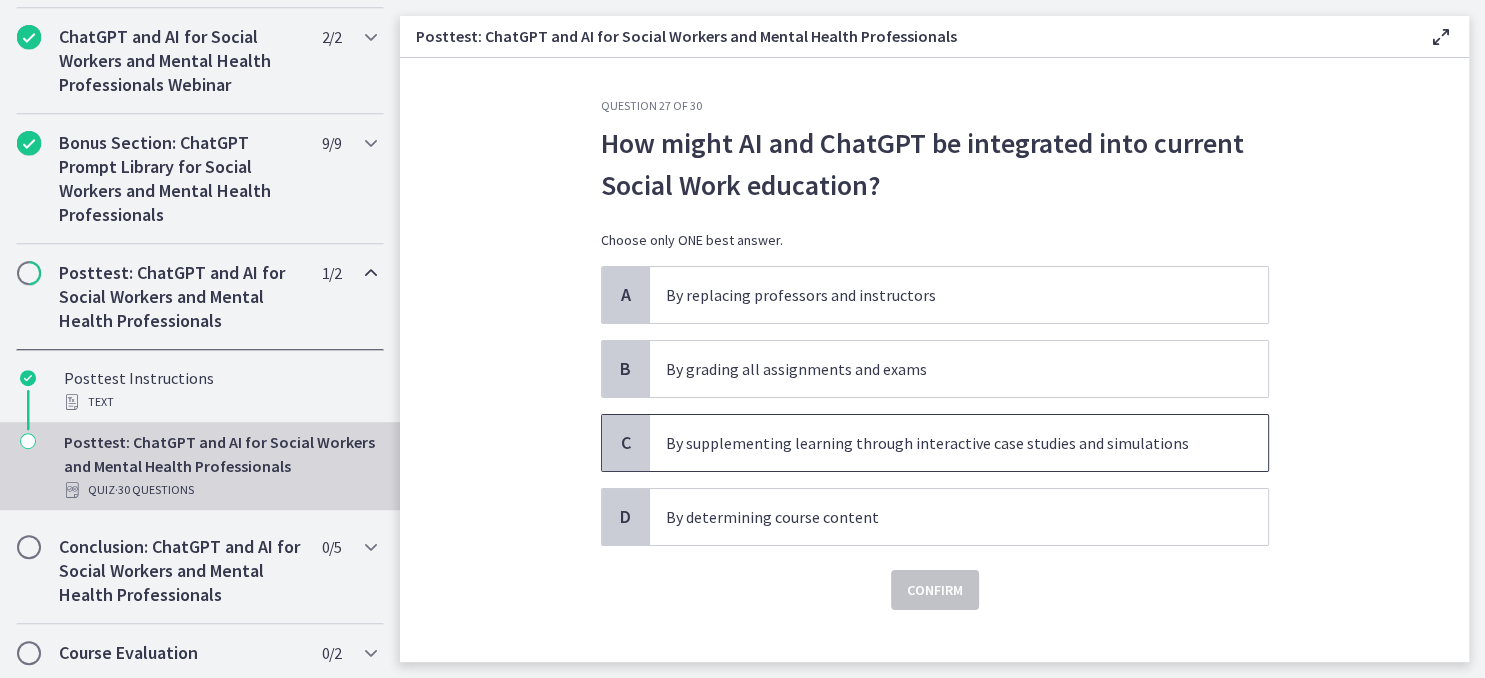 click on "By supplementing learning through interactive case studies and simulations" at bounding box center [939, 443] 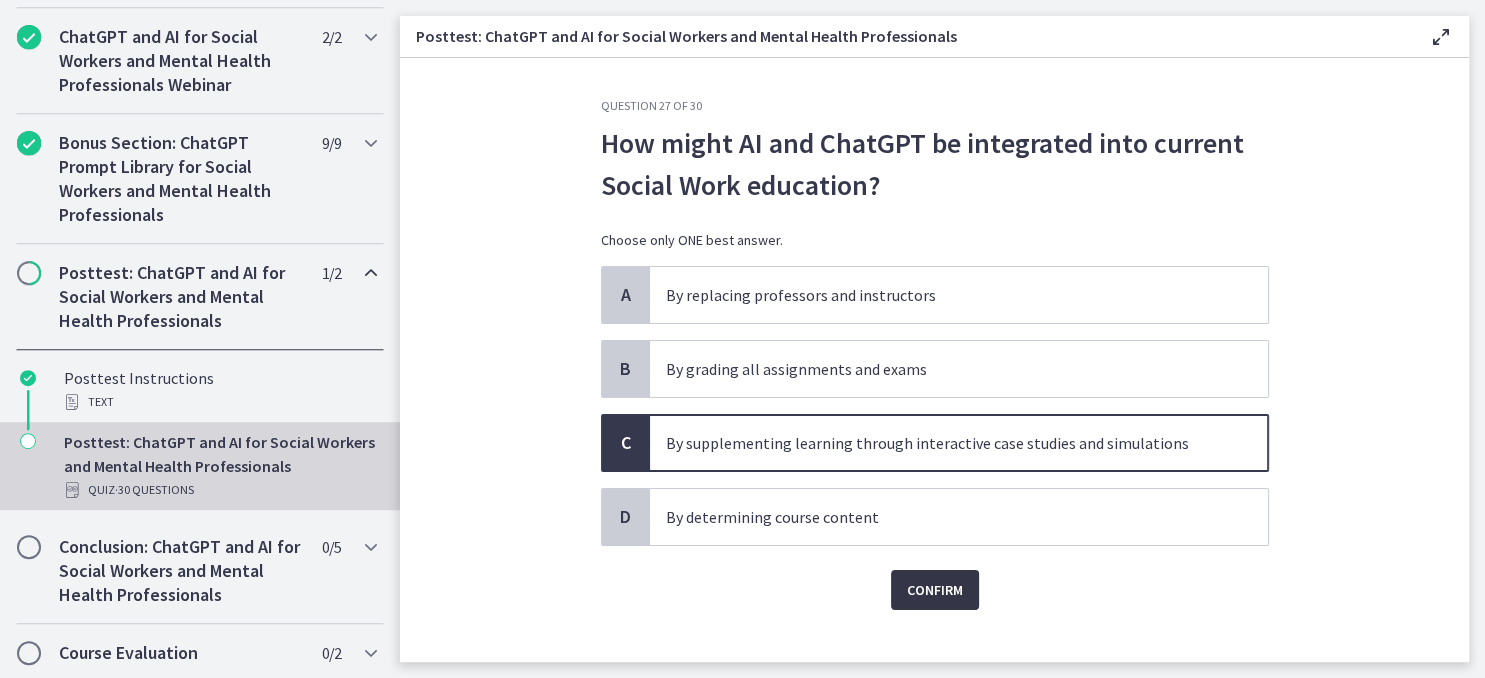 click on "Confirm" at bounding box center (935, 590) 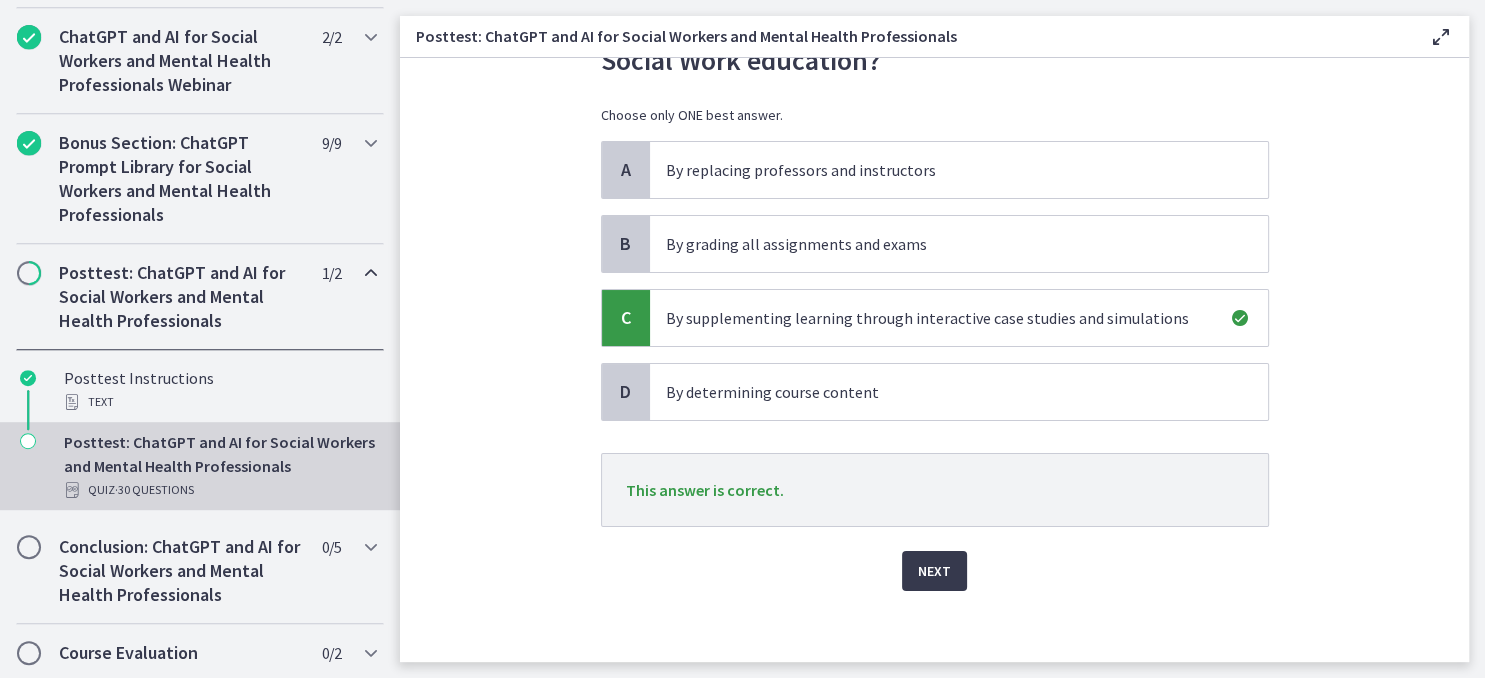 scroll, scrollTop: 132, scrollLeft: 0, axis: vertical 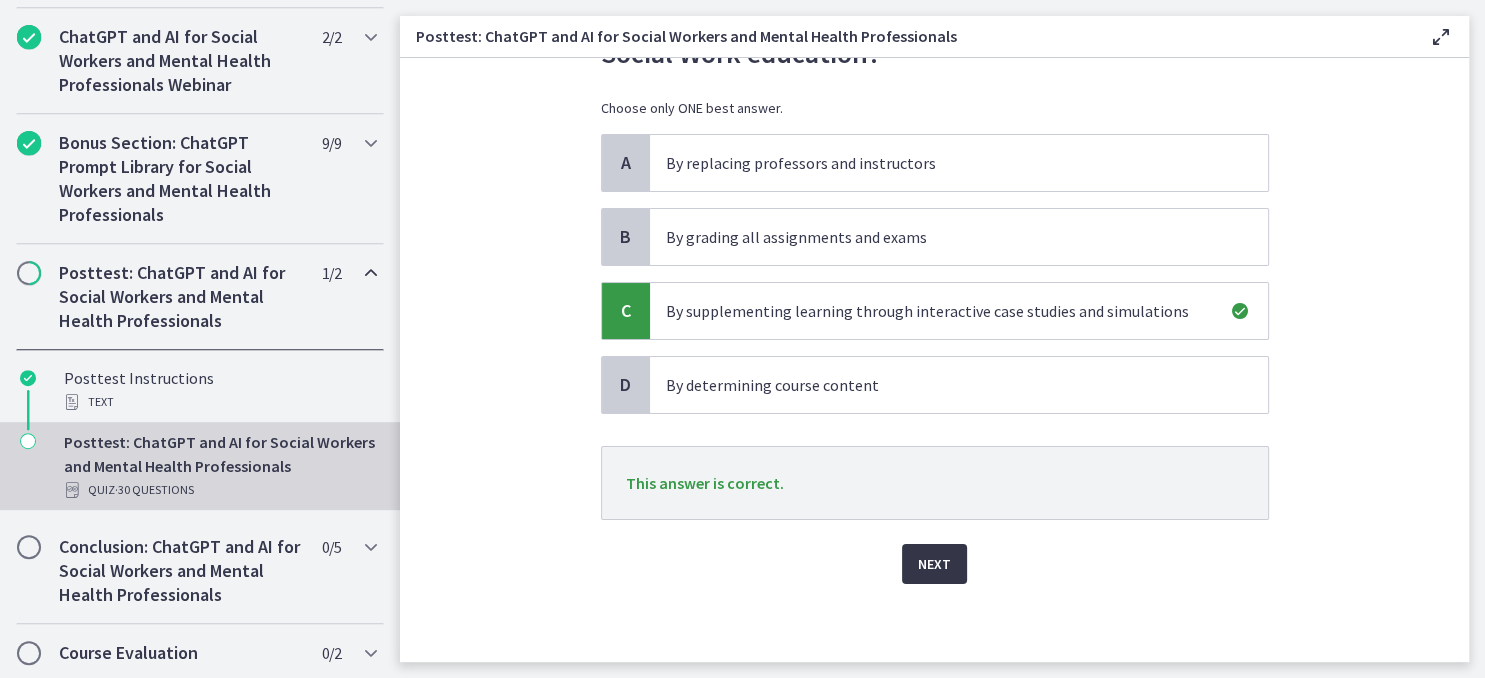 click on "Next" at bounding box center [934, 564] 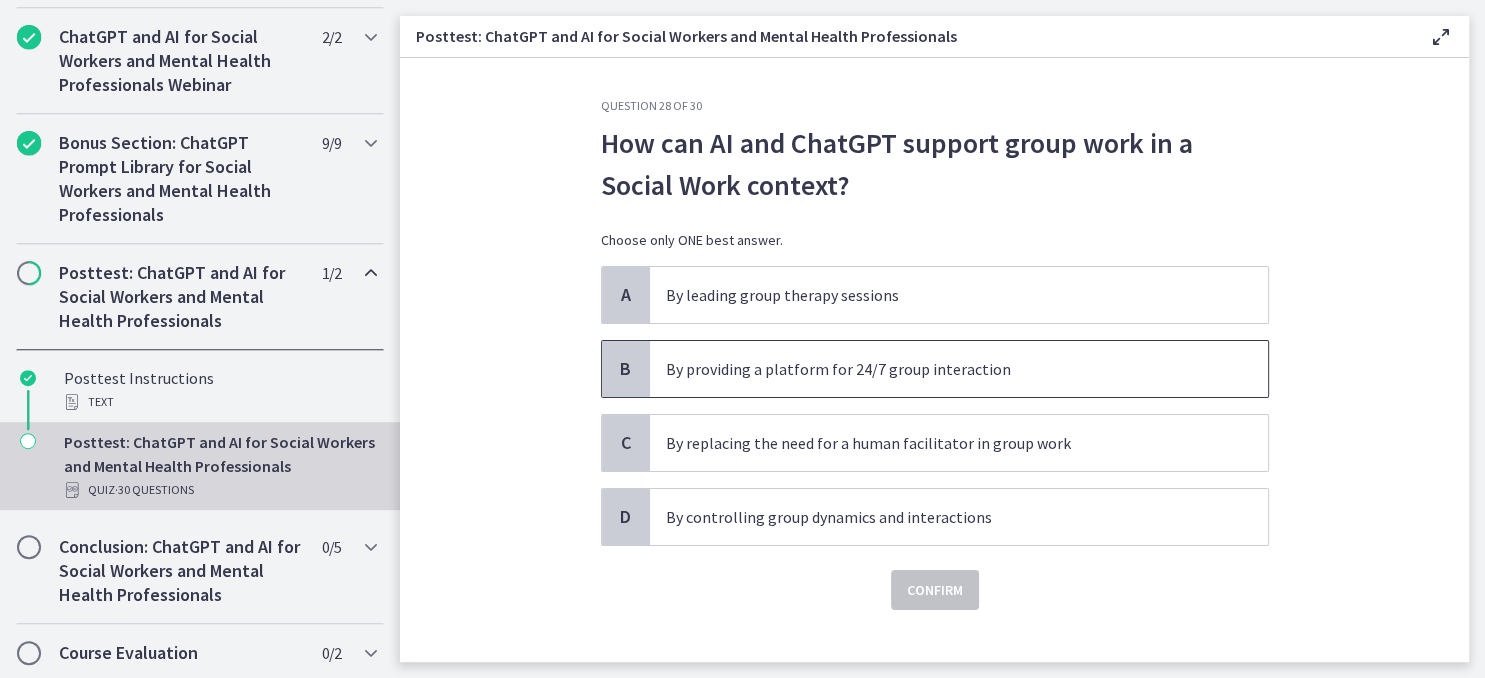 click on "By providing a platform for 24/7 group interaction" at bounding box center [959, 369] 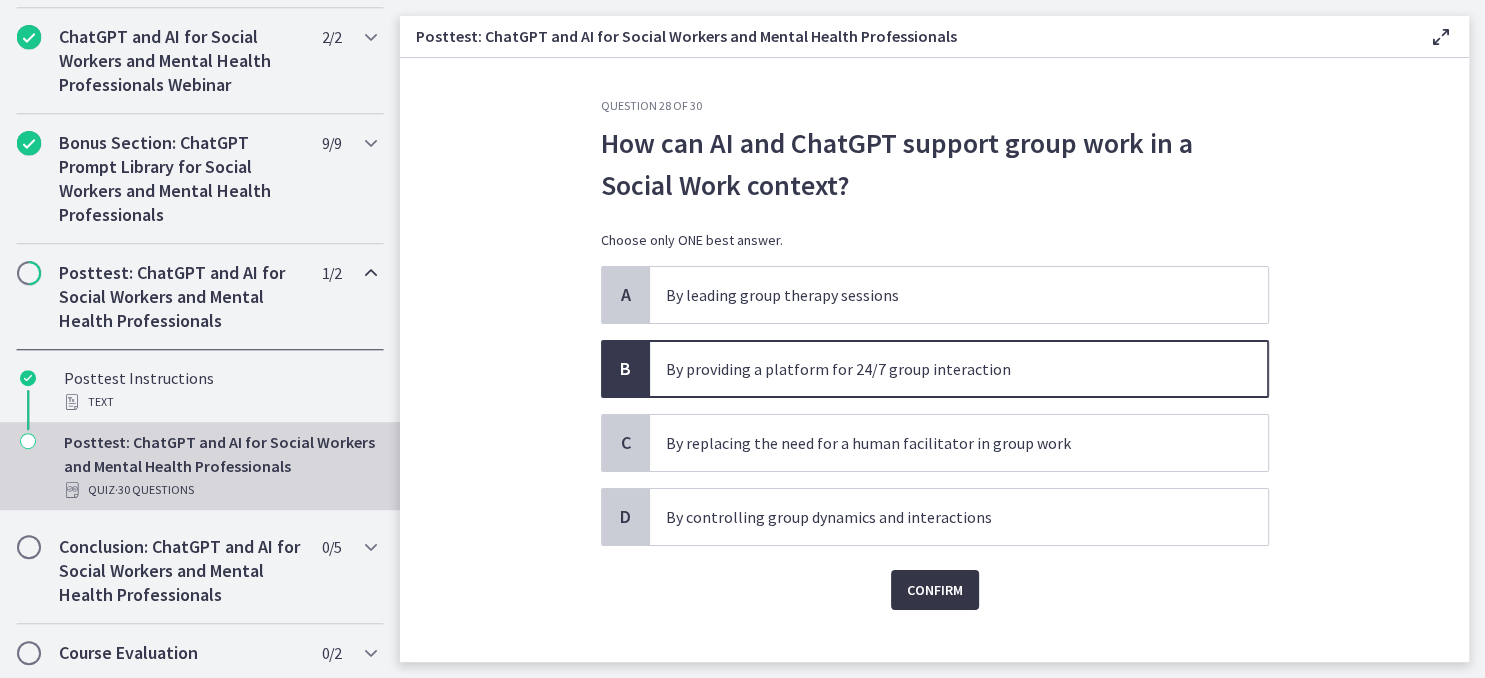 click on "Confirm" at bounding box center [935, 590] 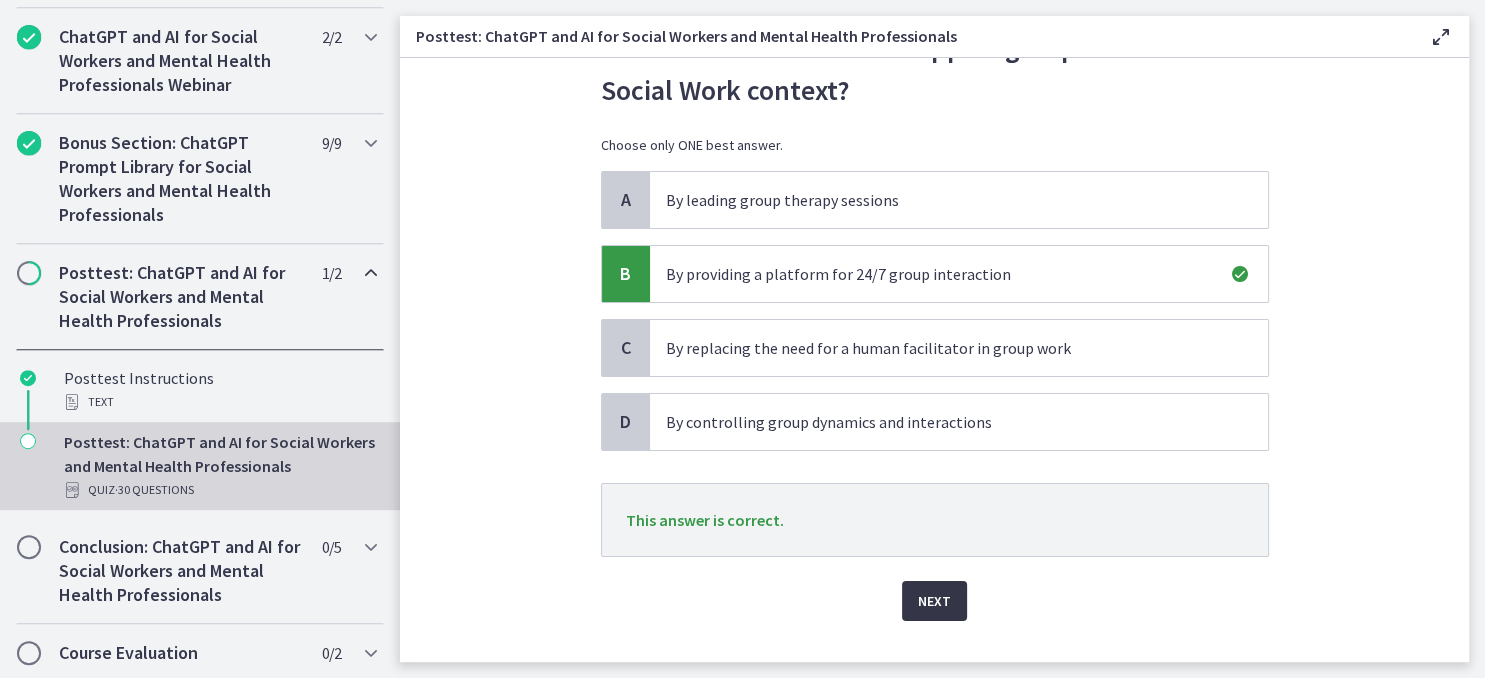 scroll, scrollTop: 132, scrollLeft: 0, axis: vertical 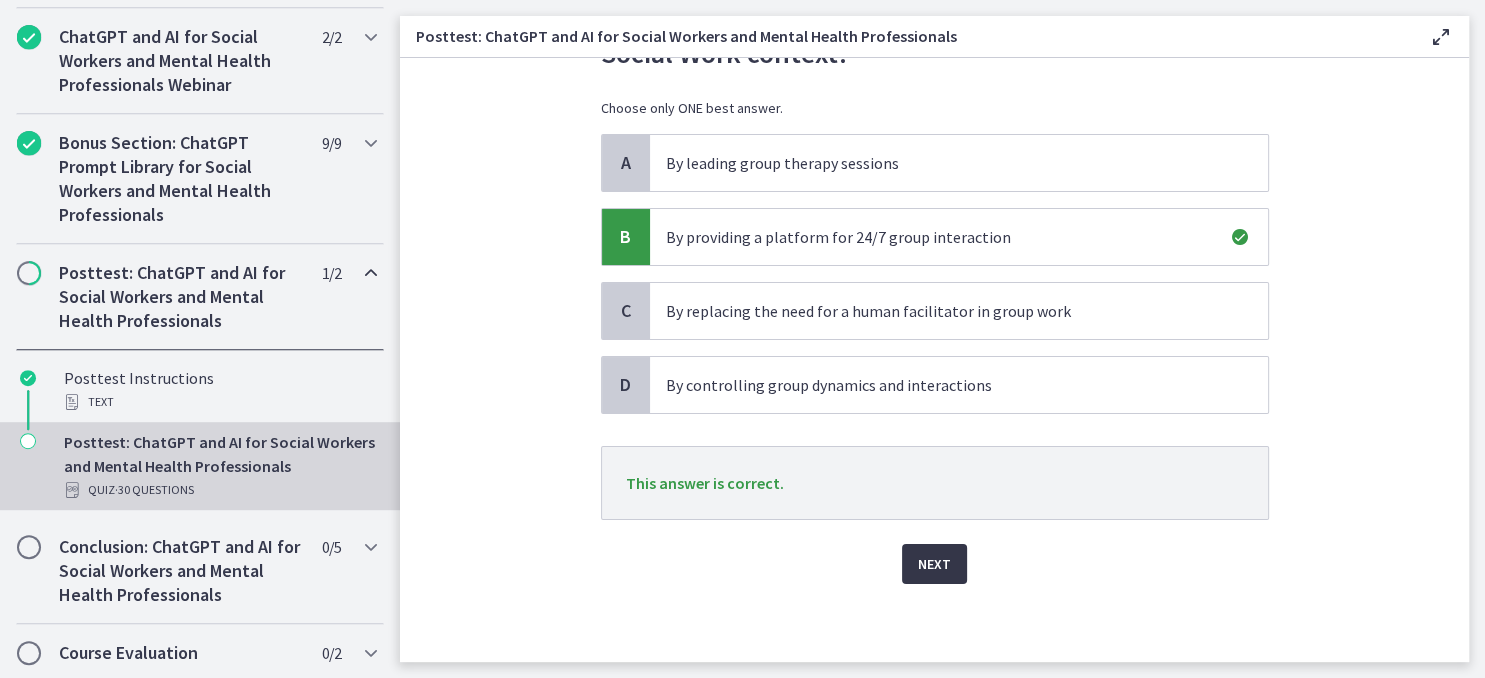 click on "Next" at bounding box center (934, 564) 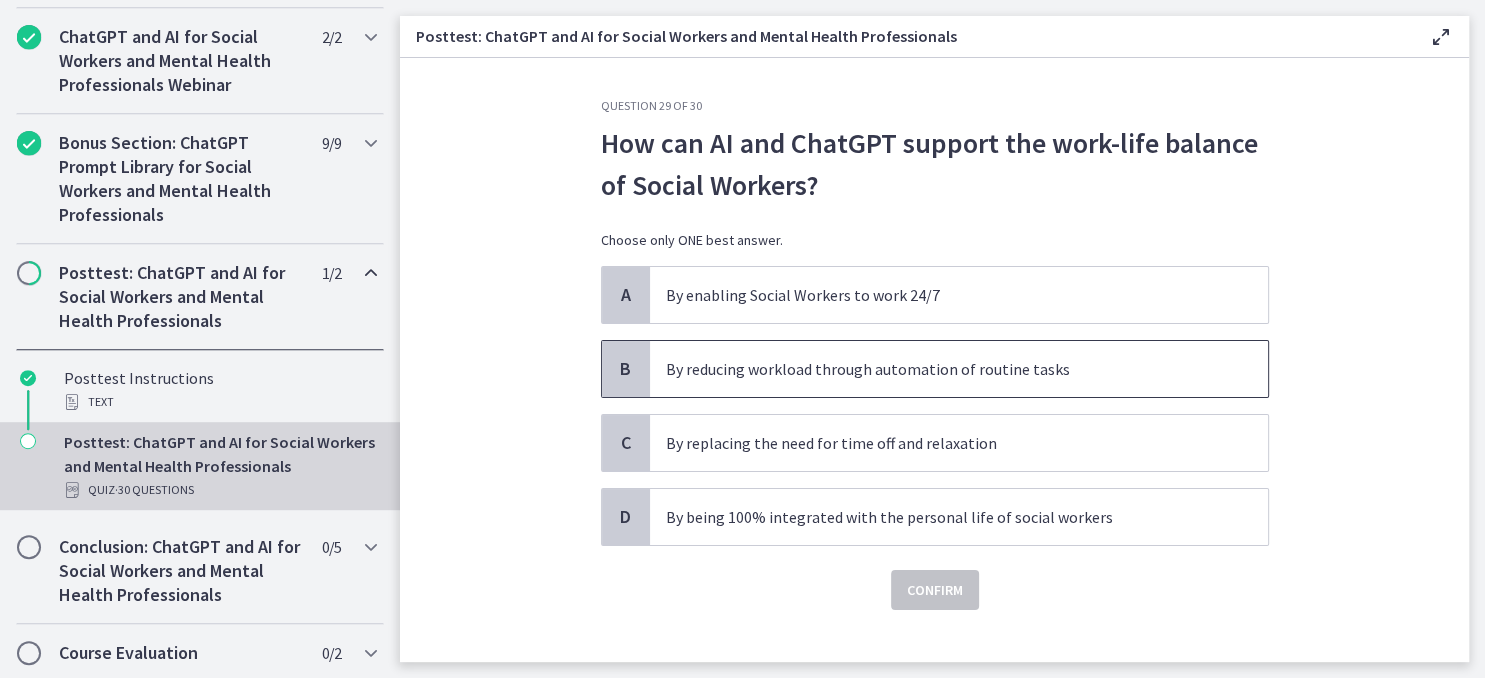 click on "By reducing workload through automation of routine tasks" at bounding box center (939, 369) 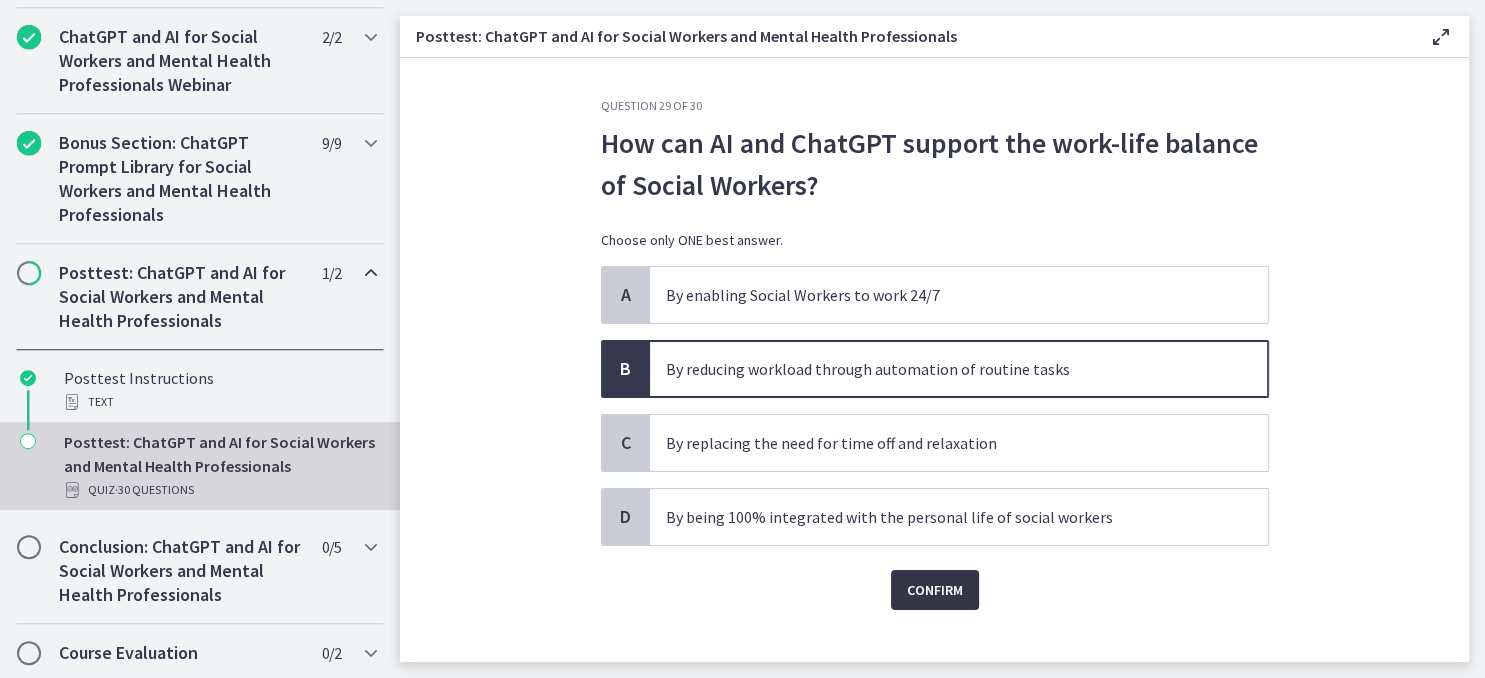 click on "Confirm" at bounding box center (935, 590) 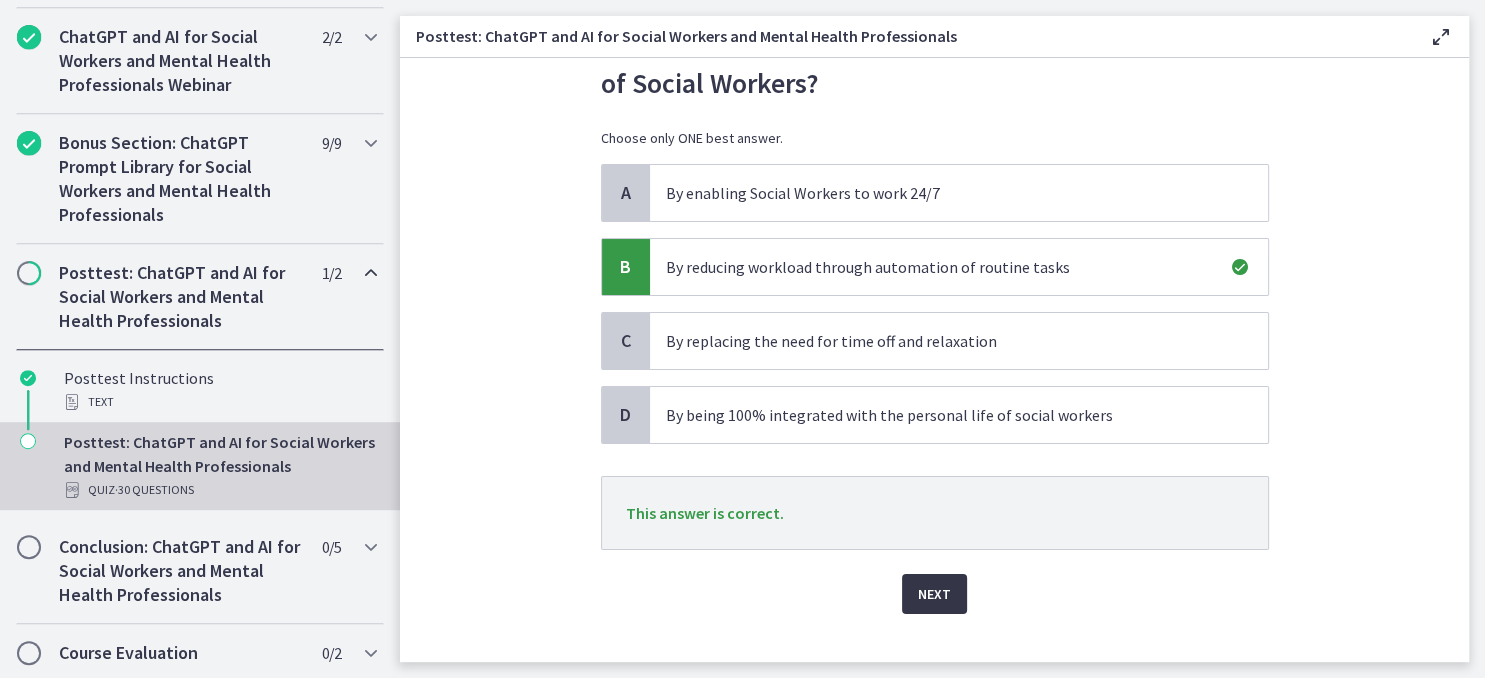scroll, scrollTop: 132, scrollLeft: 0, axis: vertical 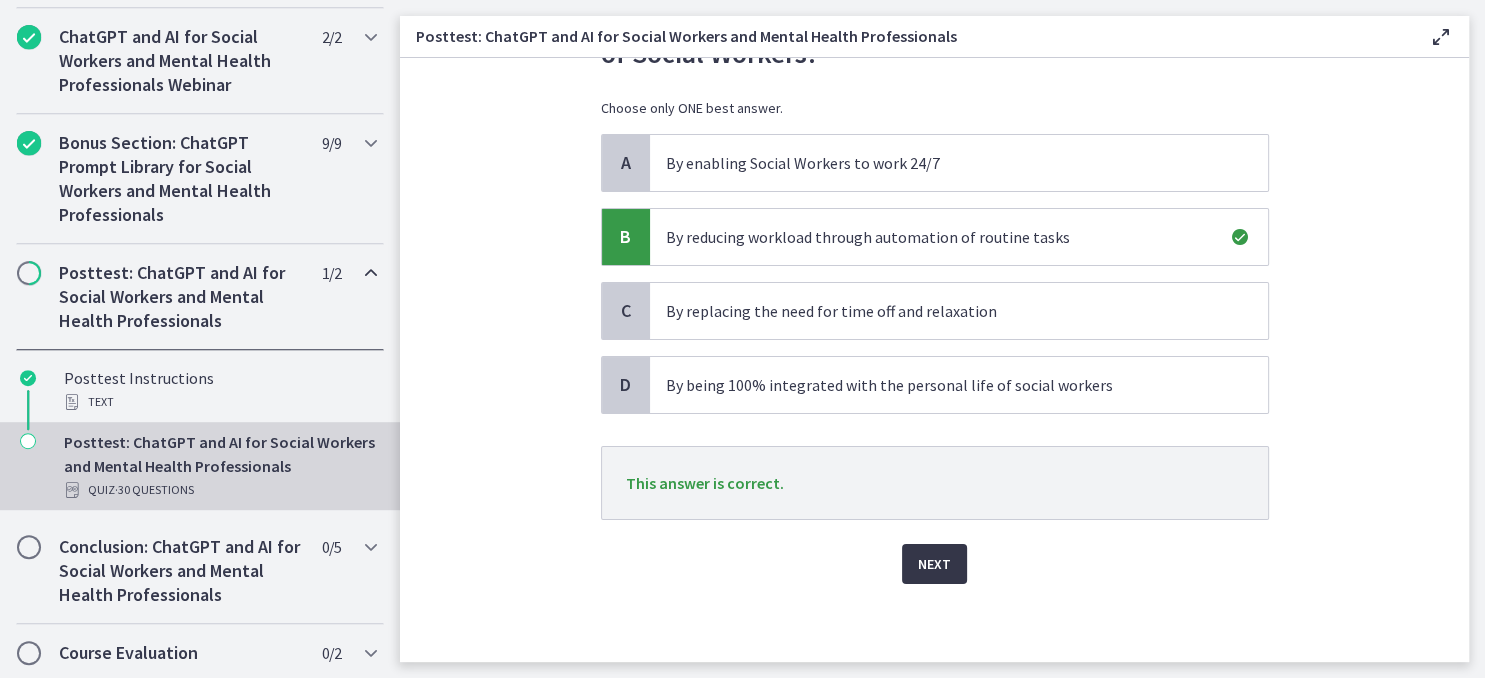 click on "Next" at bounding box center [934, 564] 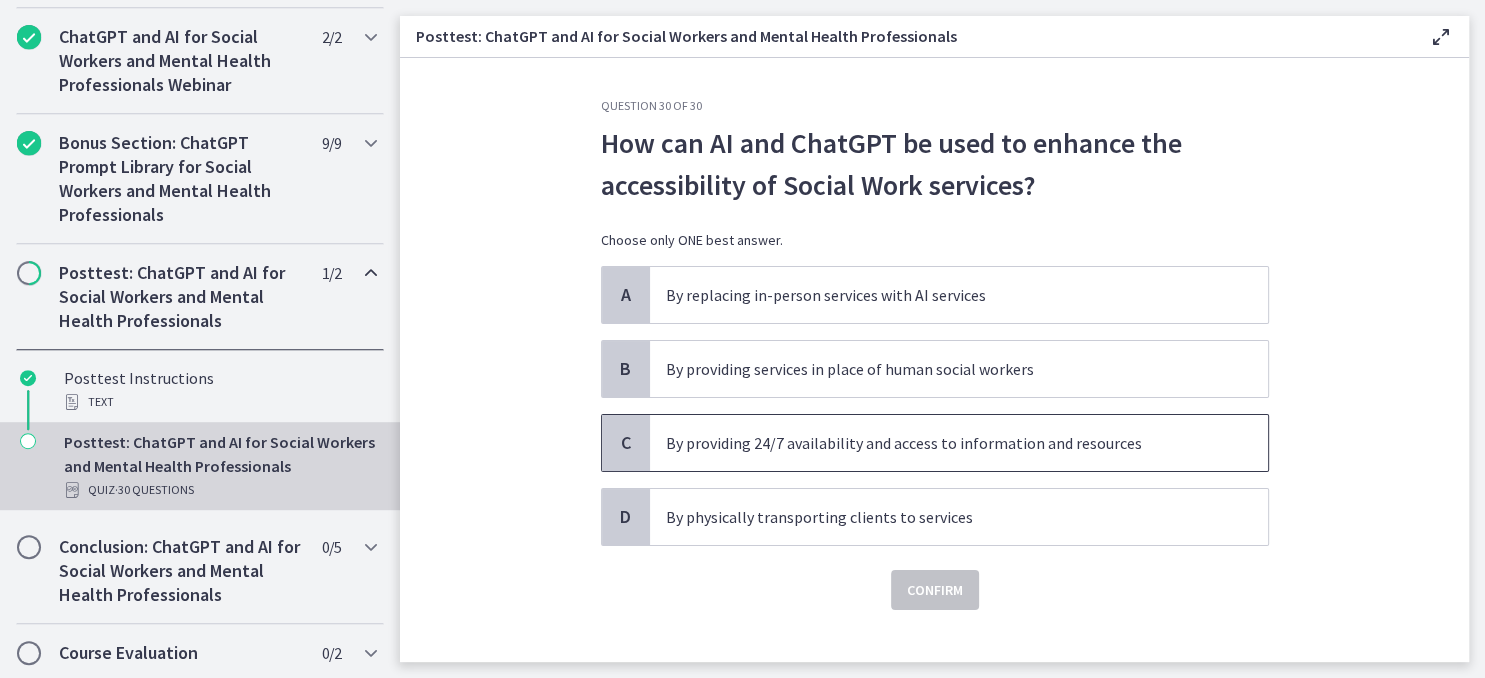 click on "By providing 24/7 availability and access to information and resources" at bounding box center [939, 443] 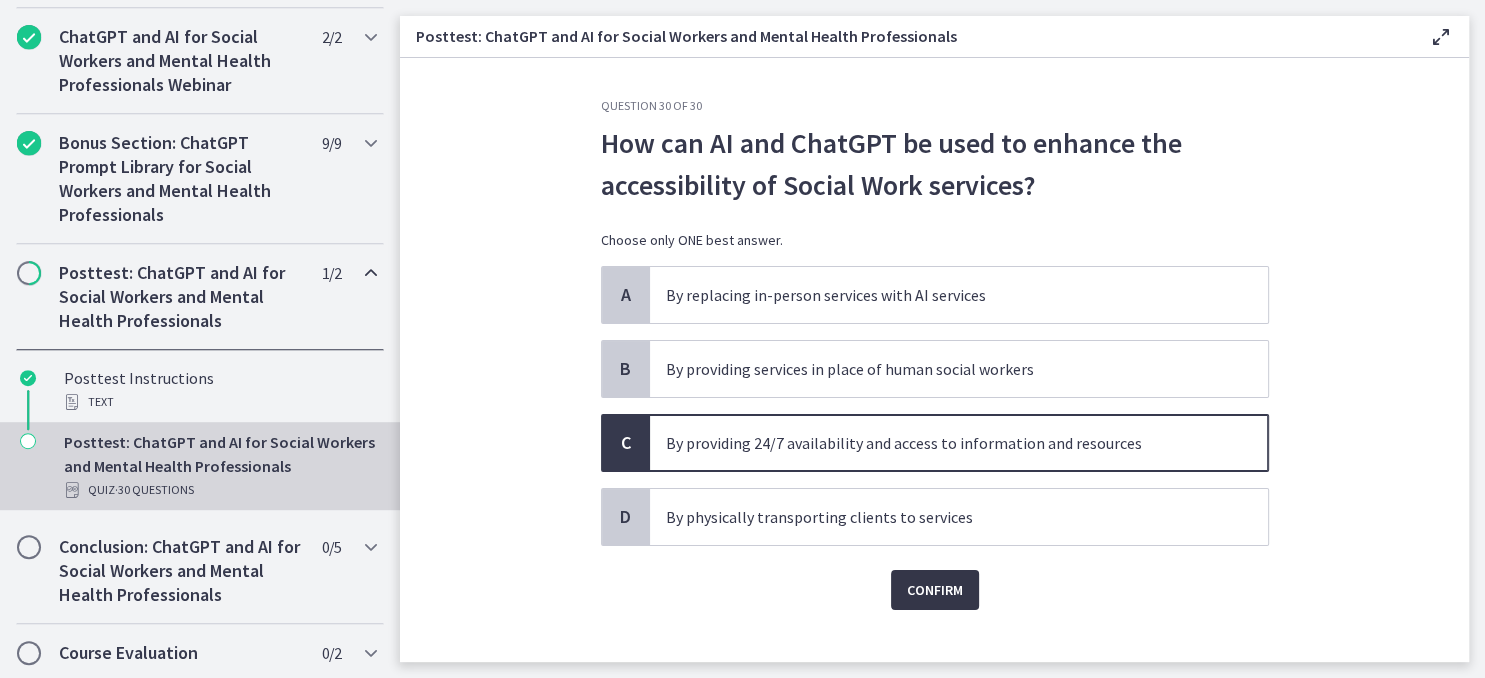 click on "Confirm" at bounding box center (935, 590) 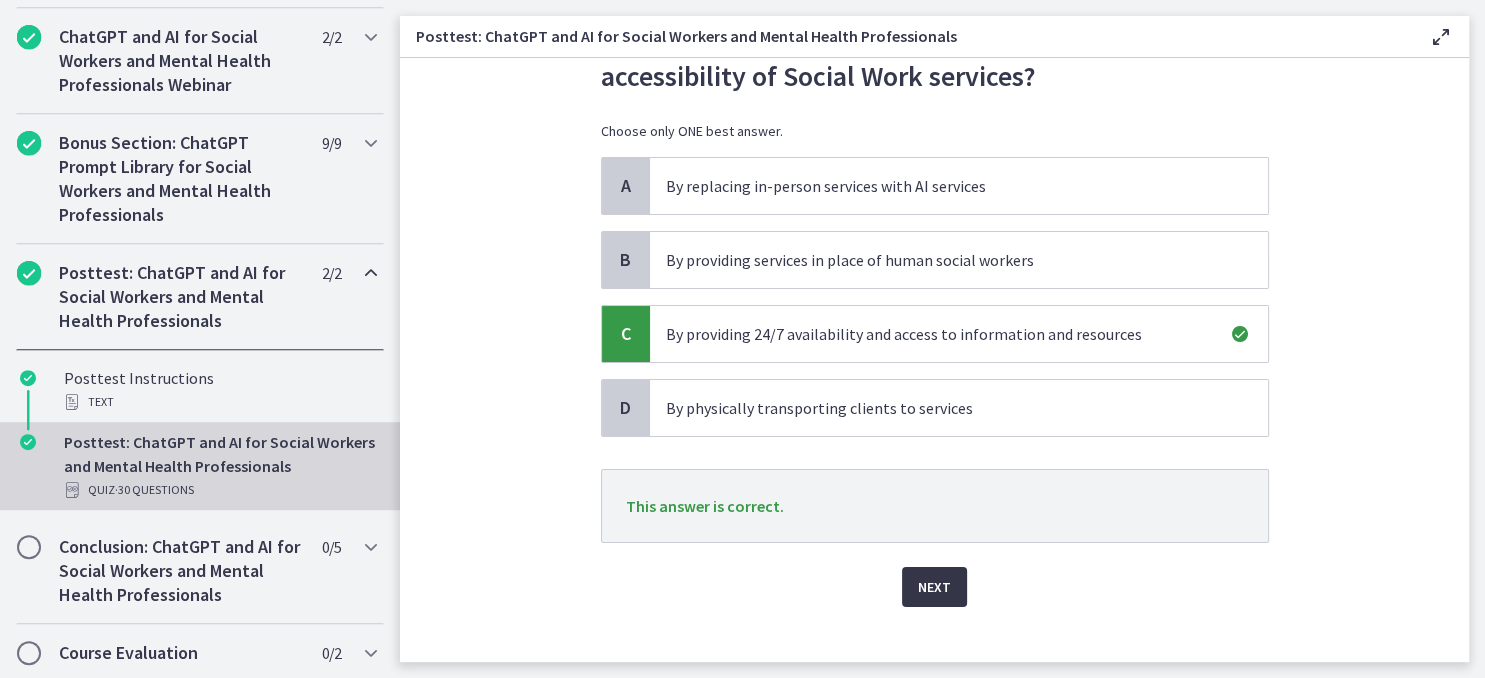 scroll, scrollTop: 132, scrollLeft: 0, axis: vertical 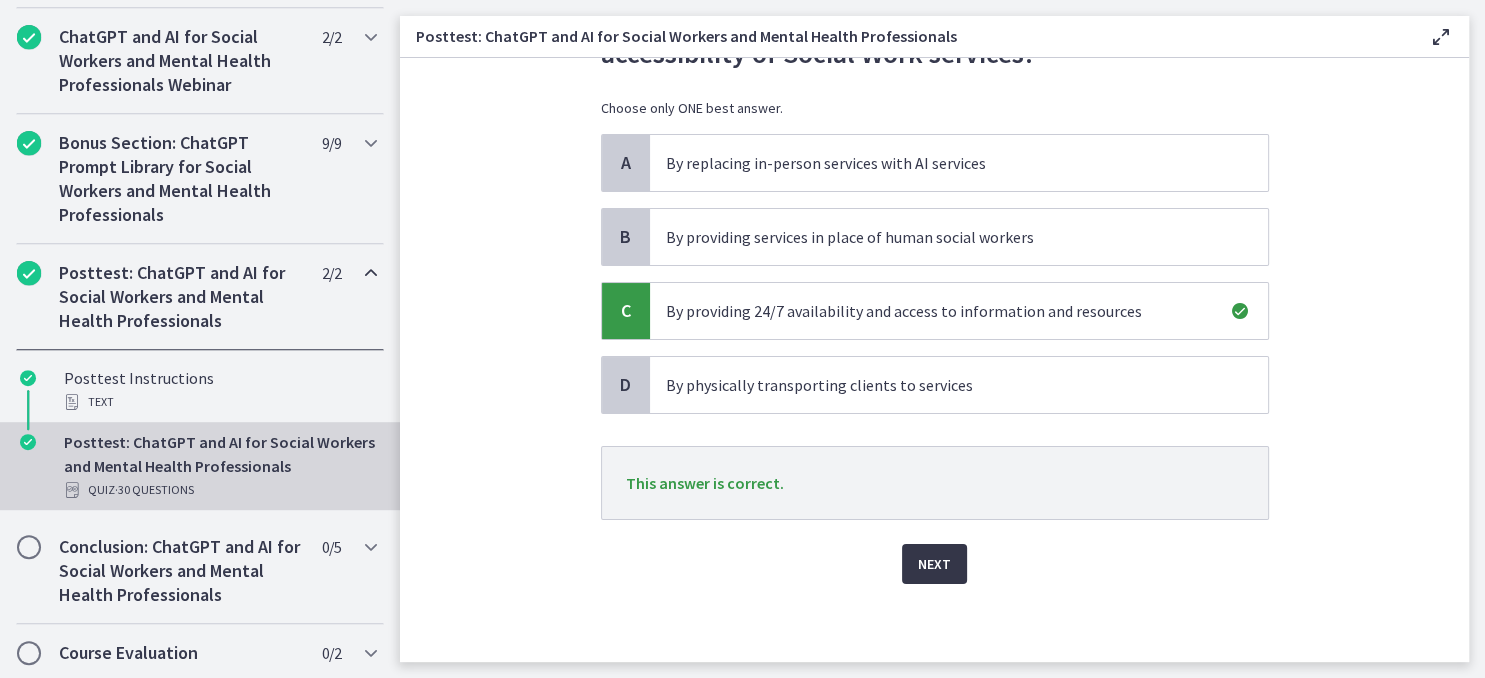 click on "Next" at bounding box center [934, 564] 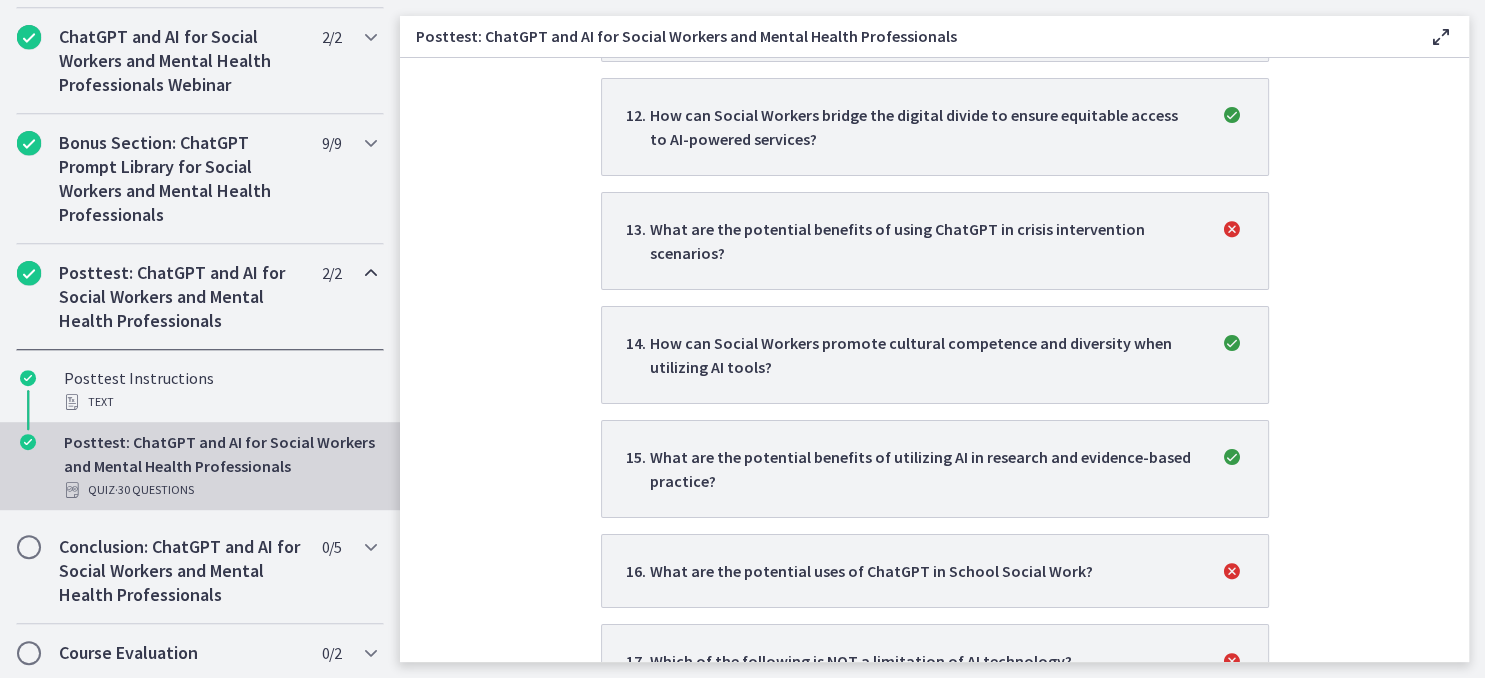 scroll, scrollTop: 1593, scrollLeft: 0, axis: vertical 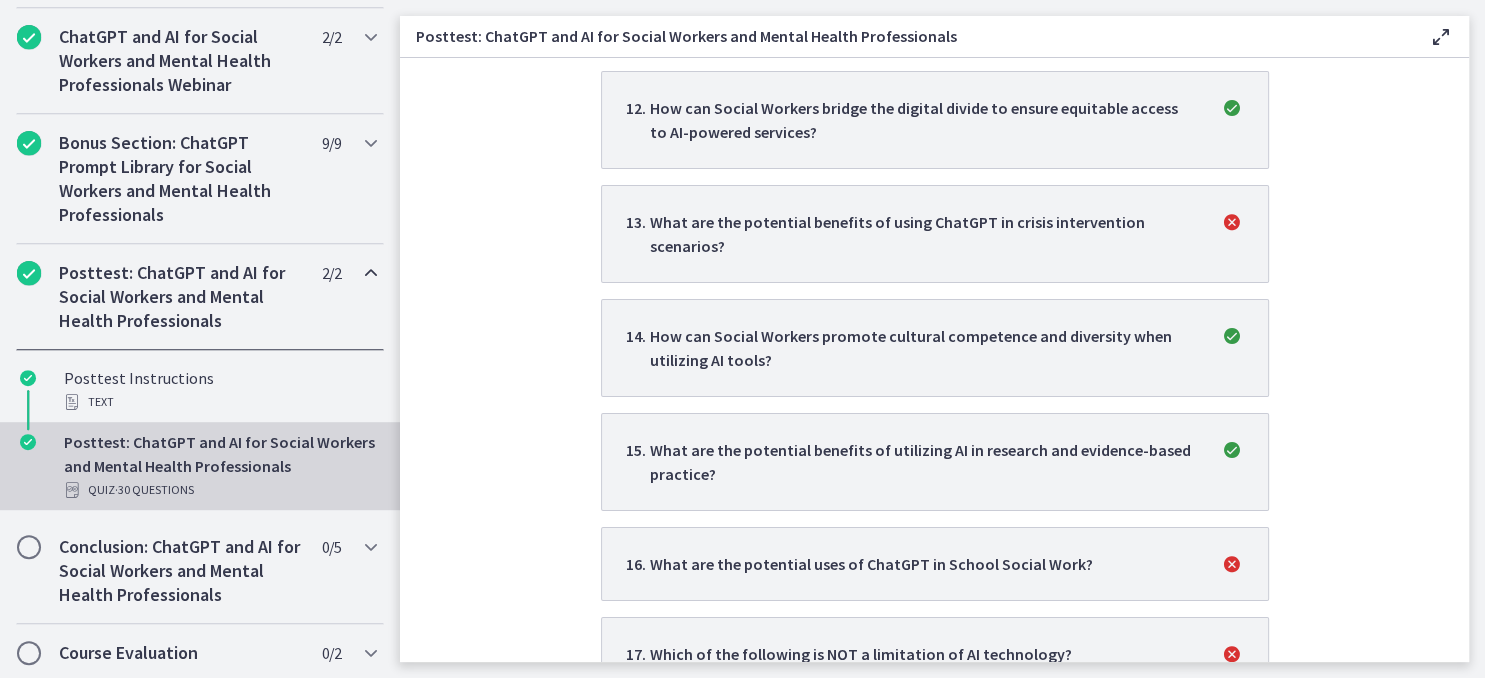 click on "What are the potential benefits of using ChatGPT in crisis intervention scenarios?" at bounding box center [923, 234] 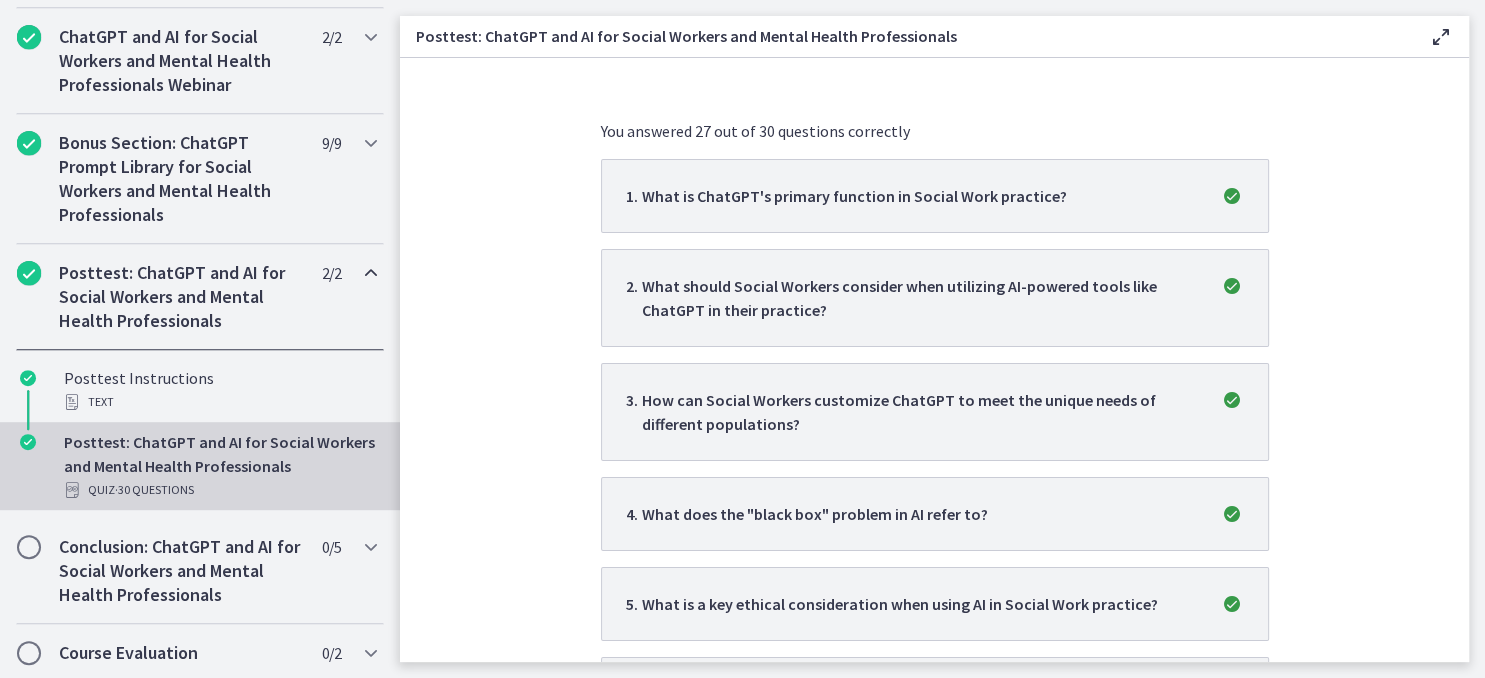 scroll, scrollTop: 0, scrollLeft: 0, axis: both 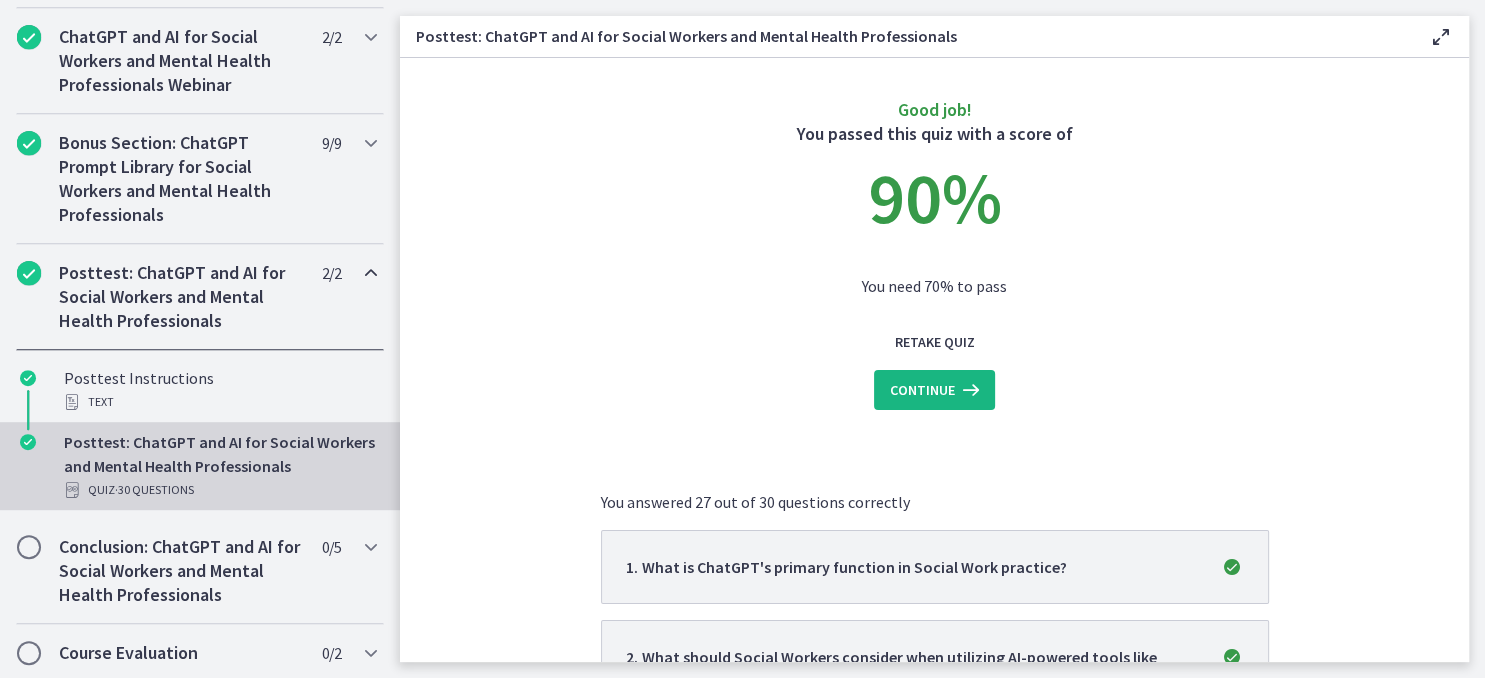 click on "Continue" at bounding box center (922, 390) 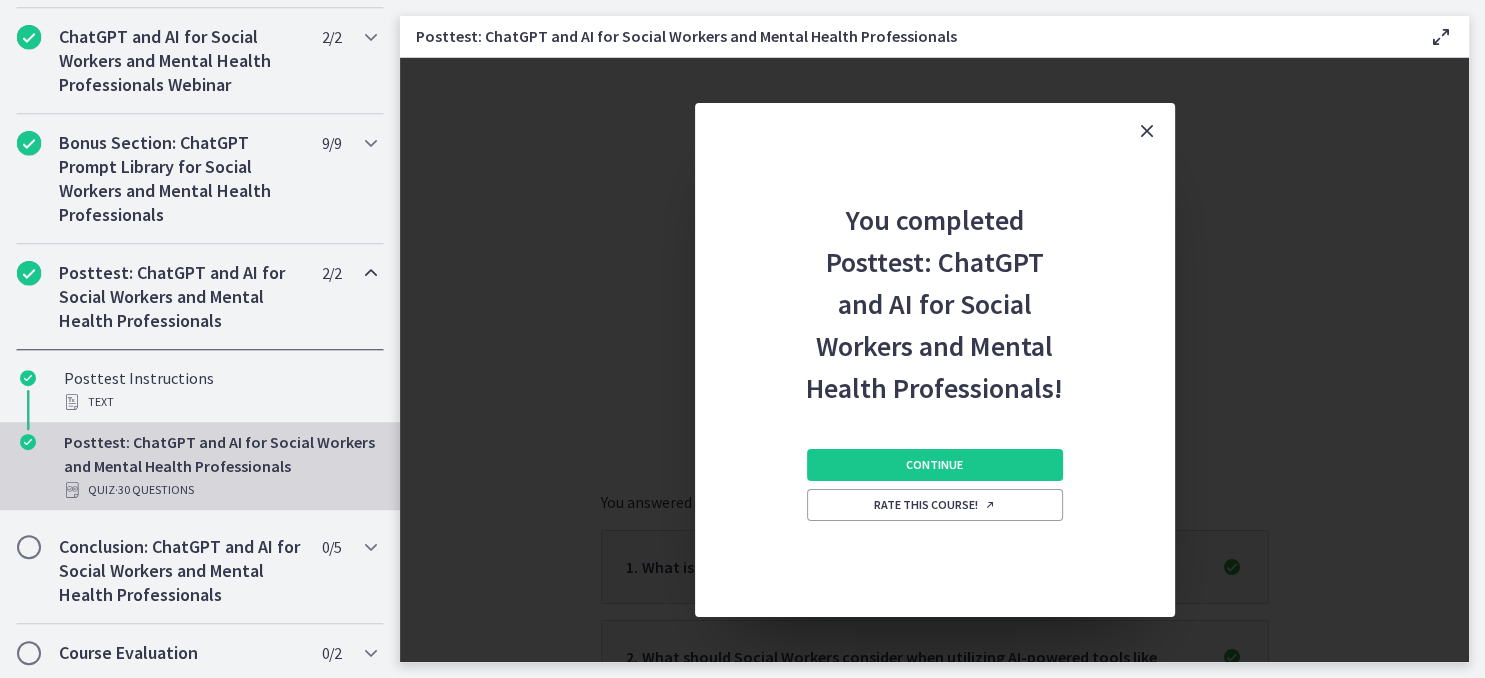 click on "Continue
Rate this course!" at bounding box center [935, 513] 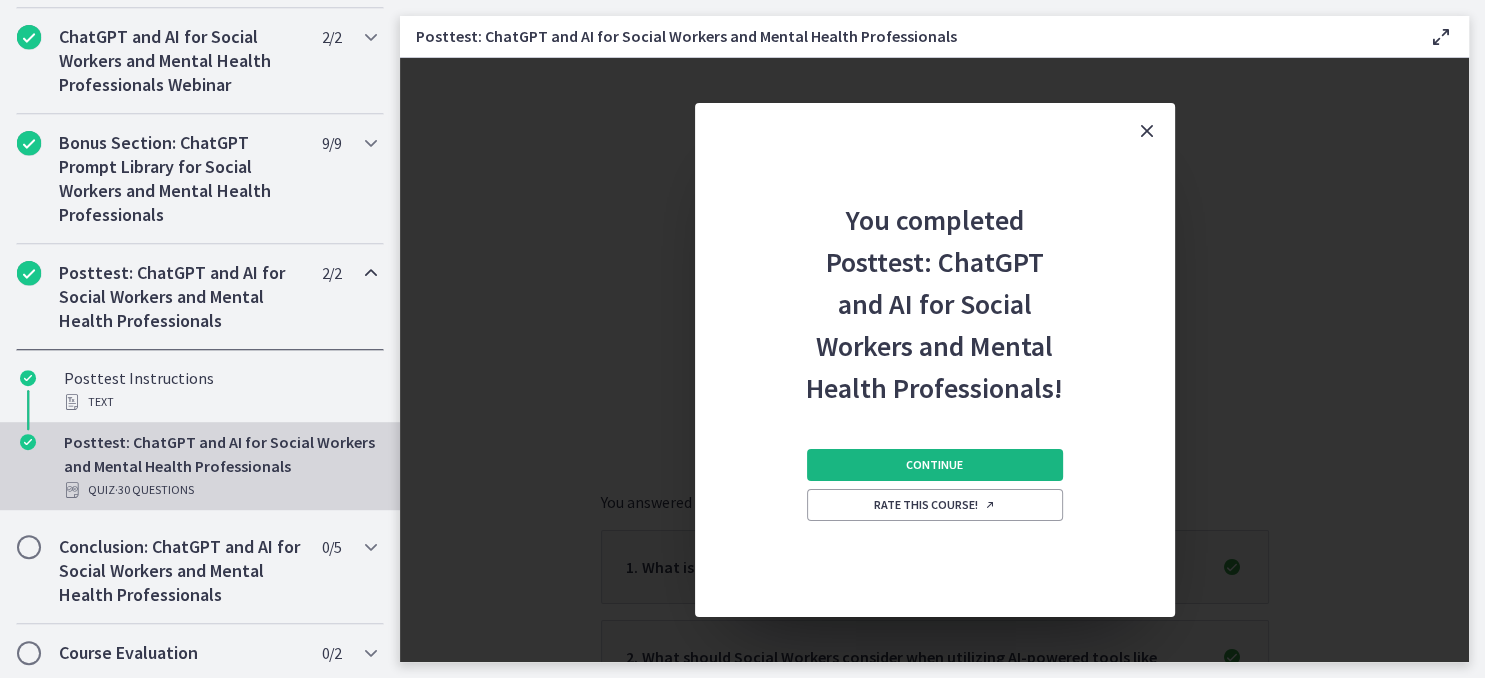 click on "Continue" at bounding box center (935, 465) 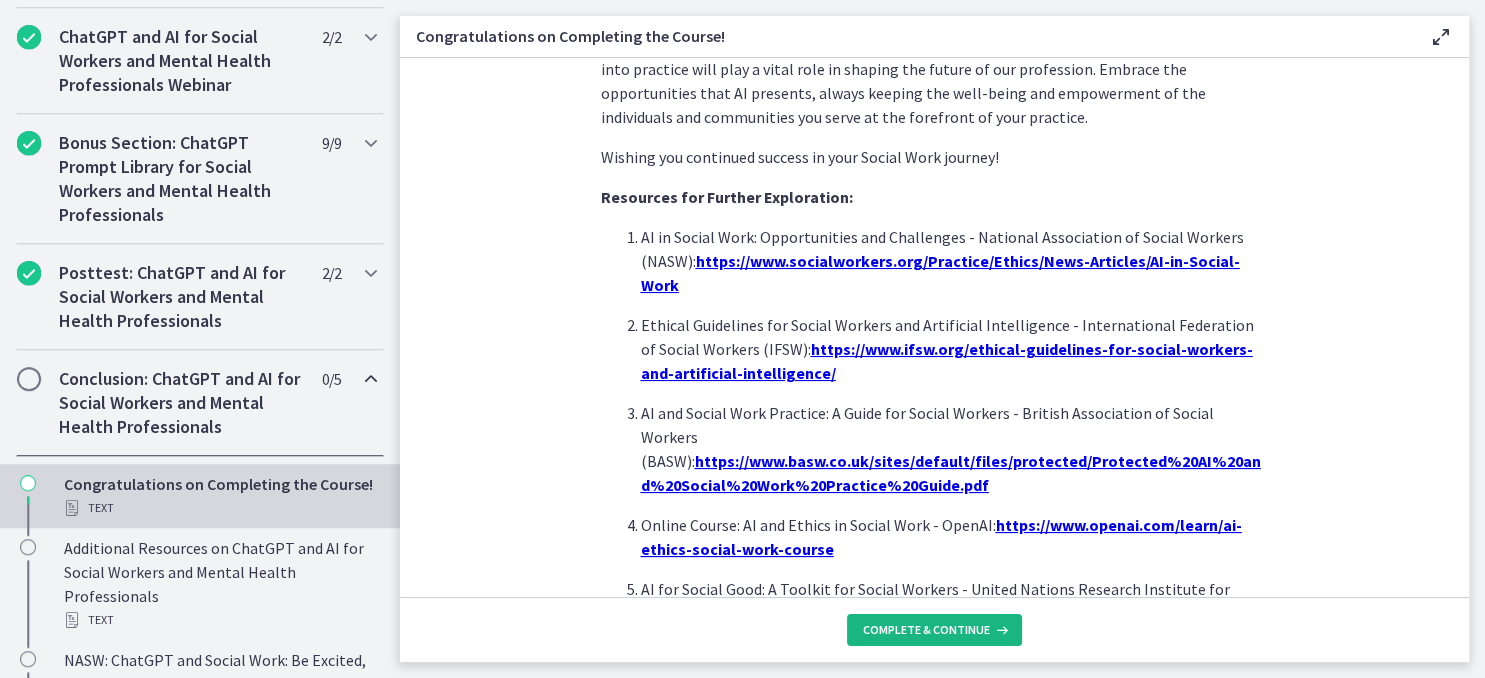 scroll, scrollTop: 1769, scrollLeft: 0, axis: vertical 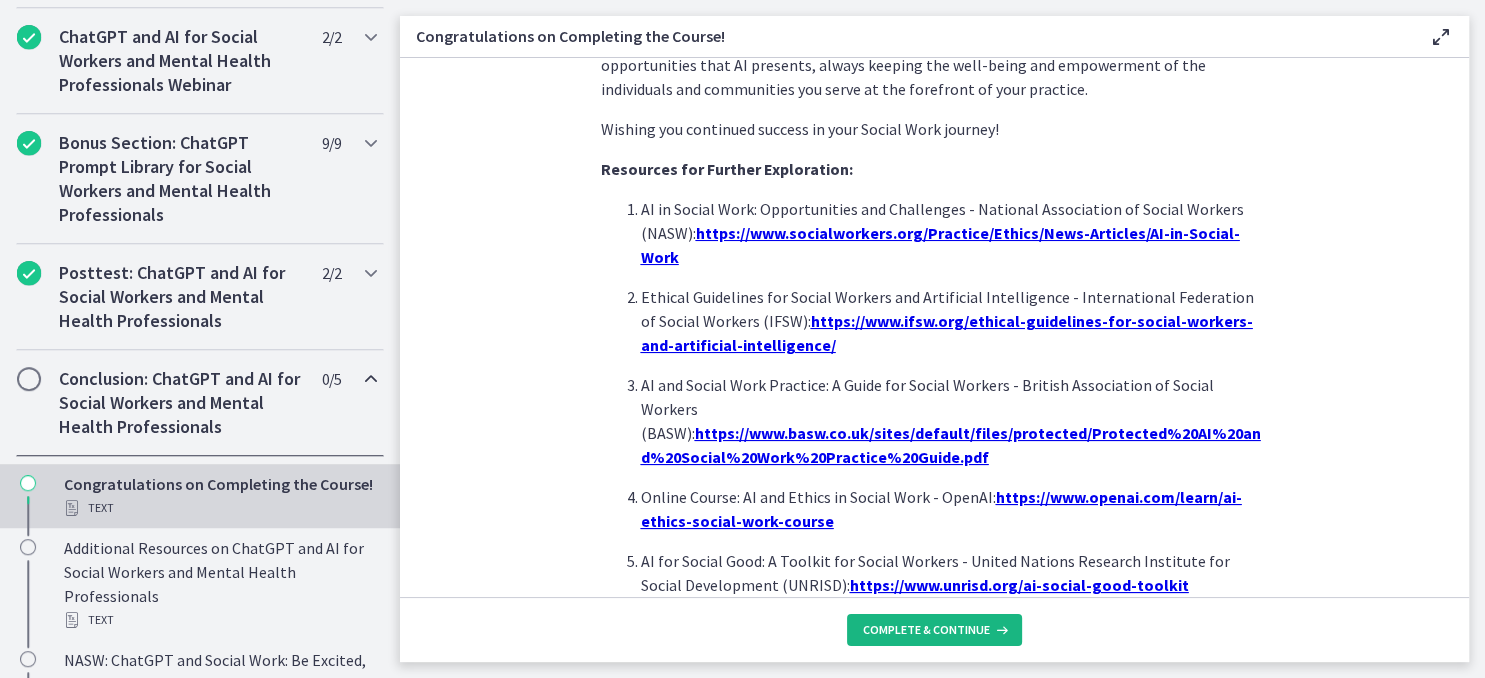 click on "Complete & continue" at bounding box center (926, 630) 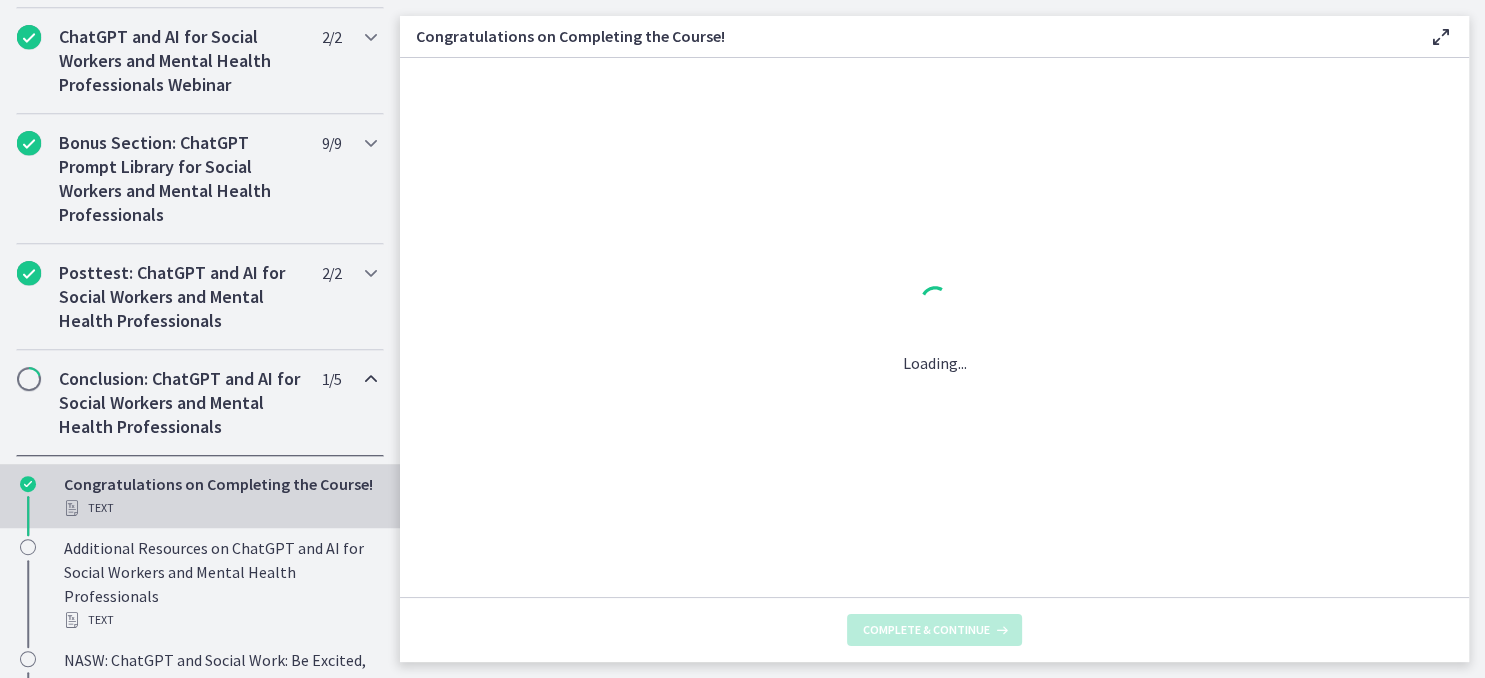 scroll, scrollTop: 0, scrollLeft: 0, axis: both 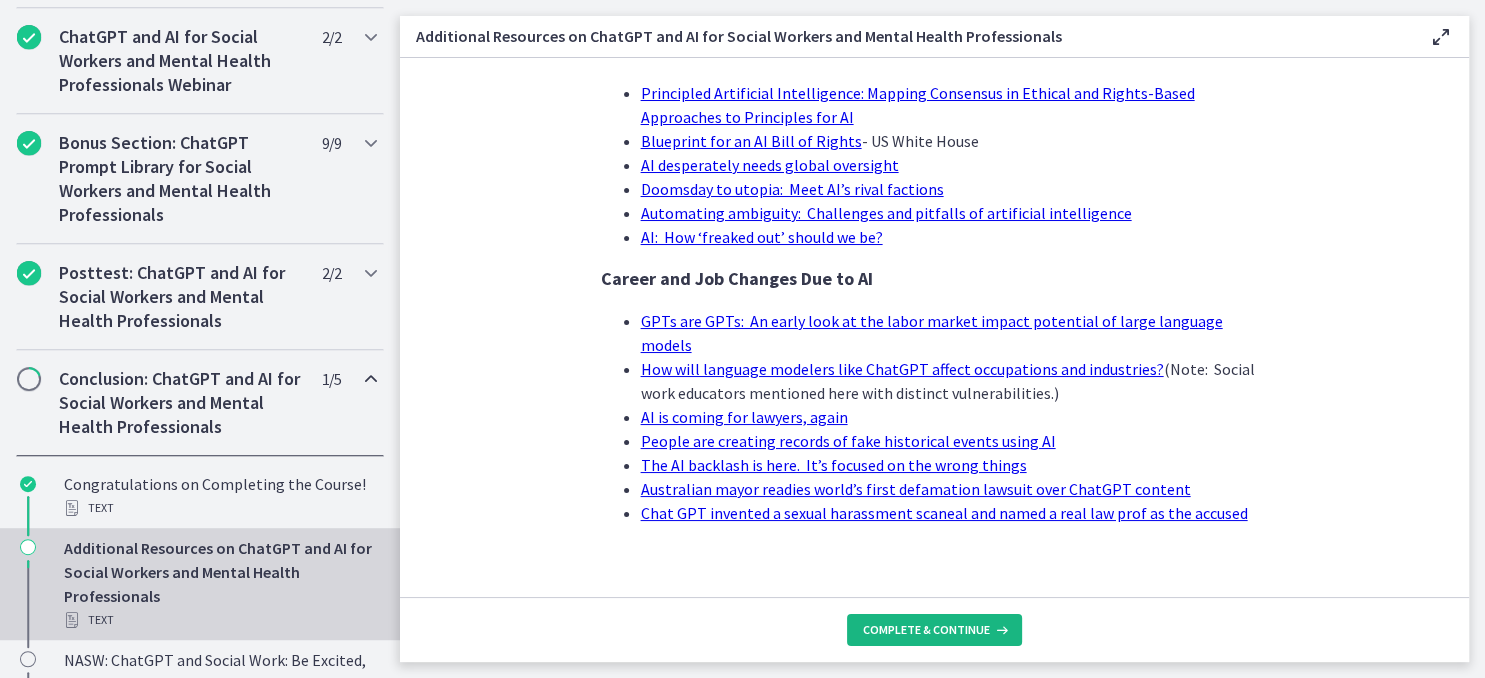 click on "Complete & continue" at bounding box center (926, 630) 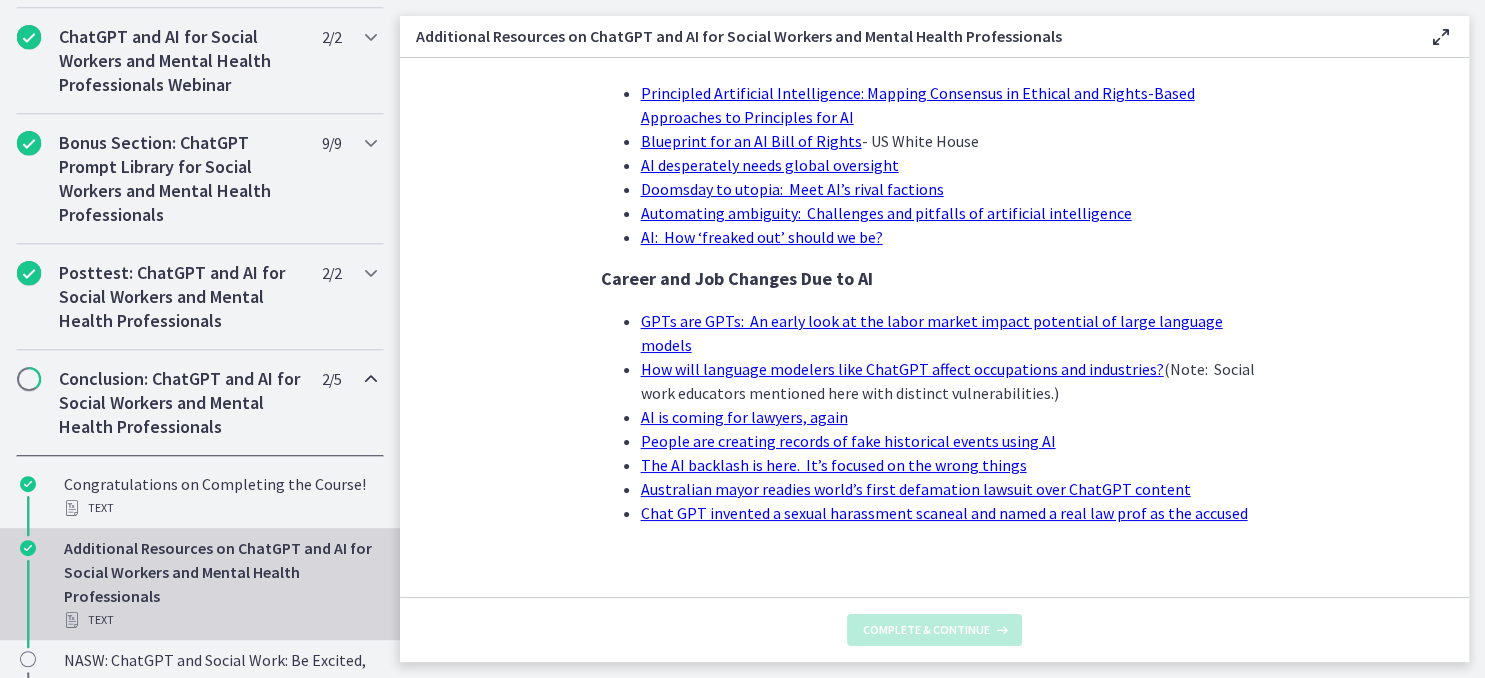 scroll, scrollTop: 0, scrollLeft: 0, axis: both 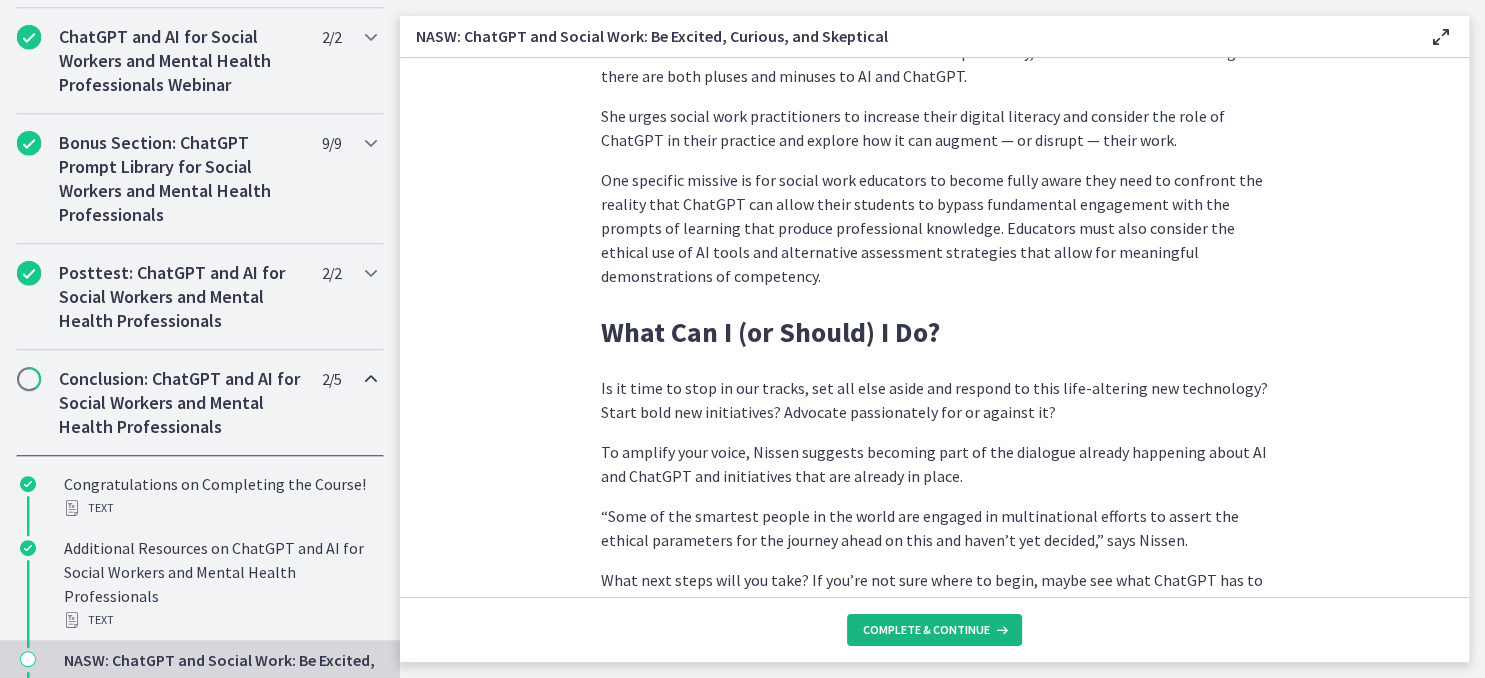 click on "Complete & continue" at bounding box center (926, 630) 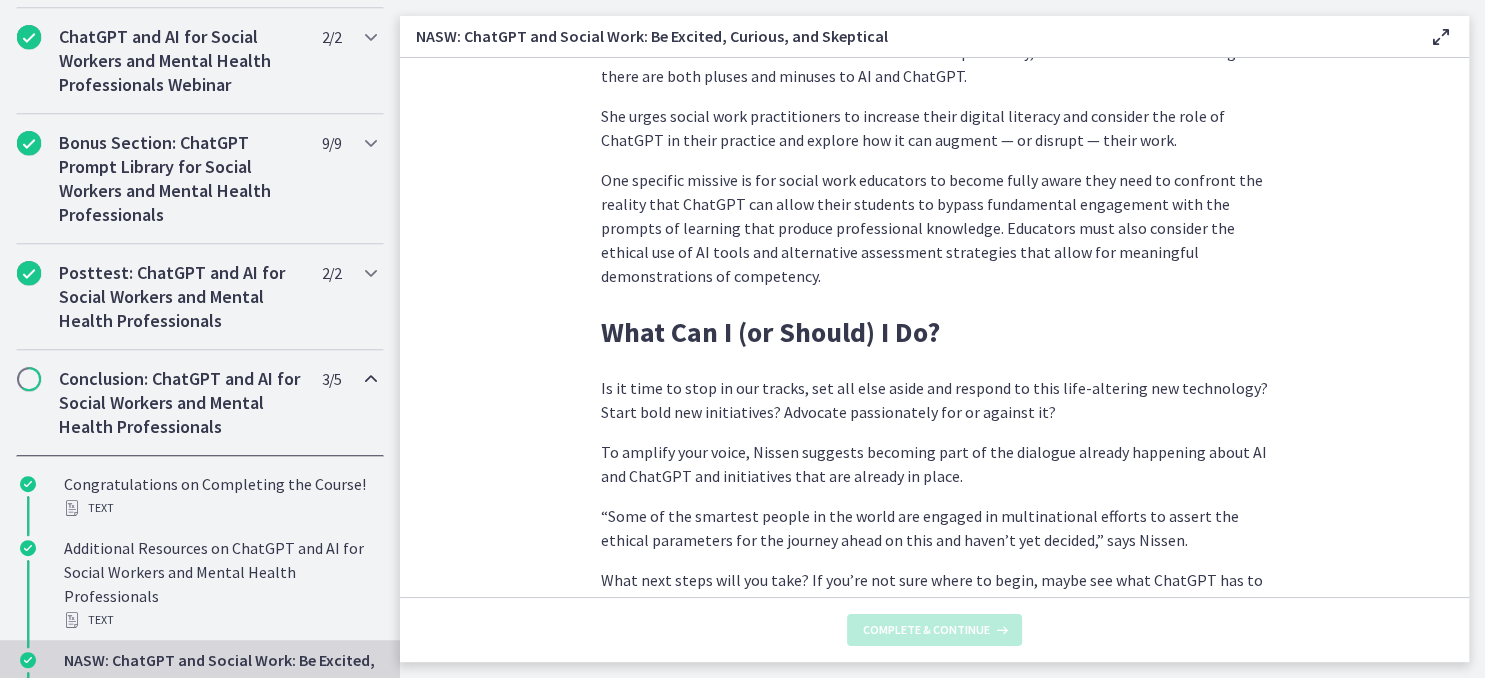 scroll, scrollTop: 0, scrollLeft: 0, axis: both 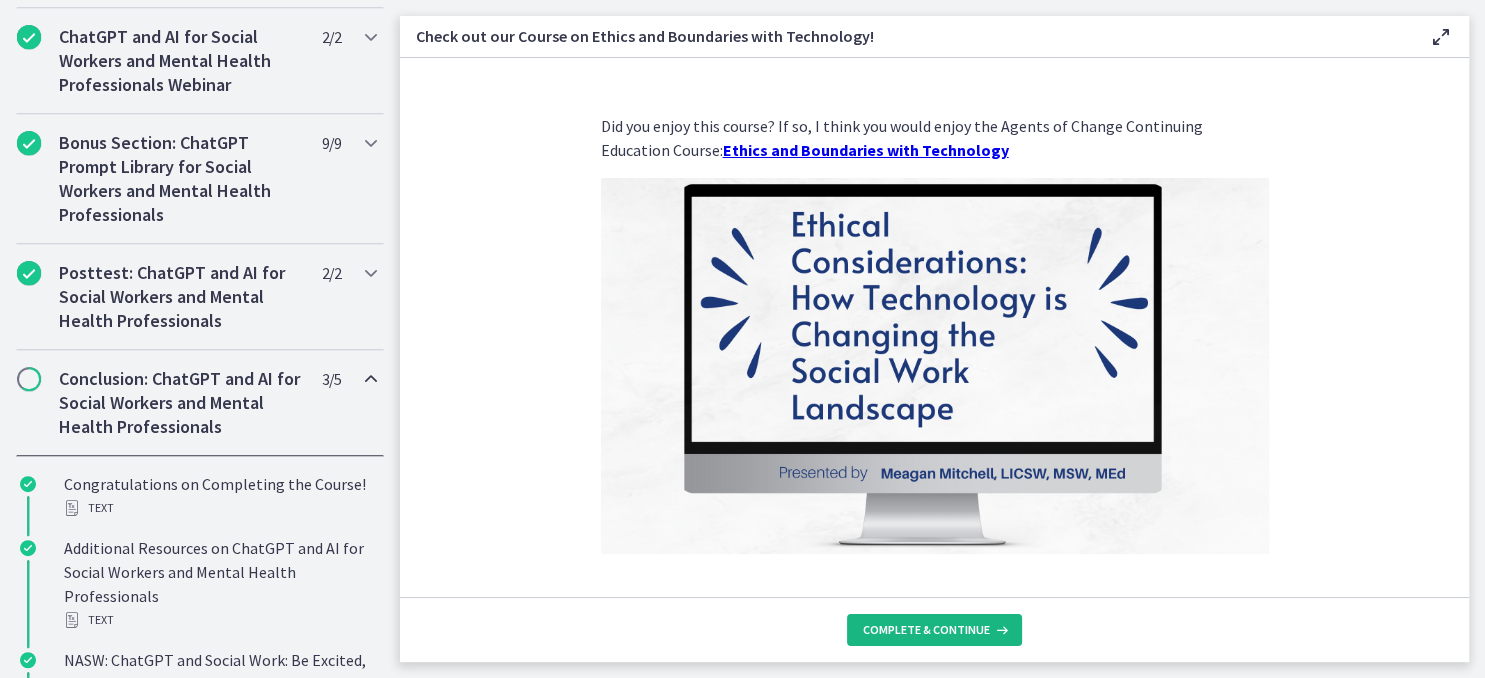 click on "Complete & continue" at bounding box center [926, 630] 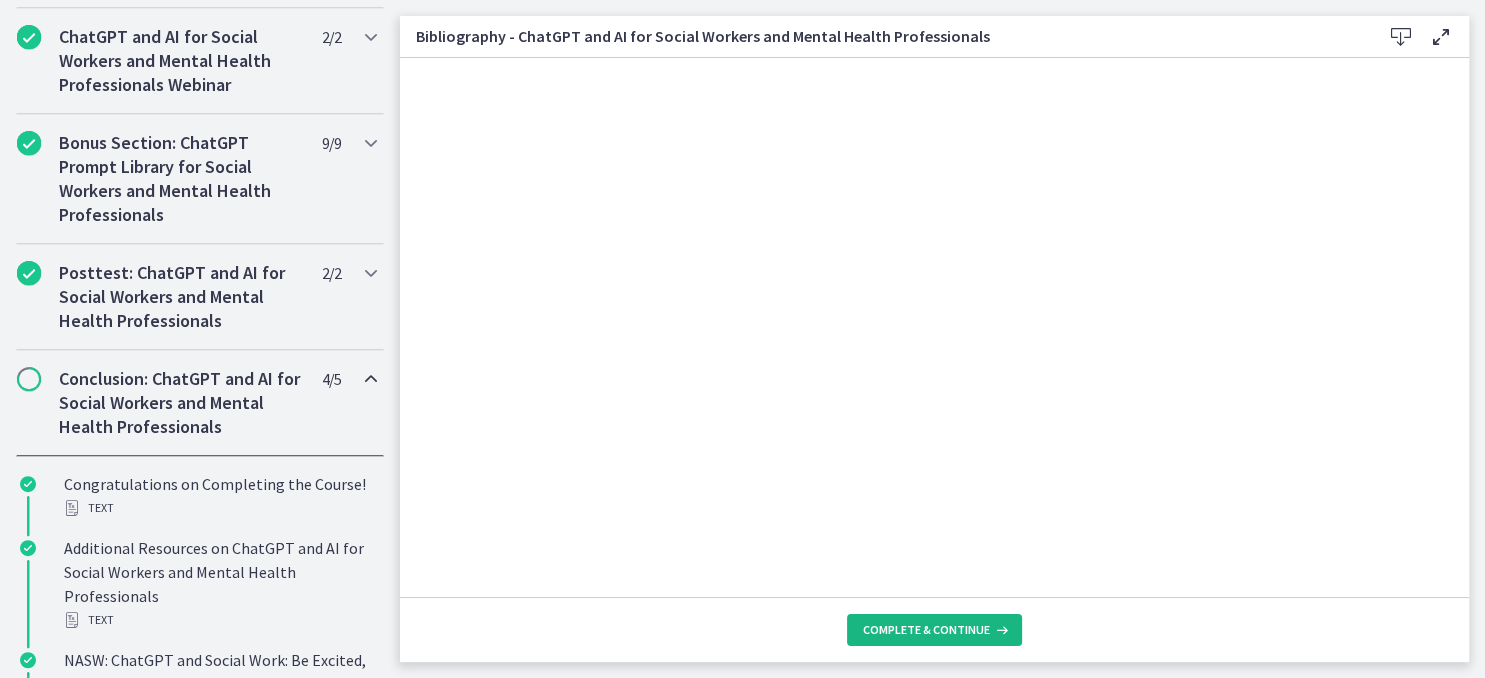 click on "Complete & continue" at bounding box center (934, 630) 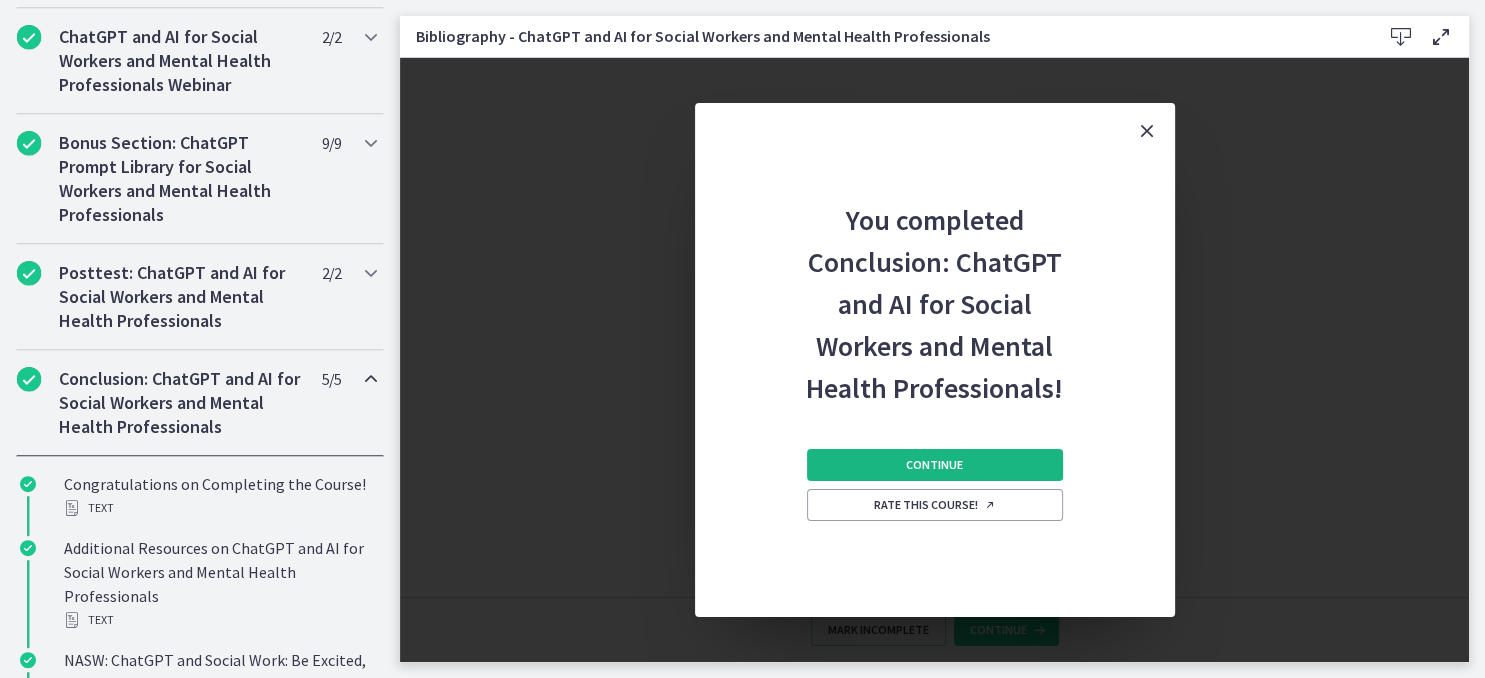 click on "Continue" at bounding box center [935, 465] 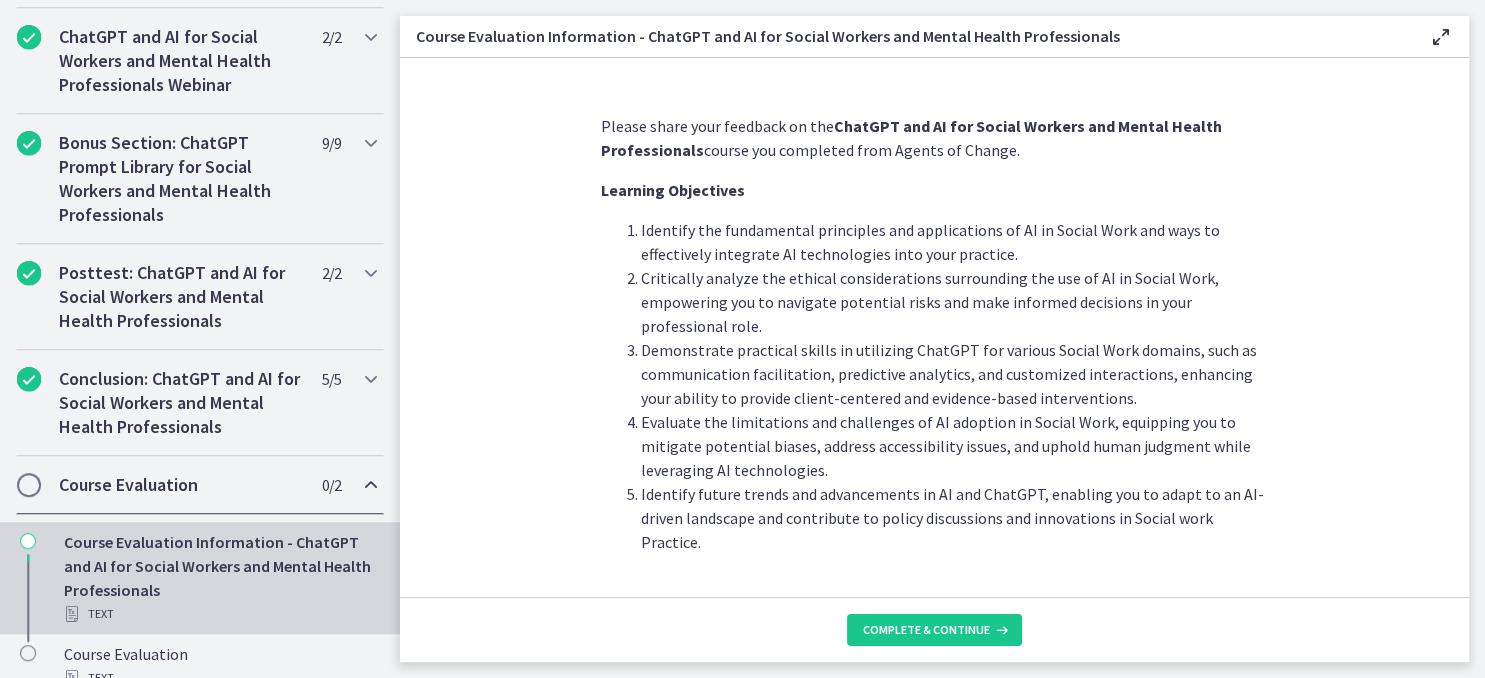 scroll, scrollTop: 29, scrollLeft: 0, axis: vertical 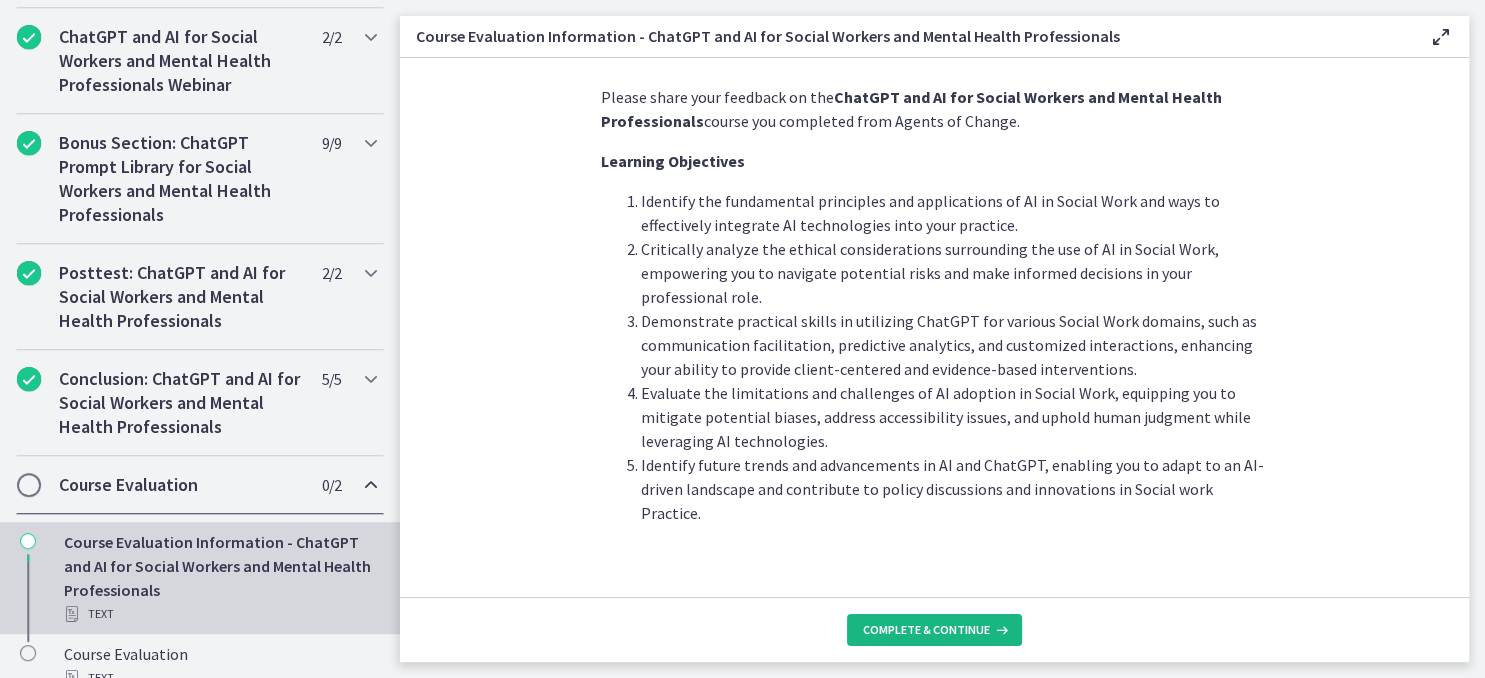 click on "Complete & continue" at bounding box center [934, 630] 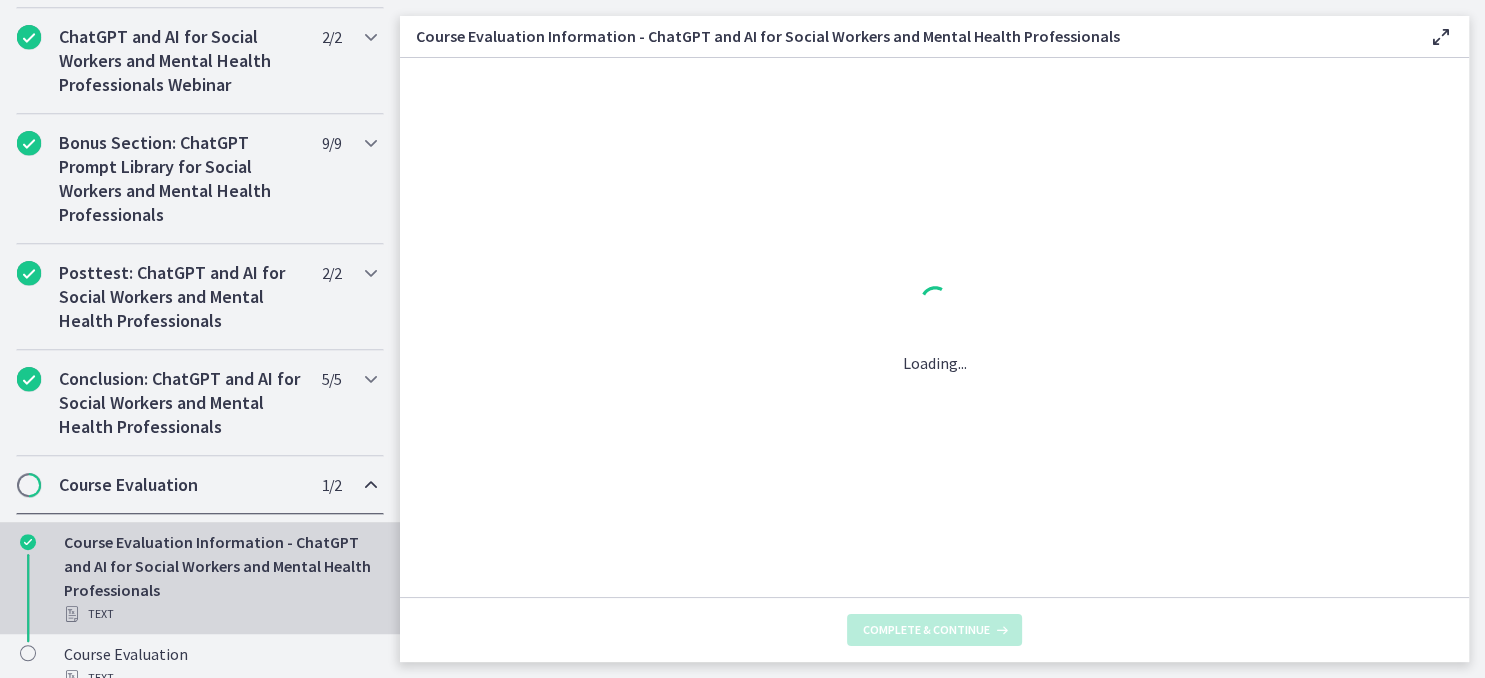 scroll, scrollTop: 0, scrollLeft: 0, axis: both 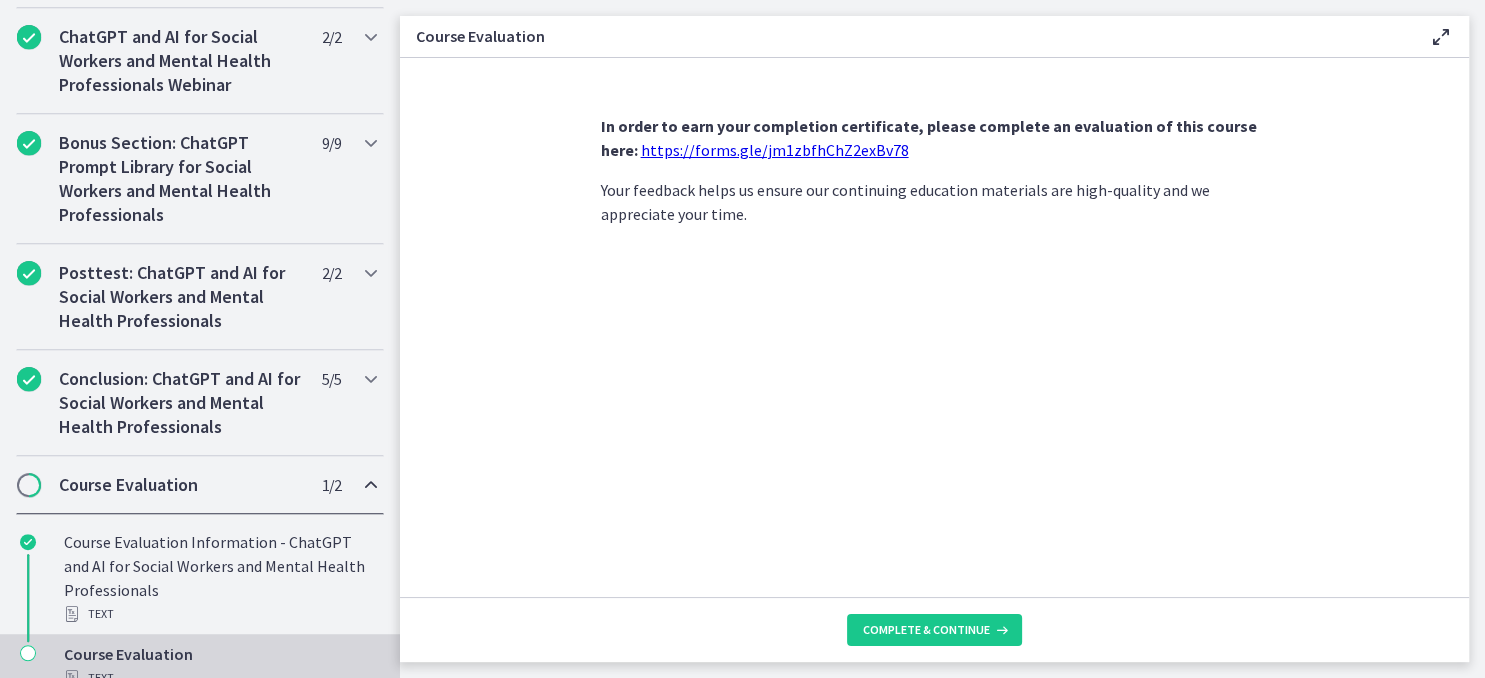 click on "https://forms.gle/jm1zbfhChZ2exBv78" at bounding box center (775, 150) 